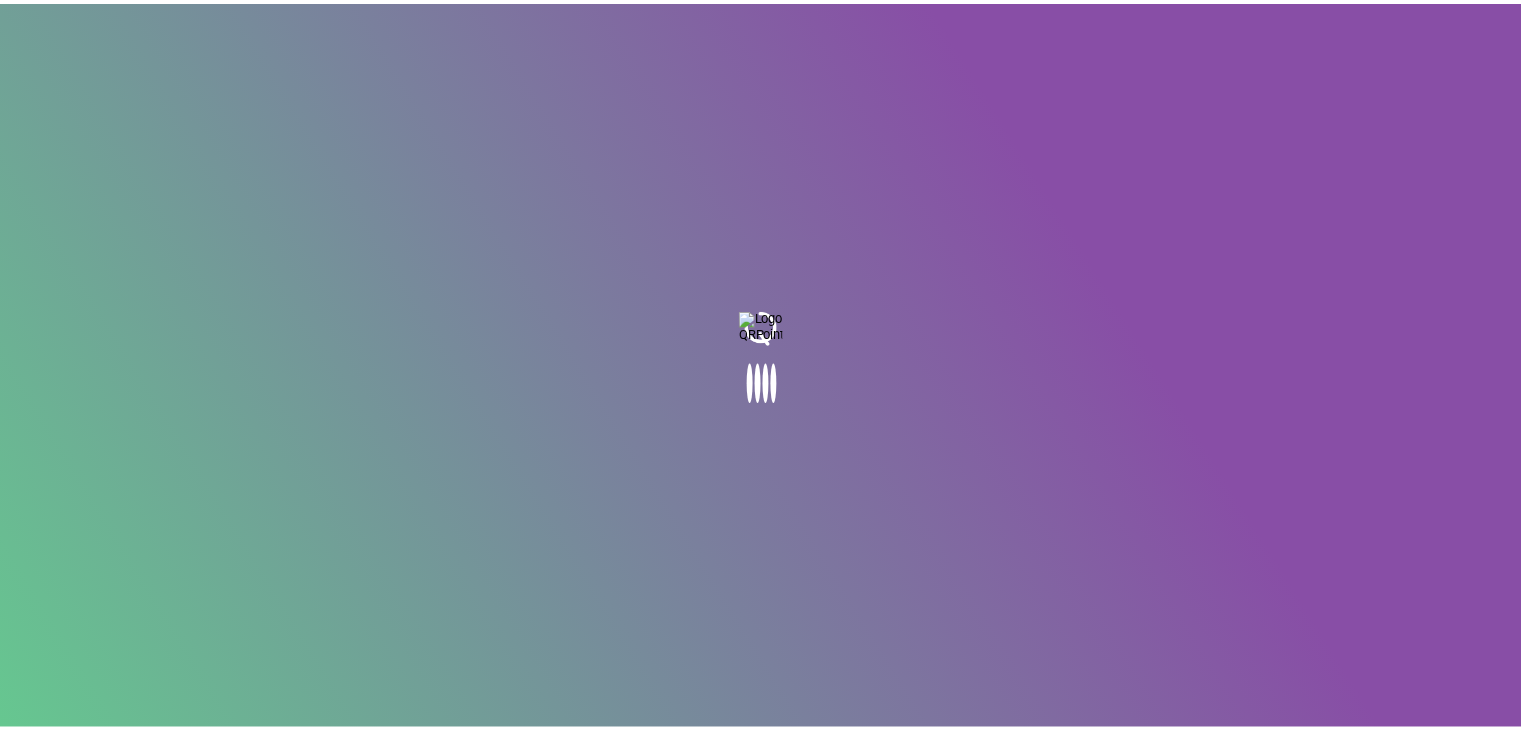 scroll, scrollTop: 0, scrollLeft: 0, axis: both 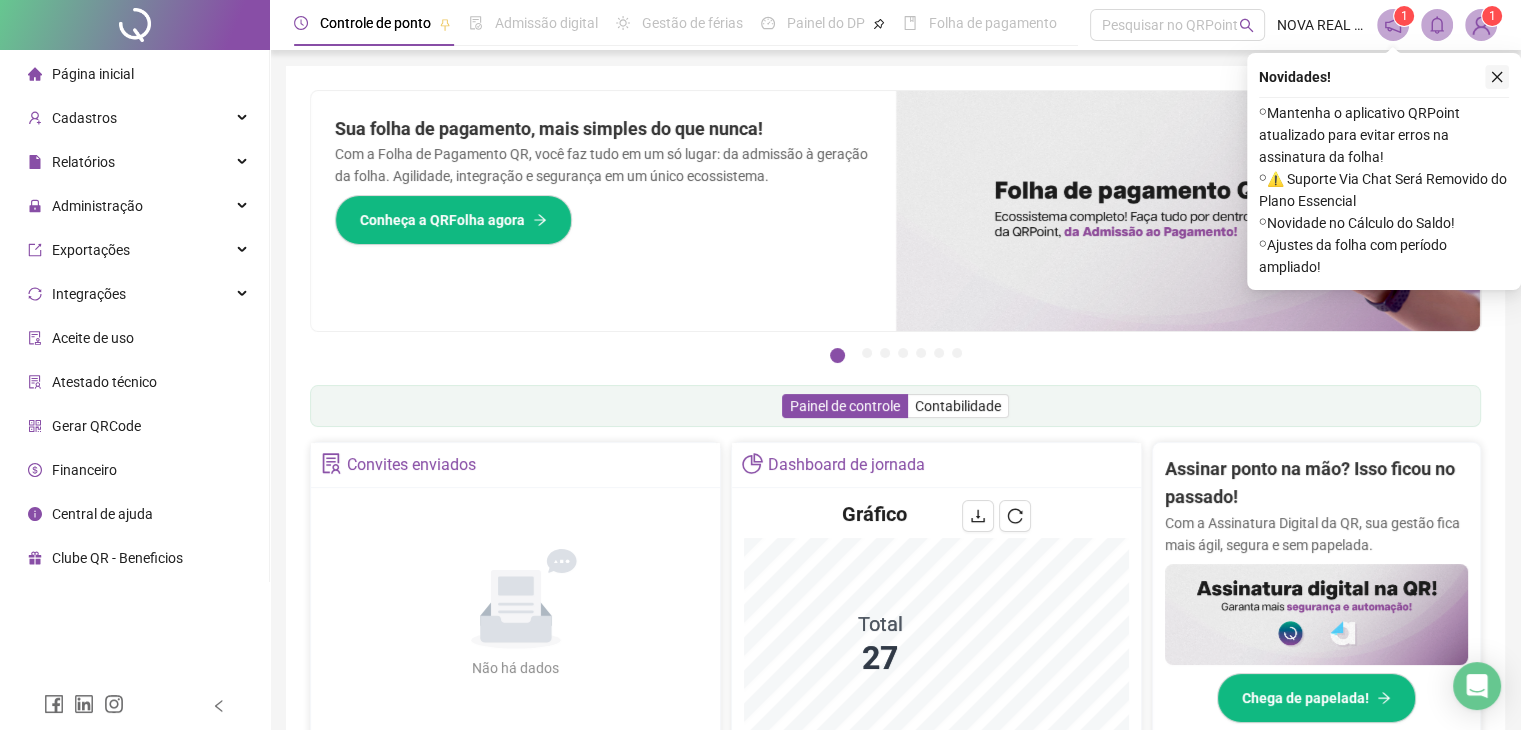 click 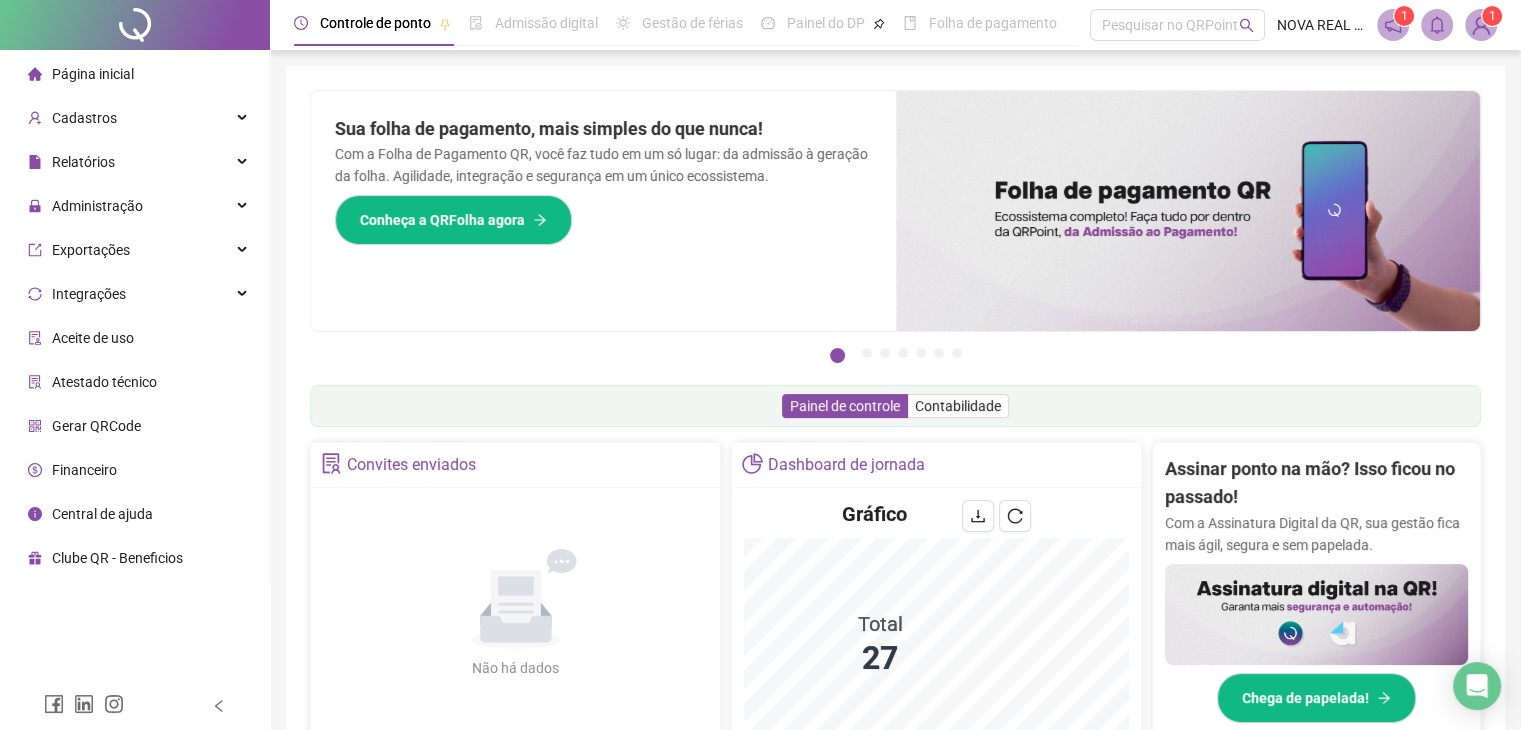 click on "Administração" at bounding box center (97, 206) 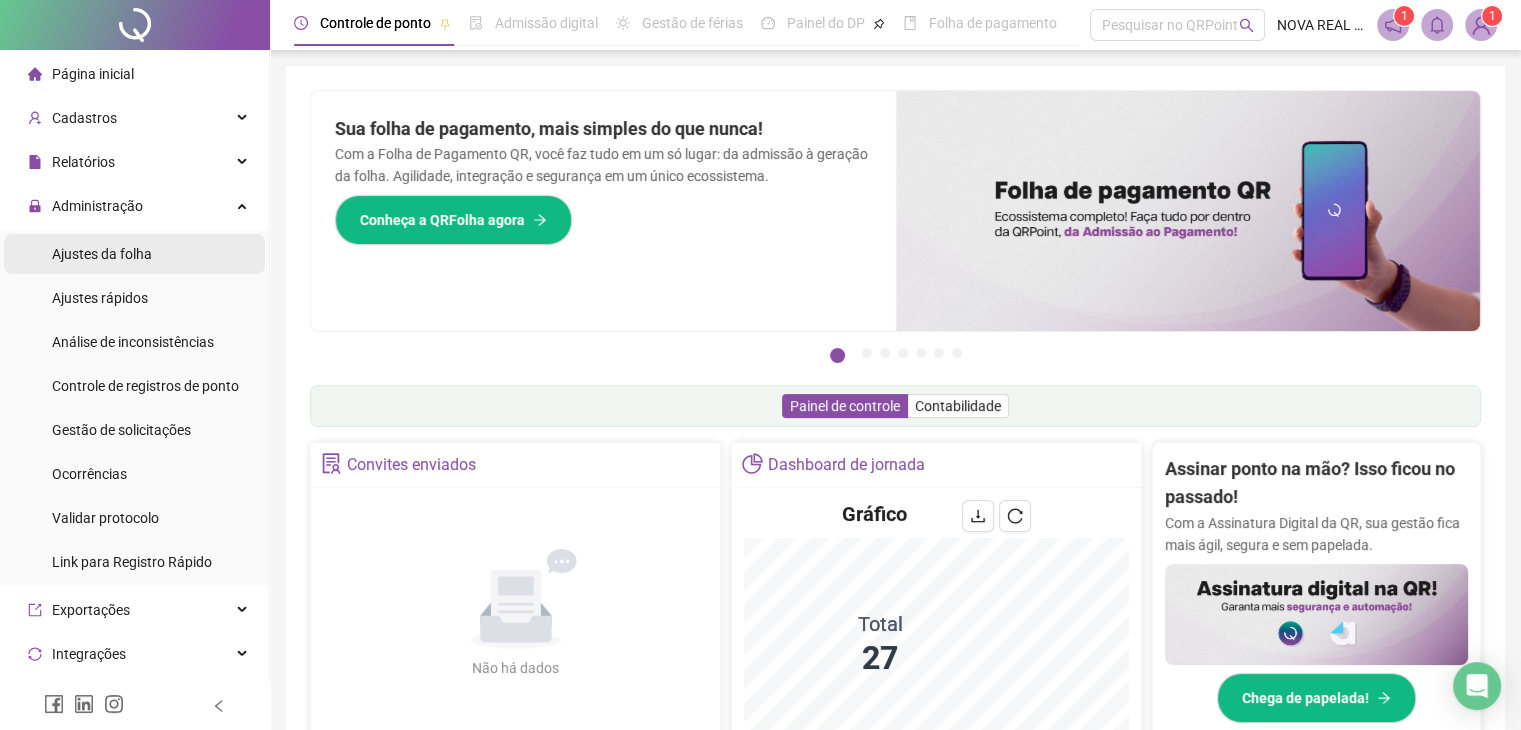 click on "Ajustes da folha" at bounding box center (102, 254) 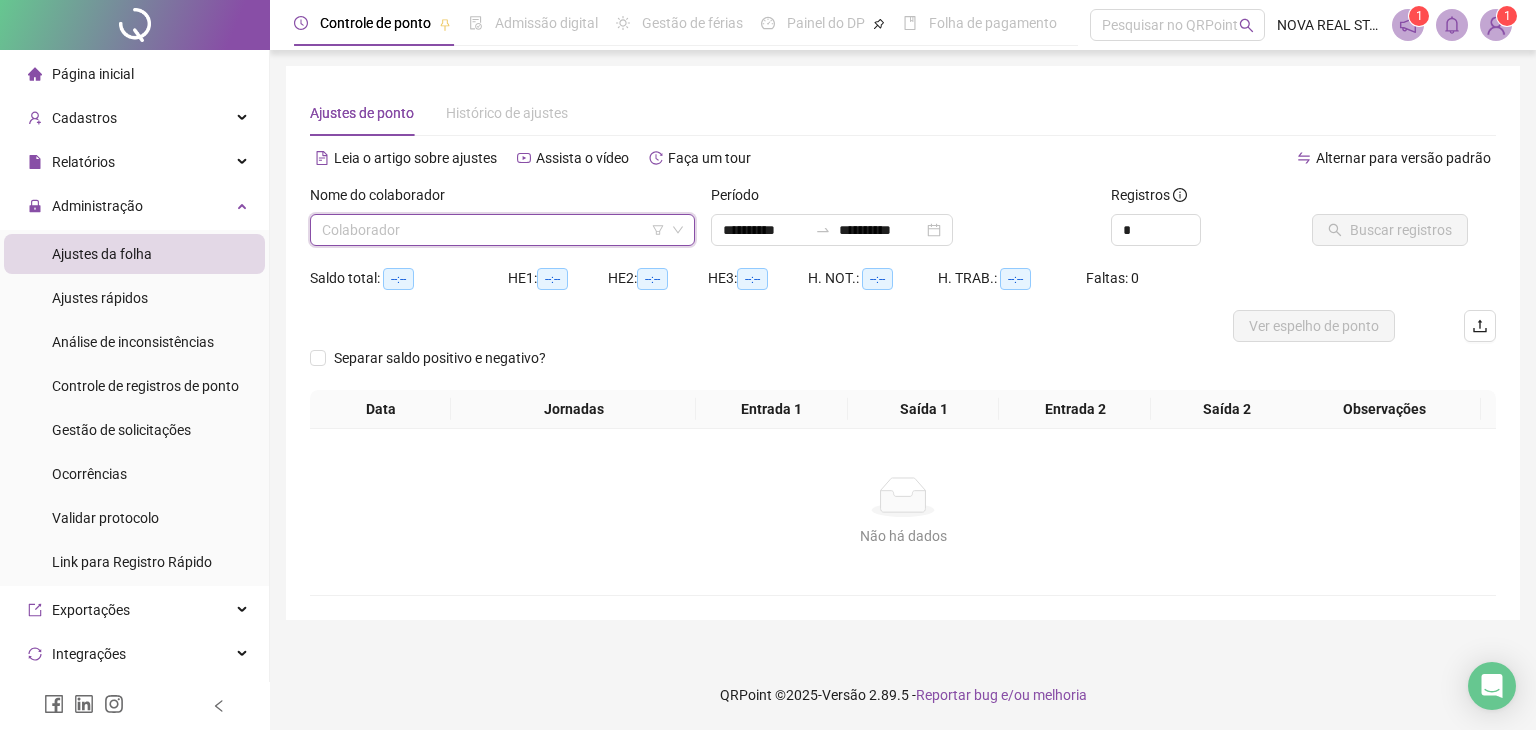 click at bounding box center [493, 230] 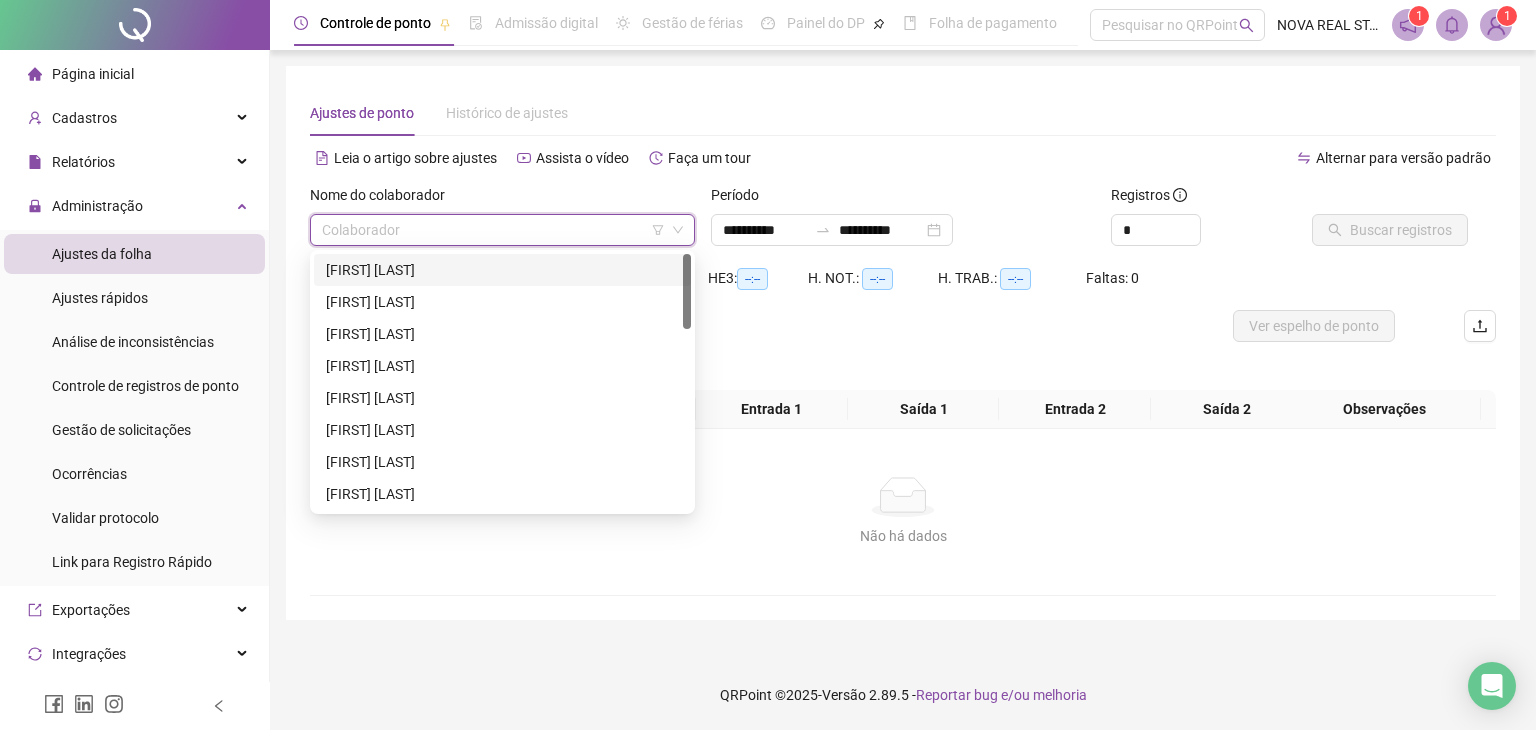 click on "[FIRST] [LAST]" at bounding box center [502, 270] 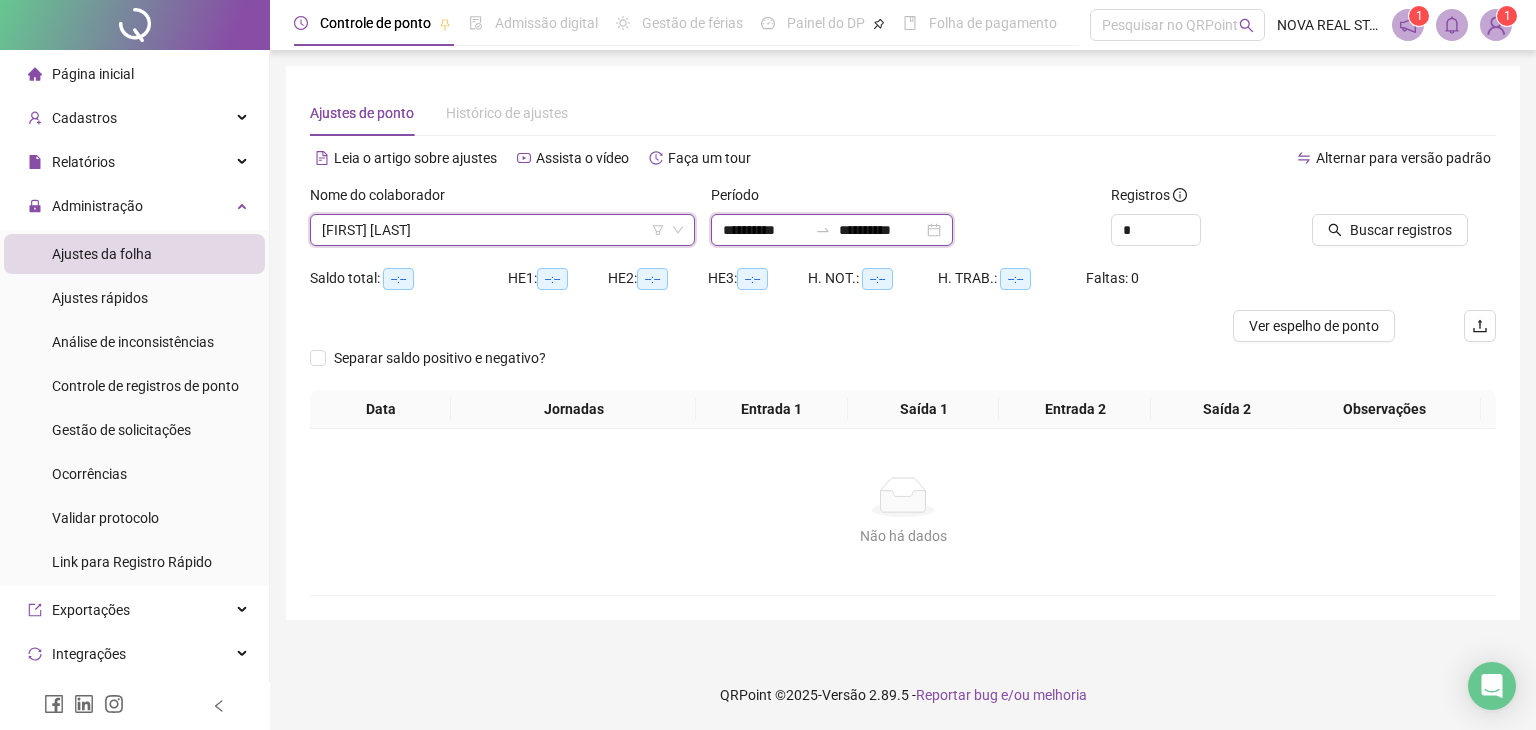 click on "**********" at bounding box center (765, 230) 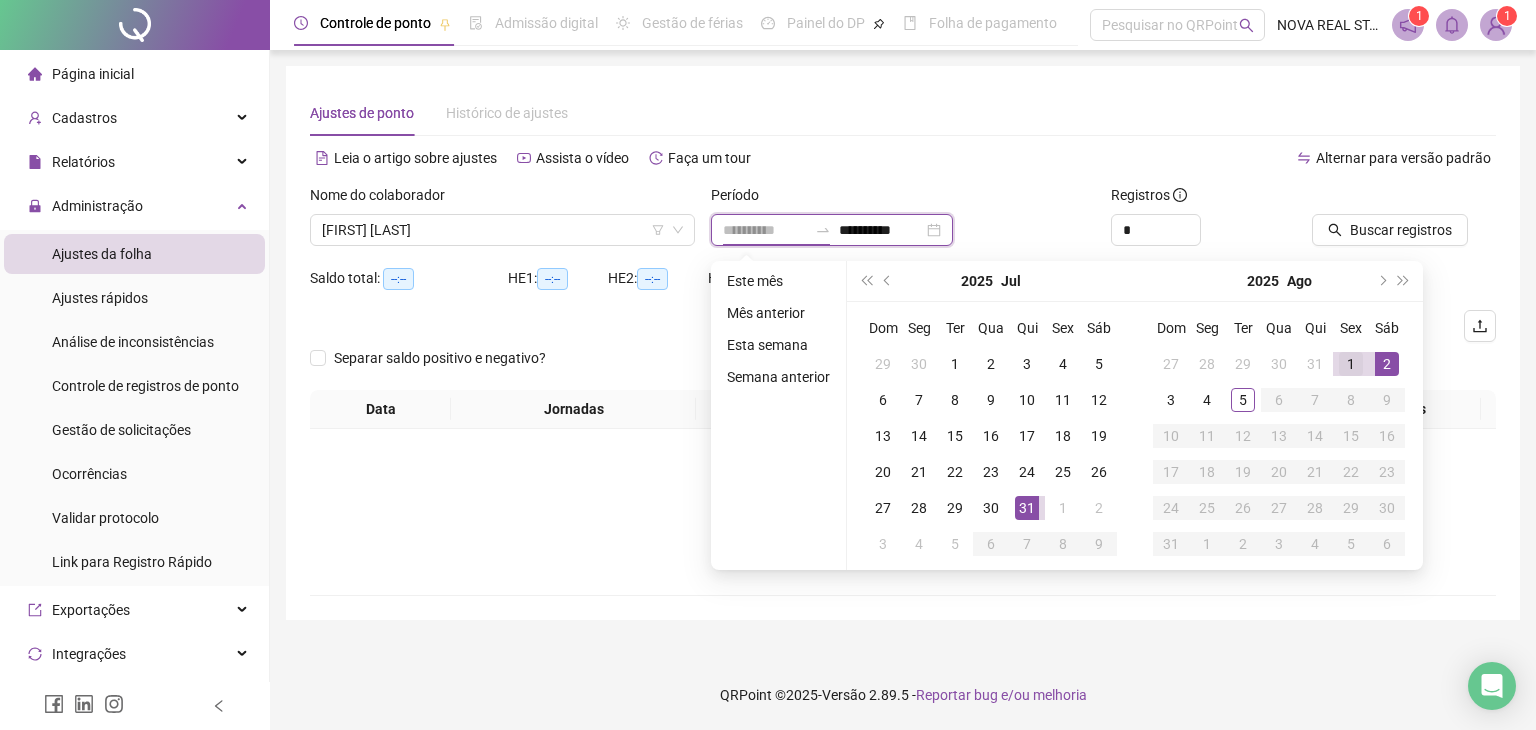 type on "**********" 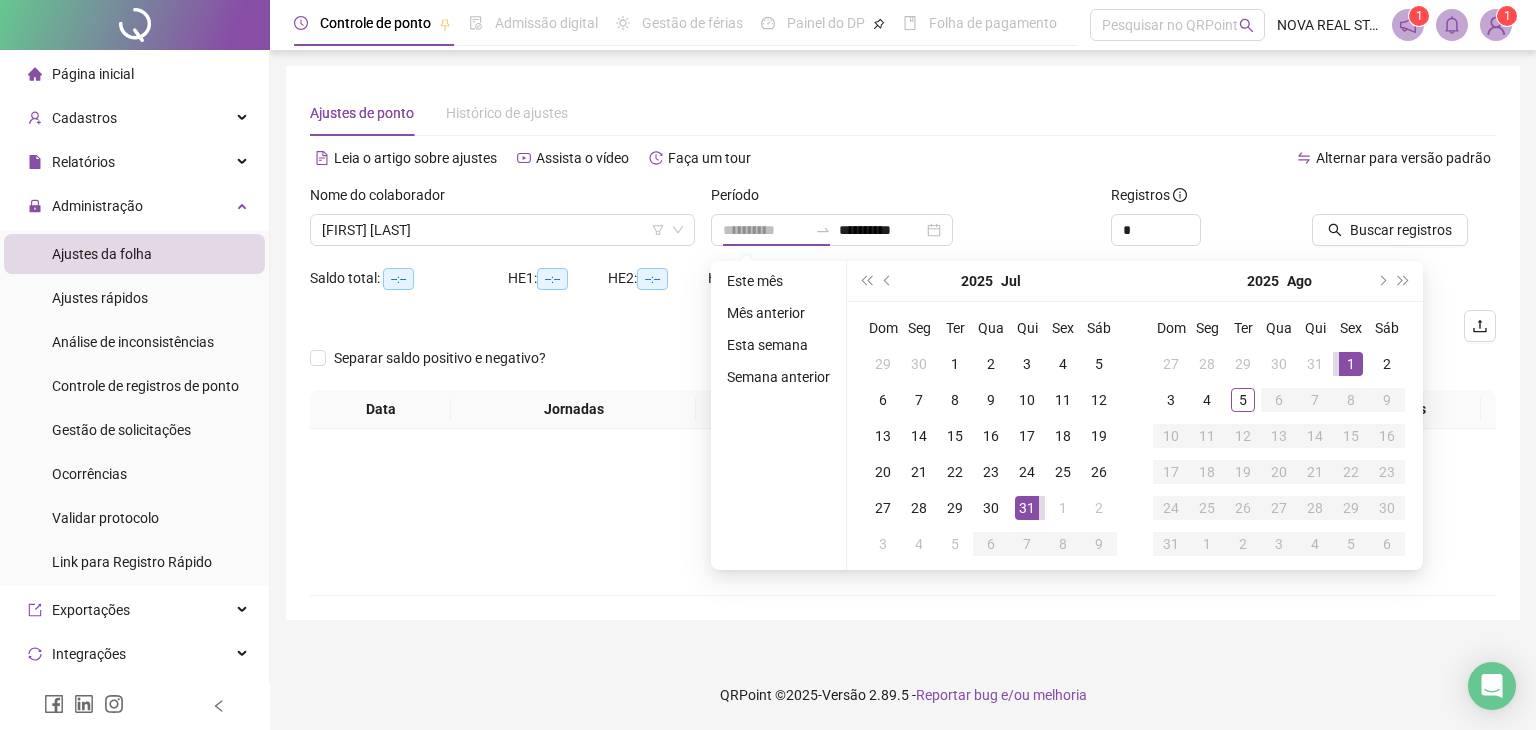 click on "1" at bounding box center [1351, 364] 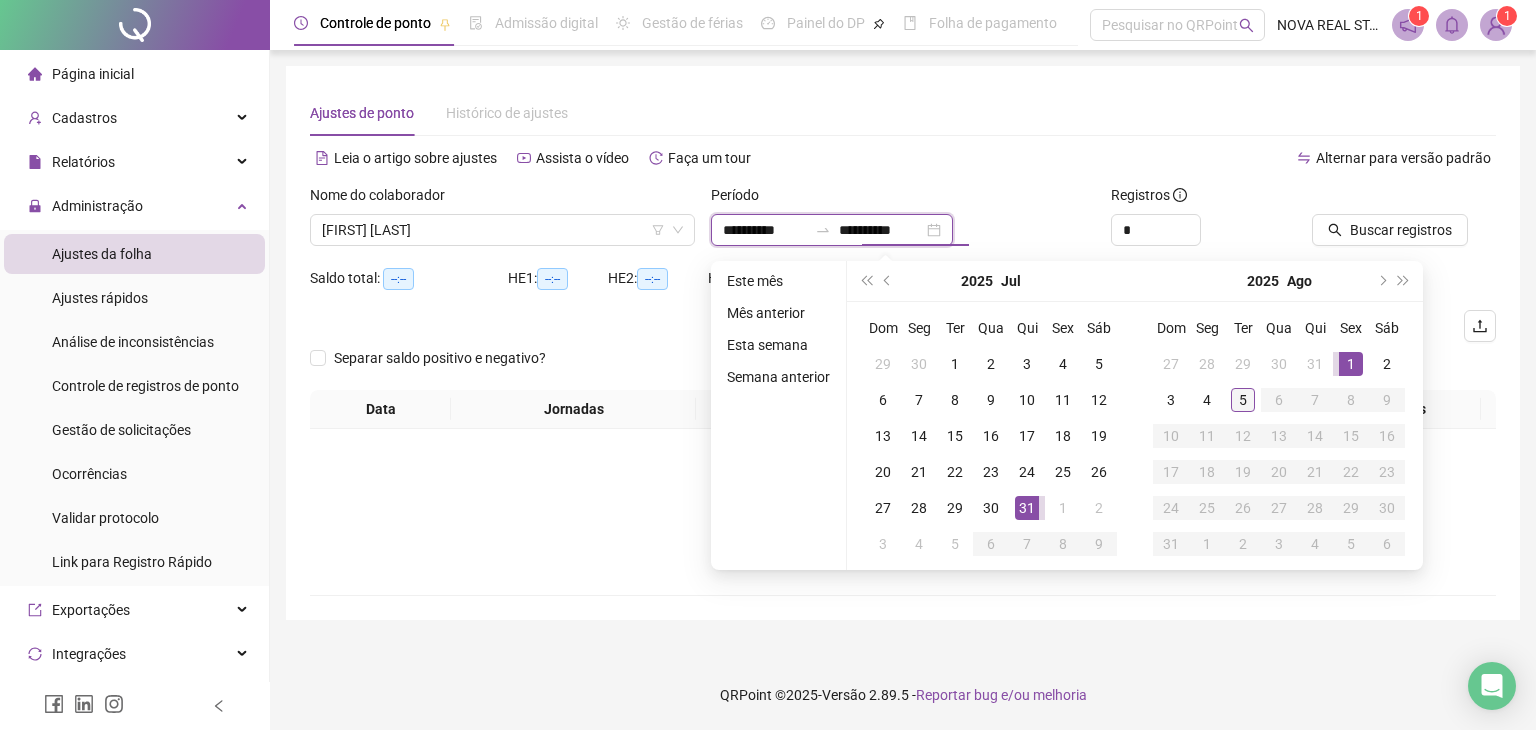 type on "**********" 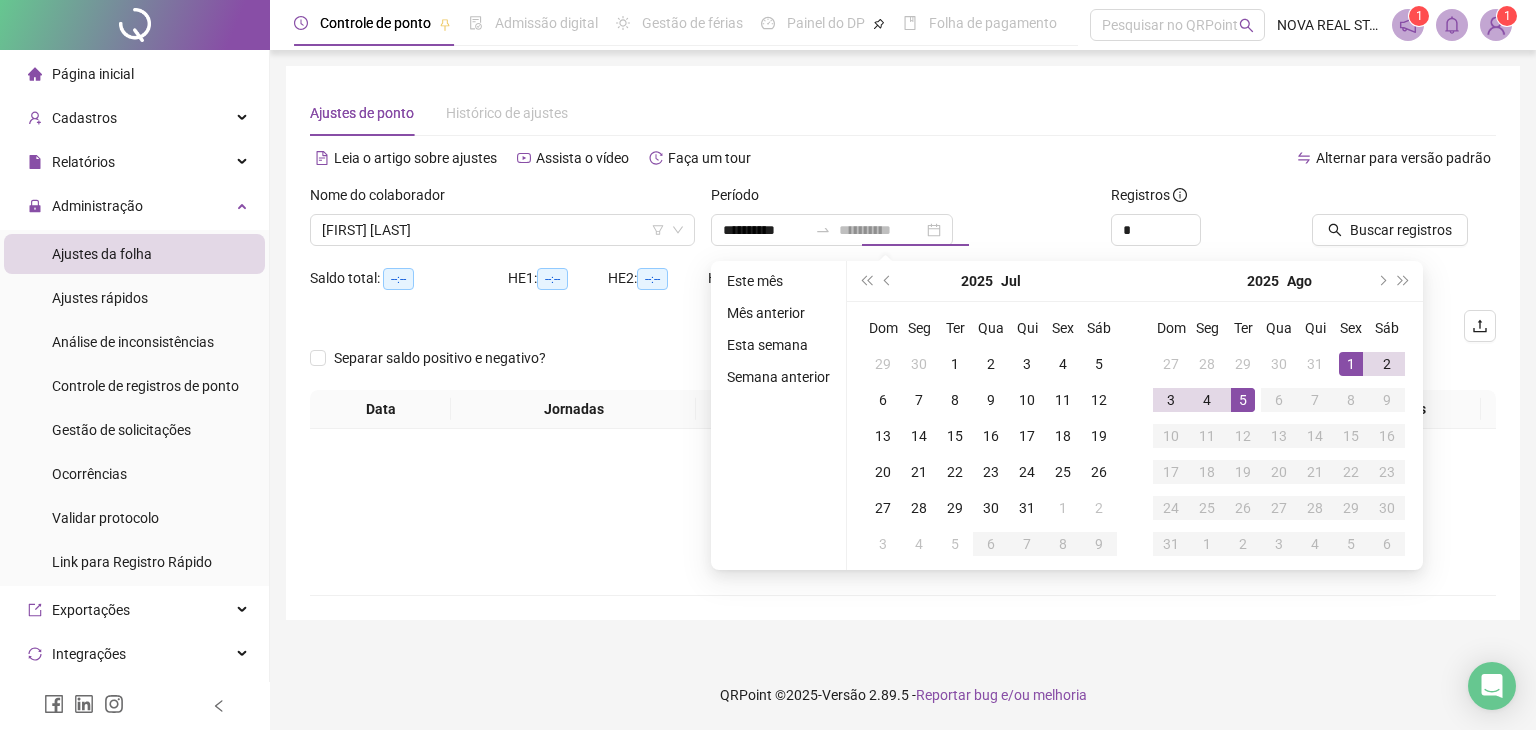 click on "5" at bounding box center [1243, 400] 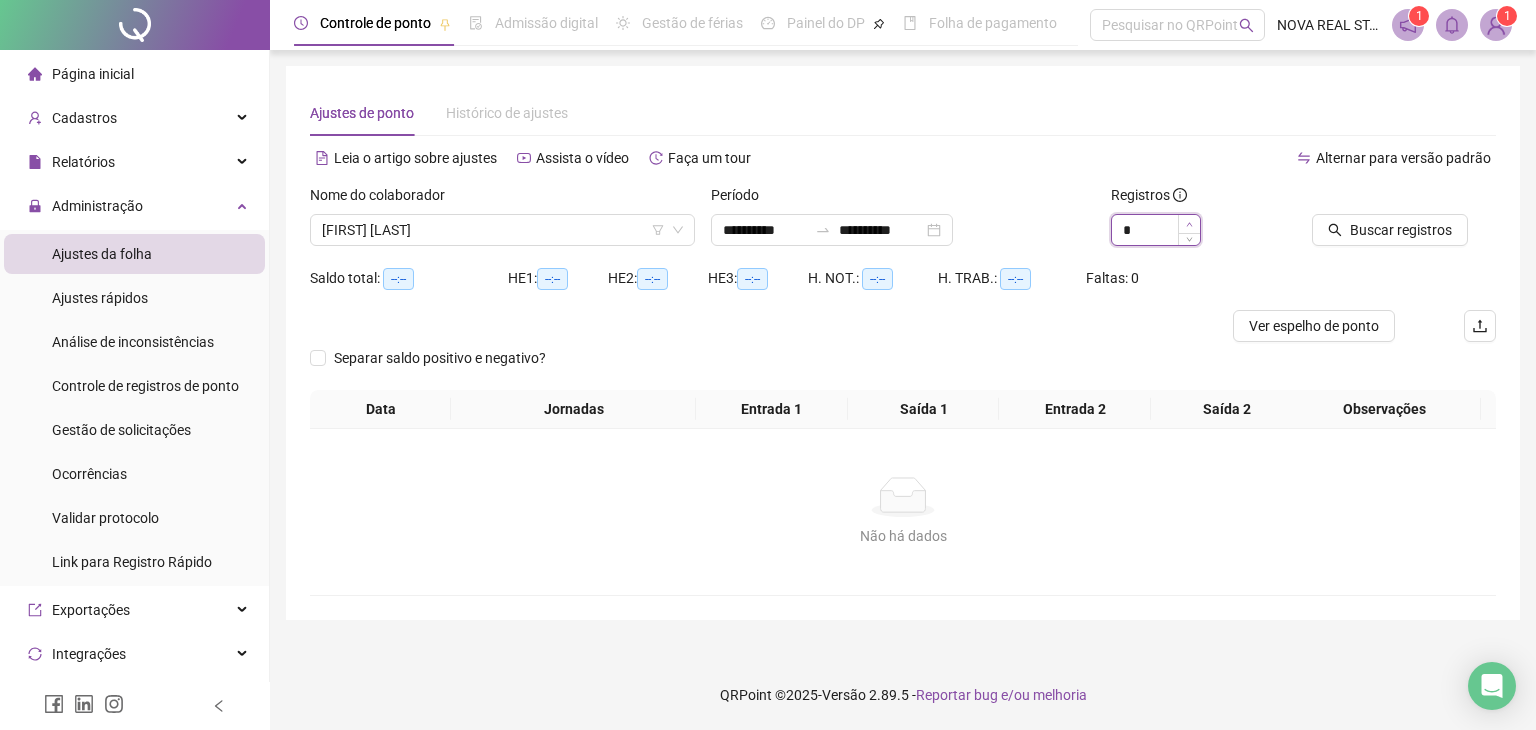 type on "*" 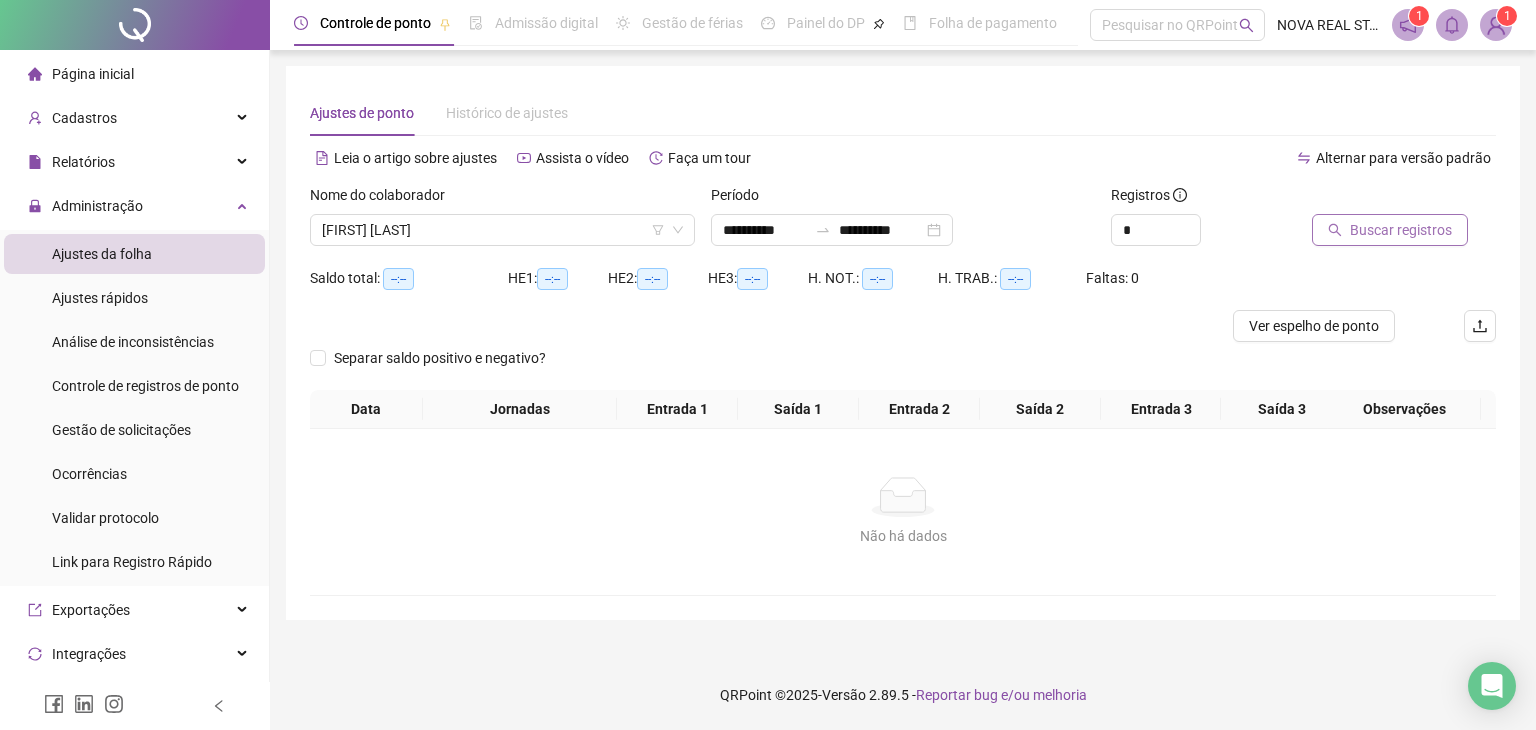 click on "Buscar registros" at bounding box center (1390, 230) 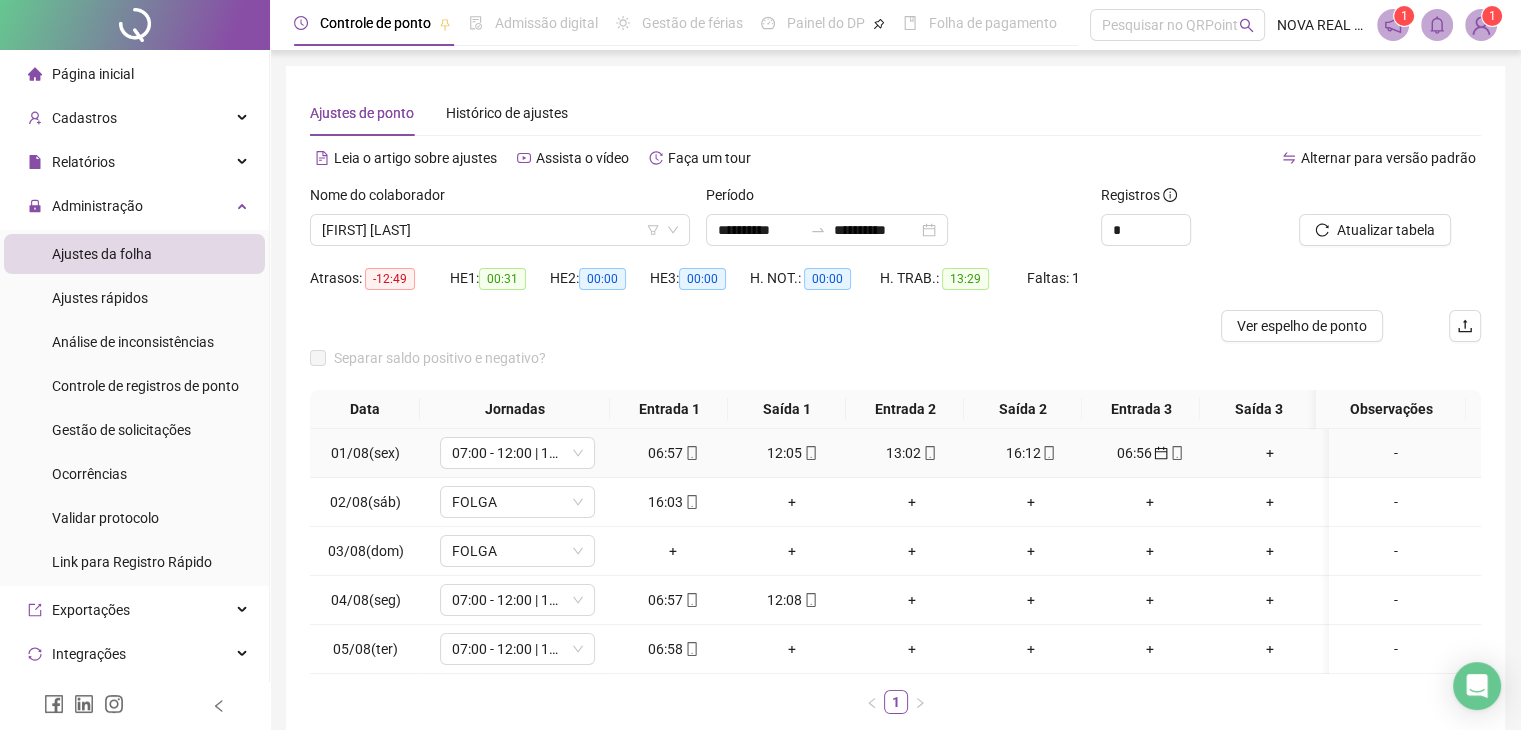 click at bounding box center [1176, 453] 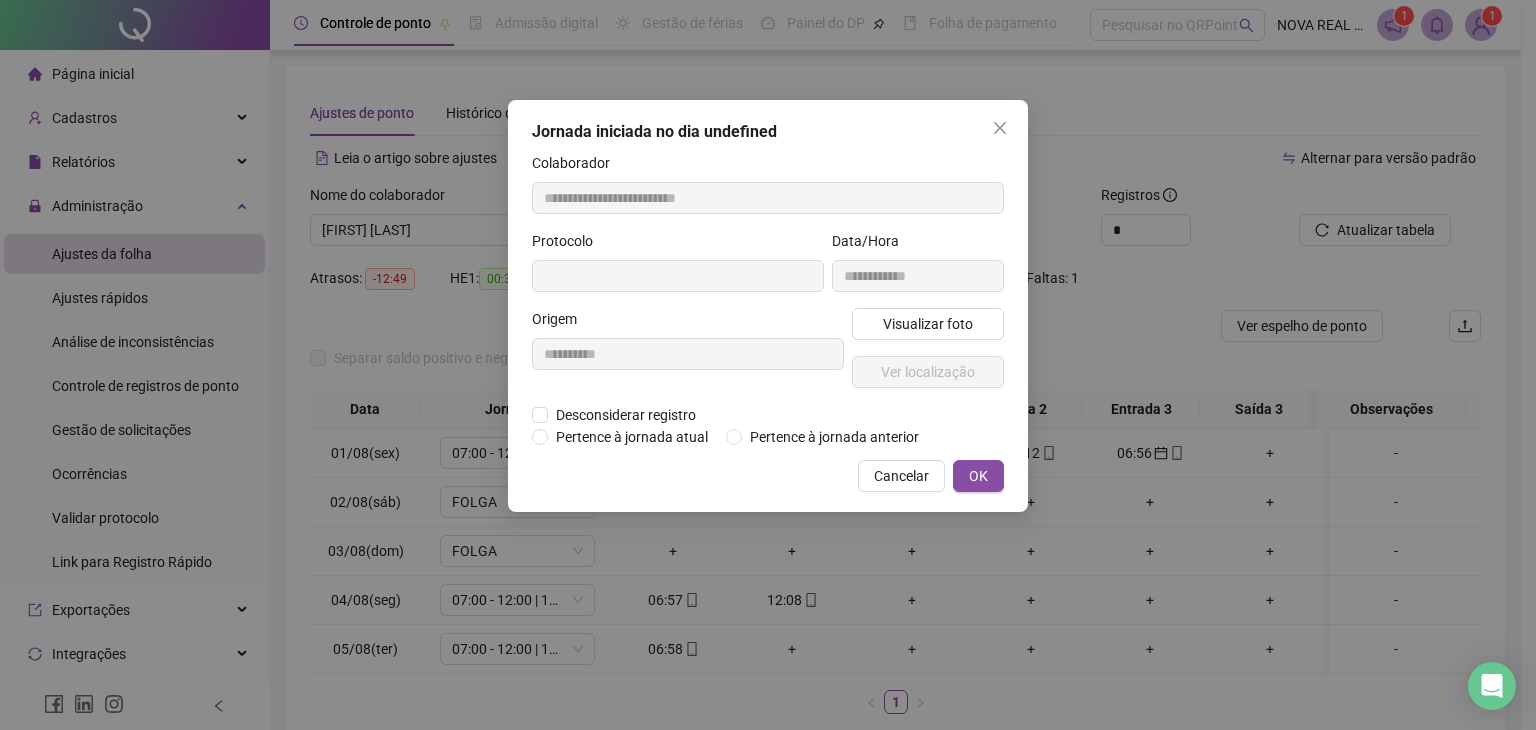 type on "**********" 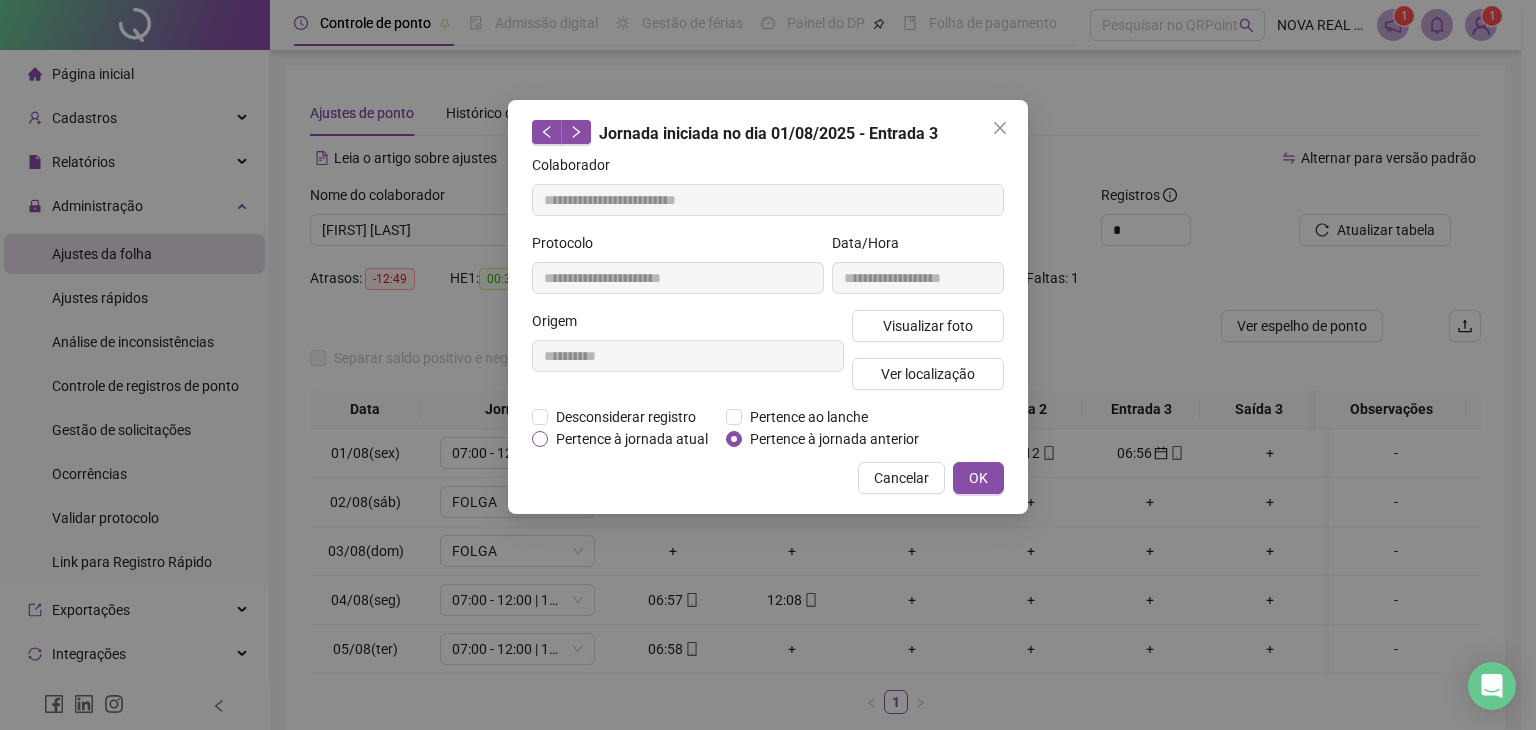 click on "Pertence à jornada atual" at bounding box center [632, 439] 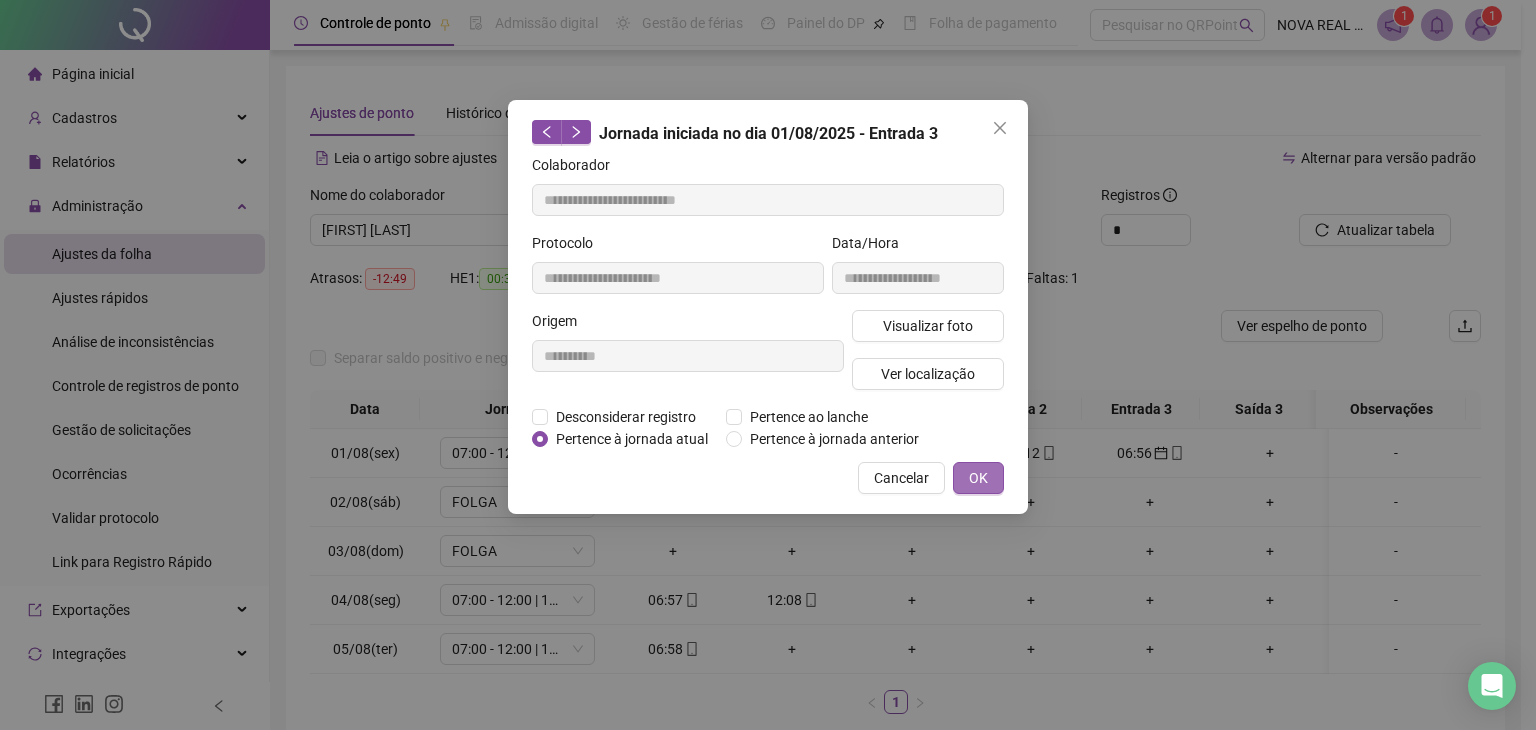 click on "OK" at bounding box center (978, 478) 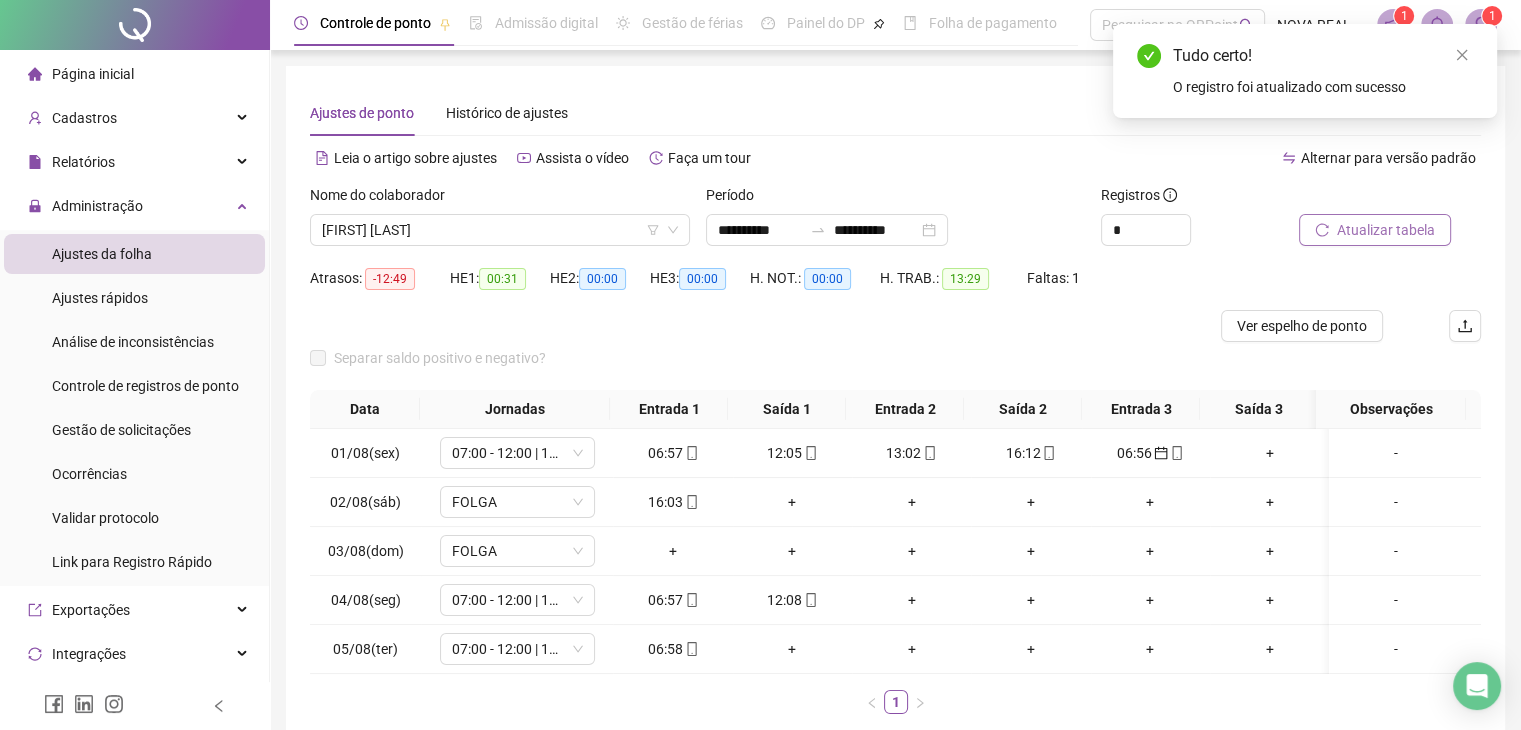 click on "Atualizar tabela" at bounding box center [1375, 230] 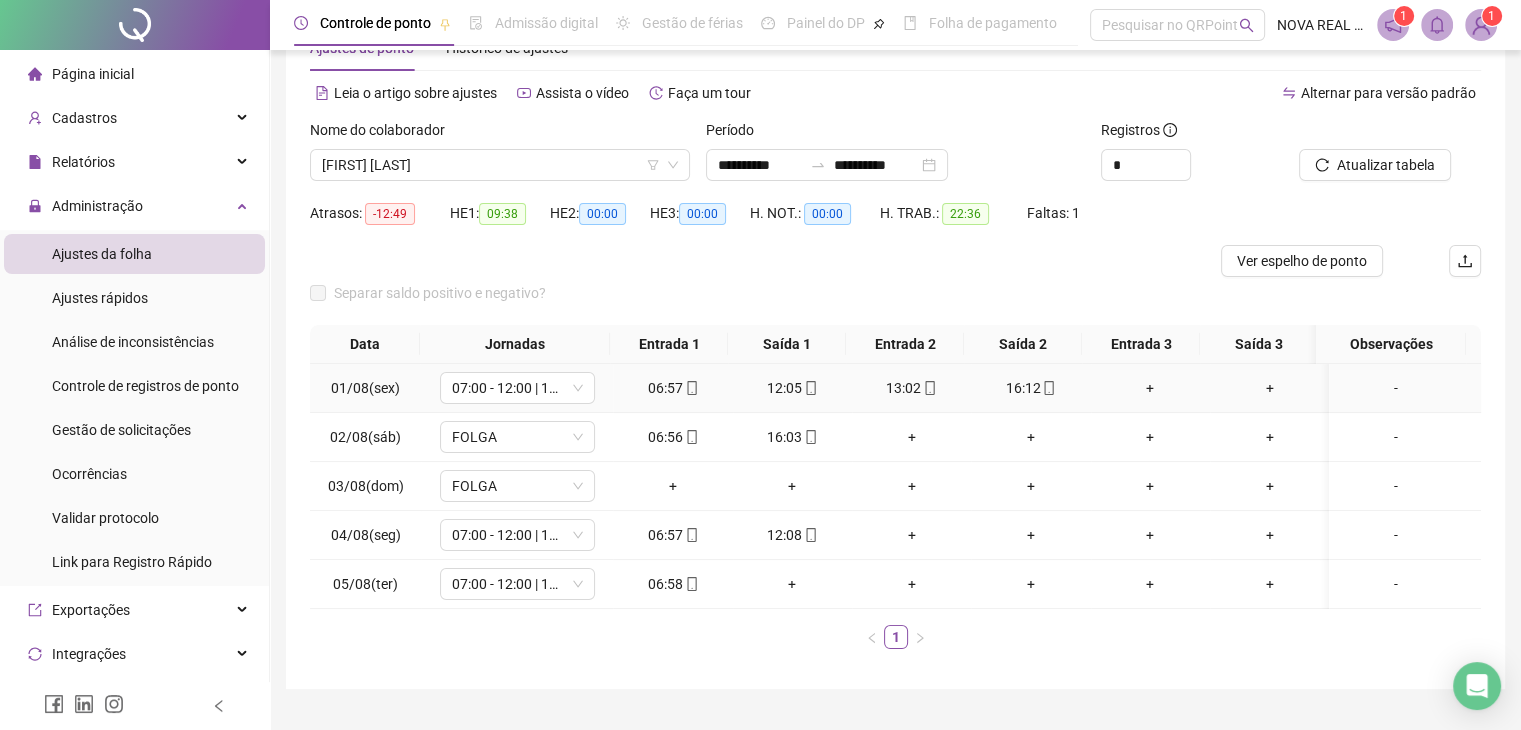 scroll, scrollTop: 100, scrollLeft: 0, axis: vertical 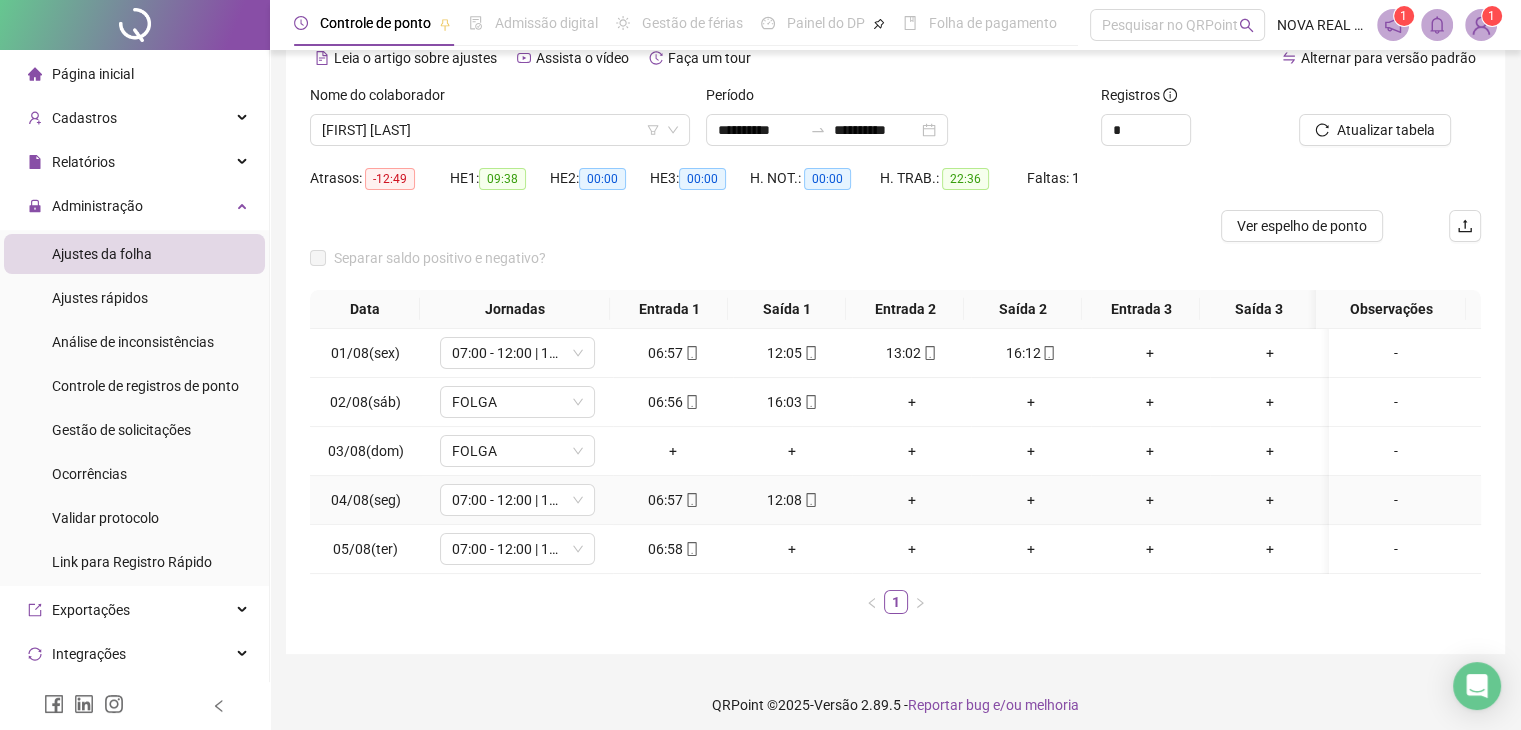 click on "+" at bounding box center [911, 500] 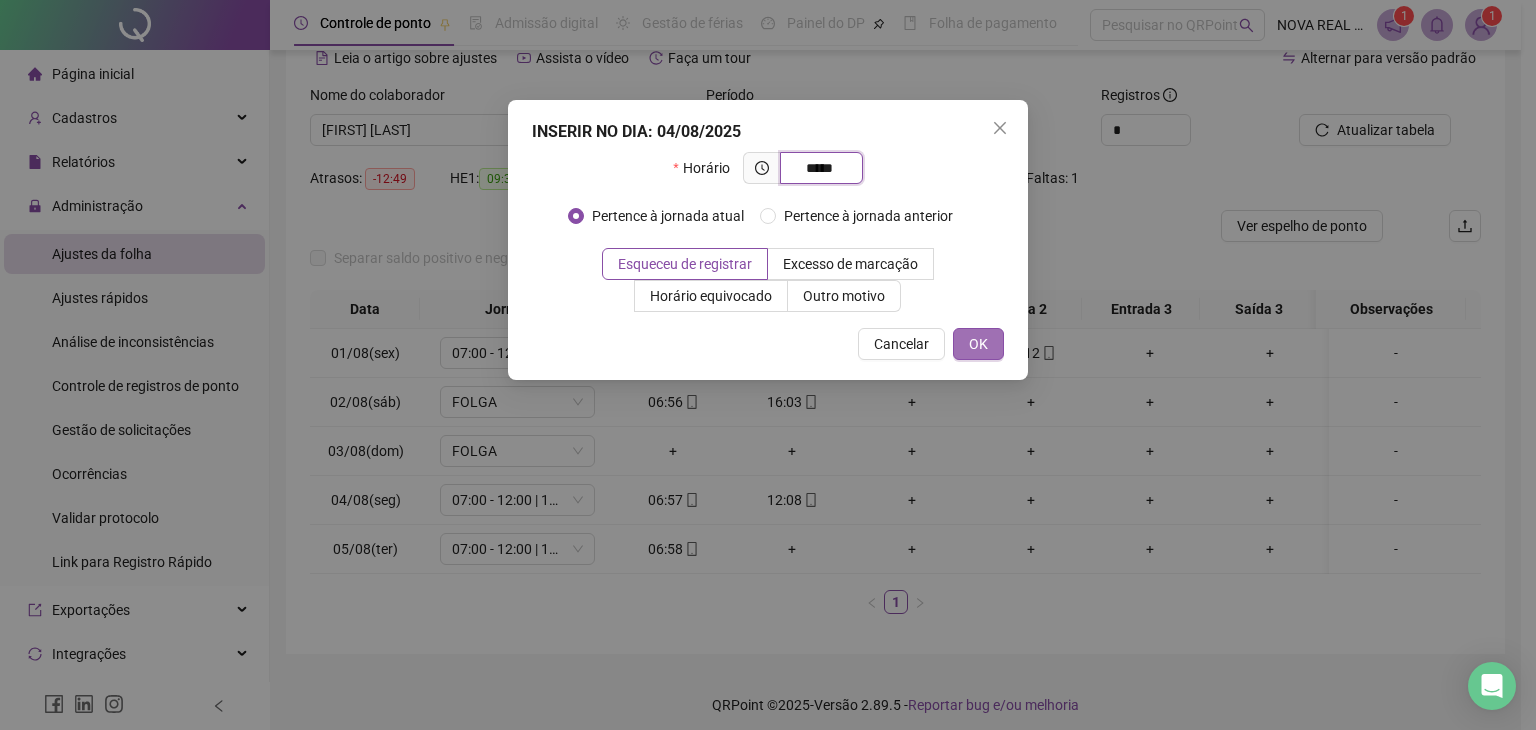 type on "*****" 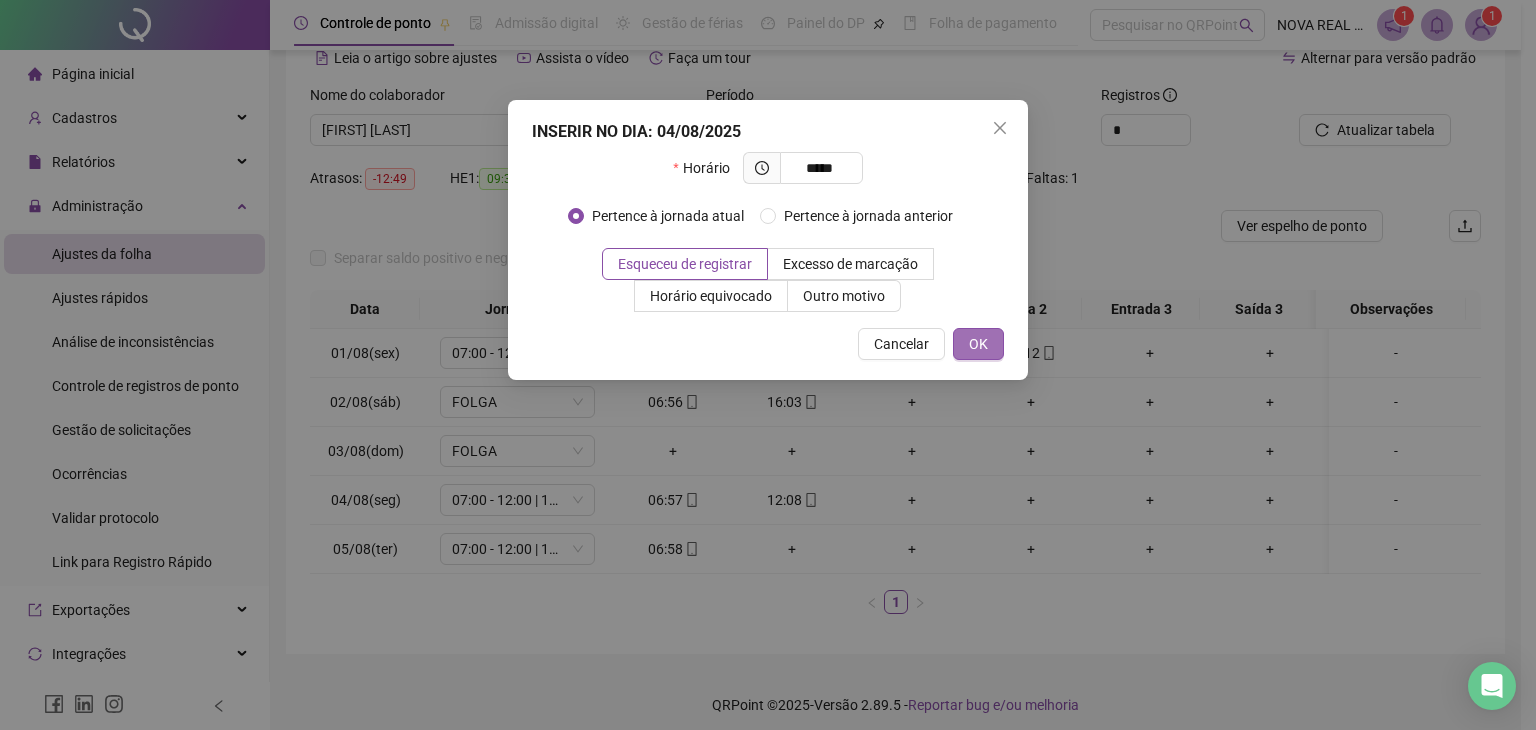 click on "OK" at bounding box center (978, 344) 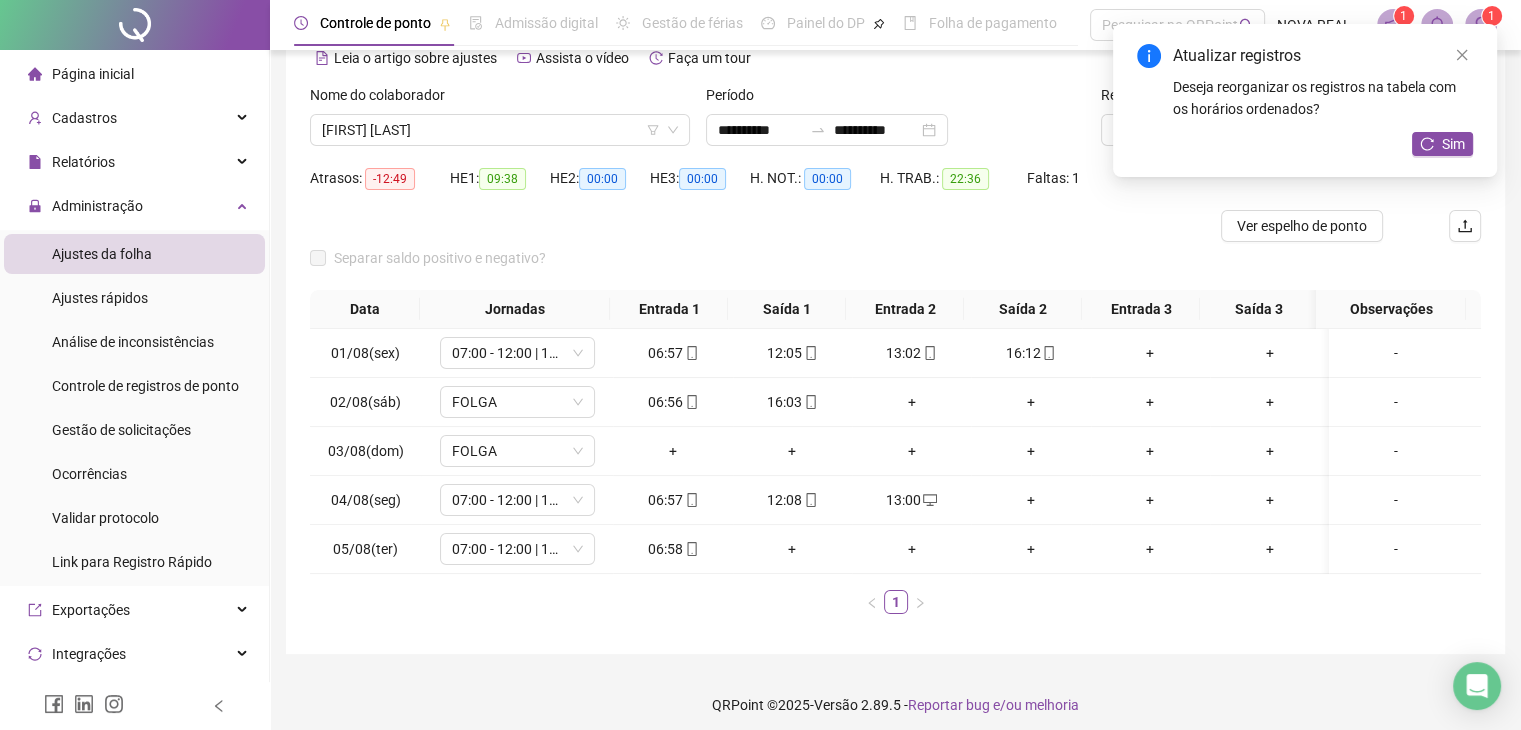 click on "Período" at bounding box center (896, 99) 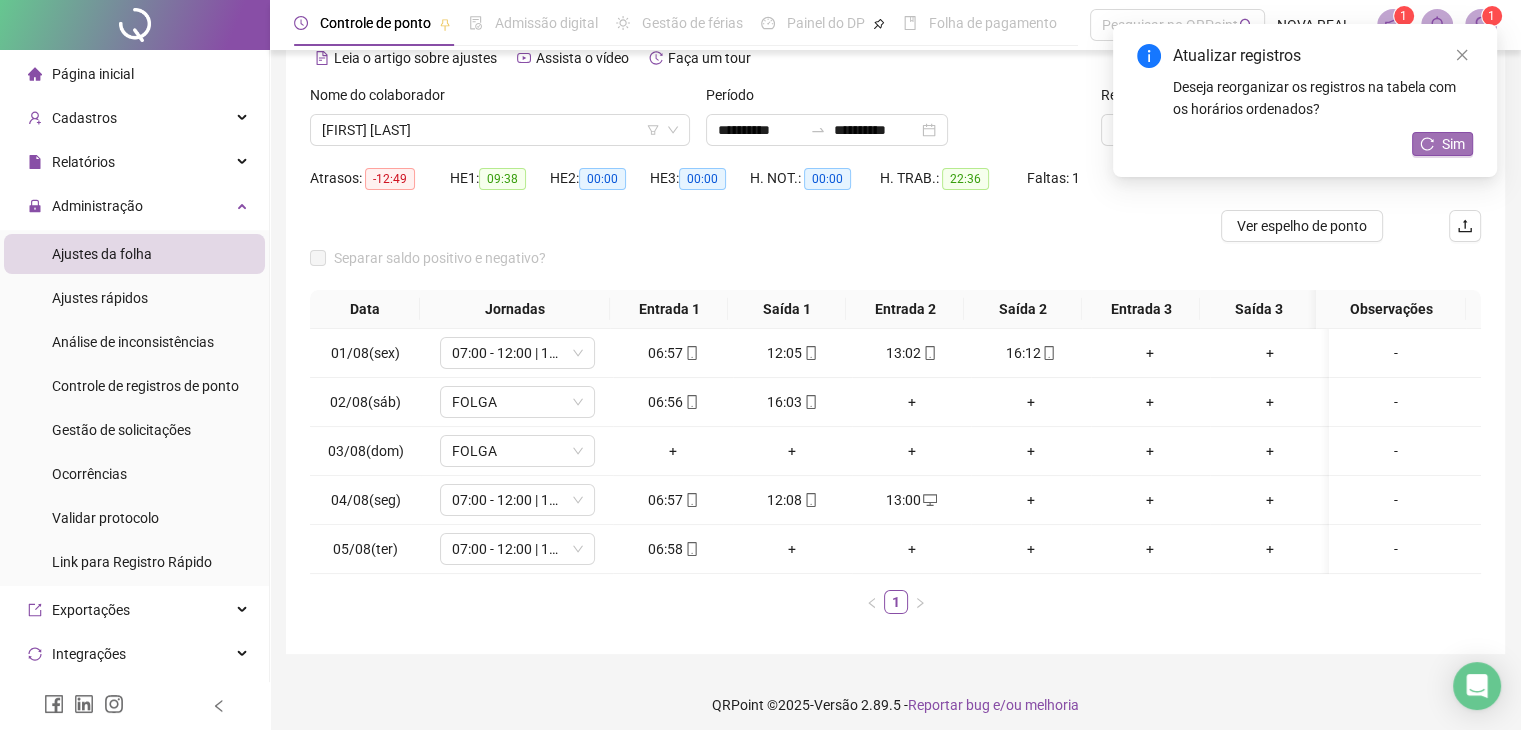 click on "Sim" at bounding box center (1453, 144) 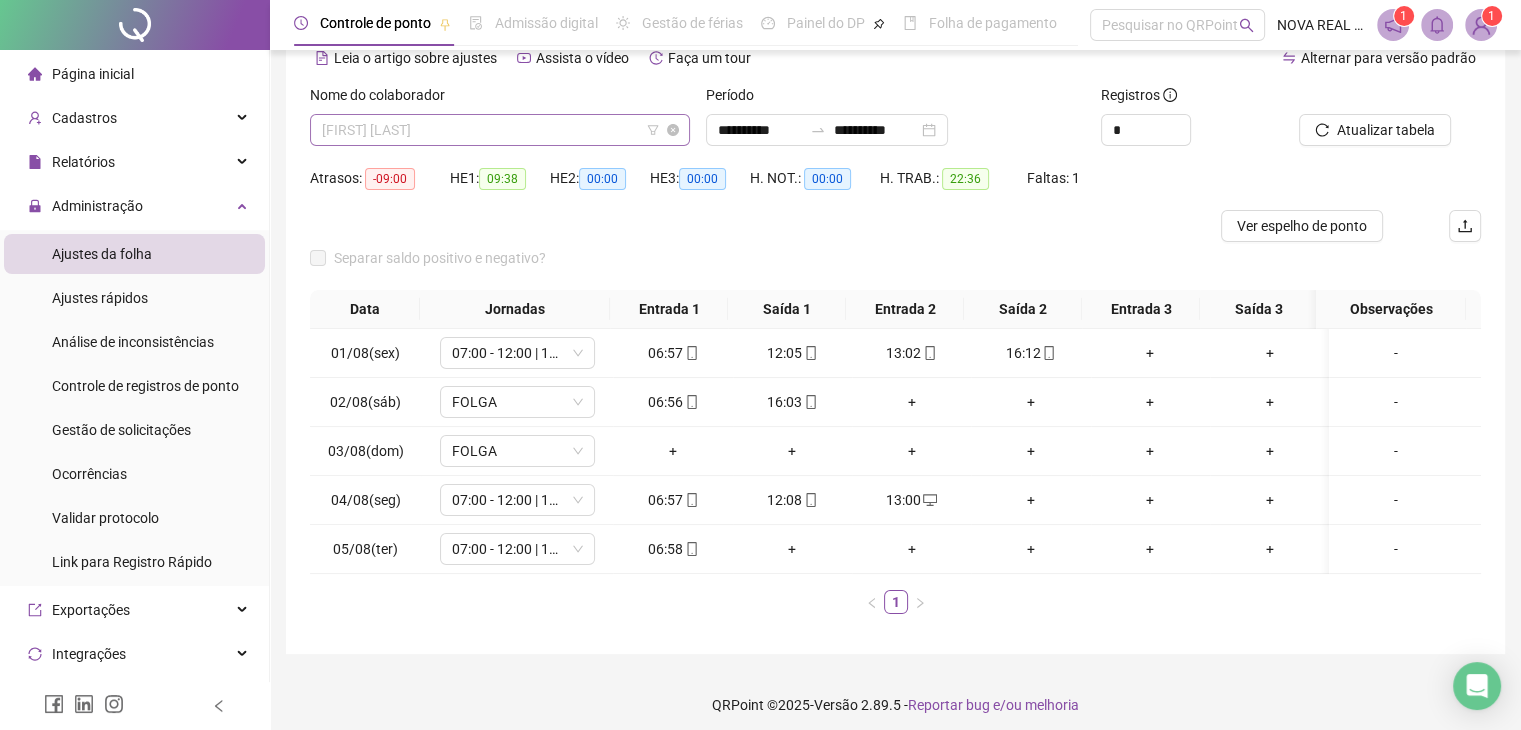 click on "[FIRST] [LAST]" at bounding box center [500, 130] 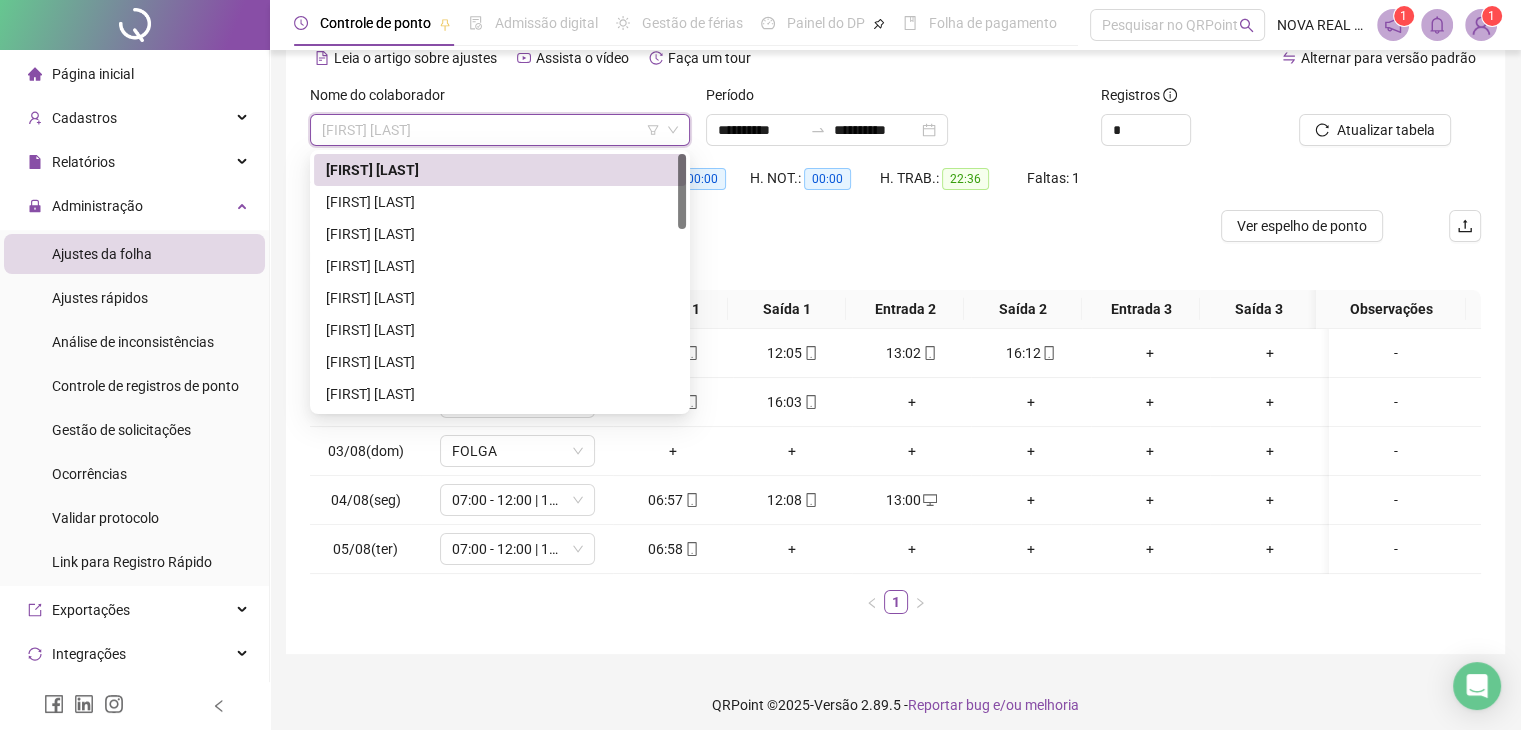 click on "[FIRST] [LAST]" at bounding box center (500, 170) 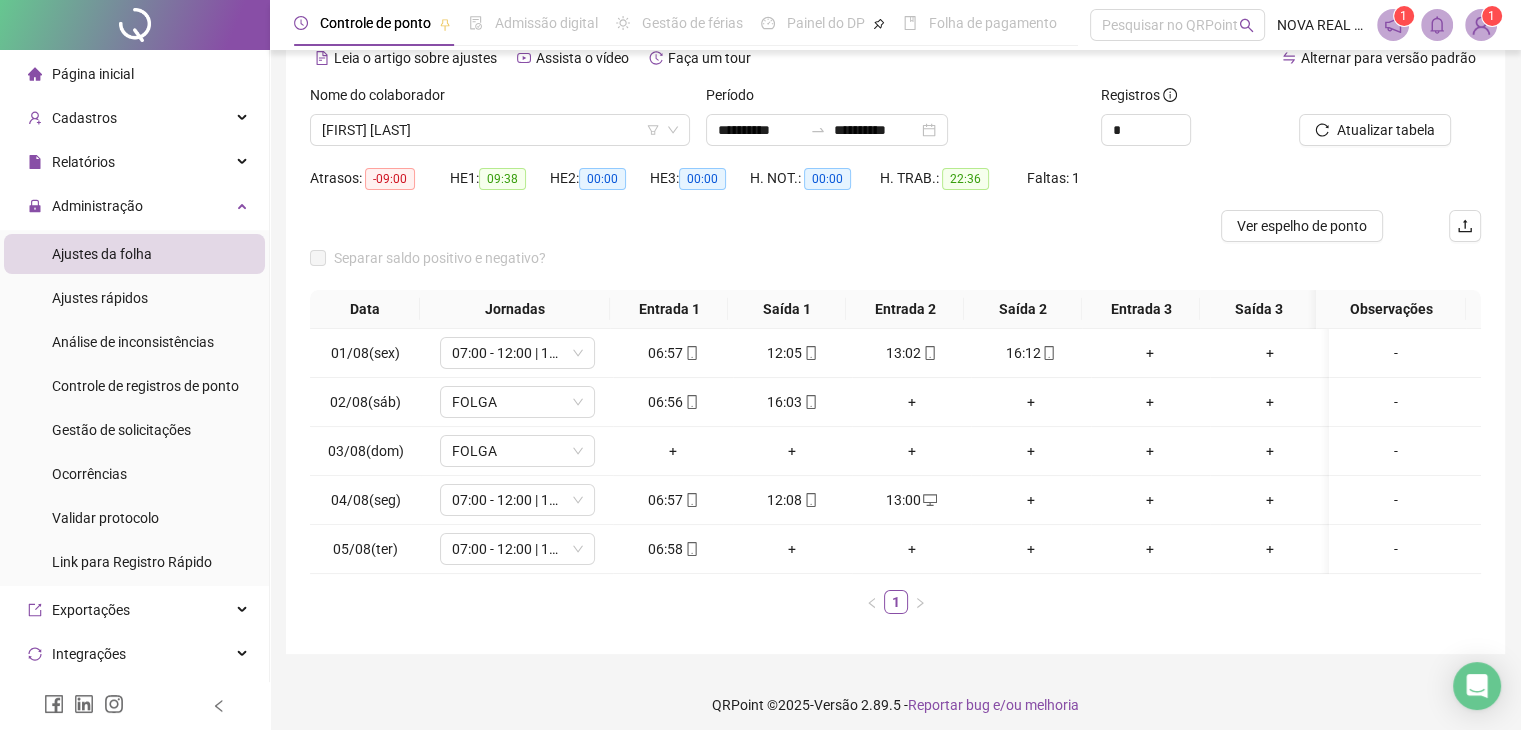 click on "Nome do colaborador [FIRST] [LAST]" at bounding box center (500, 123) 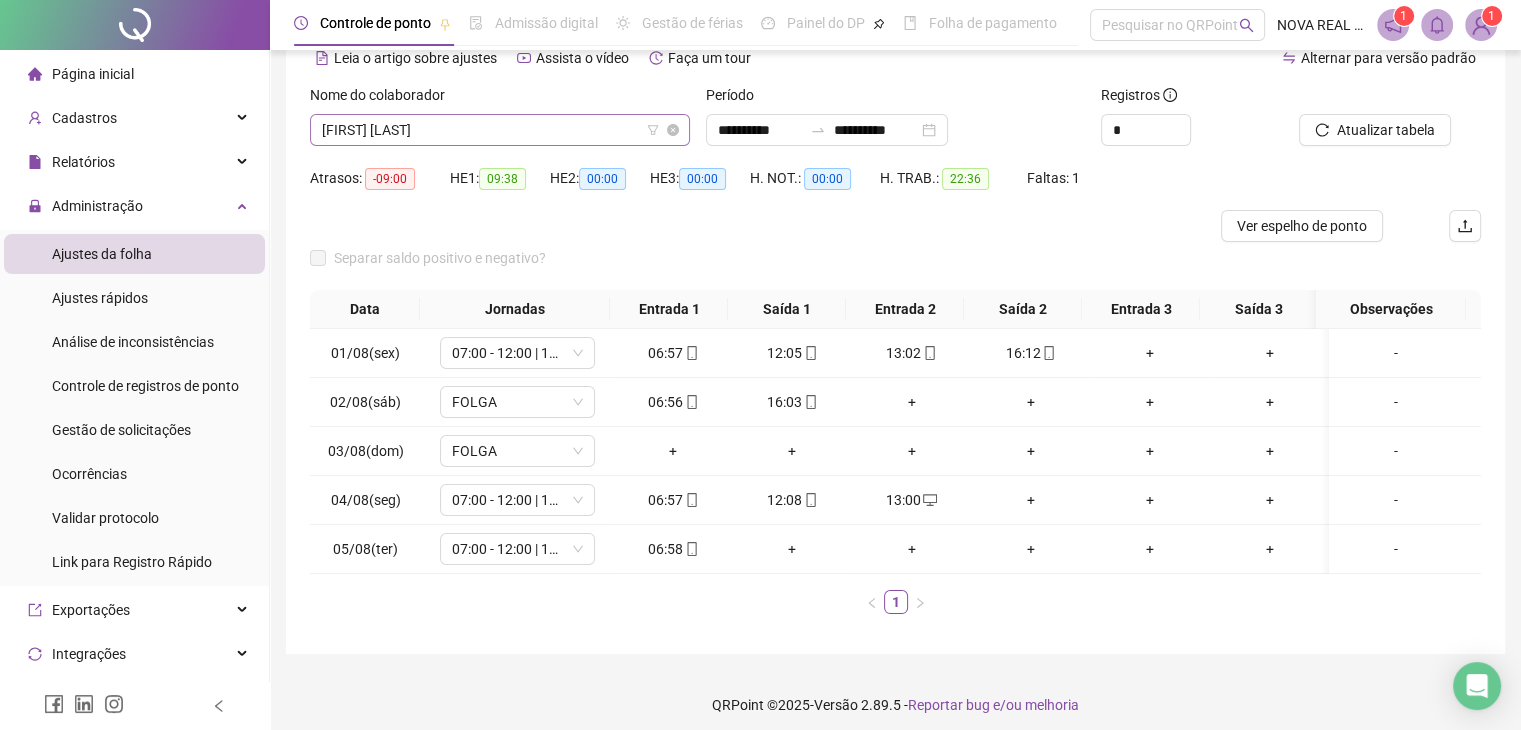 click on "[FIRST] [LAST]" at bounding box center (500, 130) 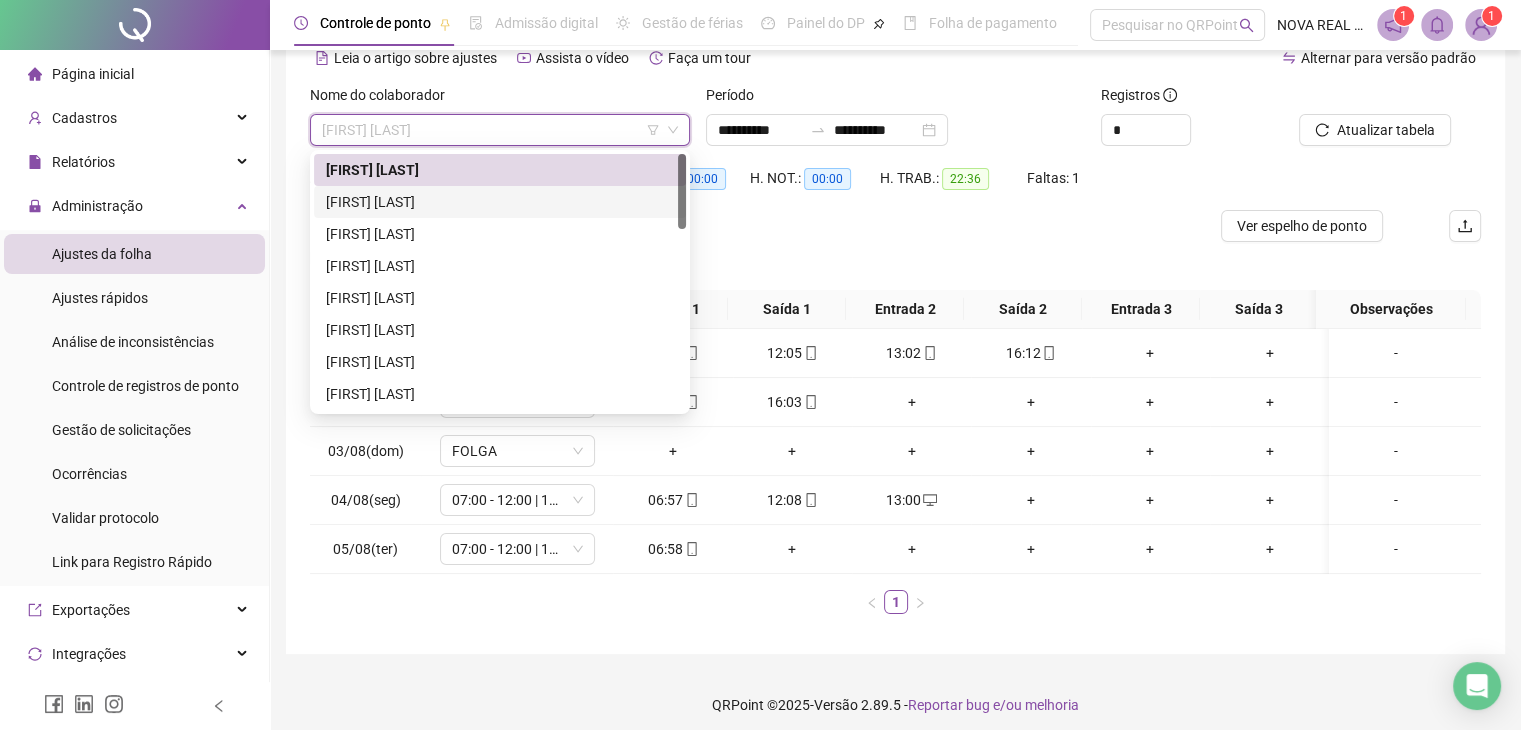 click on "[FIRST] [LAST]" at bounding box center [500, 202] 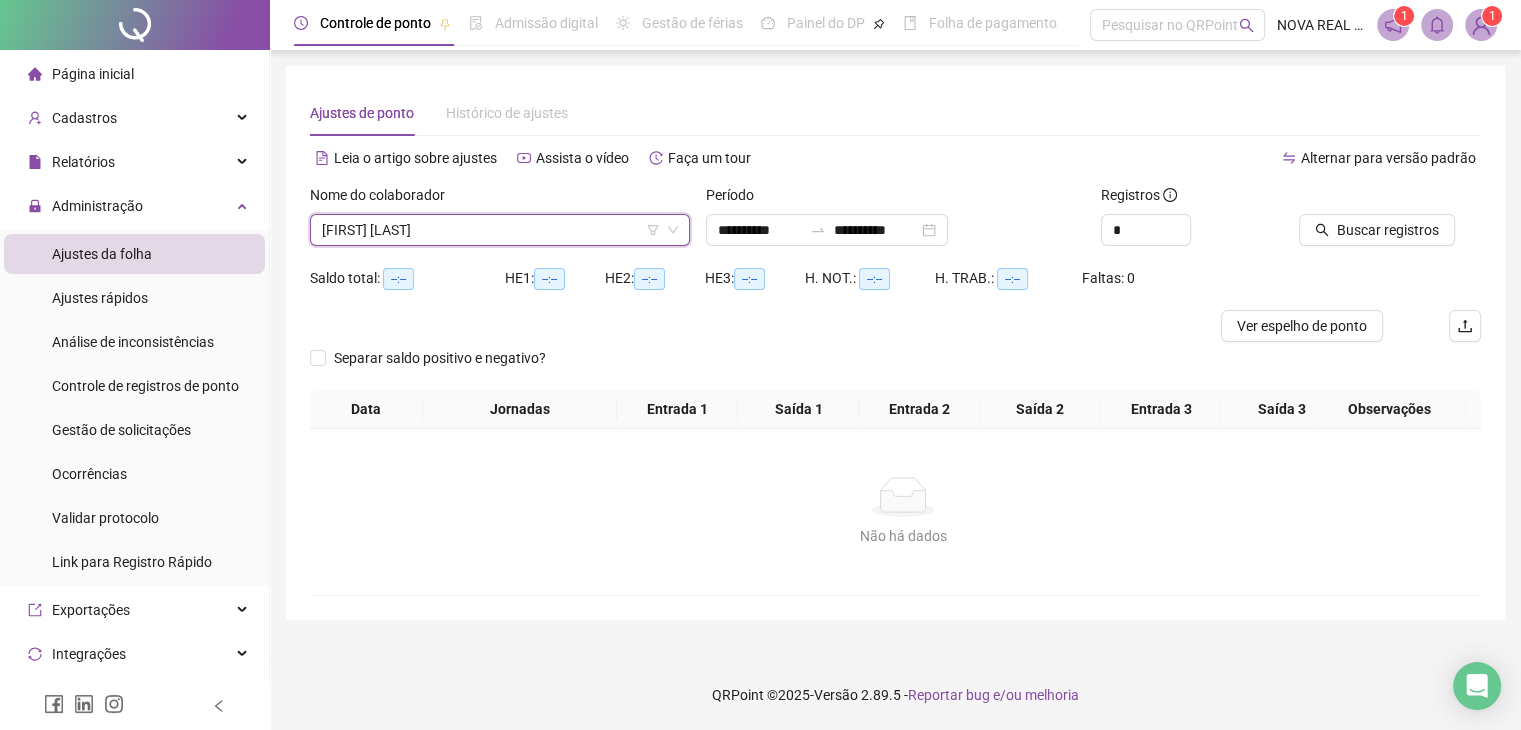 scroll, scrollTop: 0, scrollLeft: 0, axis: both 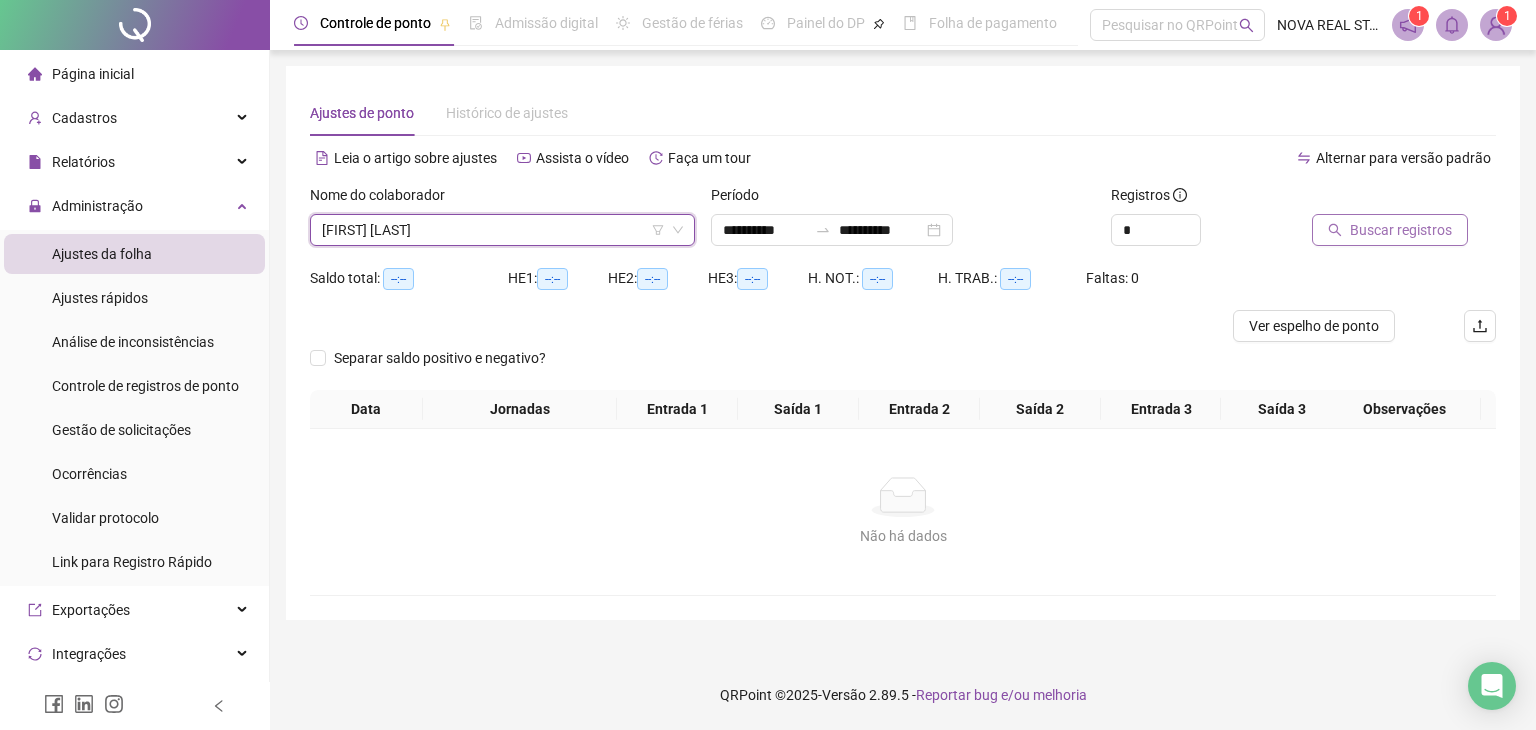 click on "Buscar registros" at bounding box center (1401, 230) 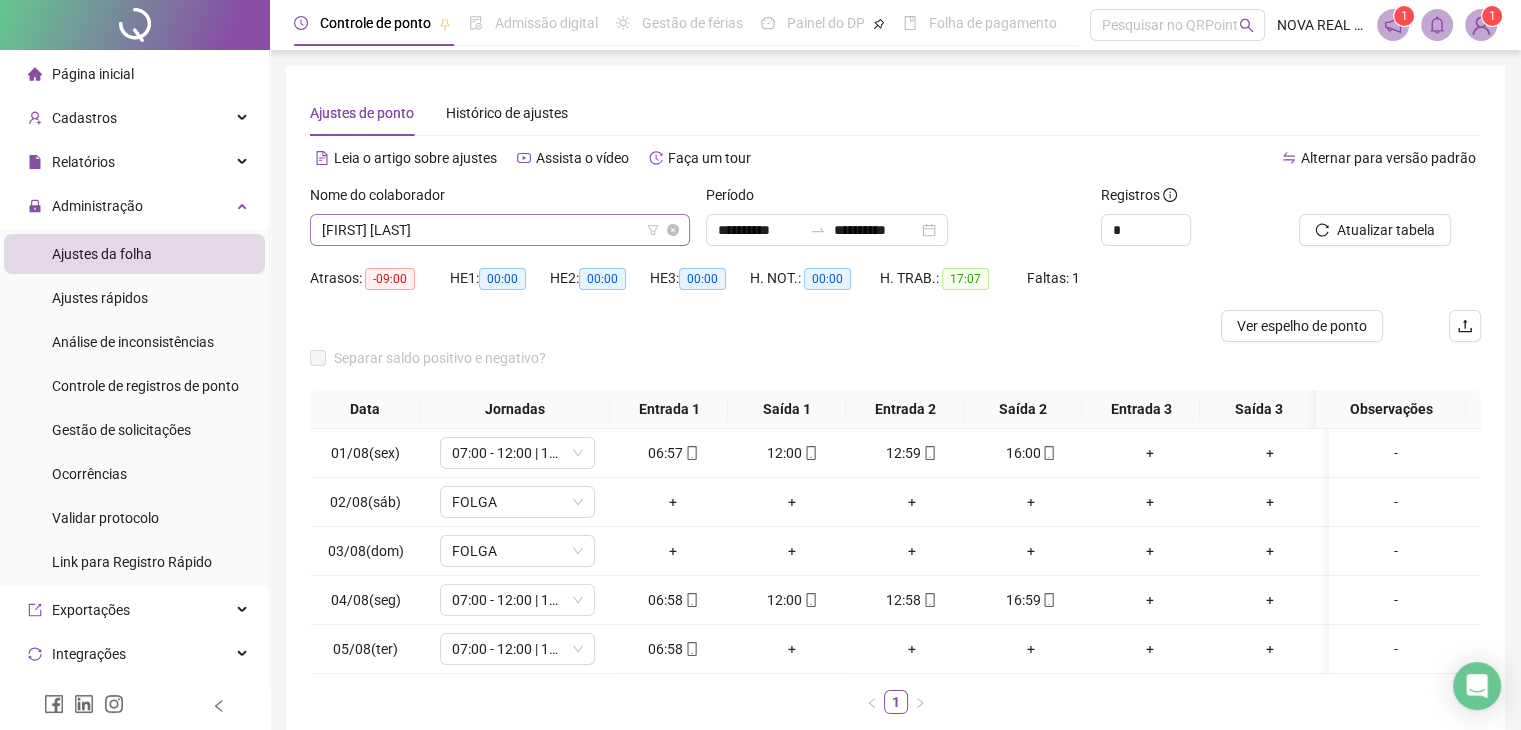 click on "[FIRST] [LAST]" at bounding box center (500, 230) 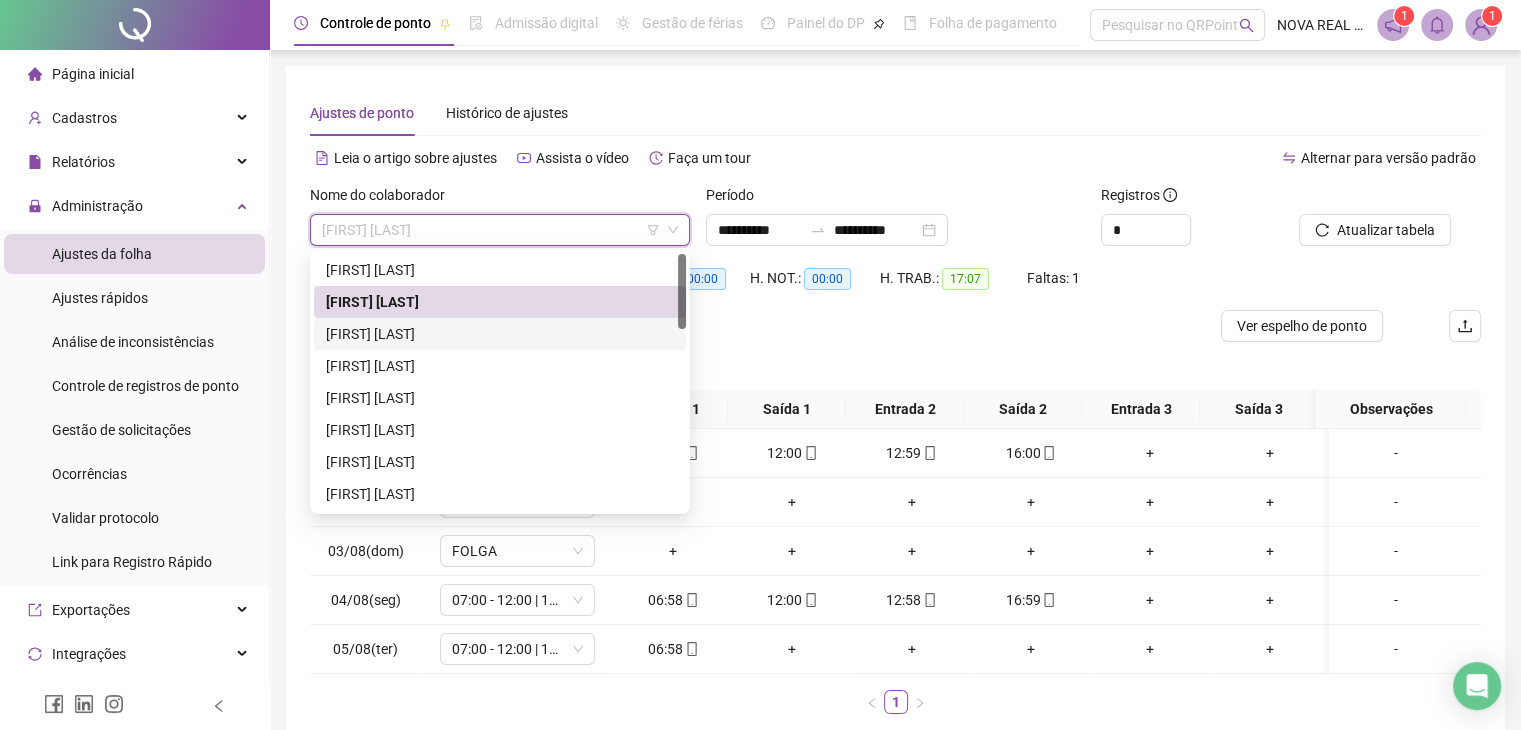 click on "[FIRST] [LAST]" at bounding box center [500, 334] 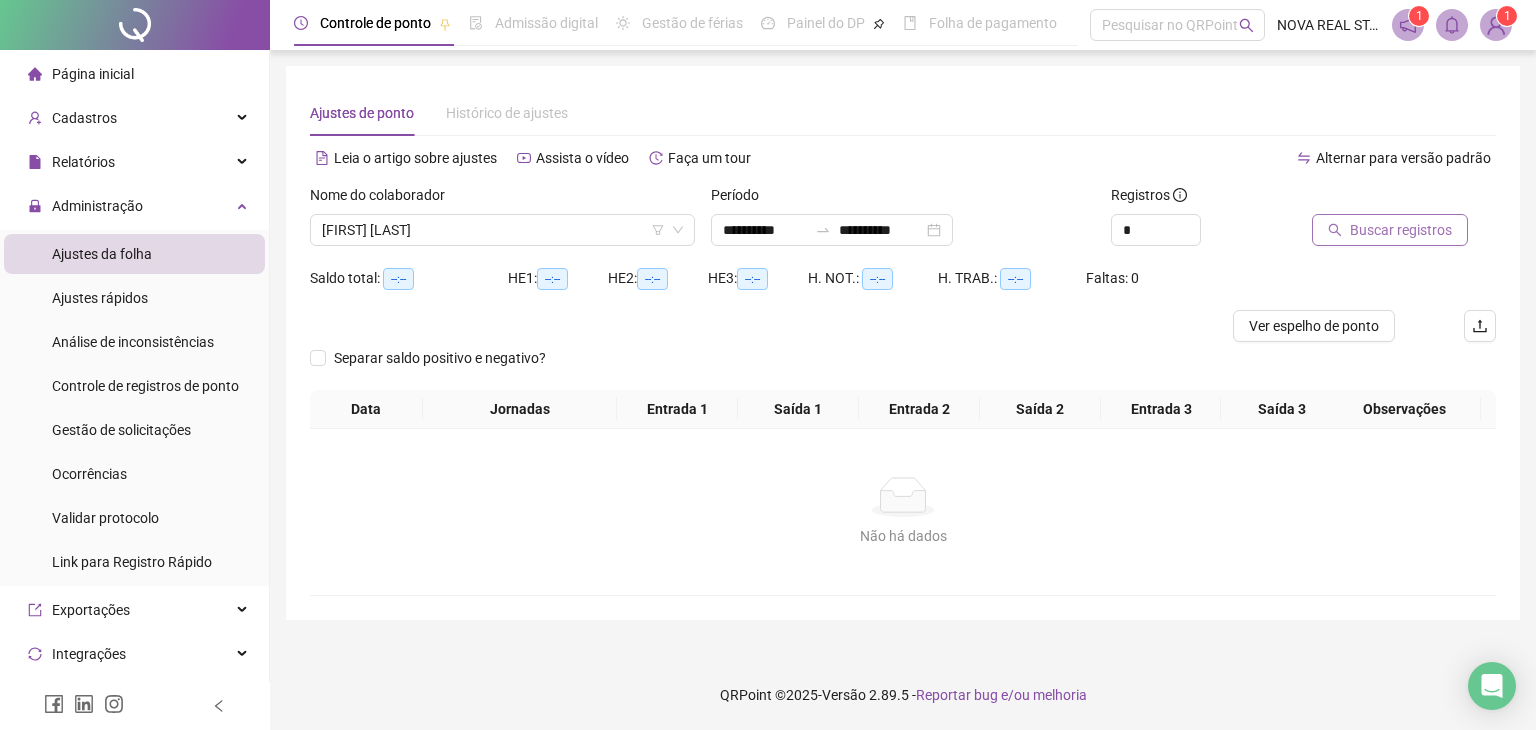click on "Buscar registros" at bounding box center (1390, 230) 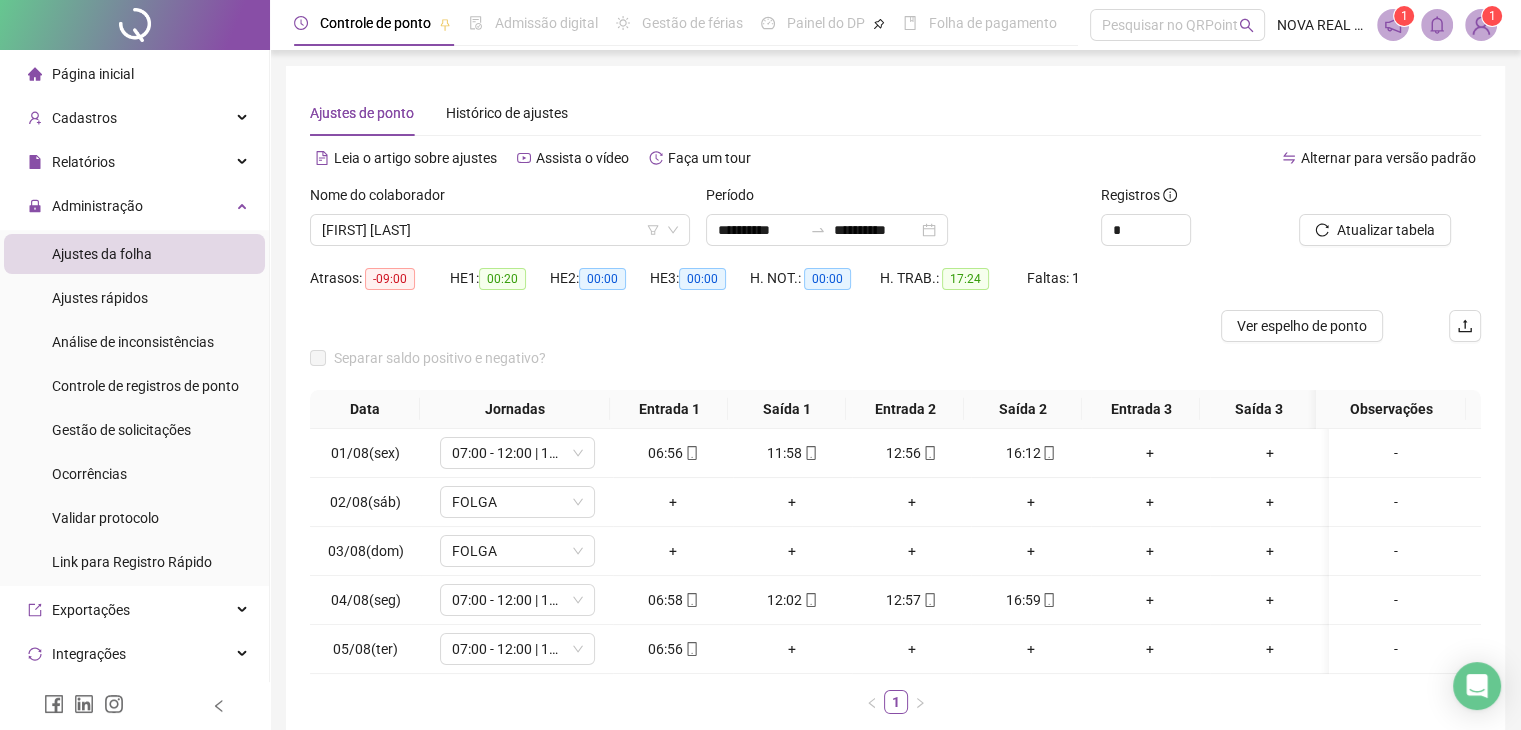 click on "Nome do colaborador" at bounding box center [500, 199] 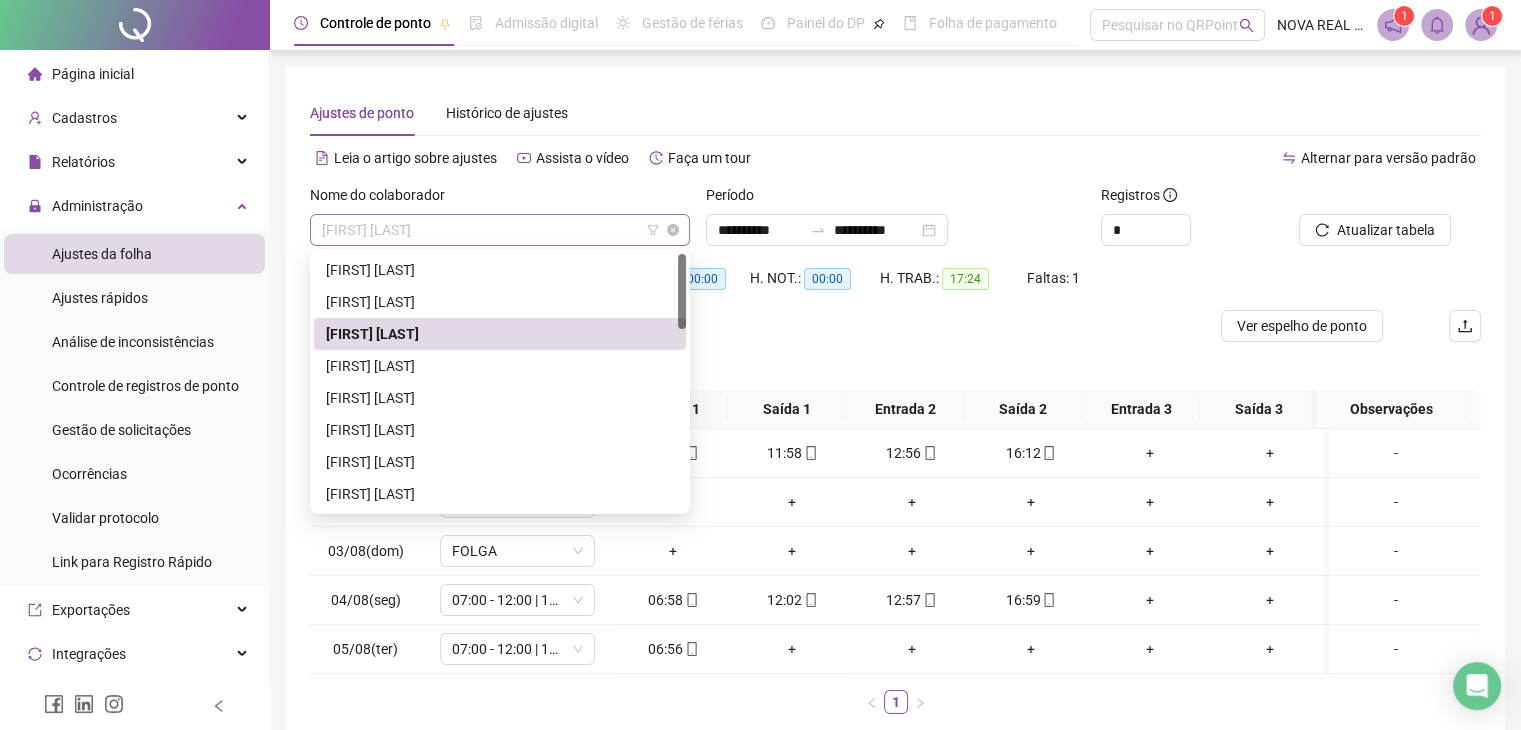 click on "[FIRST] [LAST]" at bounding box center (500, 230) 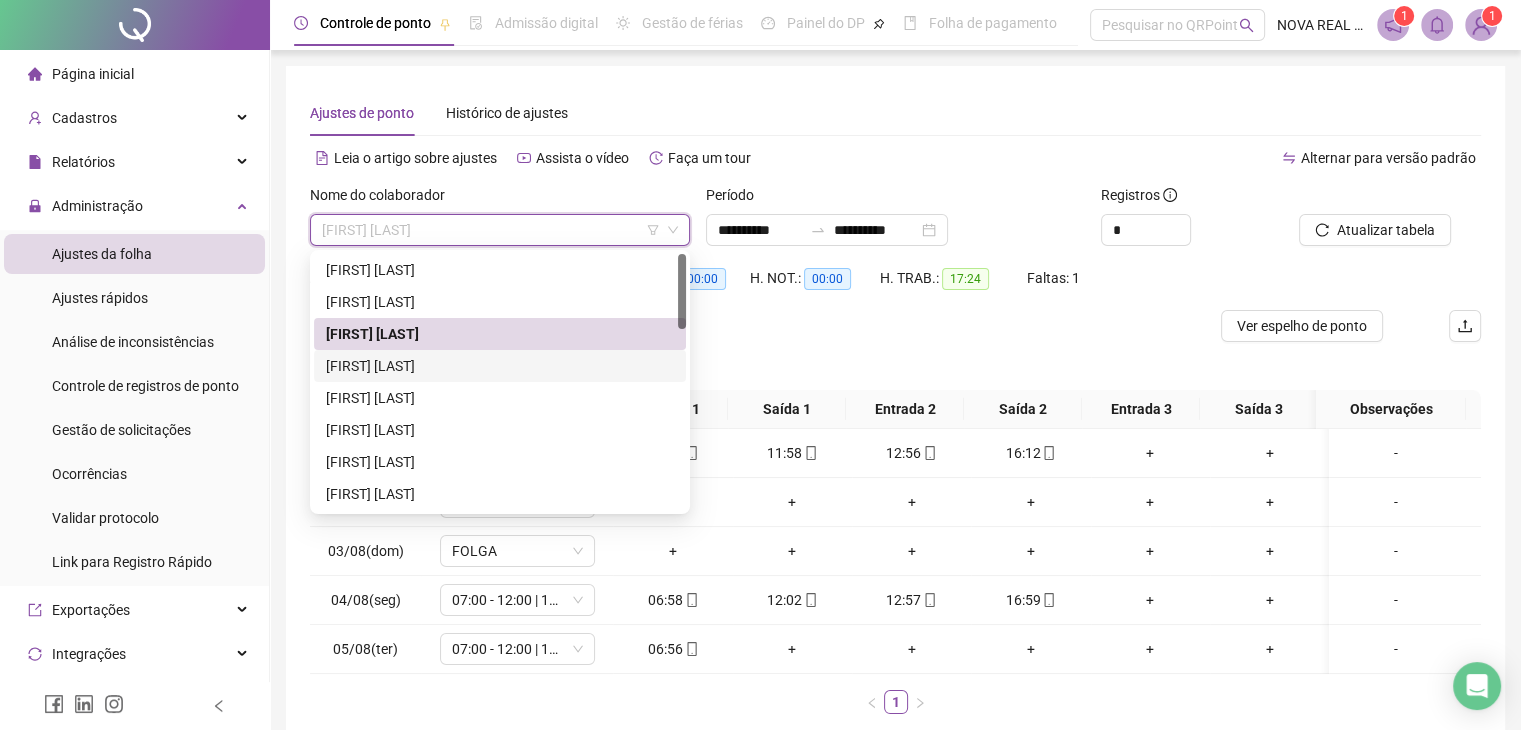 click on "[FIRST] [LAST]" at bounding box center (500, 366) 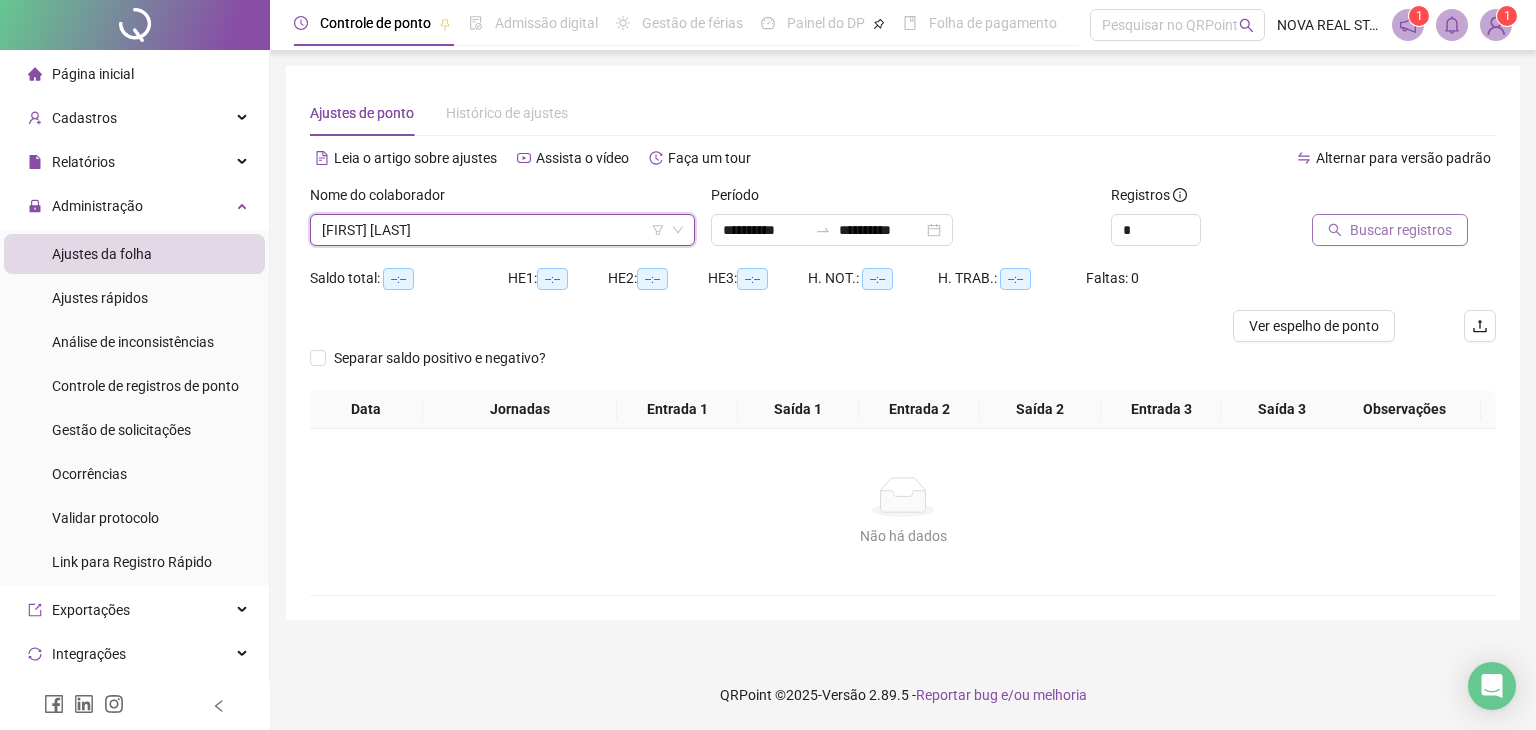 click on "Buscar registros" at bounding box center (1401, 230) 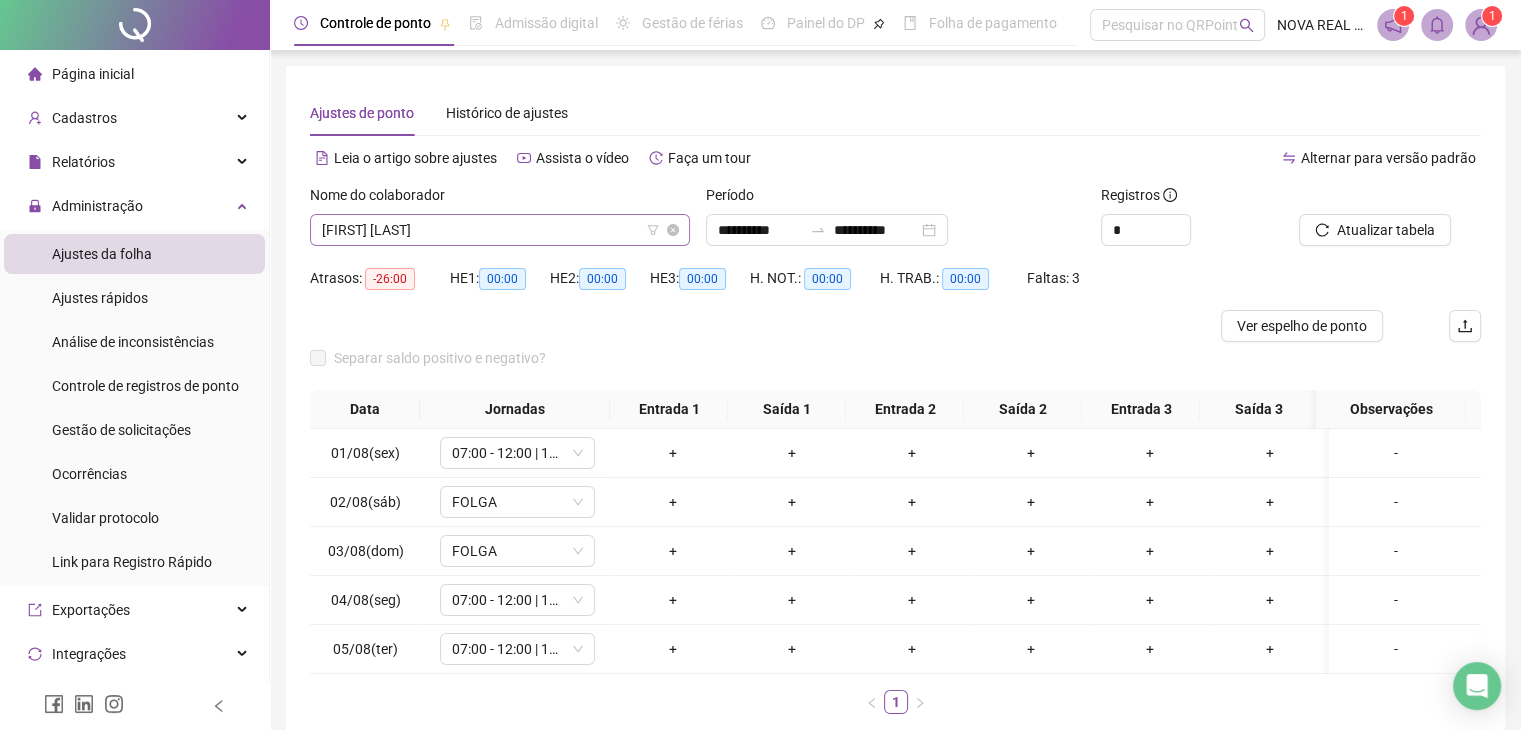click on "[FIRST] [LAST]" at bounding box center [500, 230] 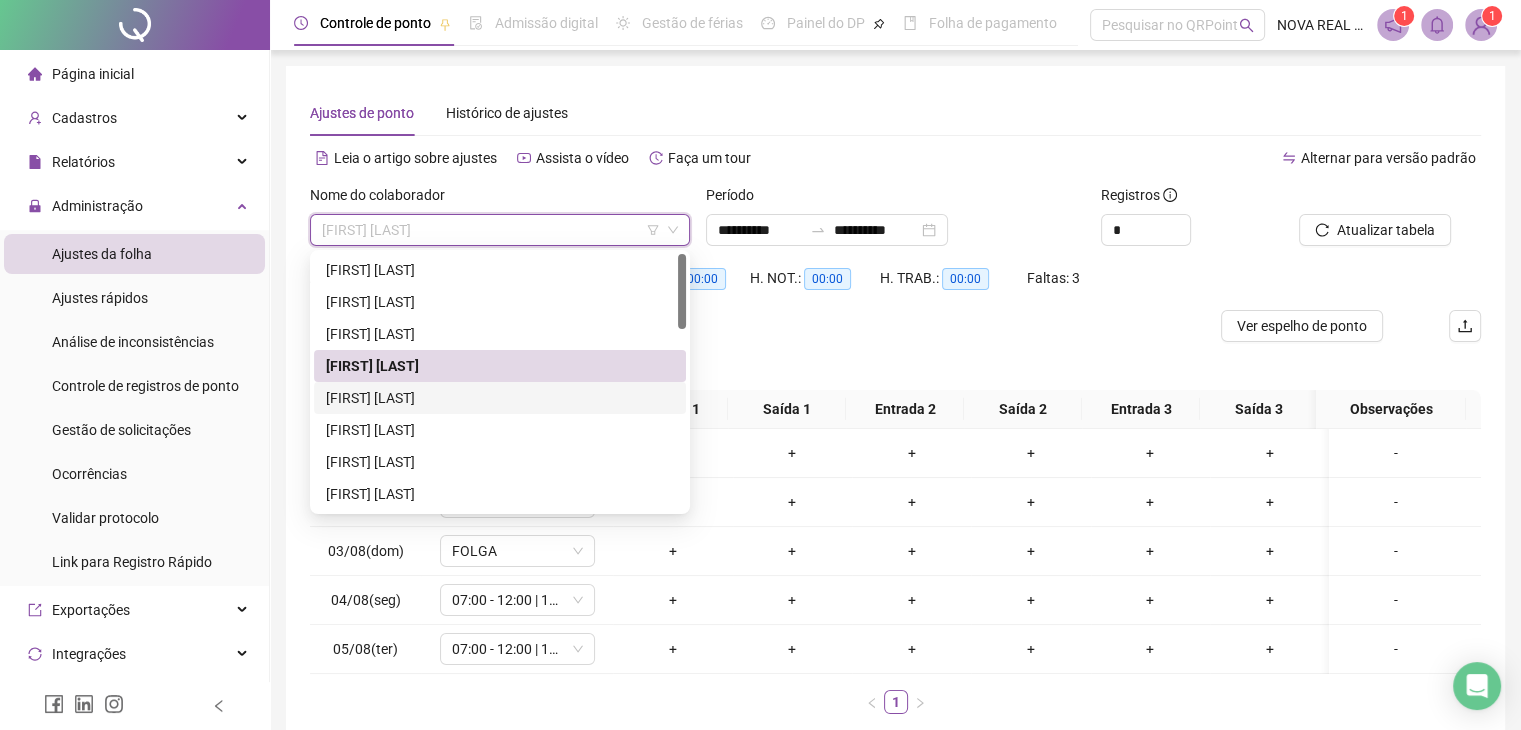 click on "[FIRST] [LAST]" at bounding box center (500, 398) 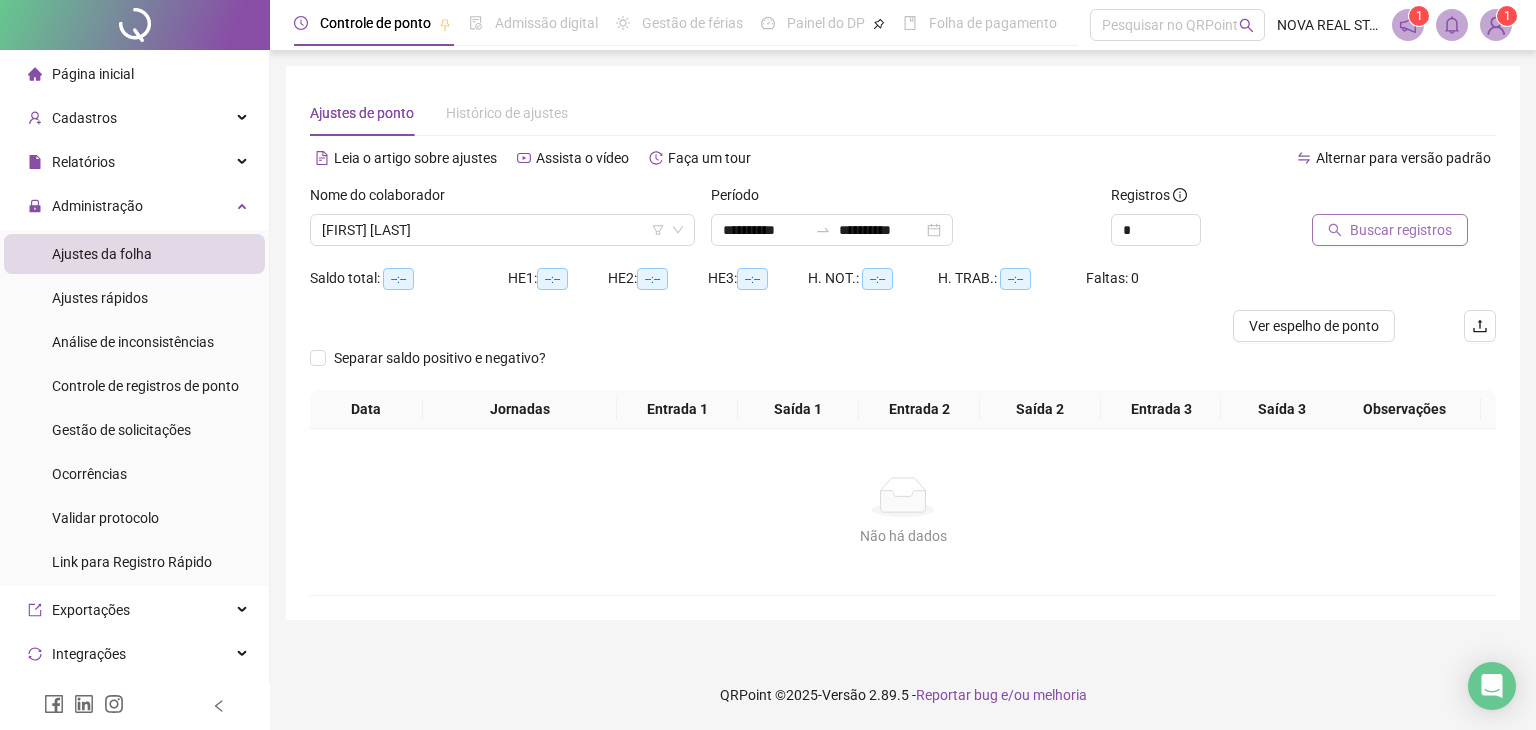 click on "Buscar registros" at bounding box center (1390, 230) 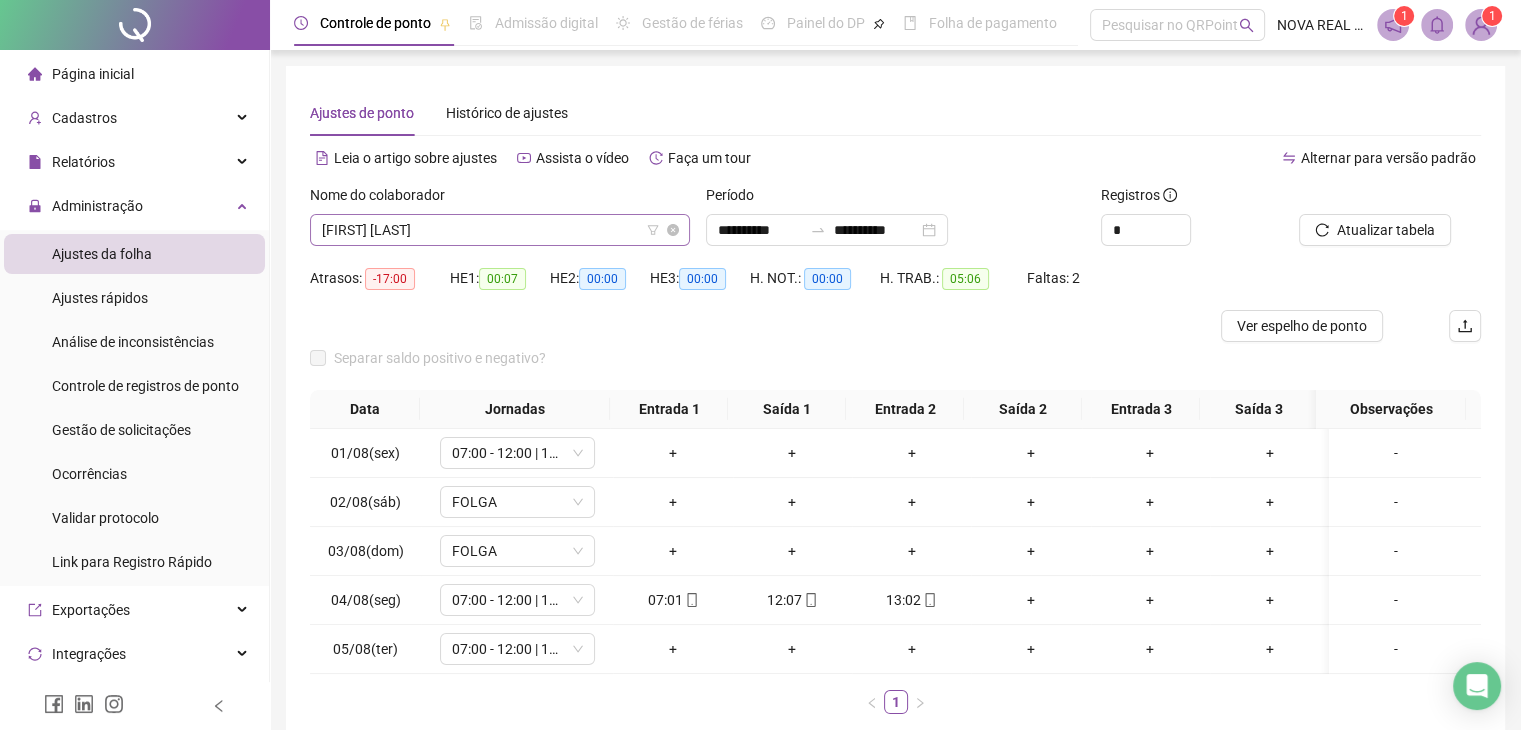 click on "[FIRST] [LAST]" at bounding box center (500, 230) 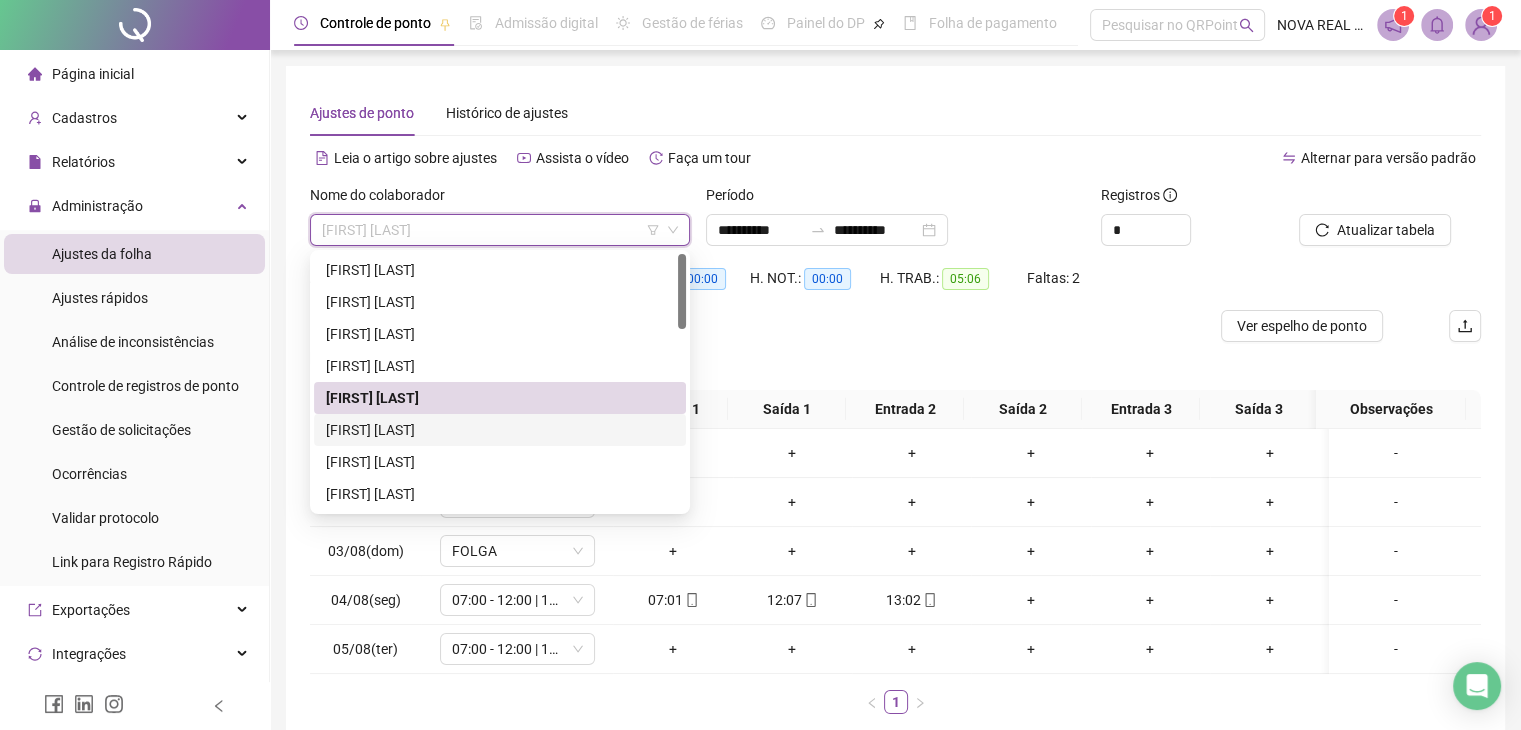 click on "[FIRST] [LAST]" at bounding box center (500, 430) 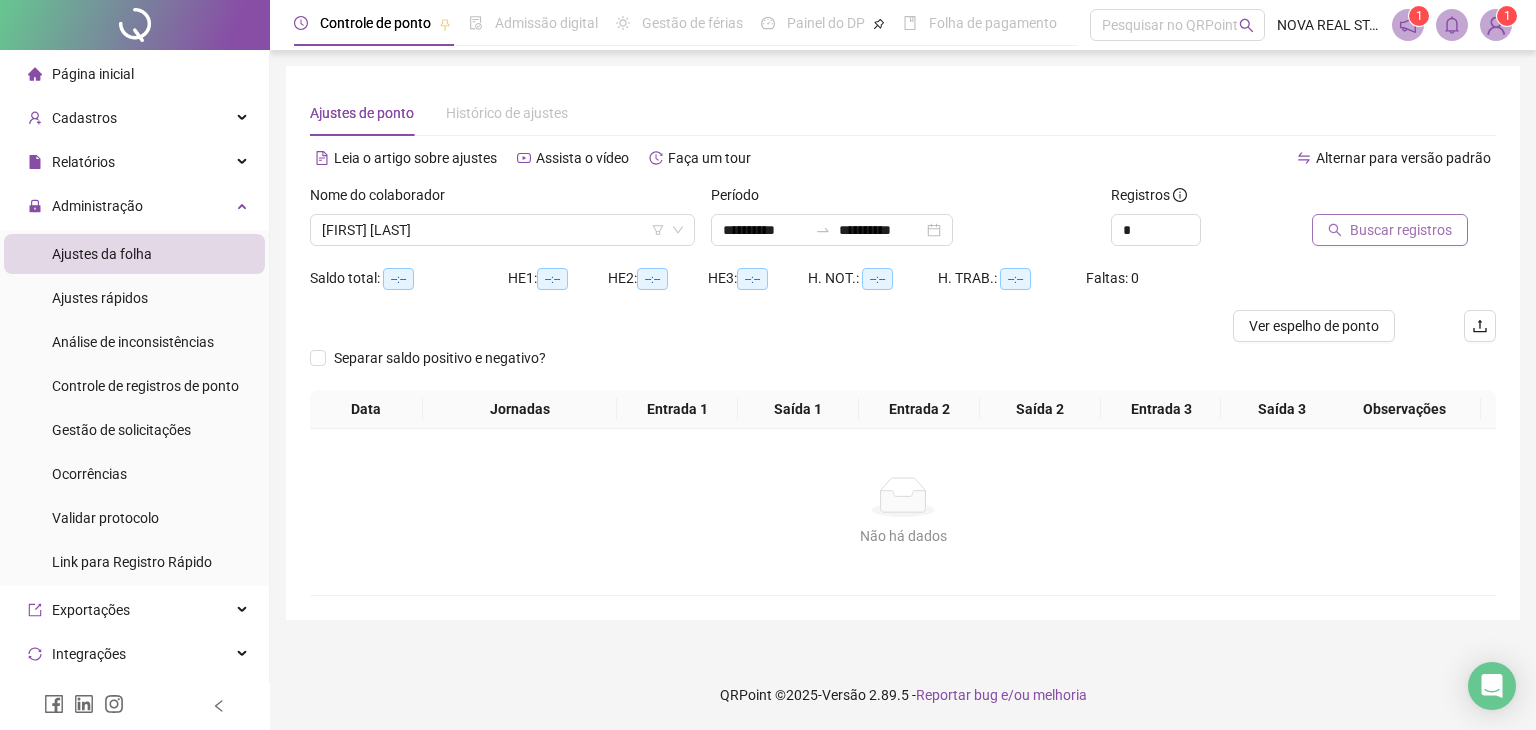 click on "Buscar registros" at bounding box center [1390, 230] 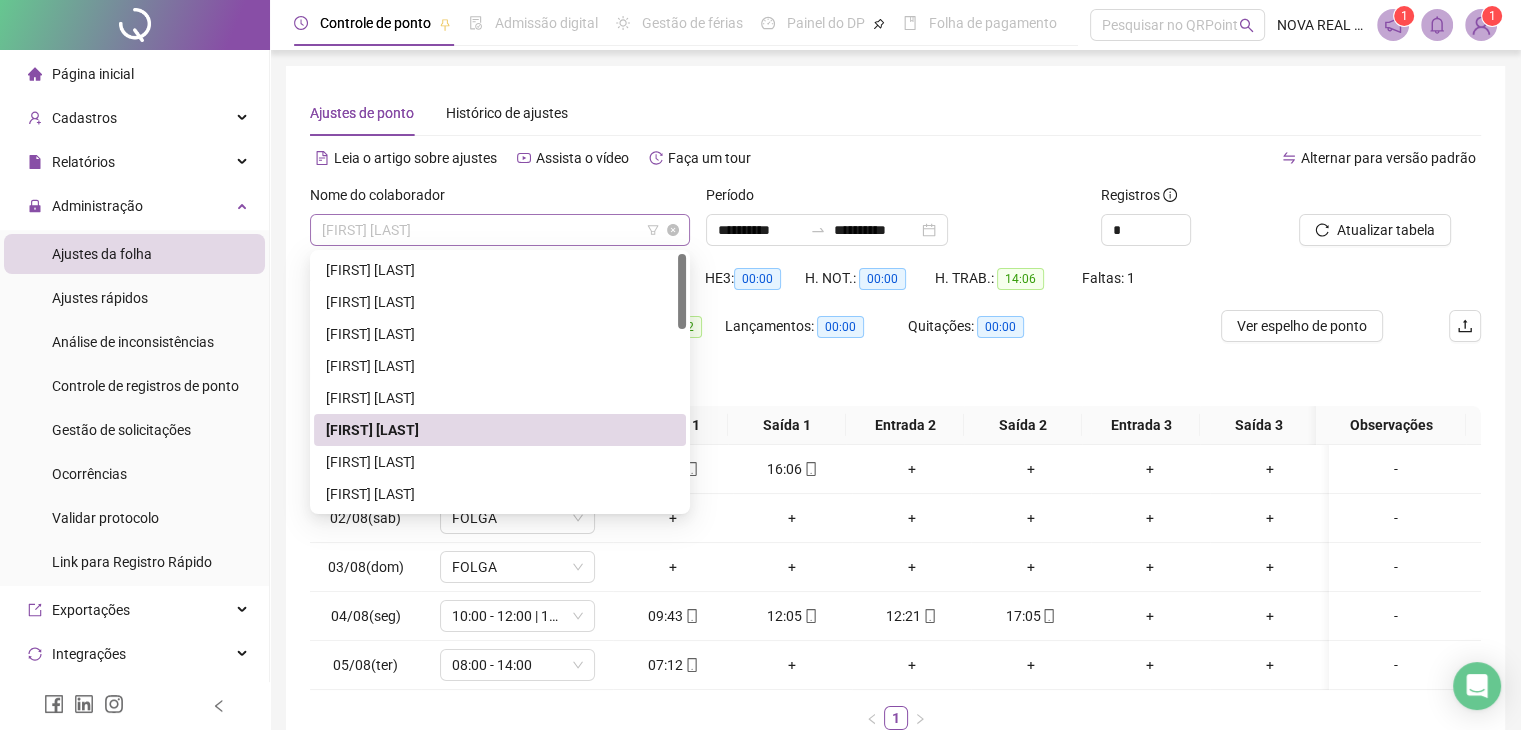 click on "[FIRST] [LAST]" at bounding box center (500, 230) 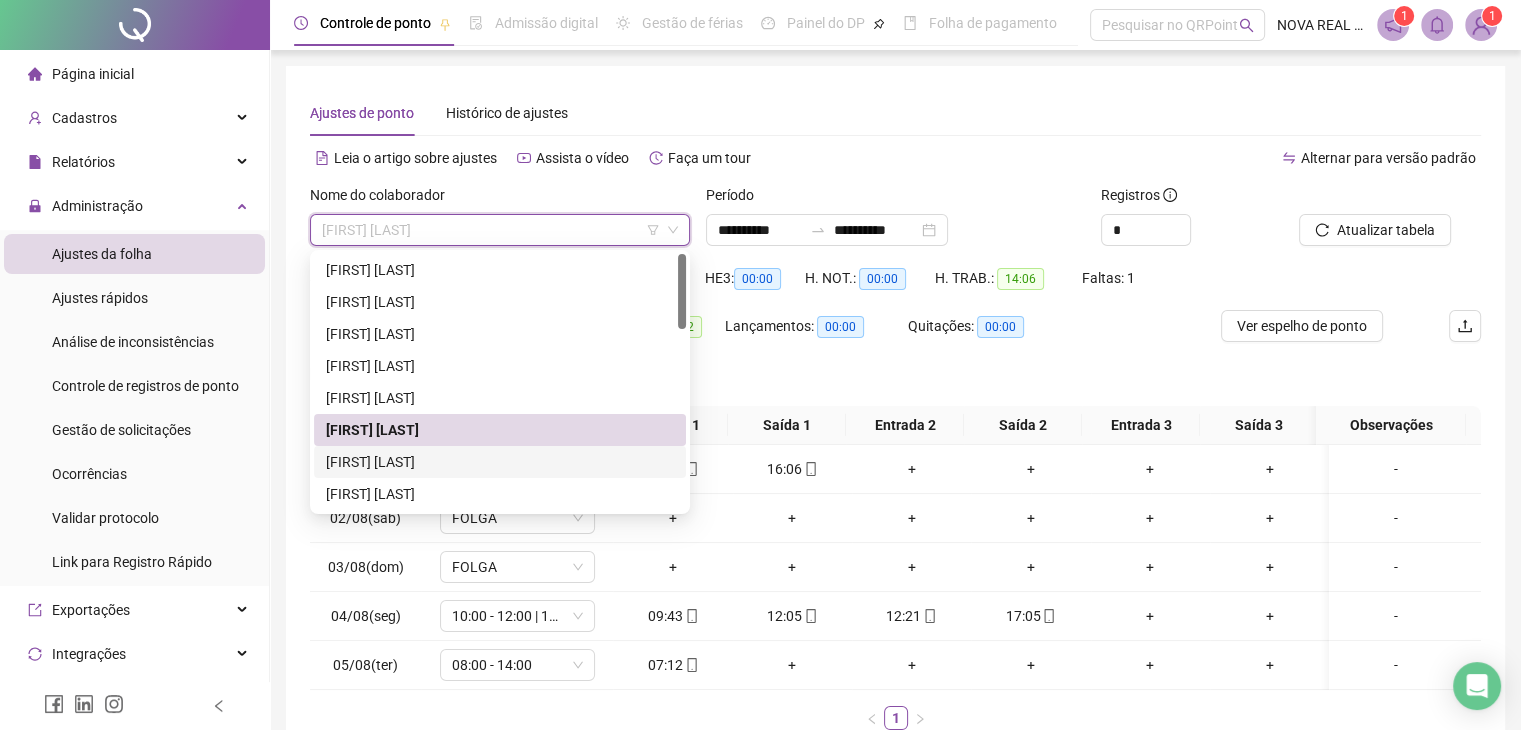 click on "[FIRST] [LAST]" at bounding box center (500, 462) 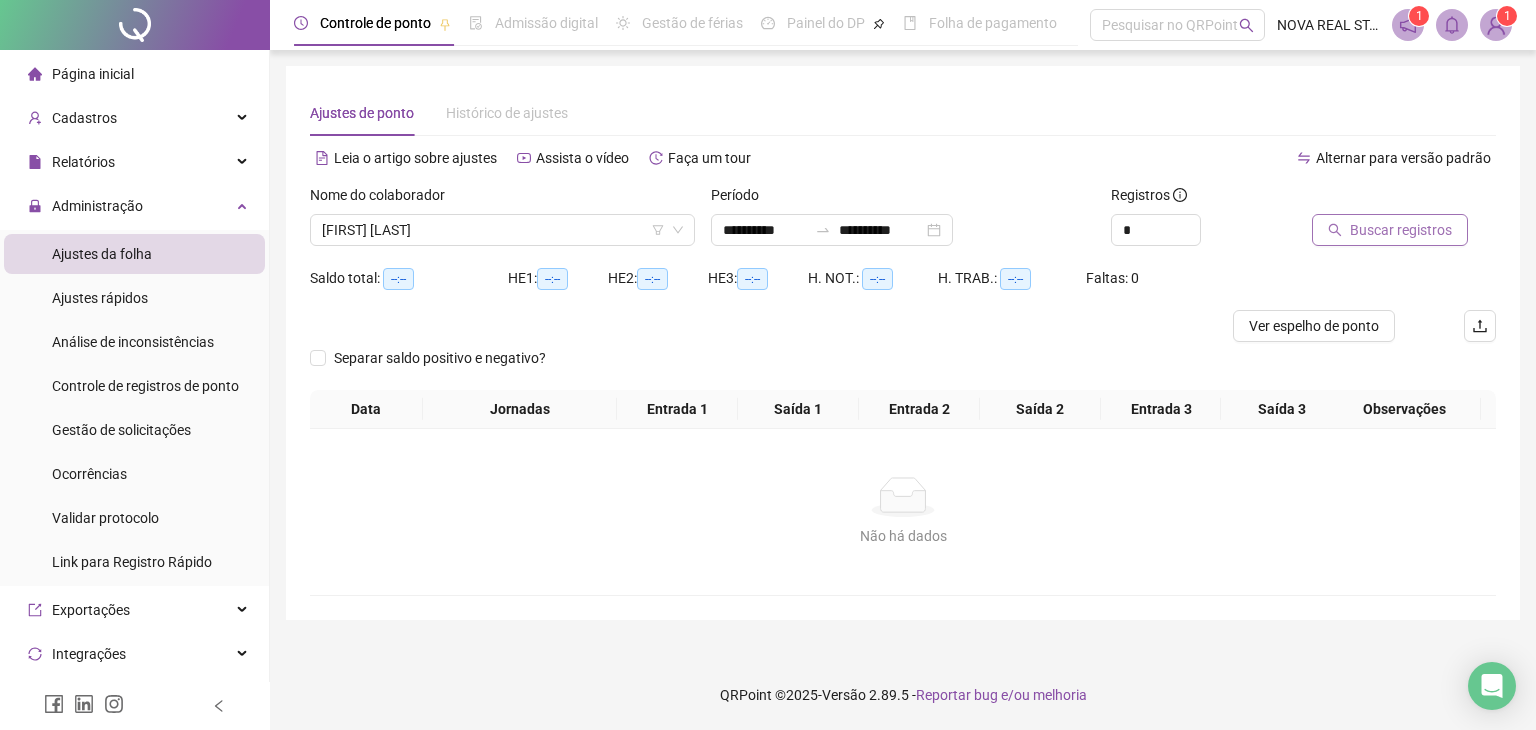 click on "Buscar registros" at bounding box center (1401, 230) 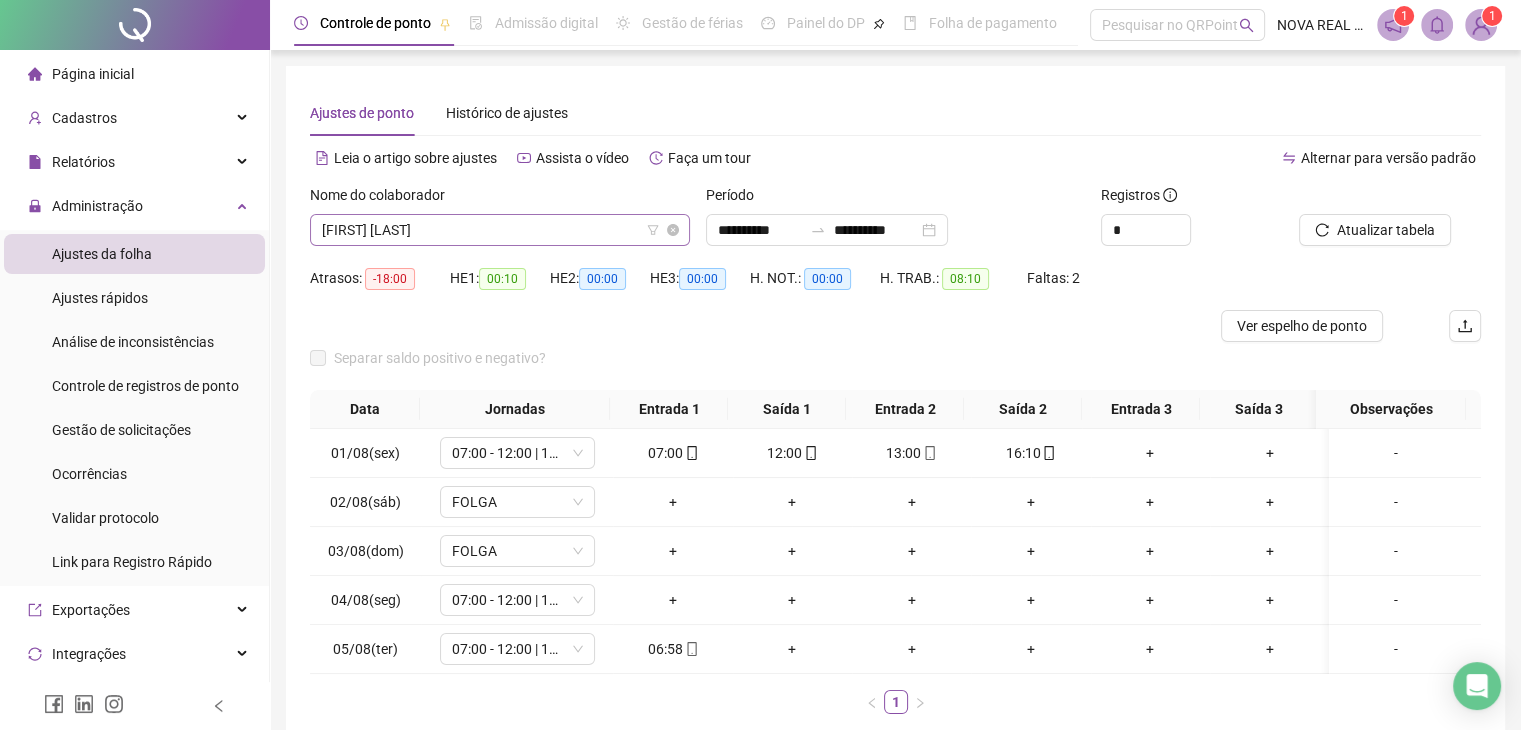 click on "[FIRST] [LAST]" at bounding box center [500, 230] 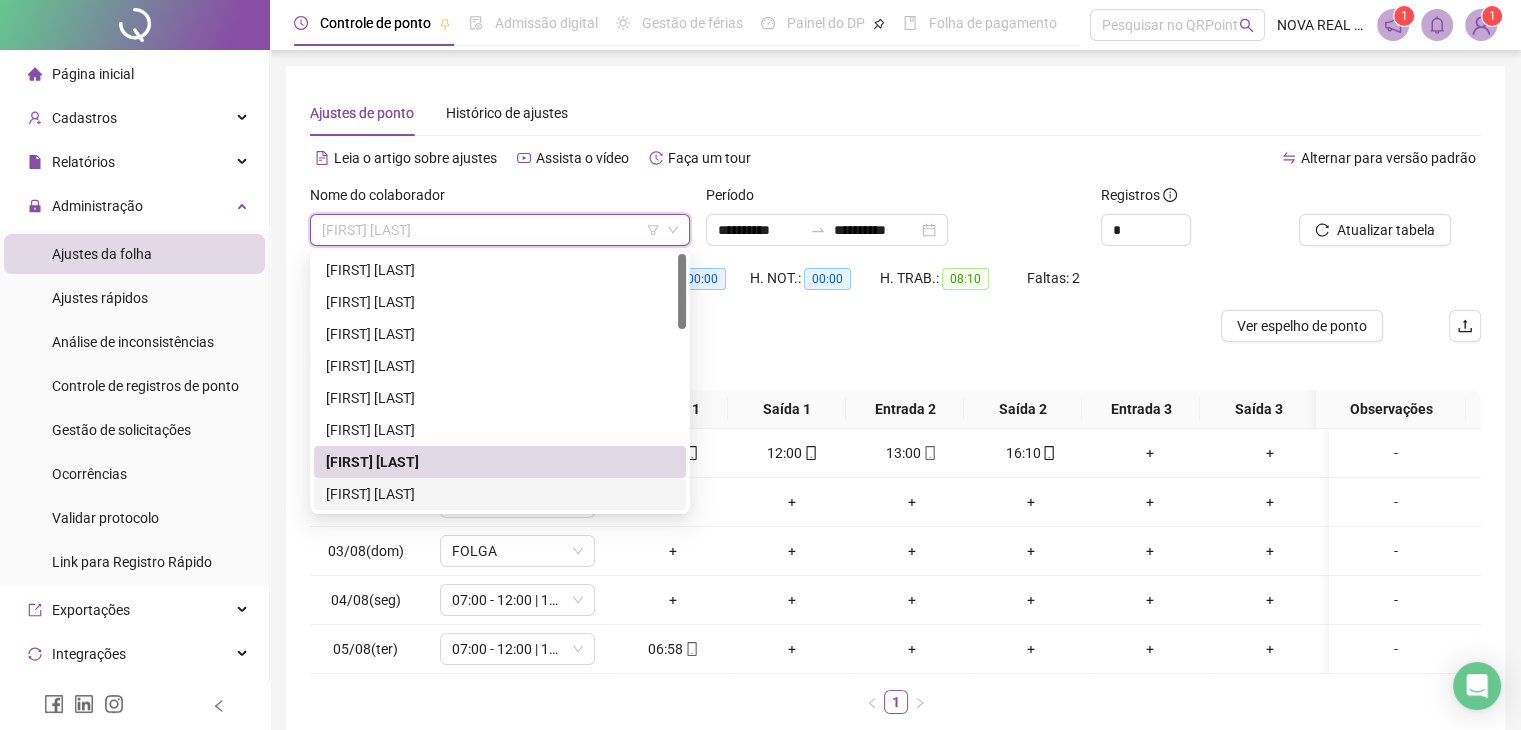 click on "[FIRST] [LAST]" at bounding box center [500, 494] 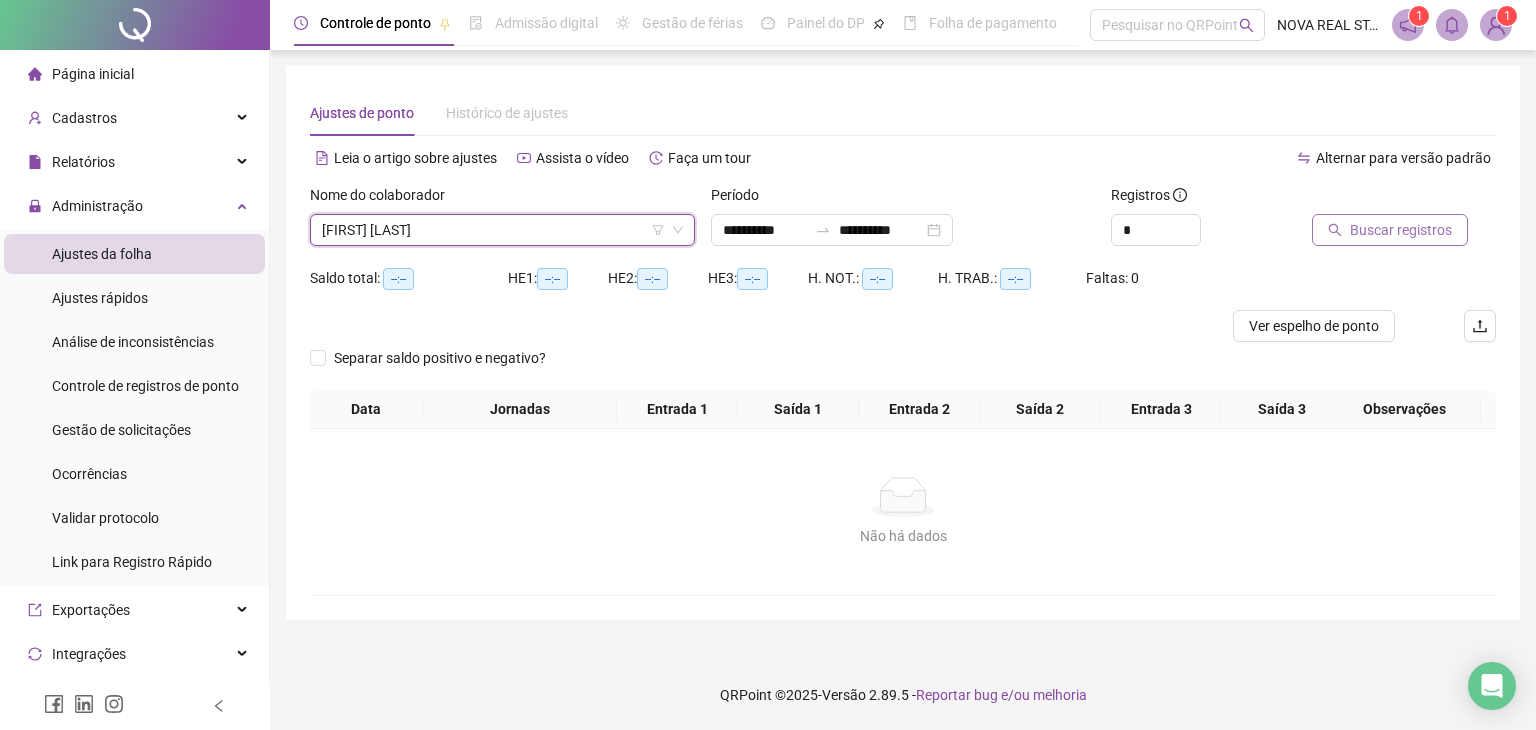 click on "Buscar registros" at bounding box center [1401, 230] 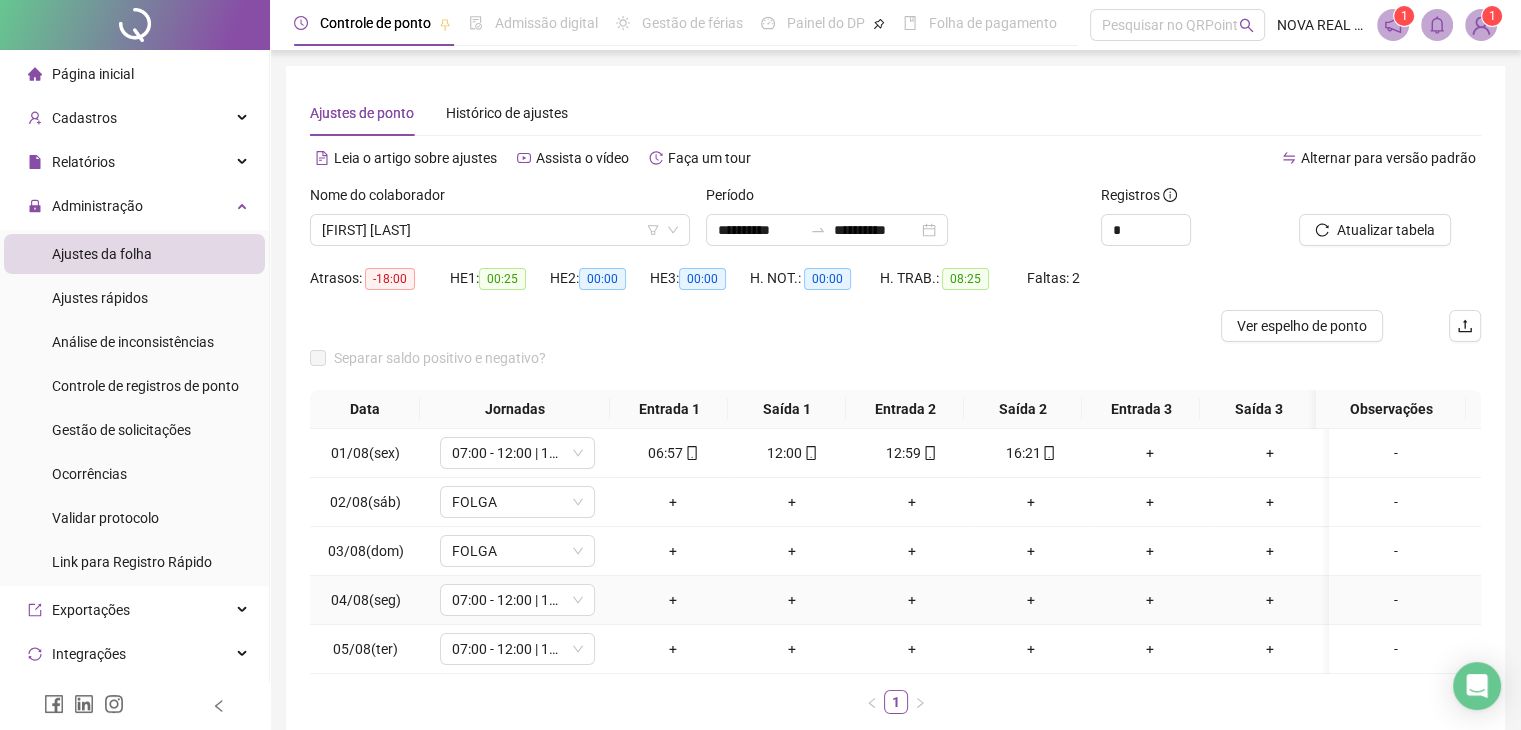 click on "-" at bounding box center [1396, 600] 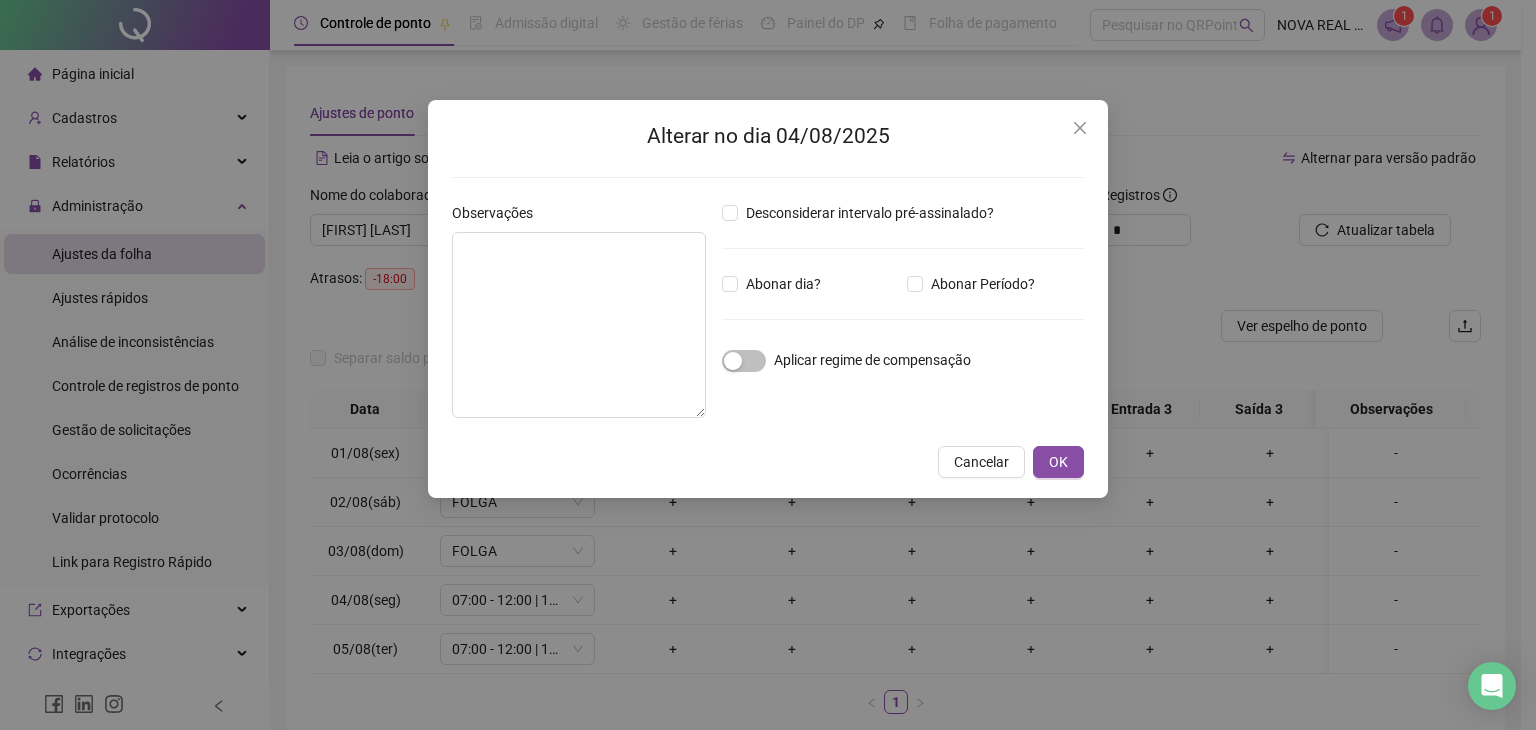 click on "Desconsiderar intervalo pré-assinalado? Abonar dia? Abonar Período? Horas a abonar ***** Aplicar regime de compensação" at bounding box center [903, 318] 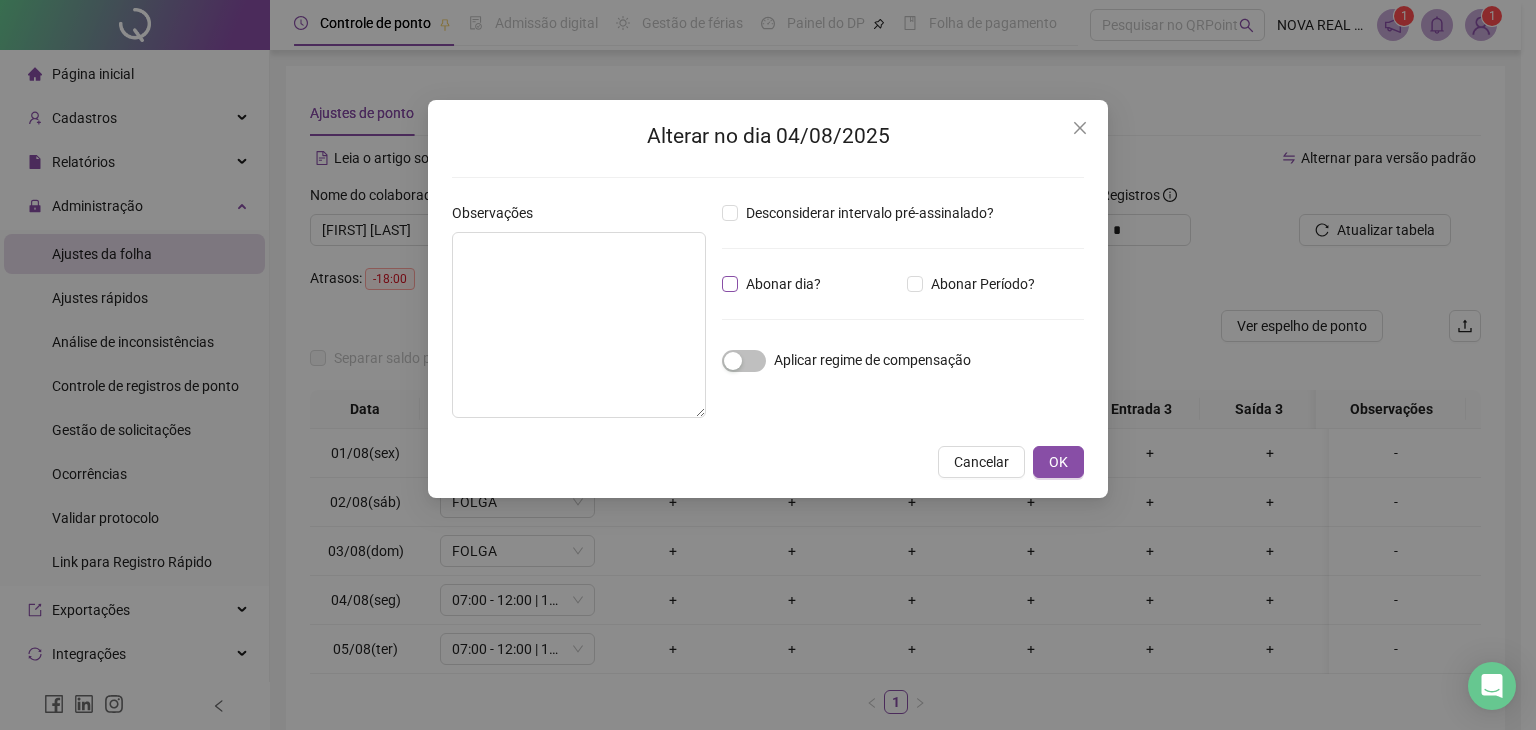 click on "Abonar dia?" at bounding box center (783, 284) 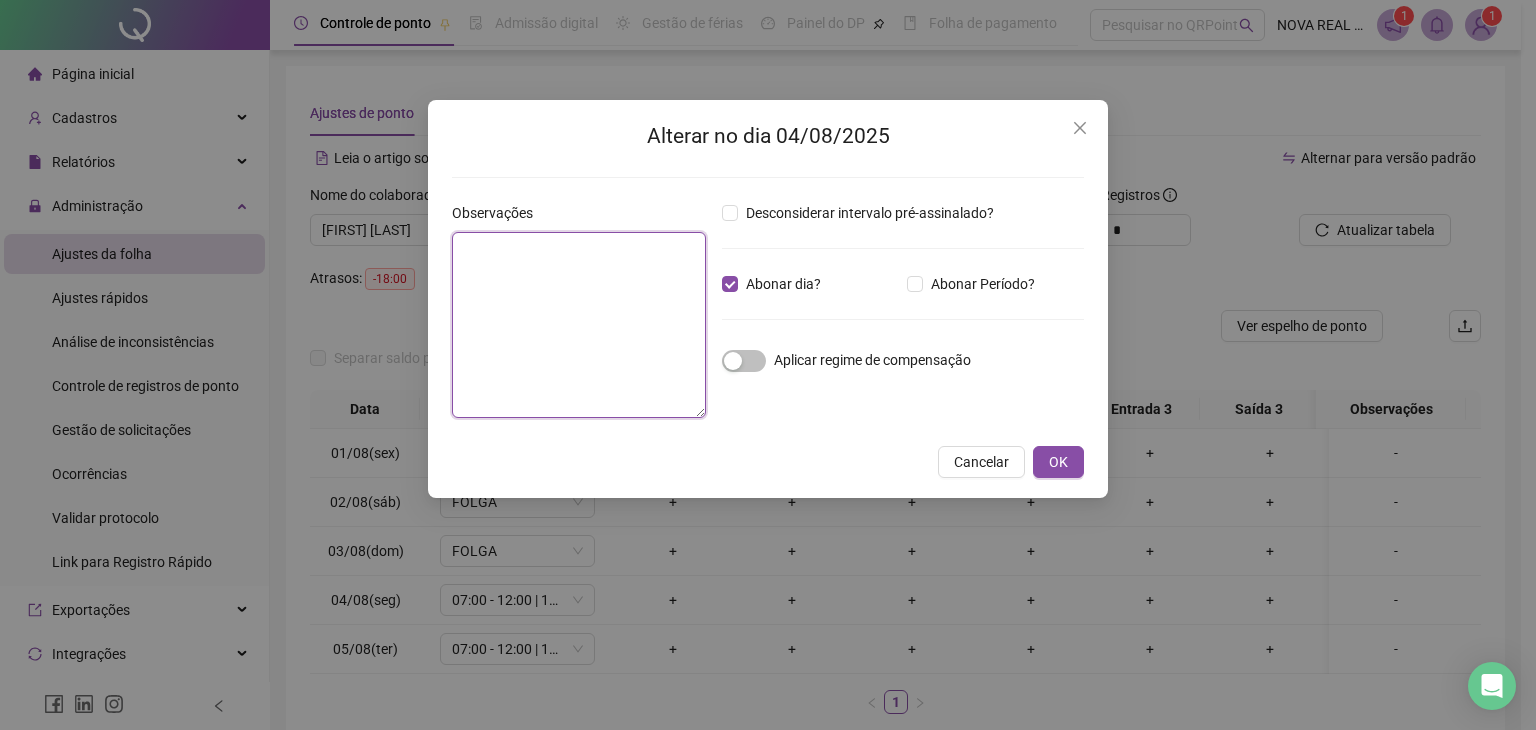 click at bounding box center (579, 325) 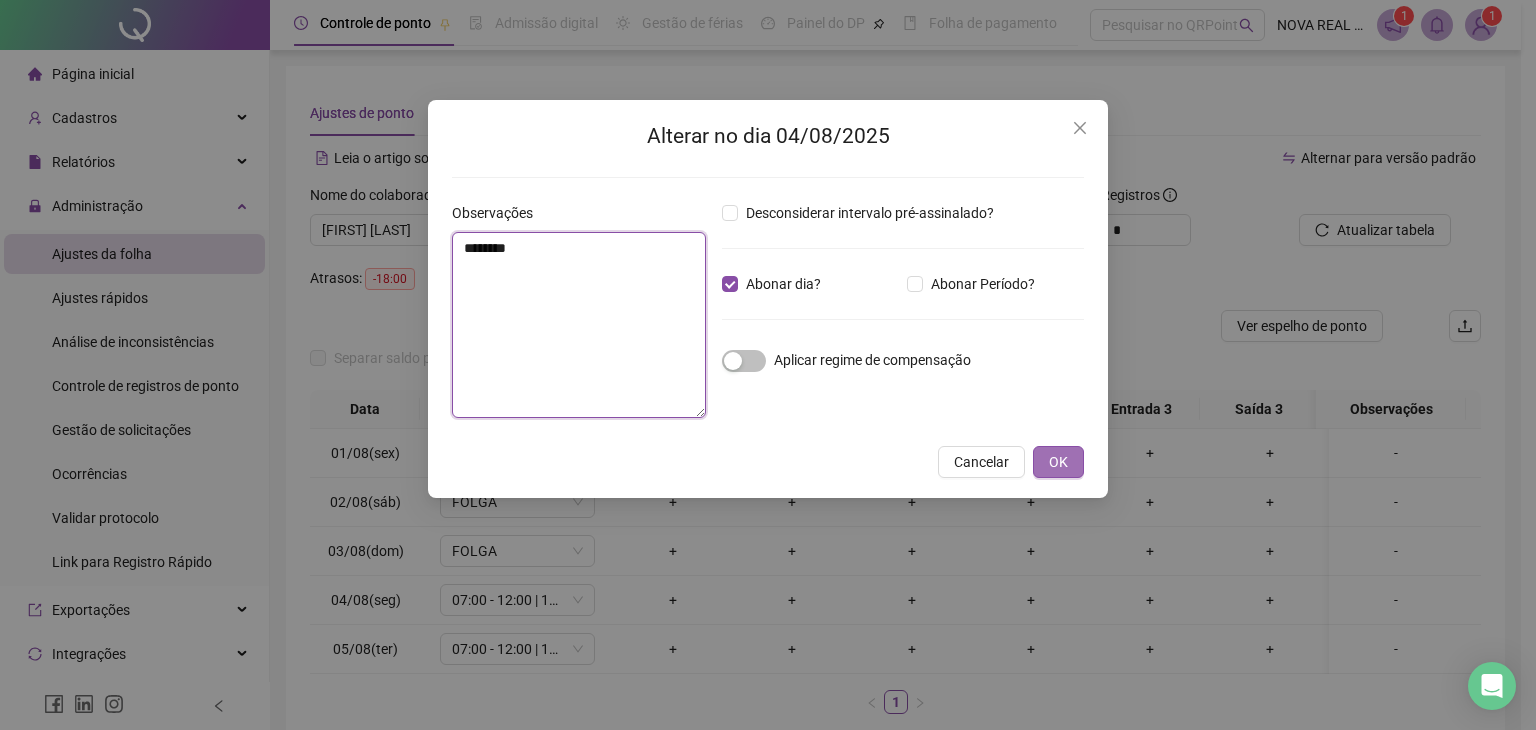 type on "********" 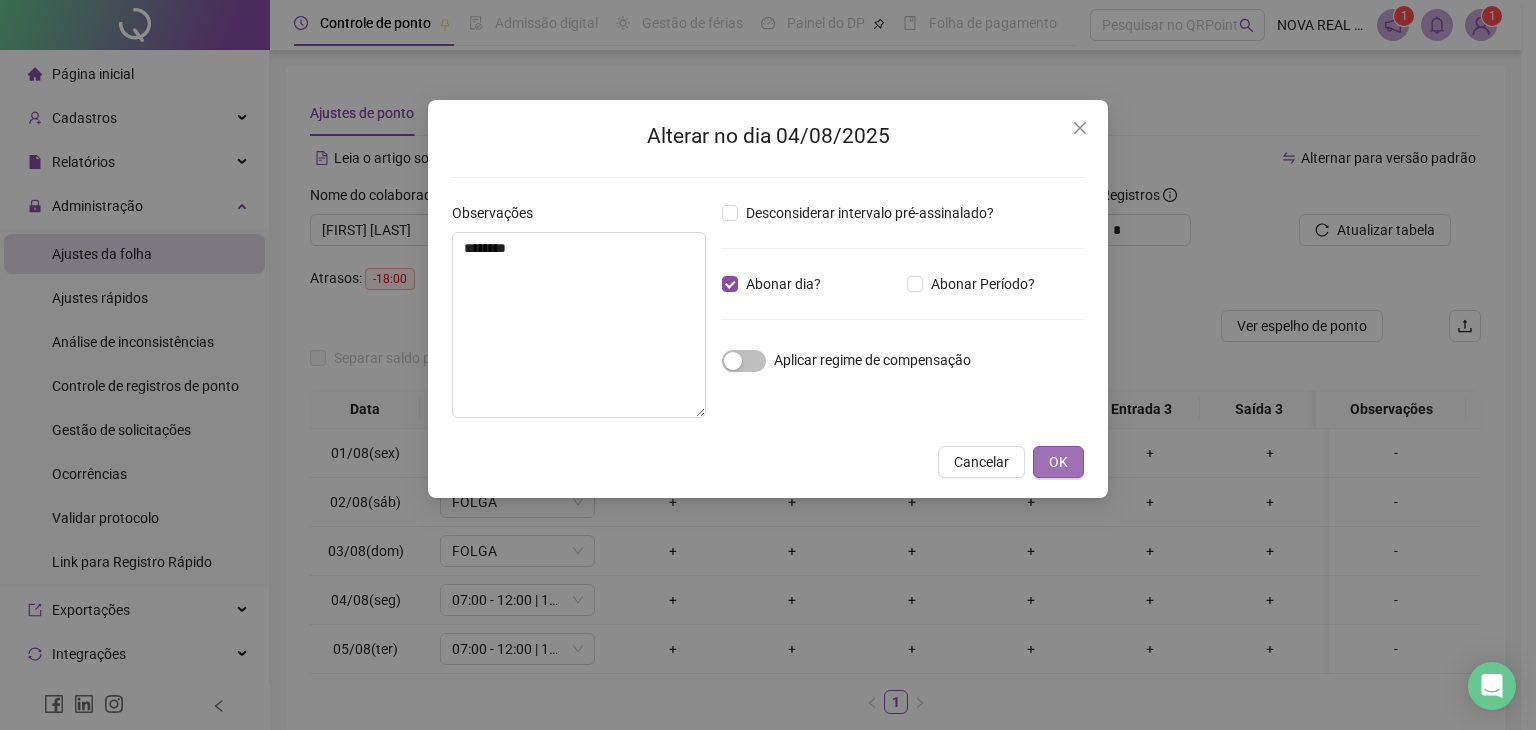 click on "OK" at bounding box center [1058, 462] 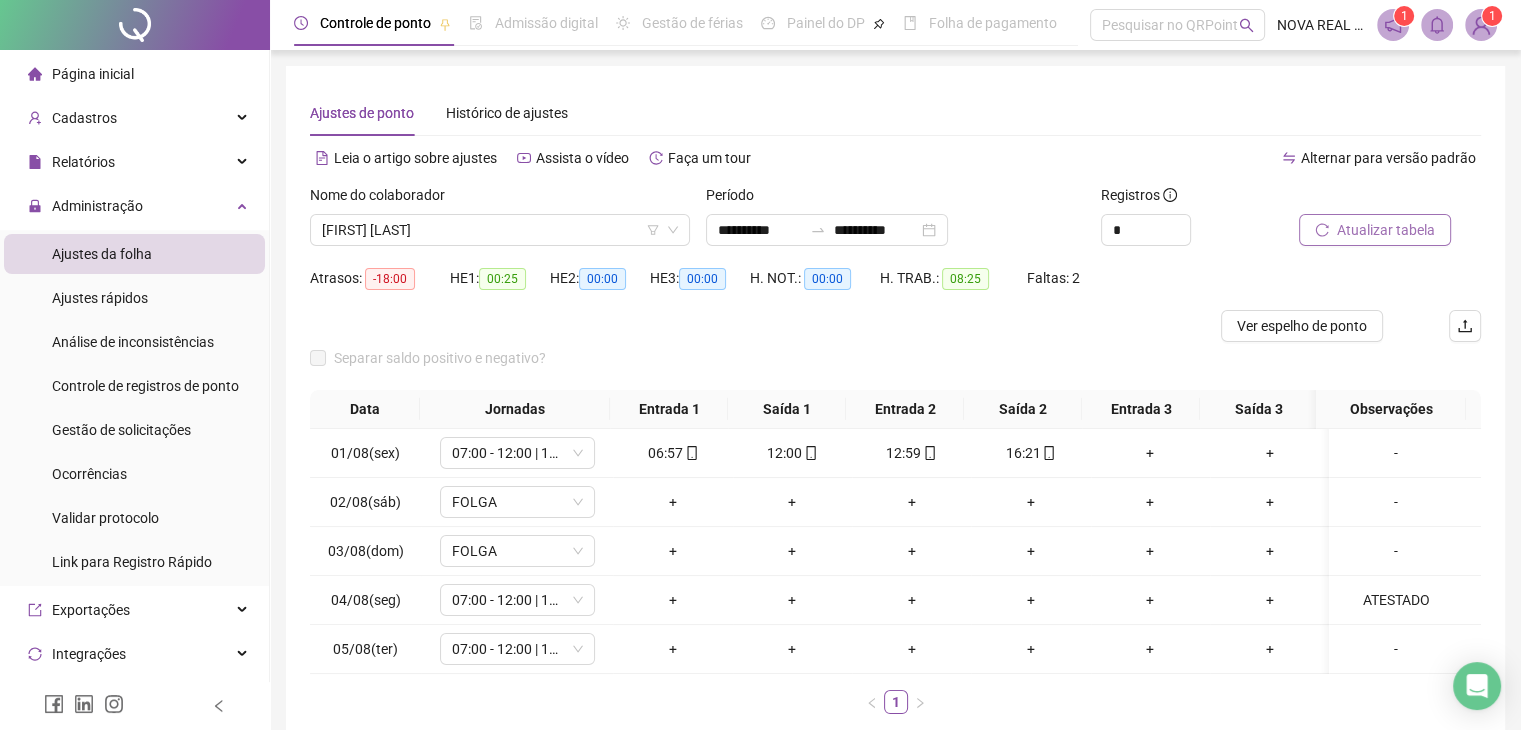 click on "Atualizar tabela" at bounding box center [1386, 230] 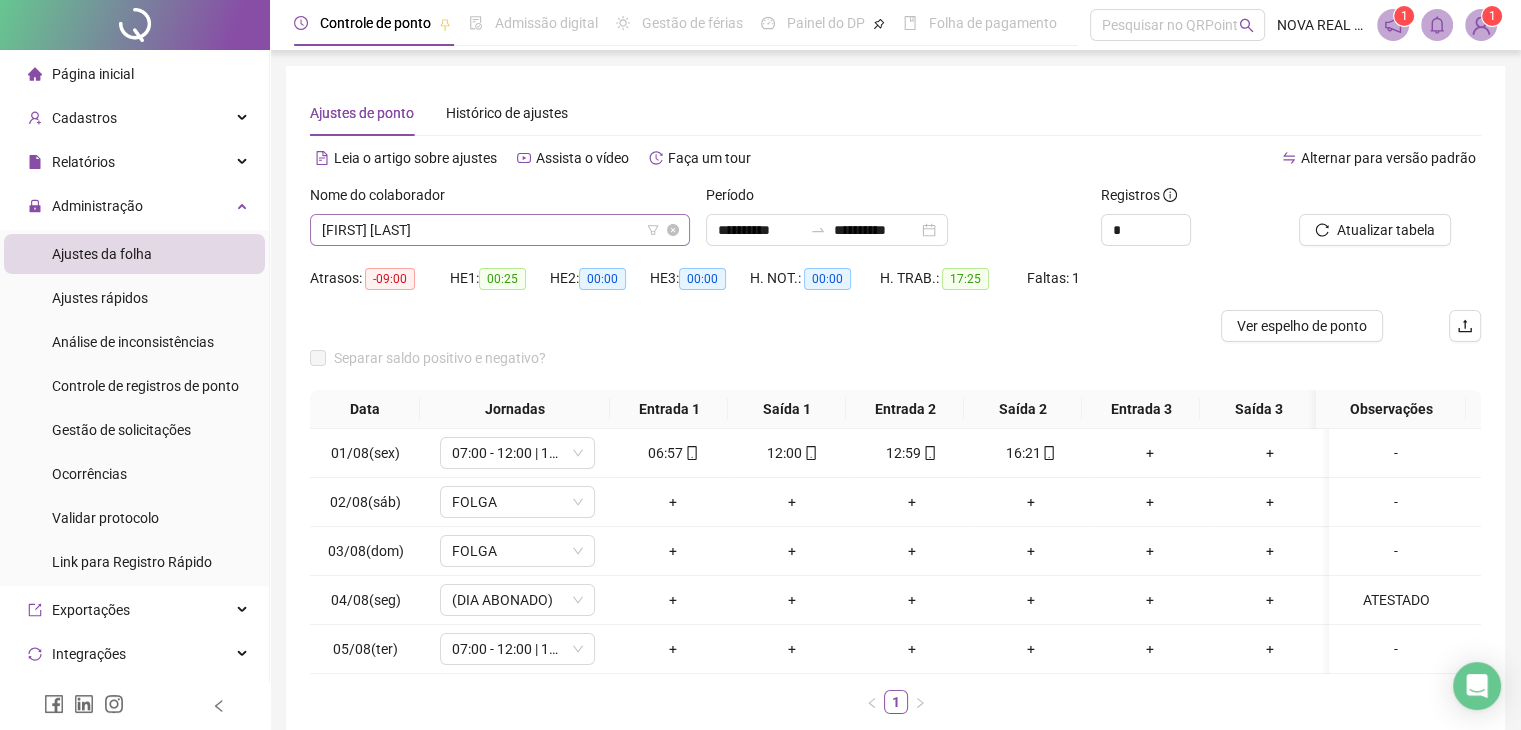 click on "[FIRST] [LAST]" at bounding box center [500, 230] 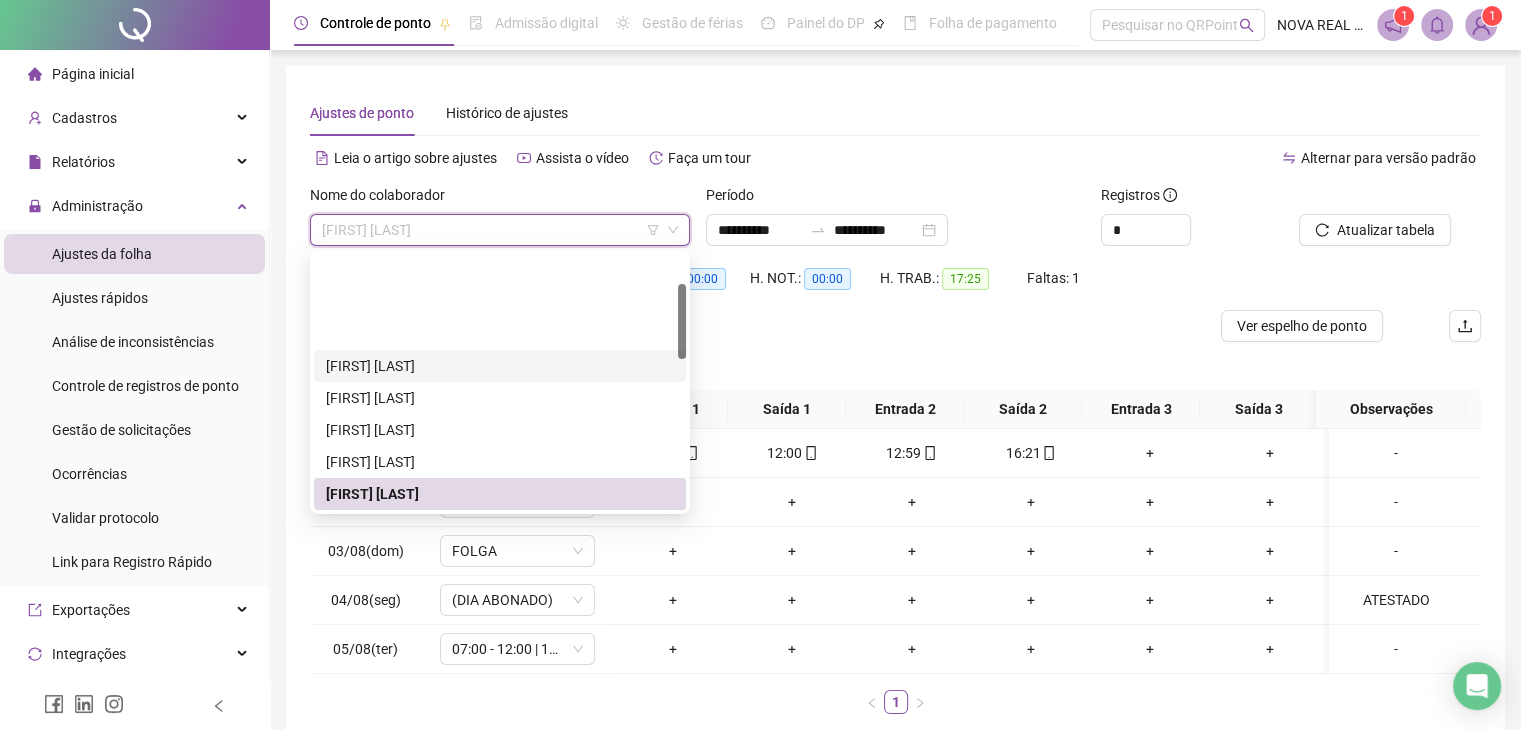 scroll, scrollTop: 100, scrollLeft: 0, axis: vertical 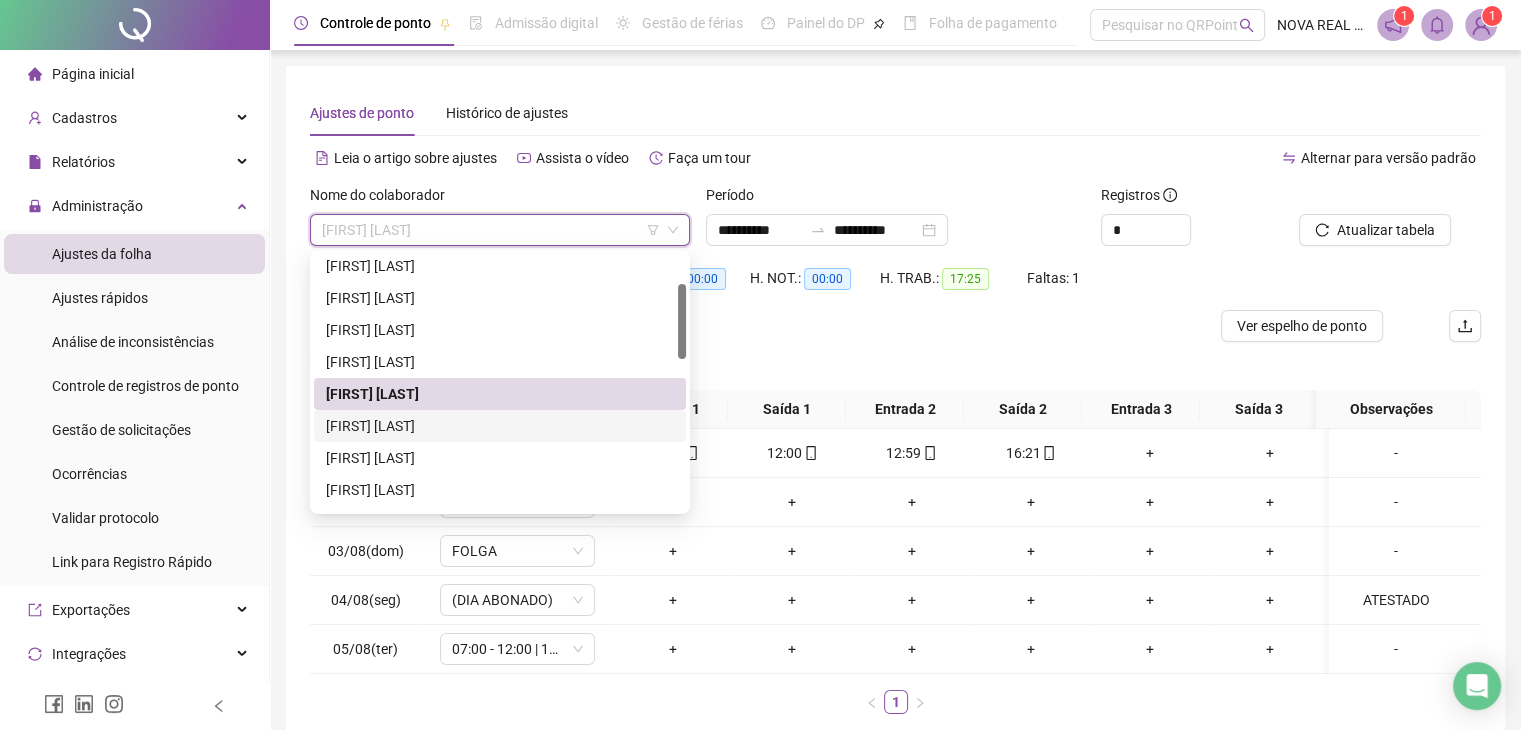 click on "[FIRST] [LAST]" at bounding box center [500, 426] 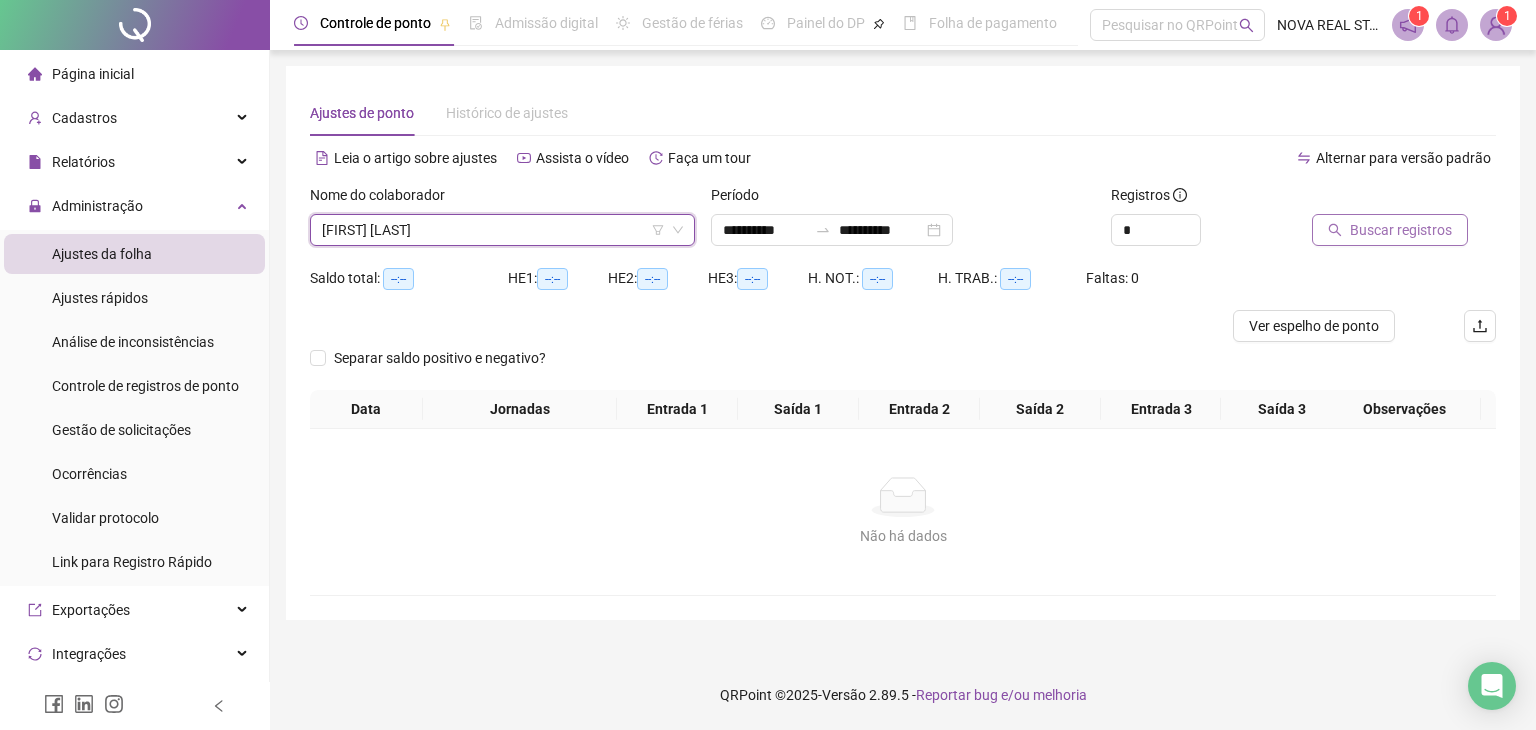click on "Buscar registros" at bounding box center [1401, 230] 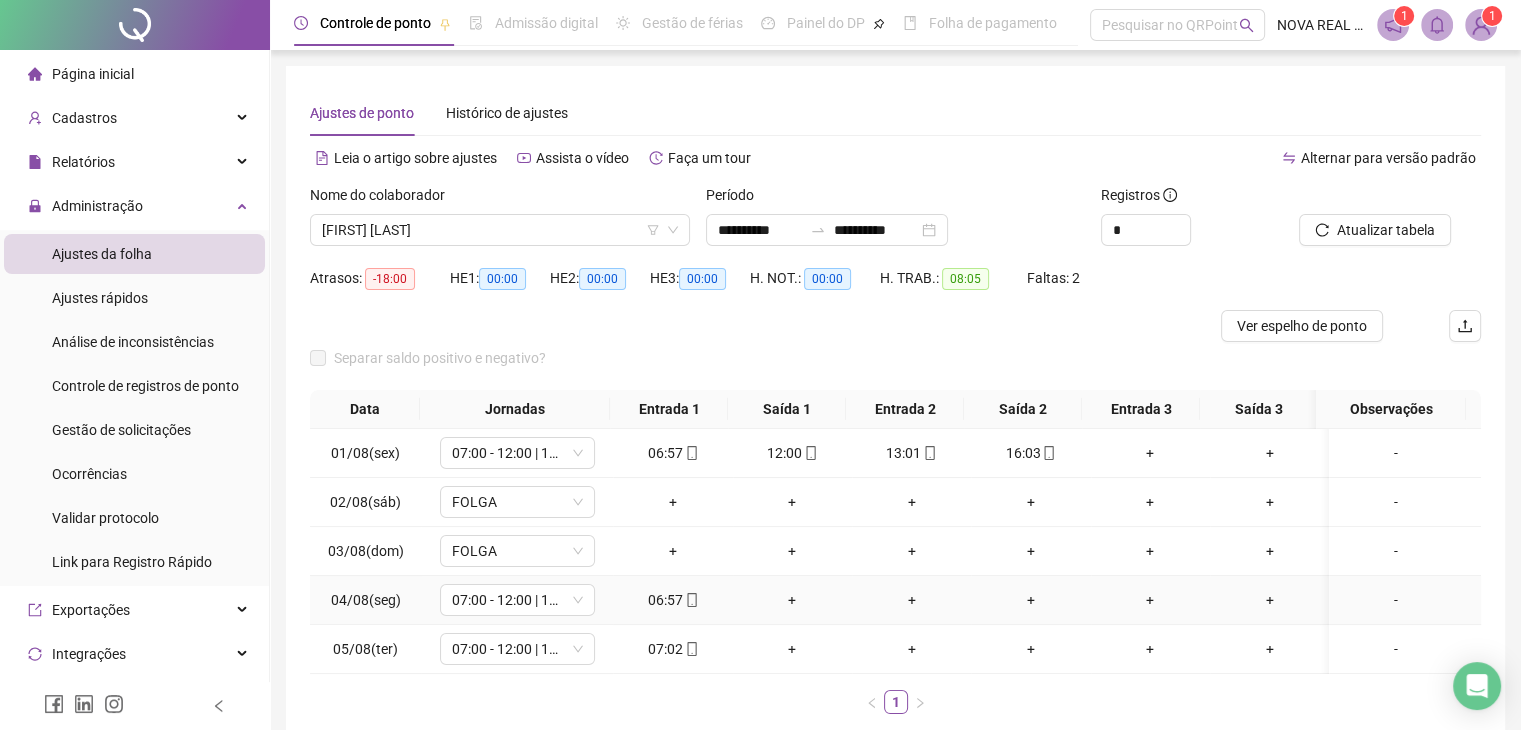 click on "+" at bounding box center [792, 600] 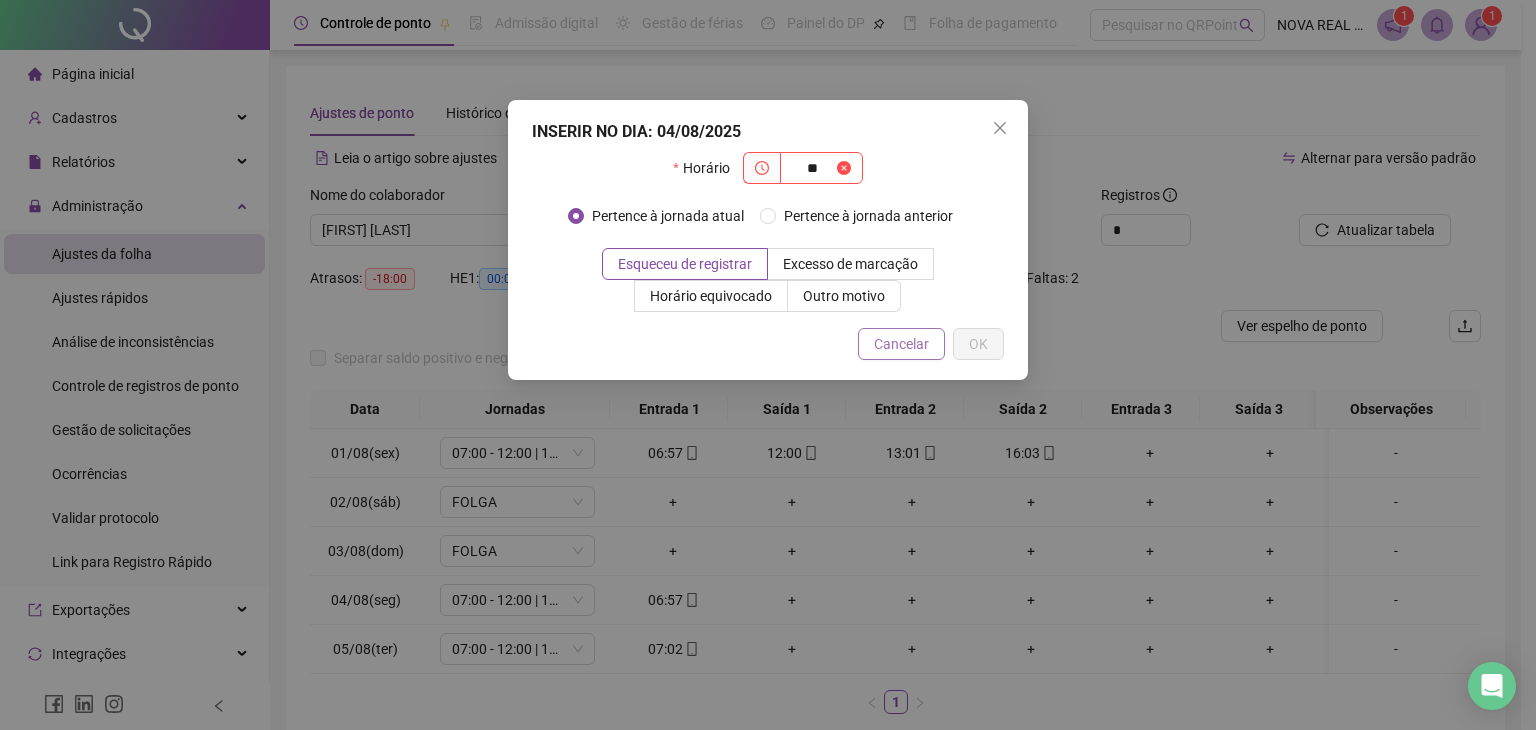 type on "**" 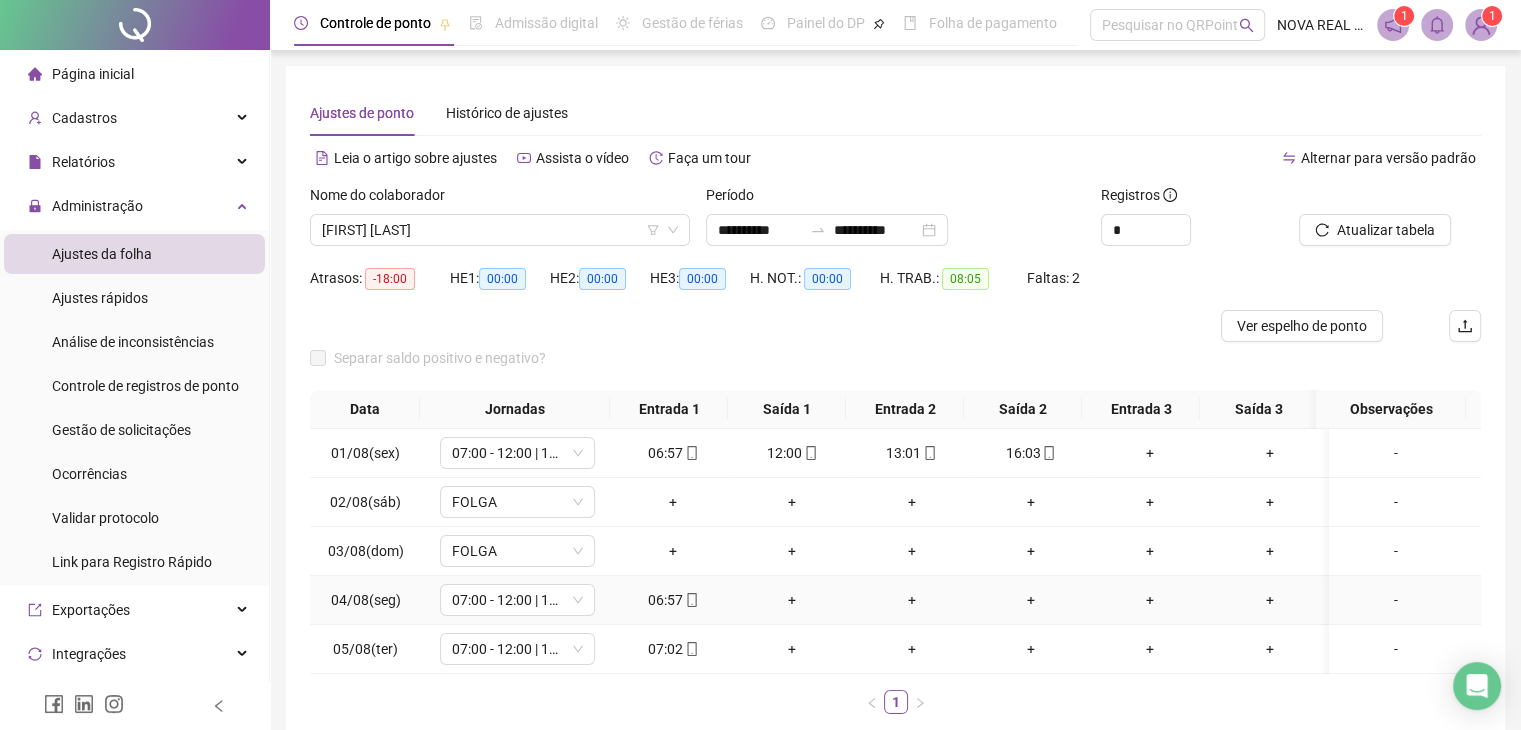 click on "+" at bounding box center [792, 600] 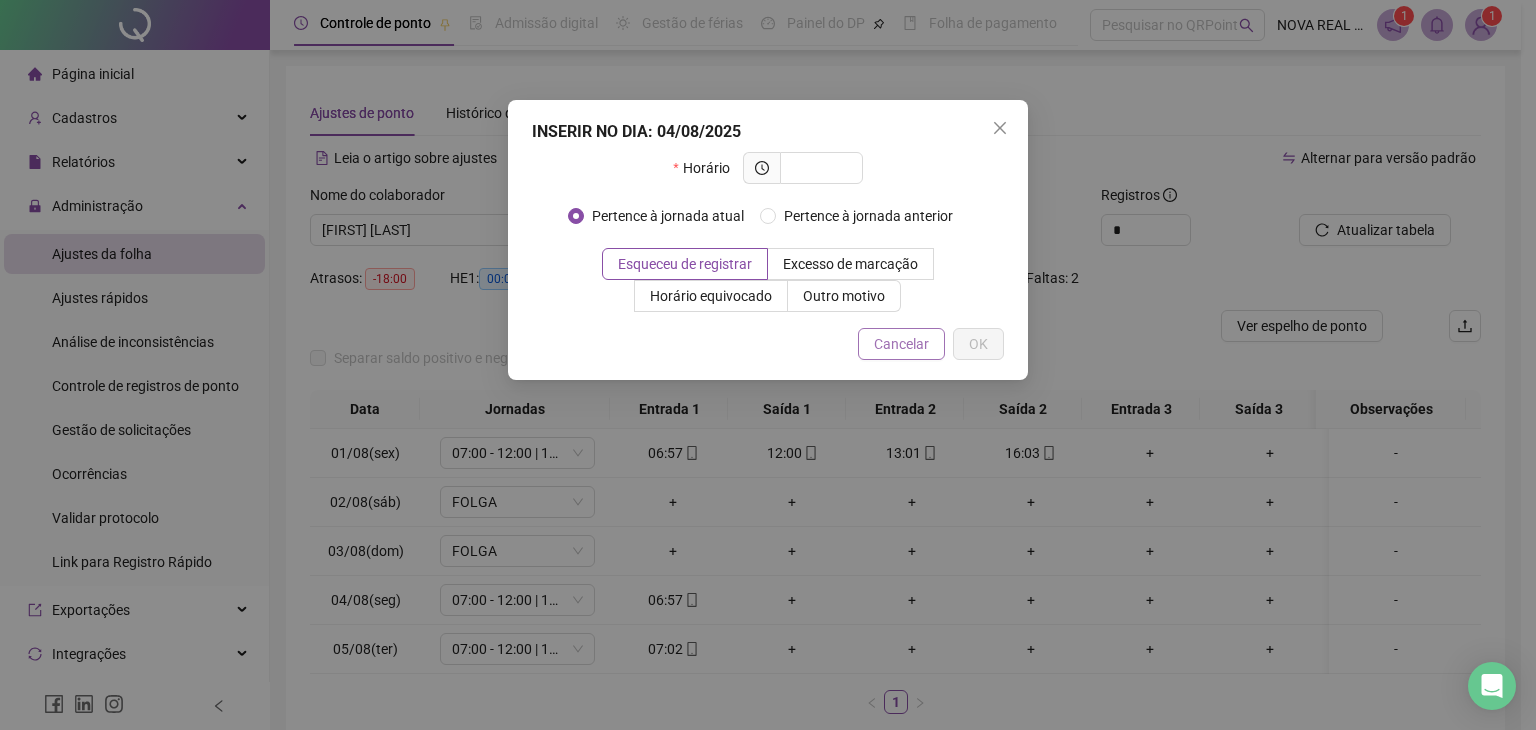 click on "Cancelar" at bounding box center (901, 344) 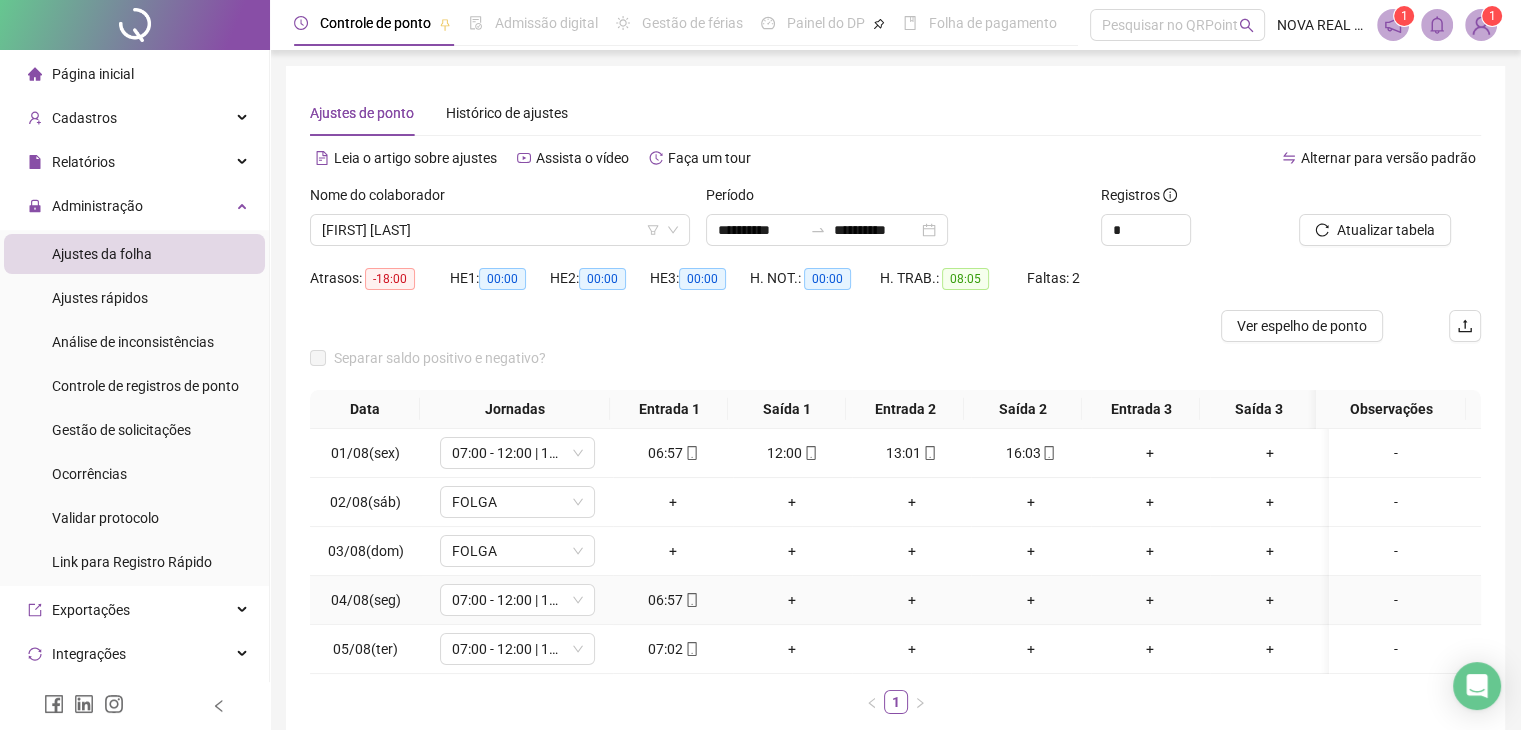click on "+" at bounding box center (792, 600) 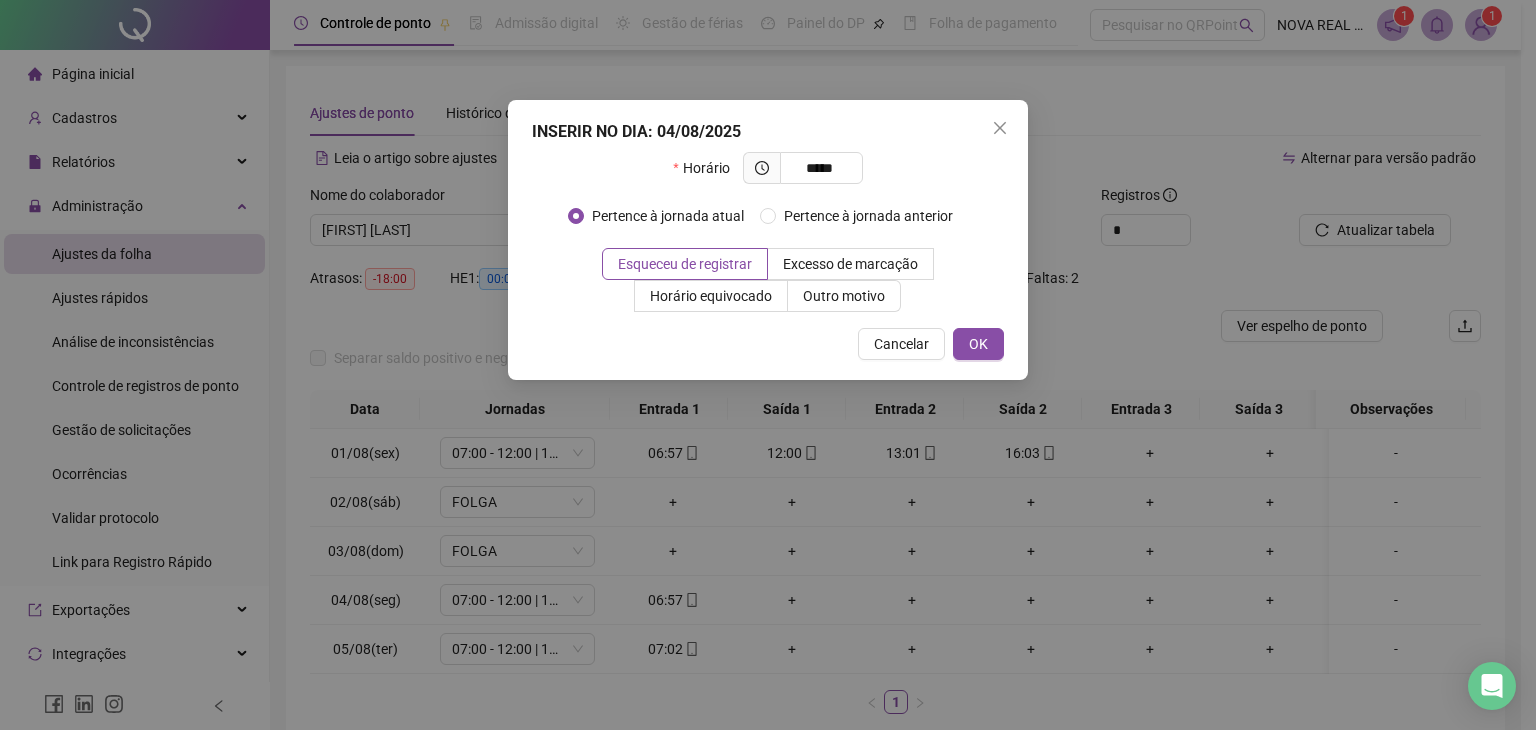 type on "*****" 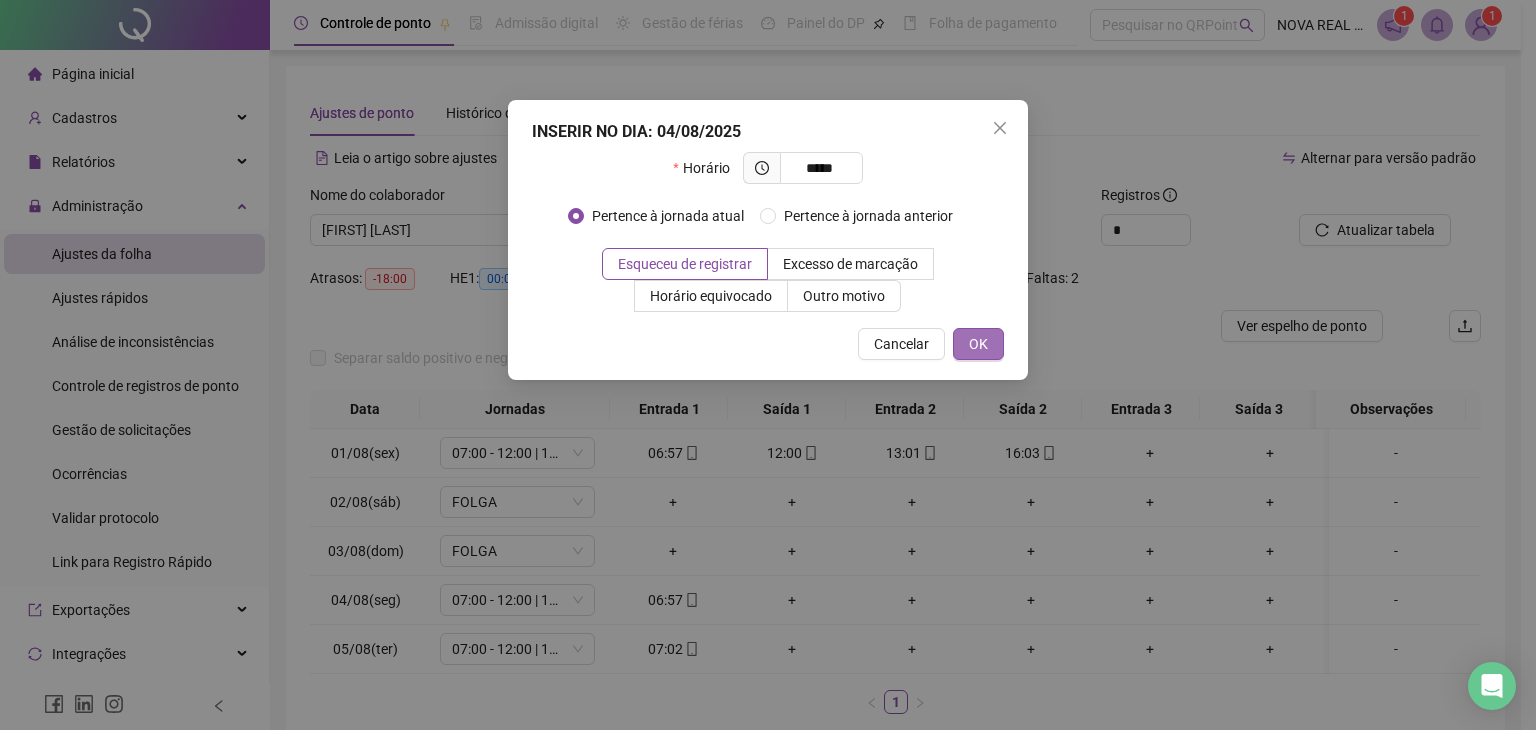 click on "OK" at bounding box center [978, 344] 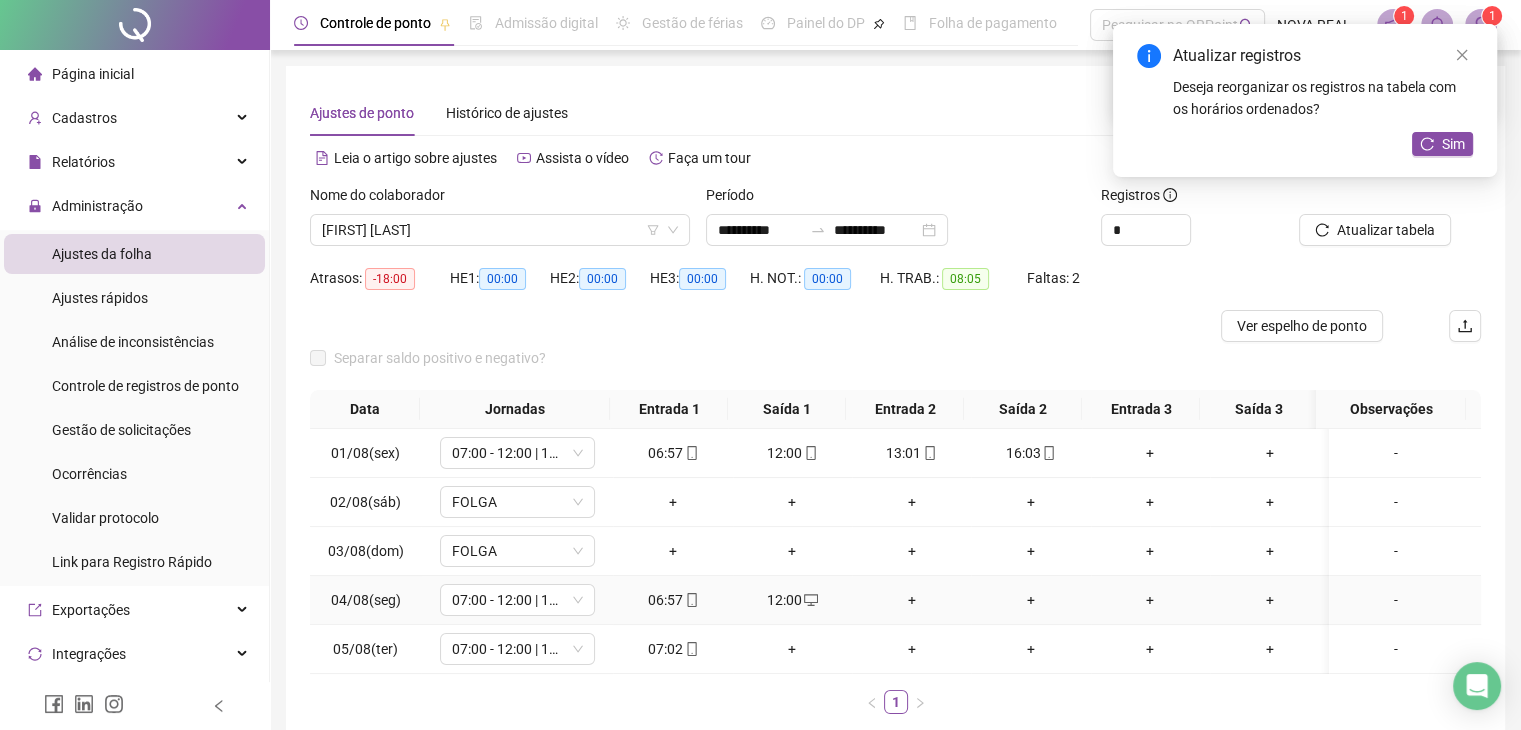 click on "+" at bounding box center (911, 600) 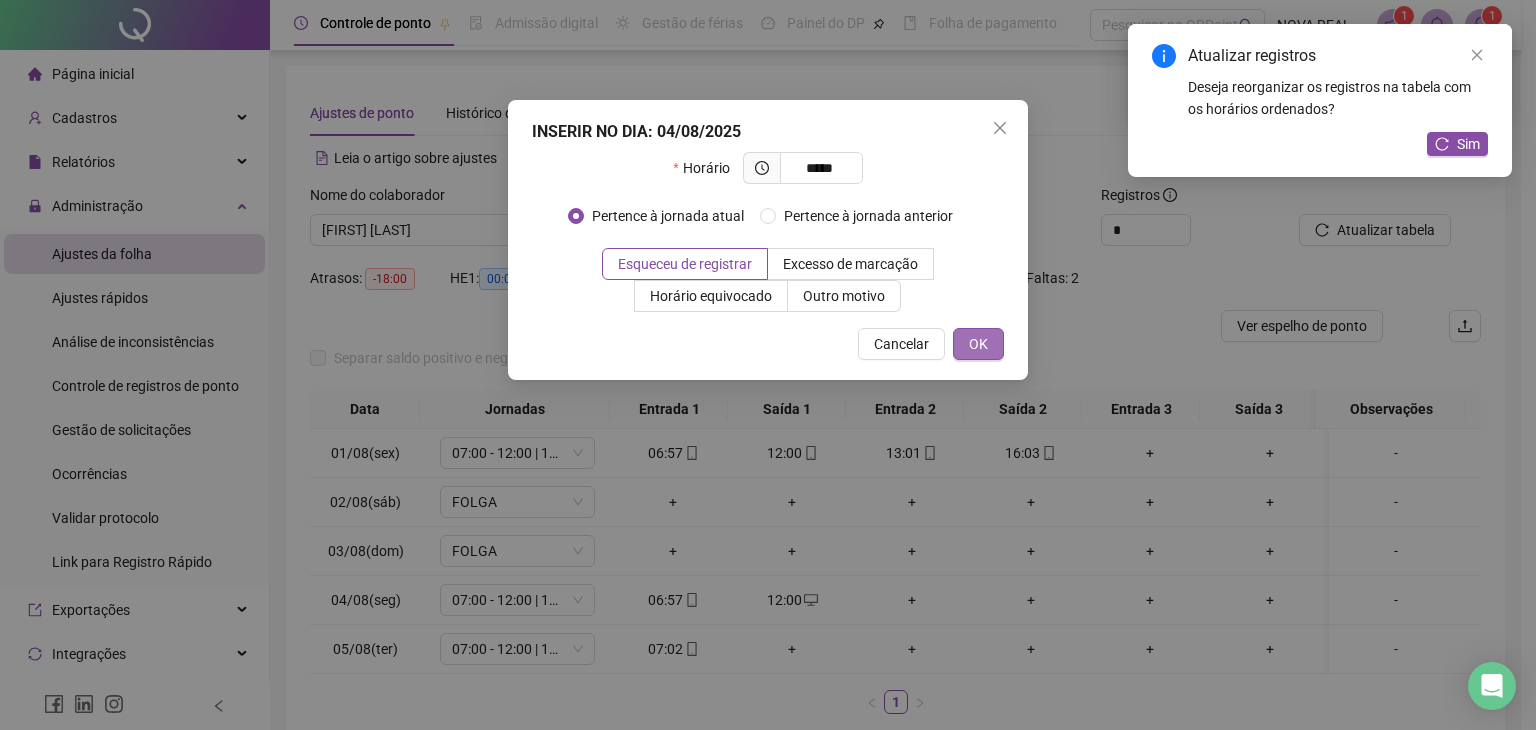 type on "*****" 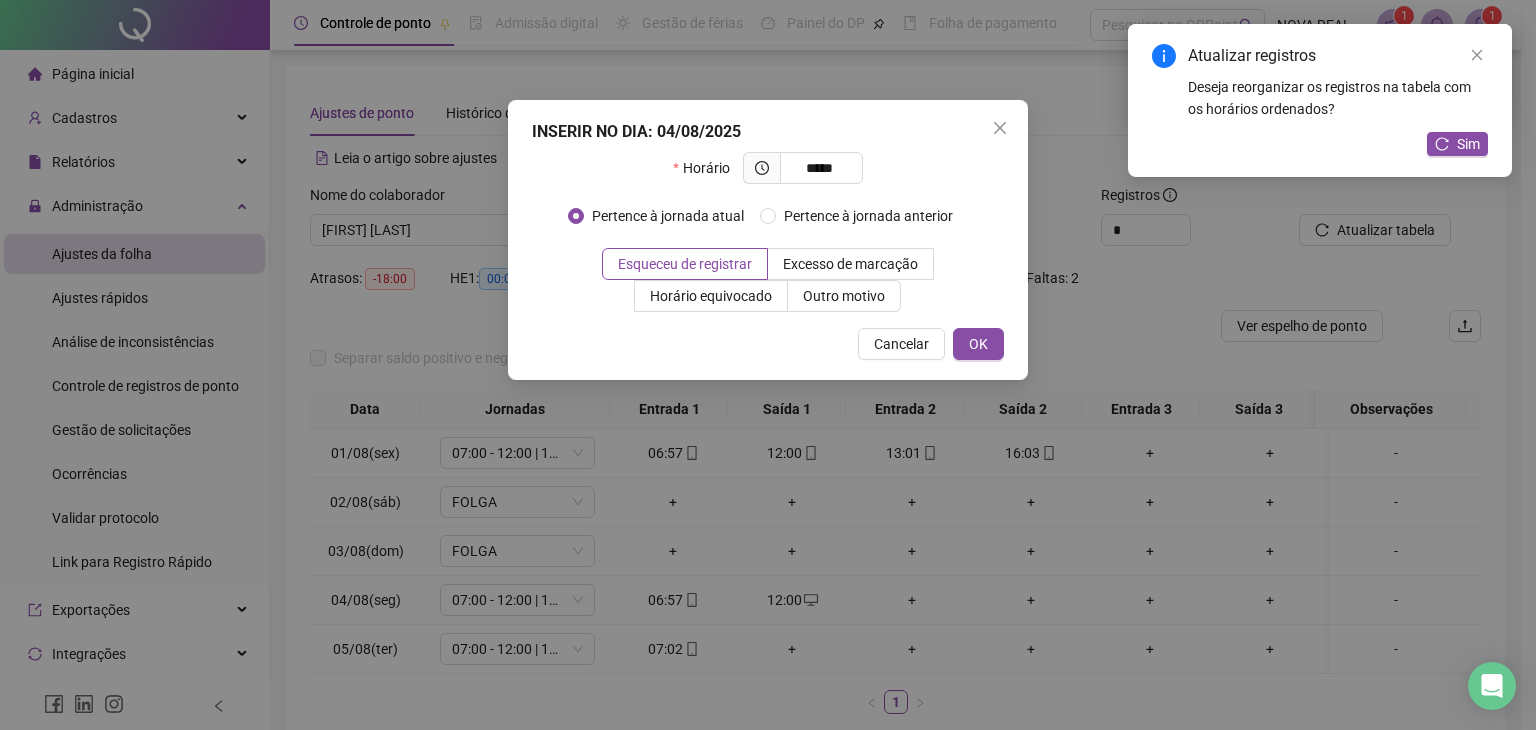 drag, startPoint x: 992, startPoint y: 357, endPoint x: 1006, endPoint y: 392, distance: 37.696156 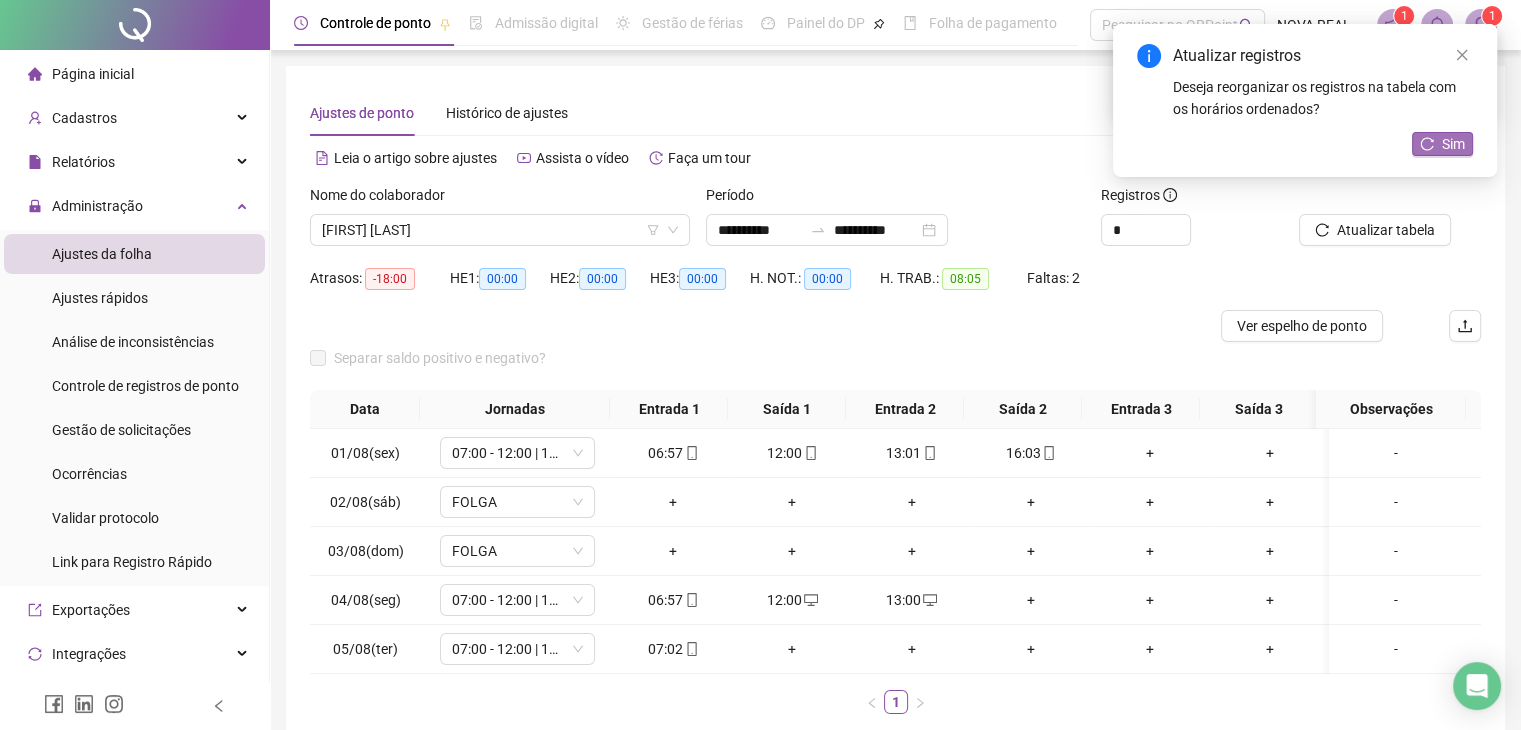 click on "Sim" at bounding box center (1453, 144) 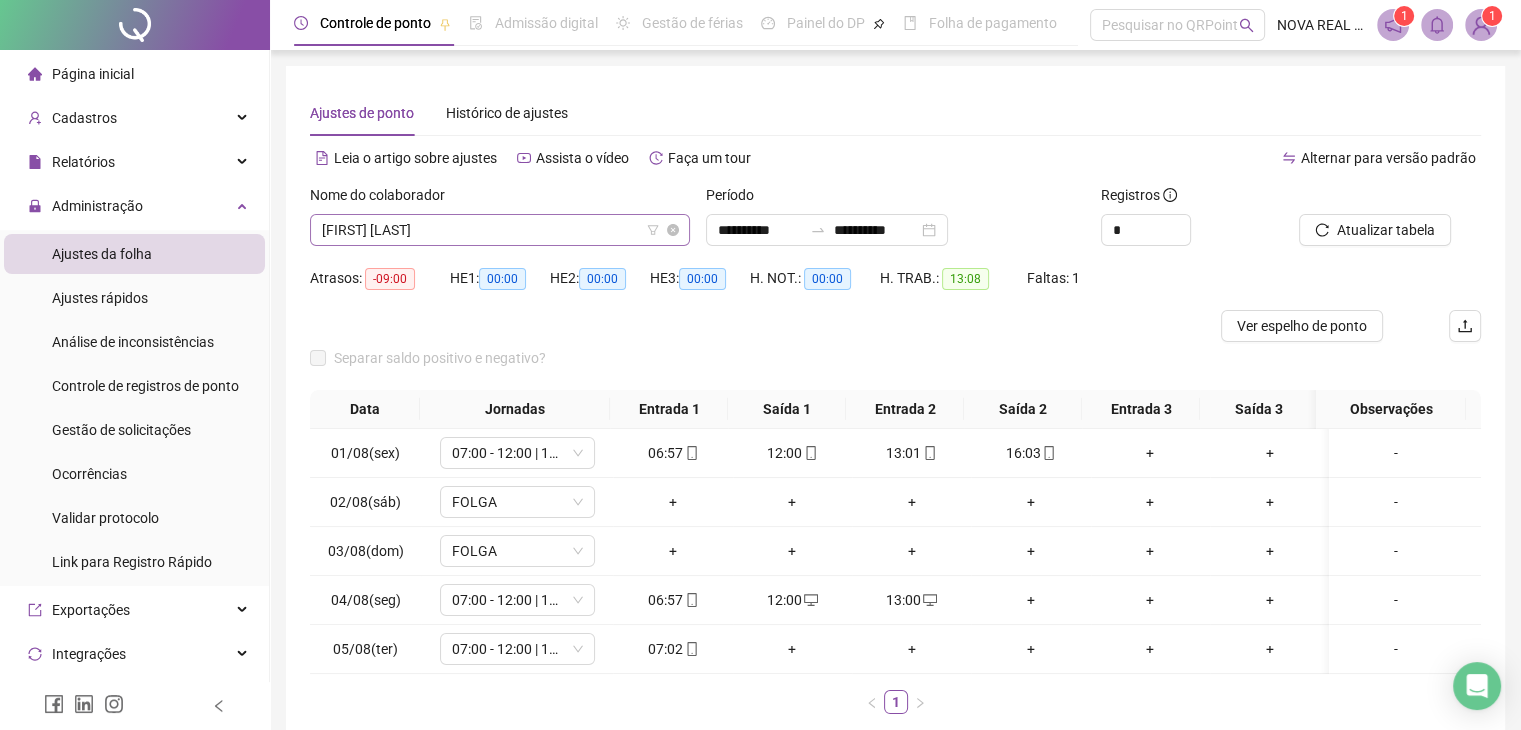 click on "[FIRST] [LAST]" at bounding box center [500, 230] 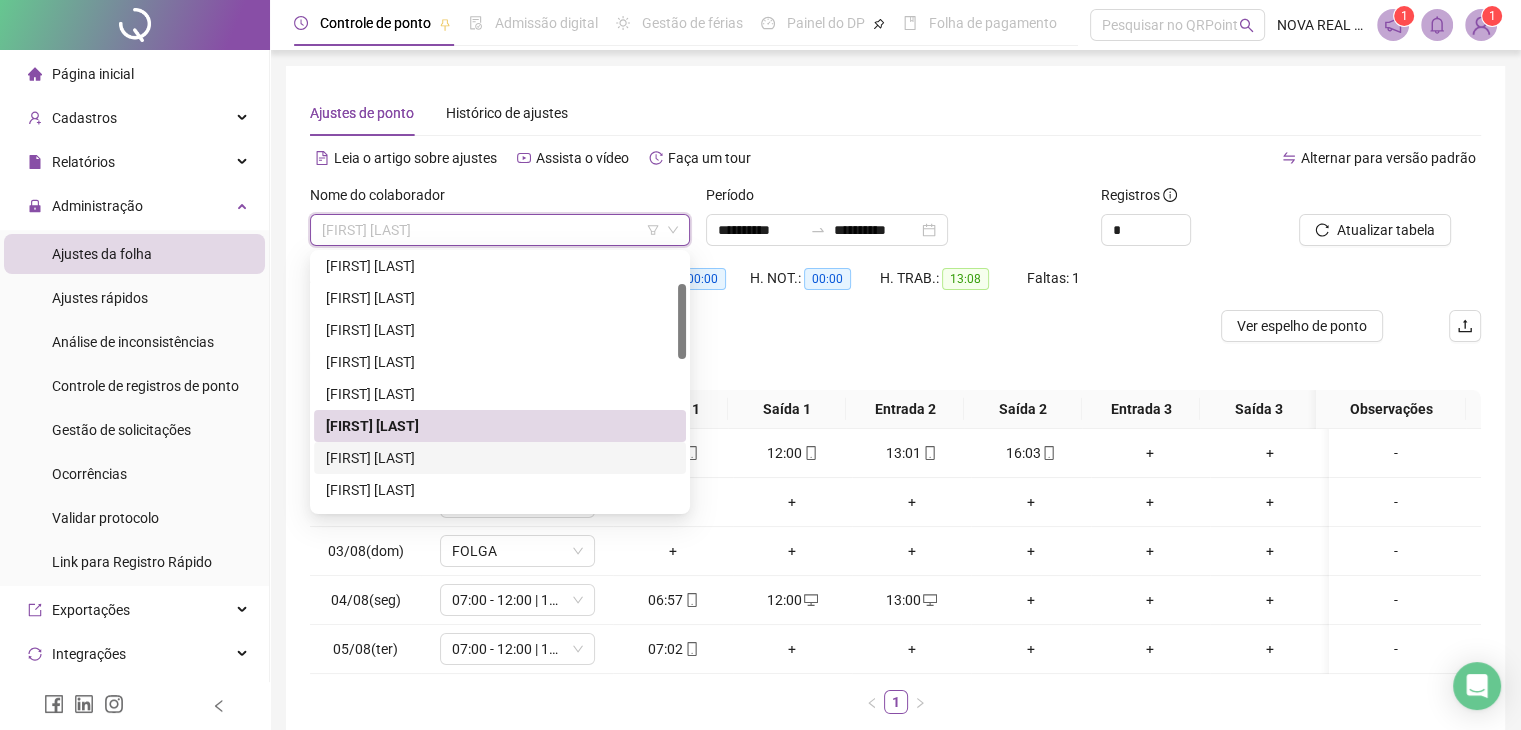 click on "[FIRST] [LAST]" at bounding box center (500, 458) 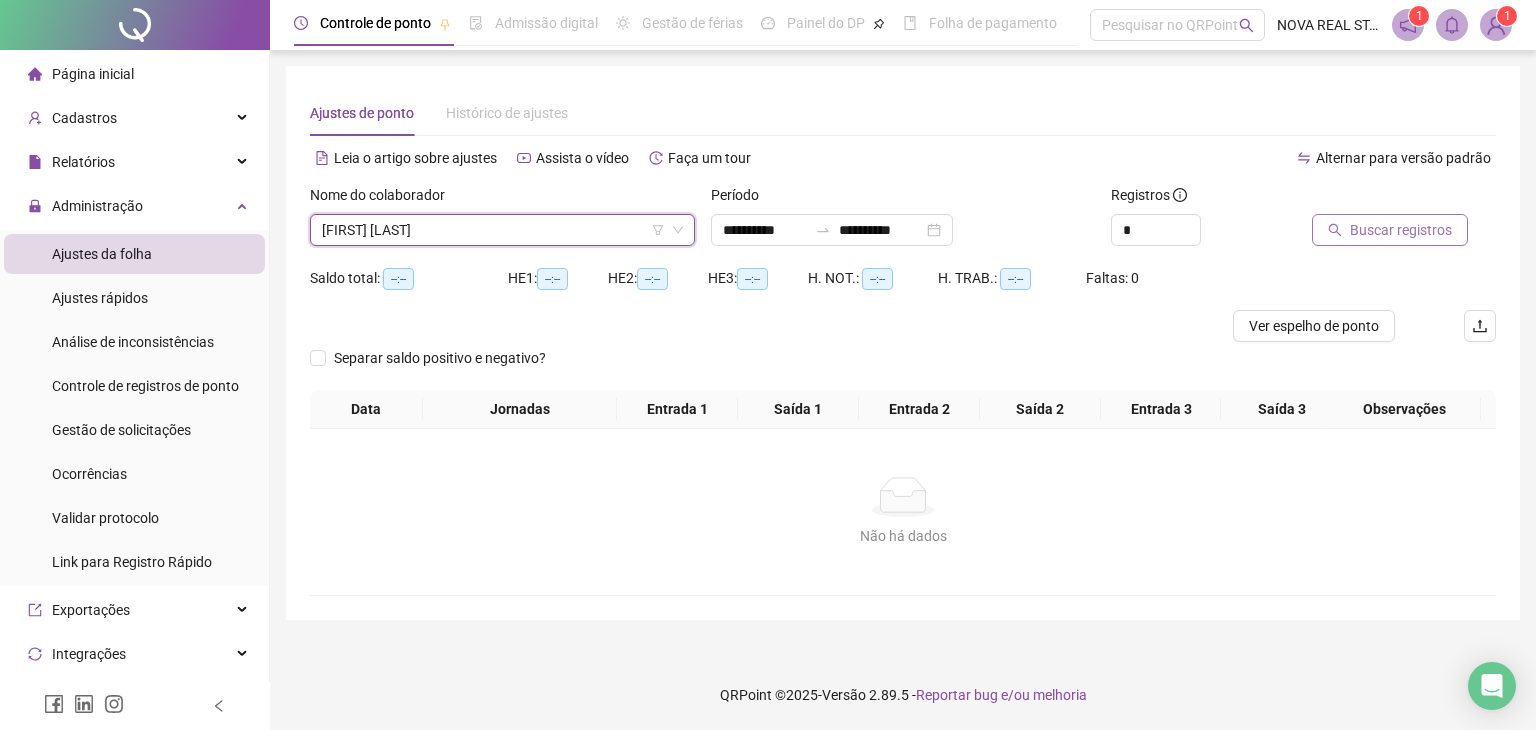 click on "Buscar registros" at bounding box center (1401, 230) 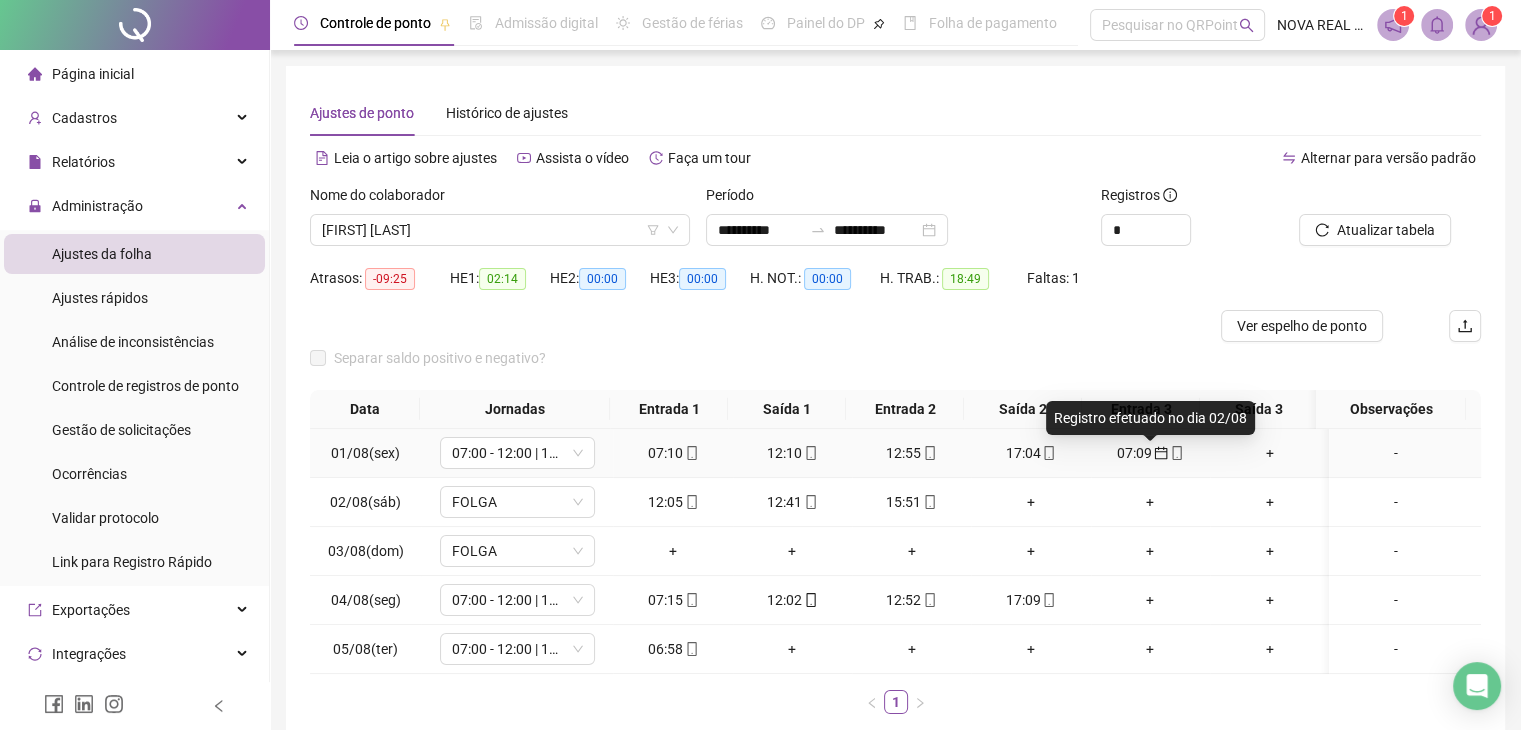 click 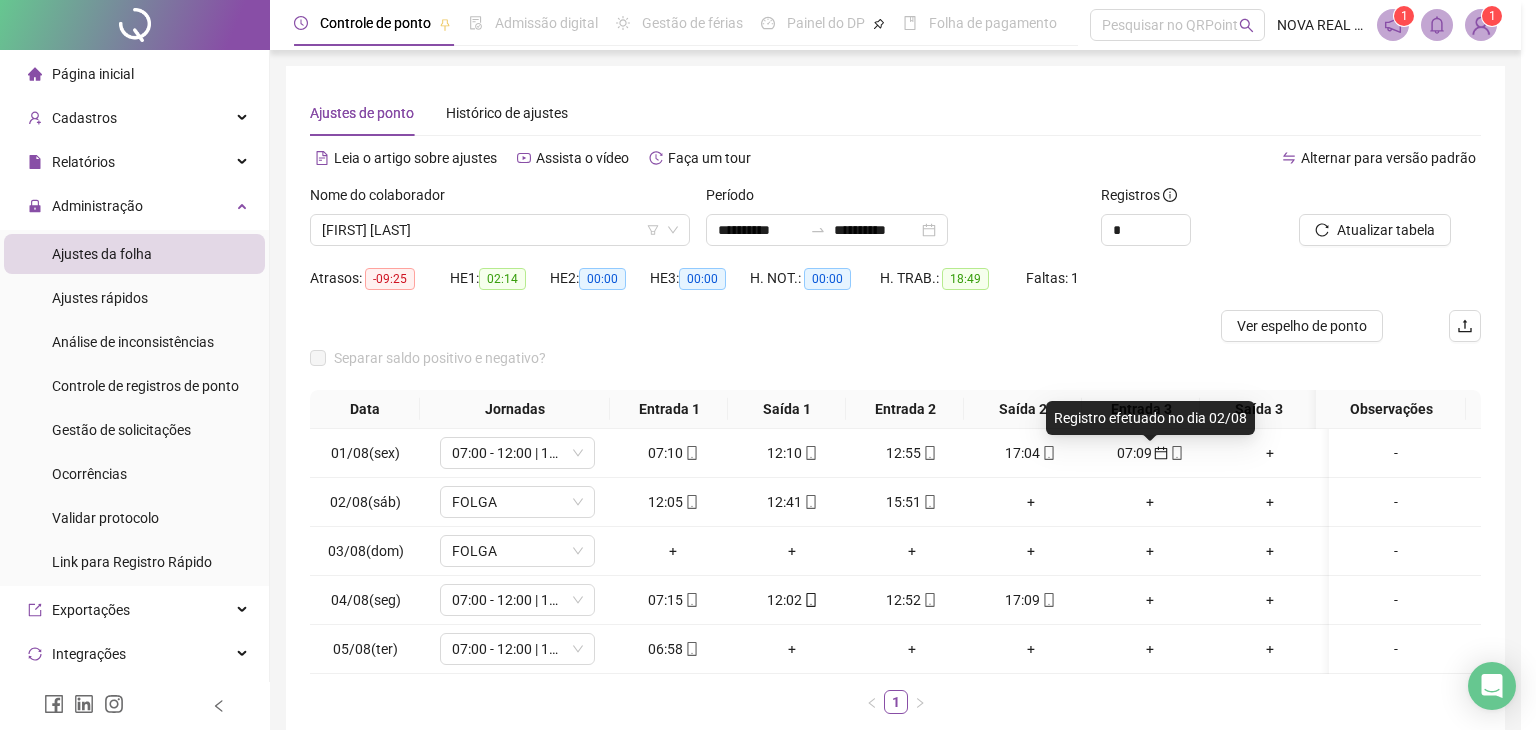 type on "**********" 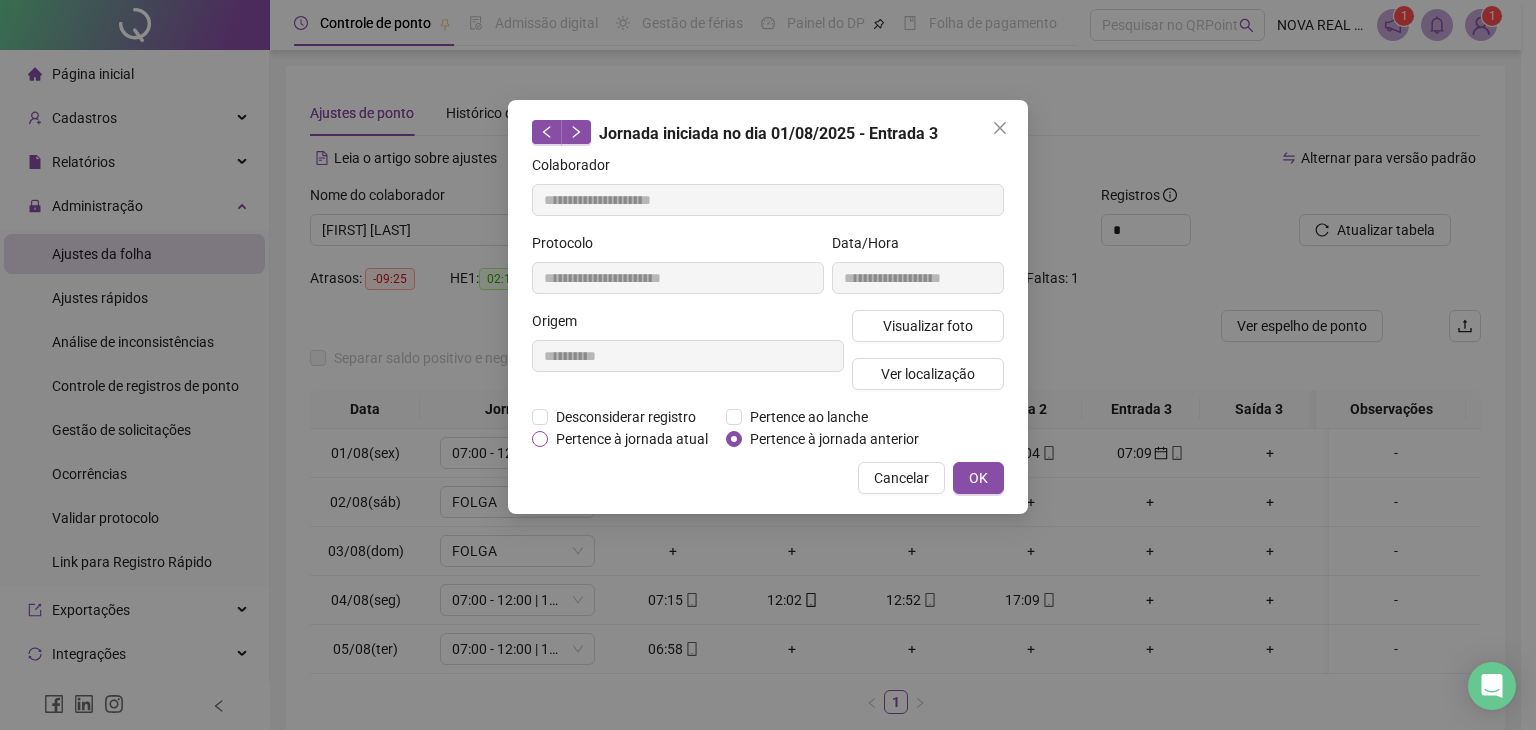 click on "Pertence à jornada atual" at bounding box center [632, 439] 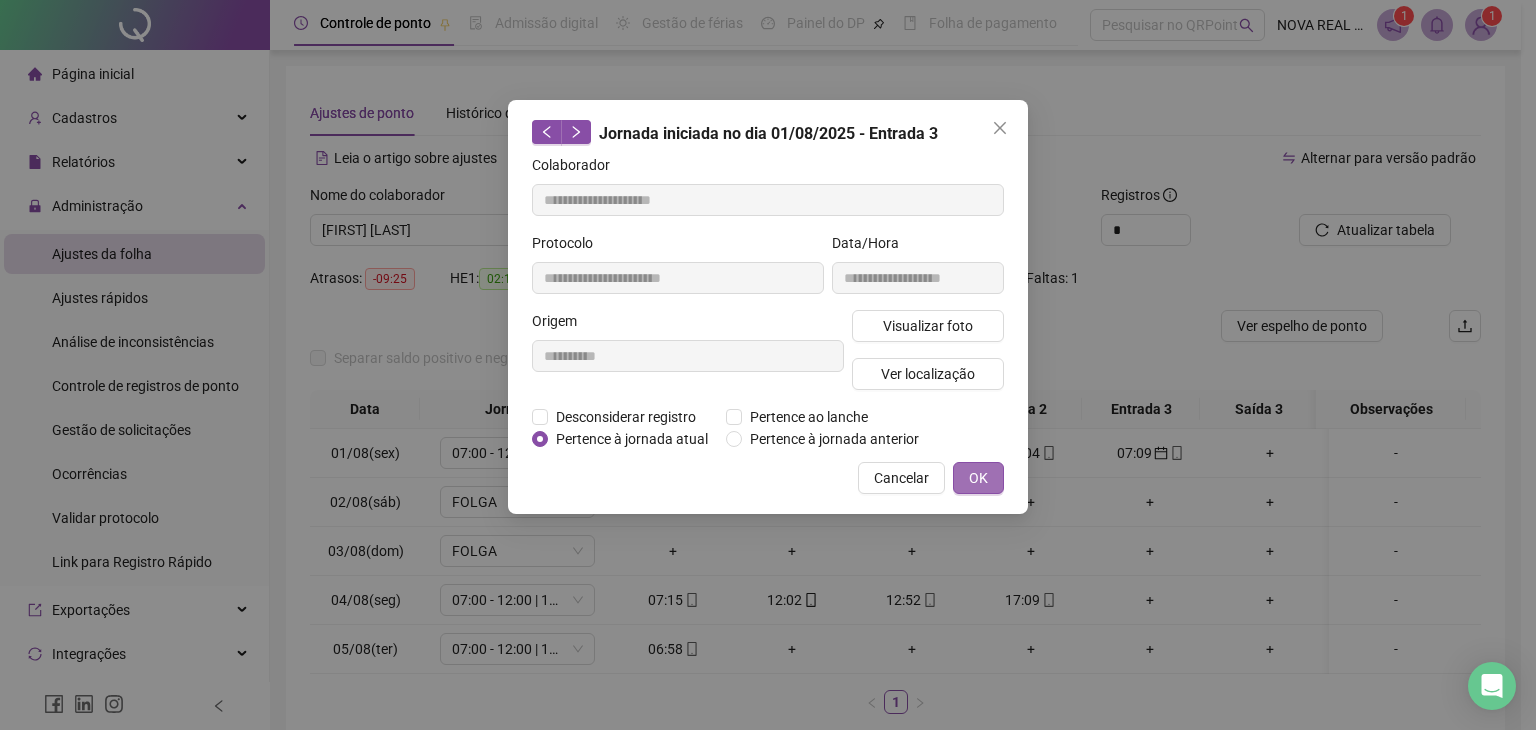 click on "OK" at bounding box center (978, 478) 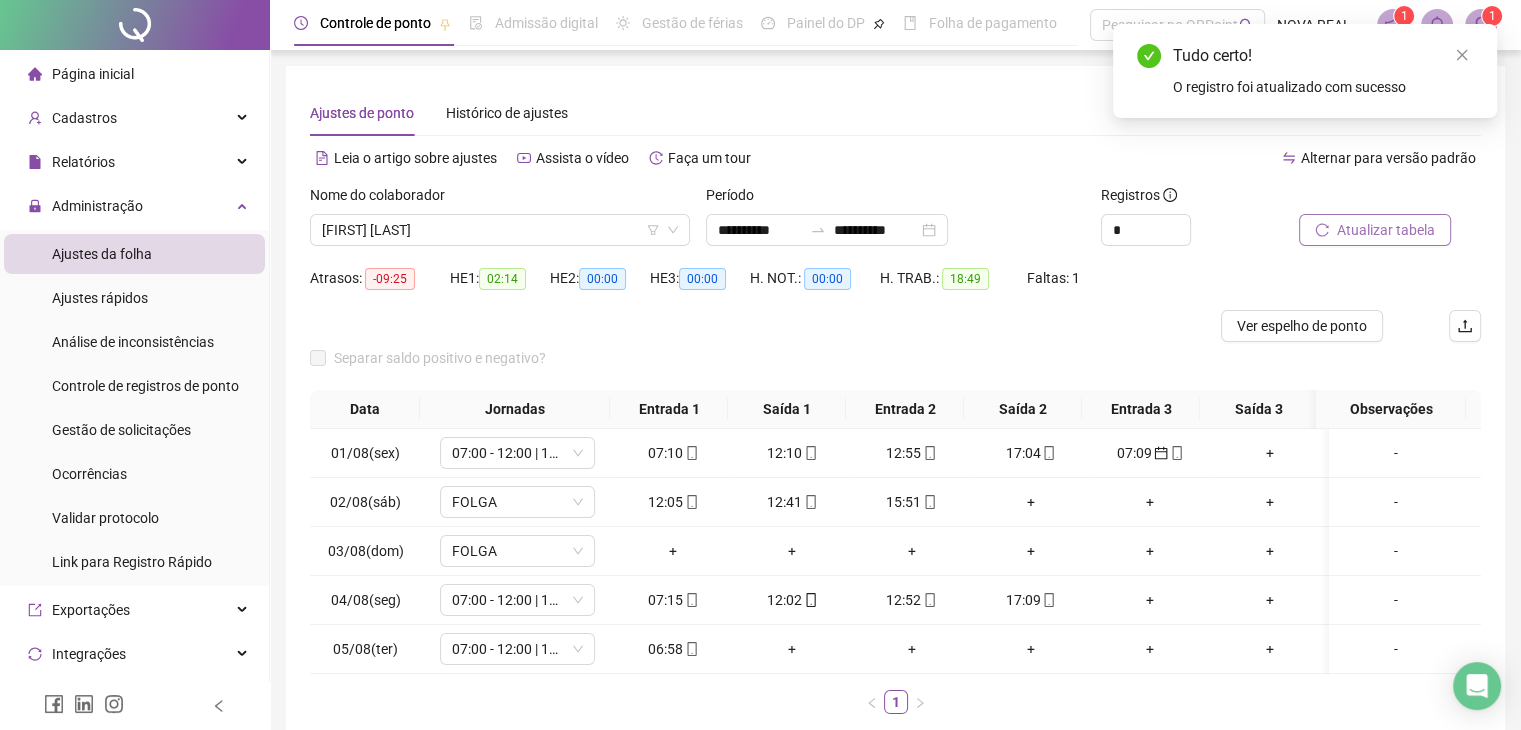 click on "Atualizar tabela" at bounding box center (1386, 230) 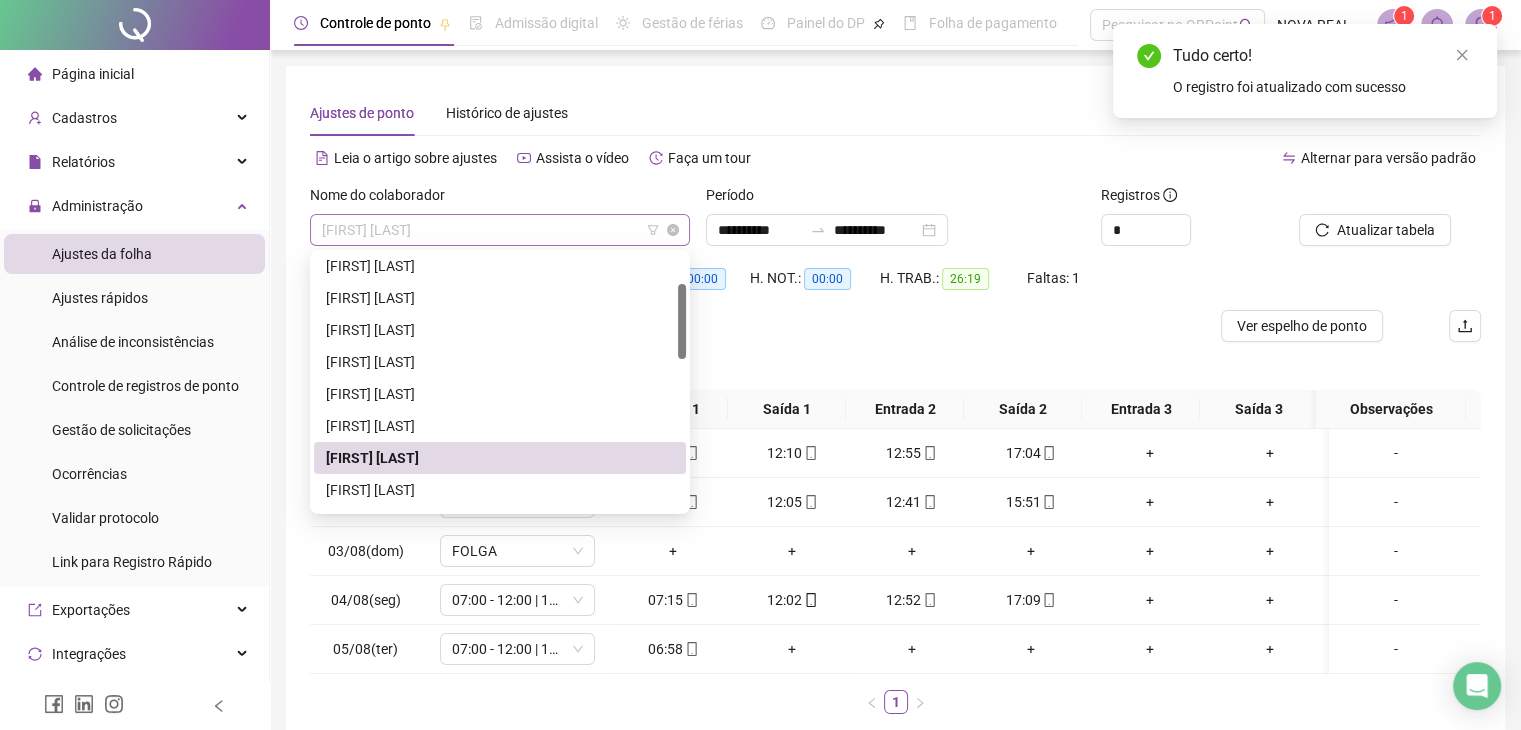 click on "[FIRST] [LAST]" at bounding box center [500, 230] 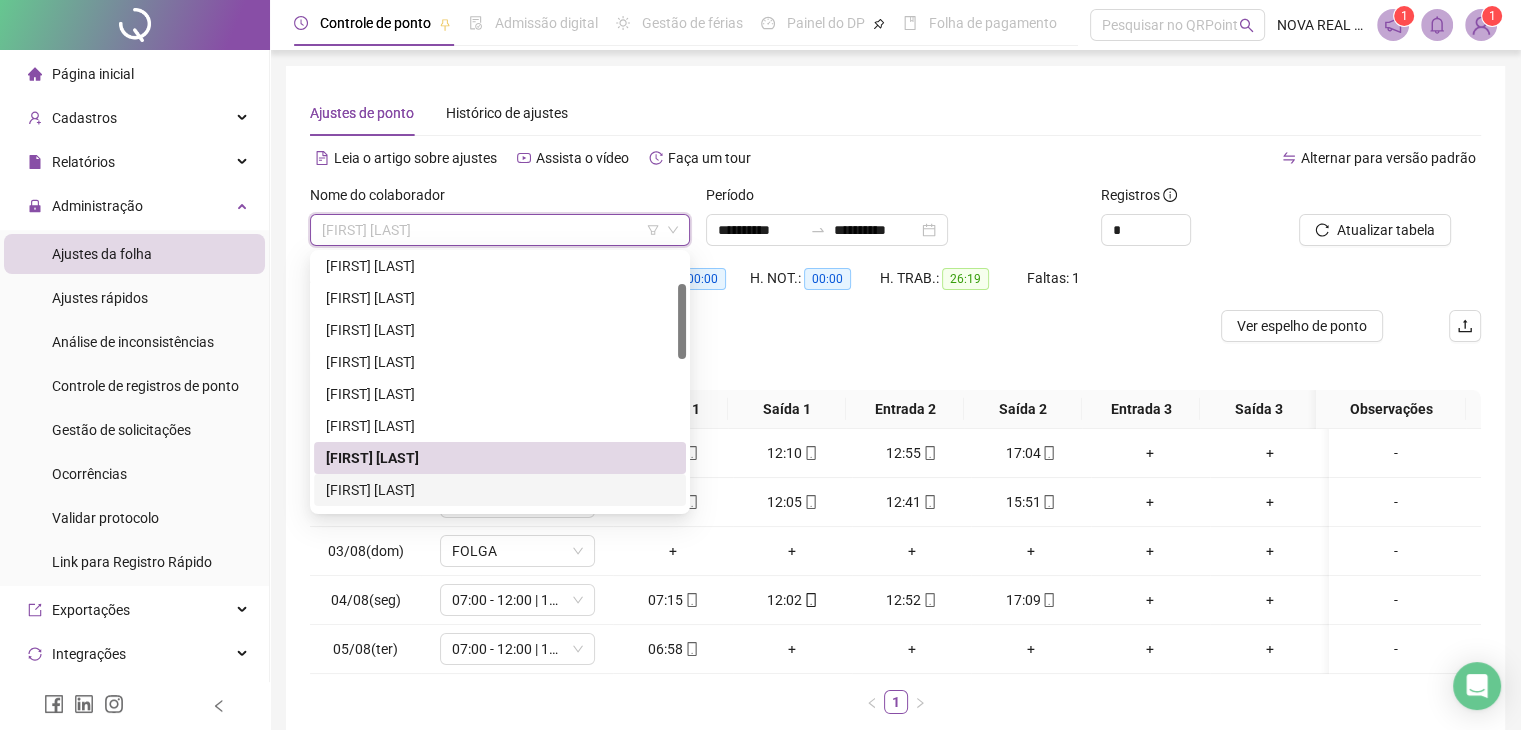 click on "[FIRST] [LAST]" at bounding box center [500, 490] 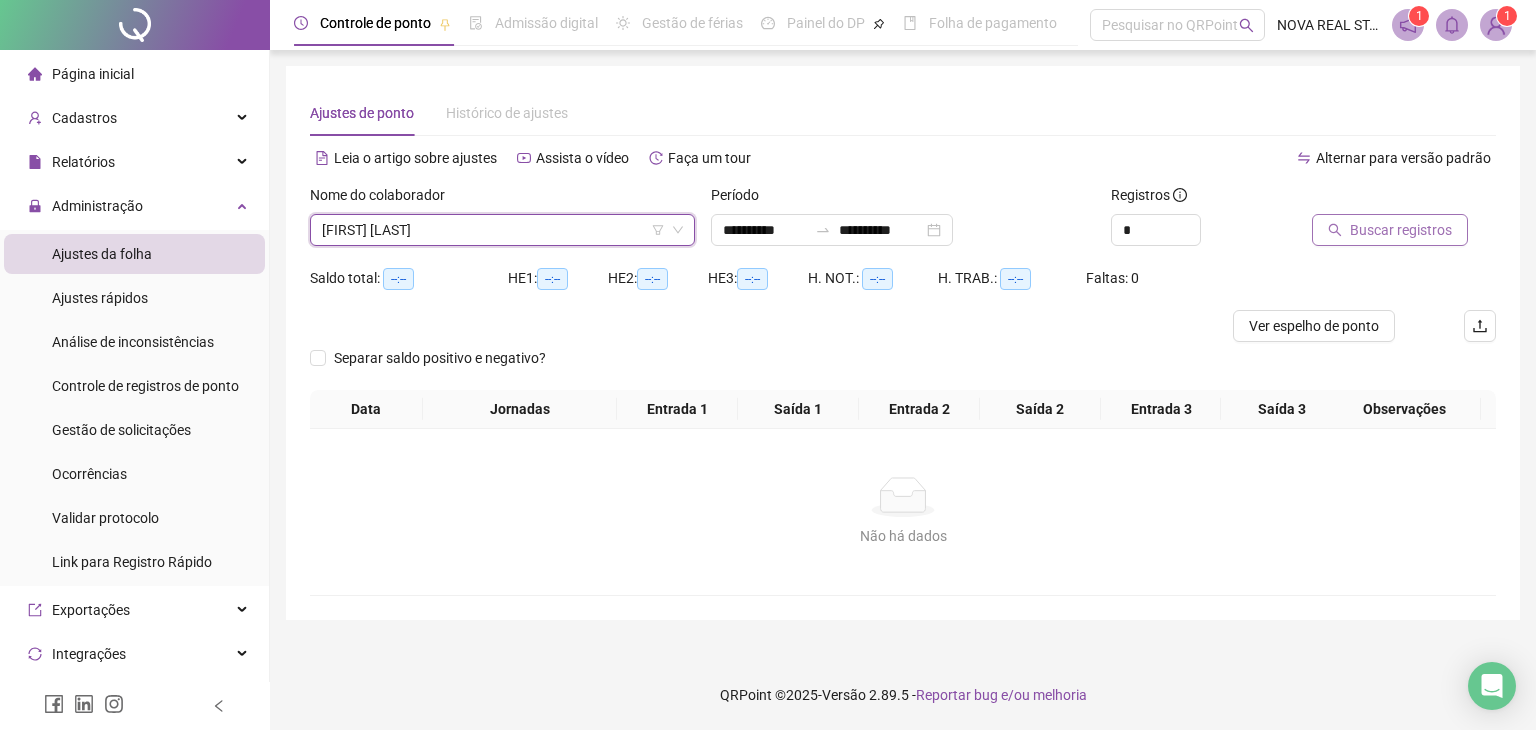 click on "Buscar registros" at bounding box center [1401, 230] 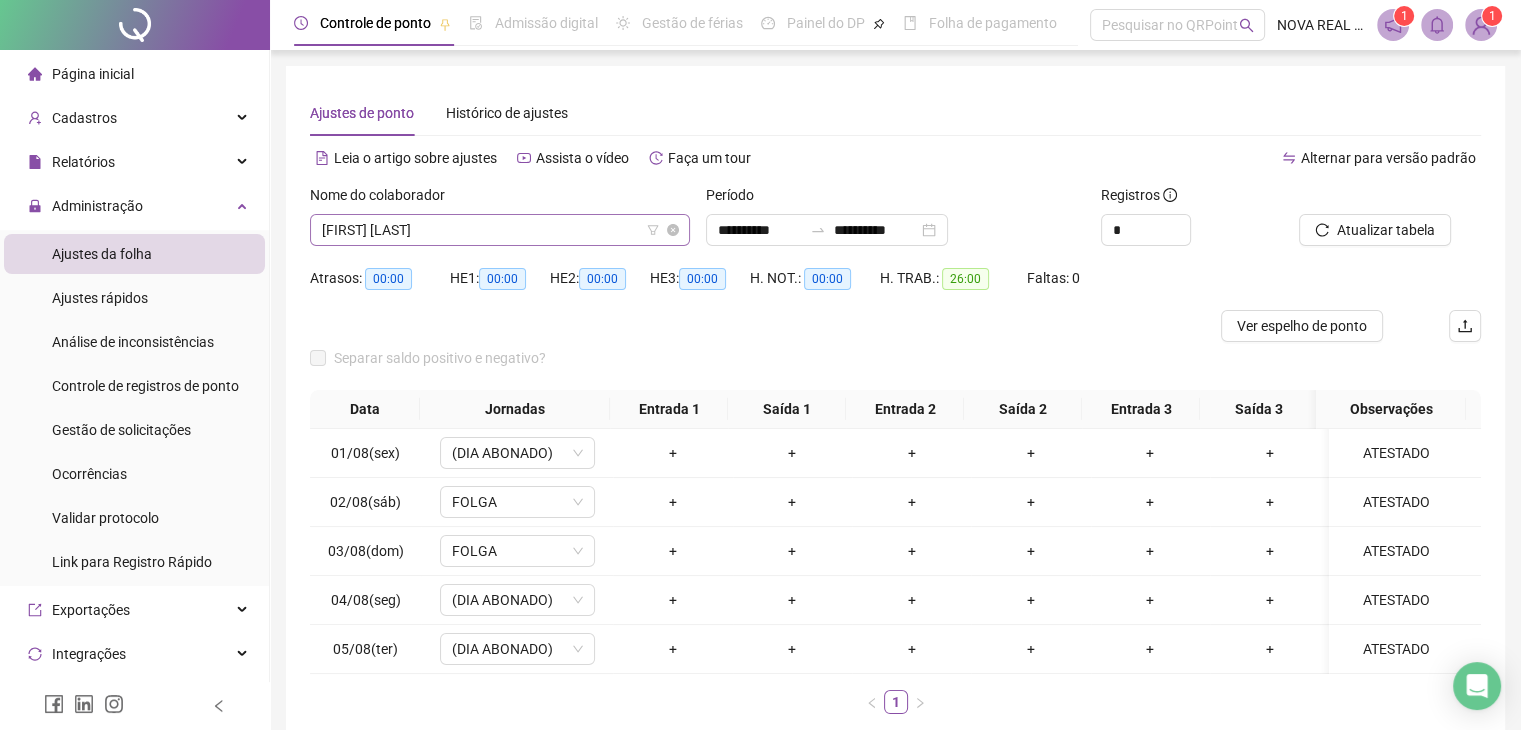 click on "[FIRST] [LAST]" at bounding box center (500, 230) 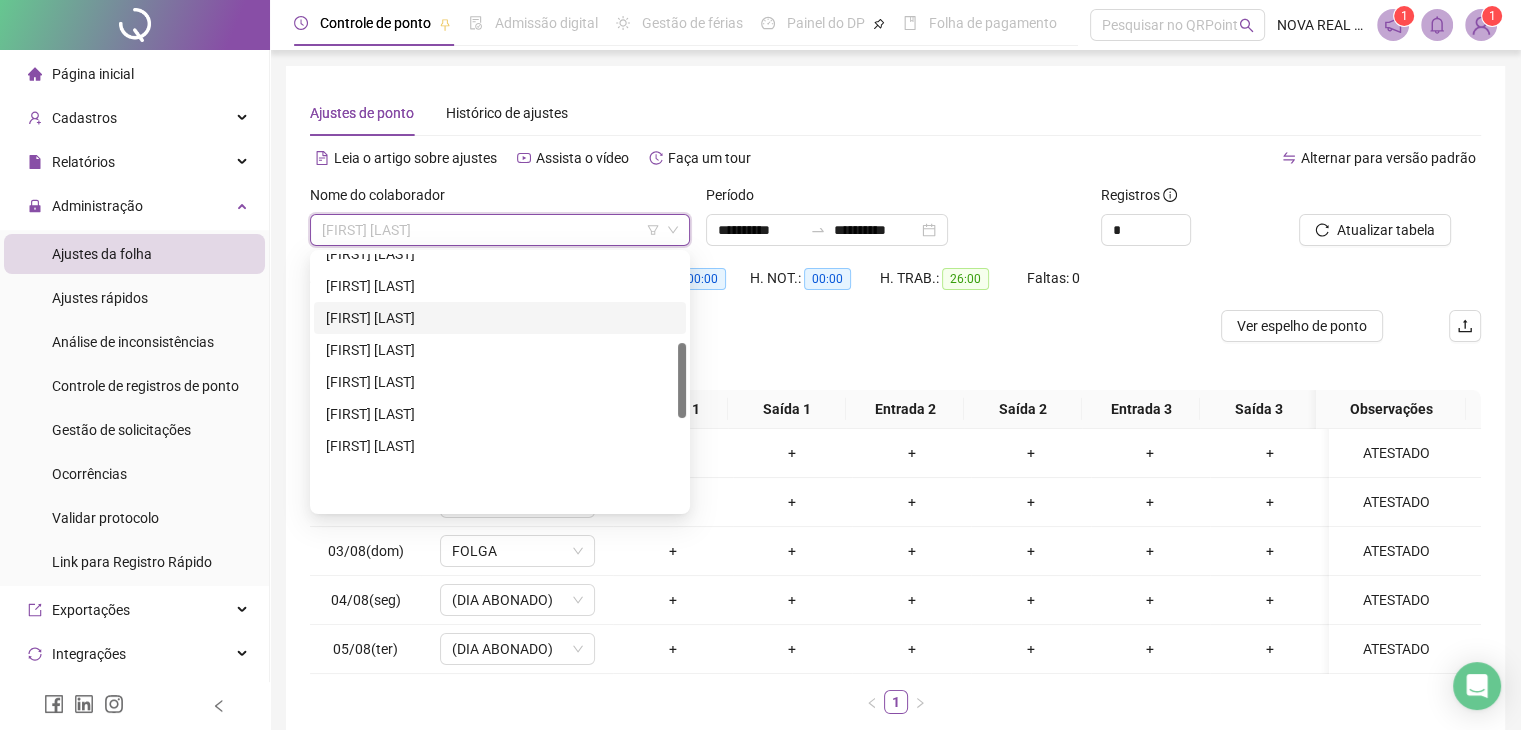 scroll, scrollTop: 300, scrollLeft: 0, axis: vertical 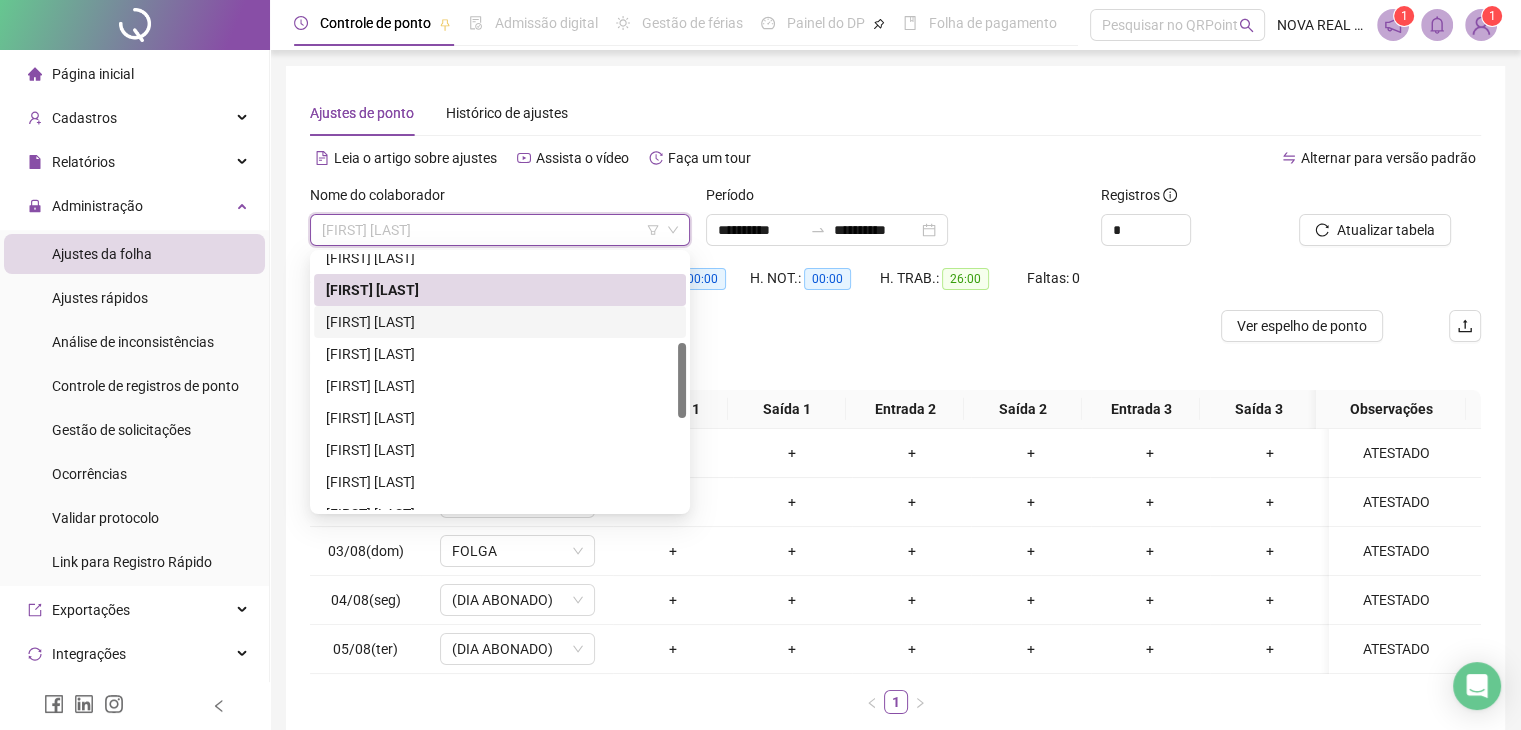 click on "[FIRST] [LAST]" at bounding box center [500, 322] 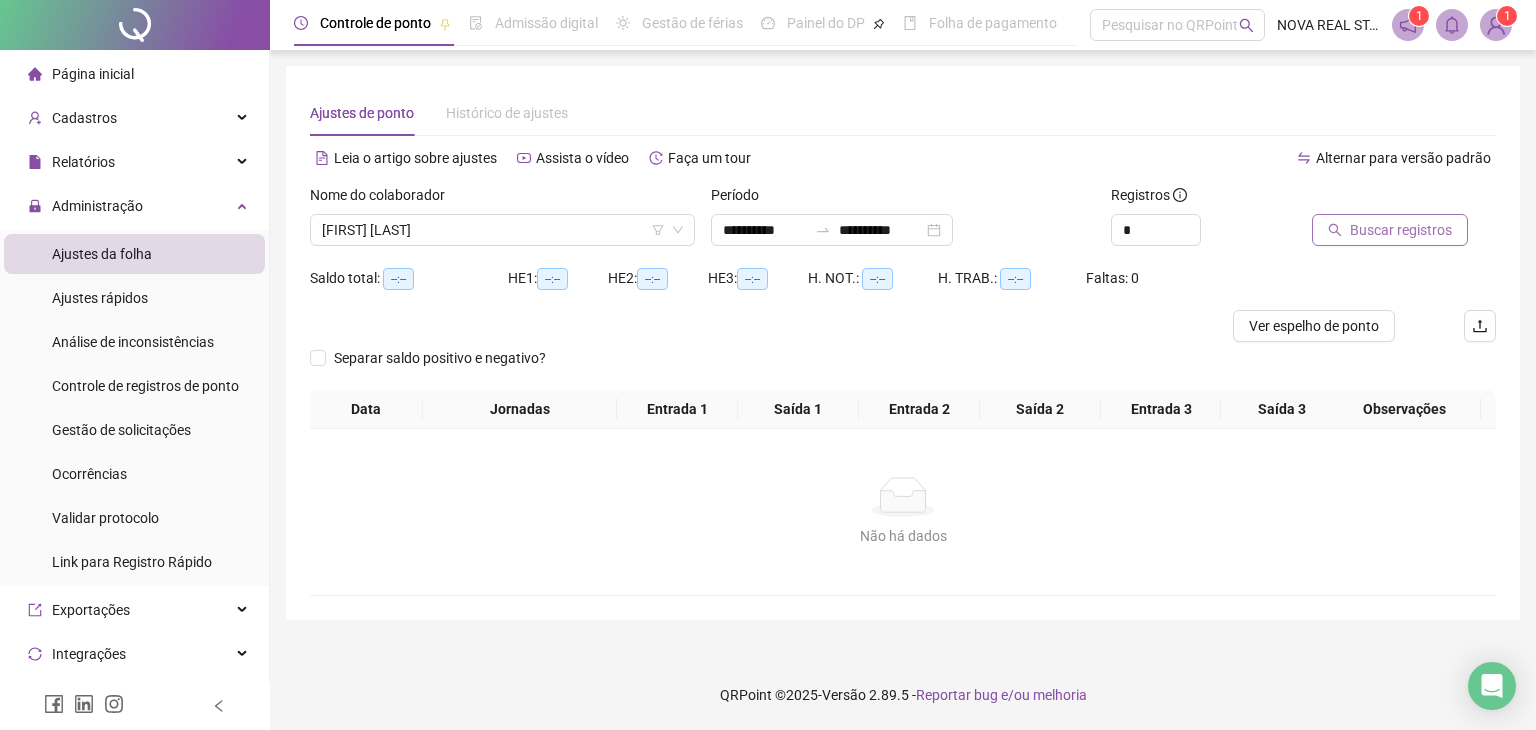 click on "Buscar registros" at bounding box center (1401, 230) 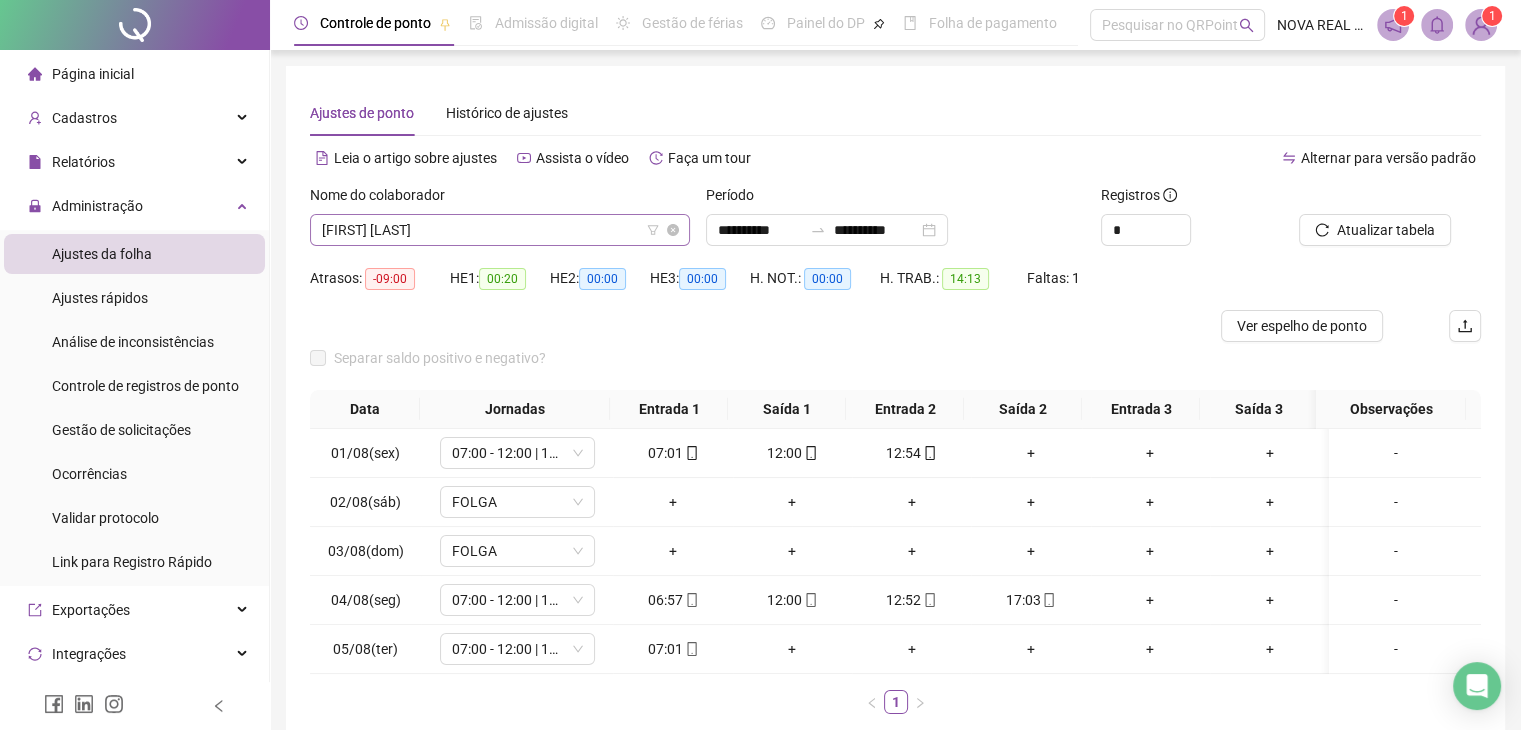 click on "[FIRST] [LAST]" at bounding box center [500, 230] 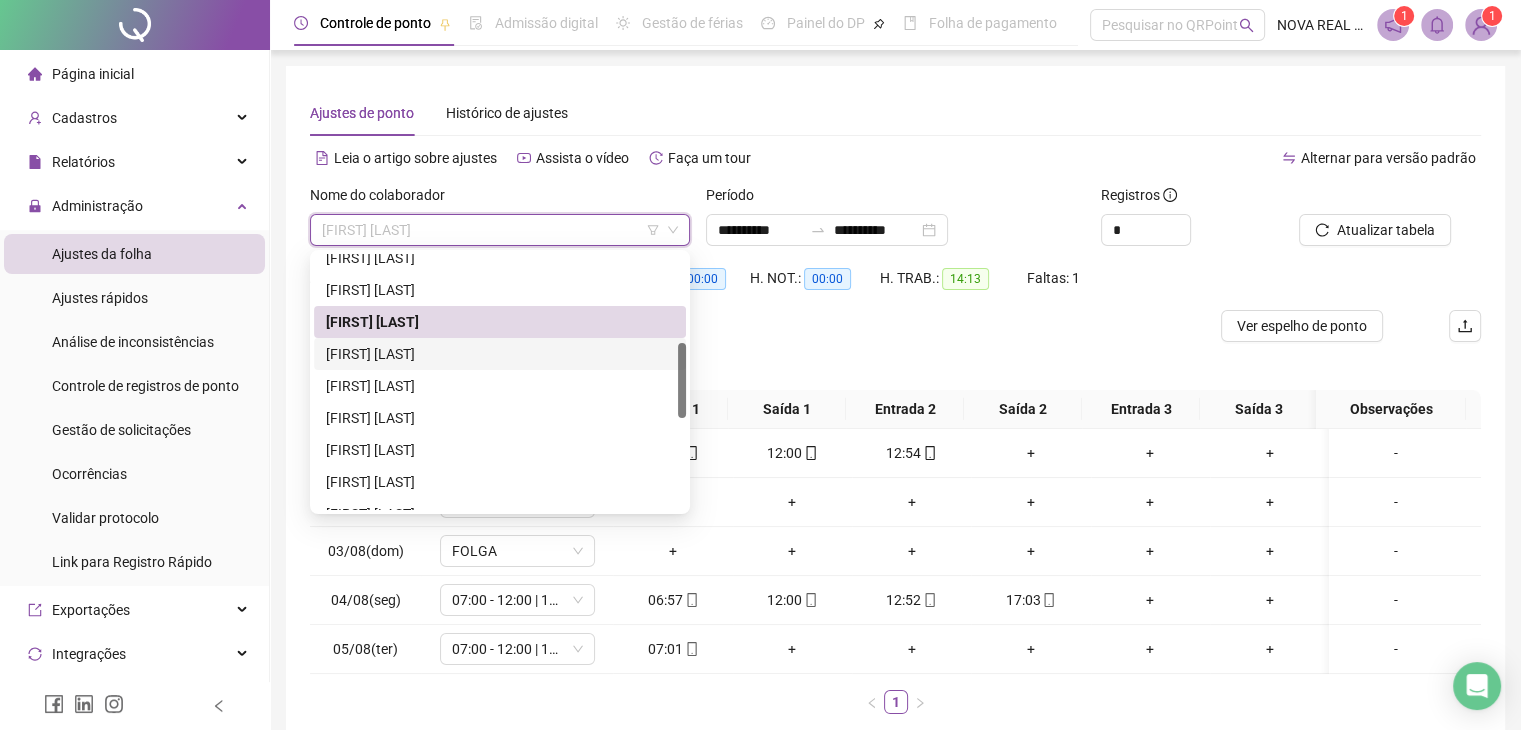 click on "[FIRST] [LAST]" at bounding box center [500, 354] 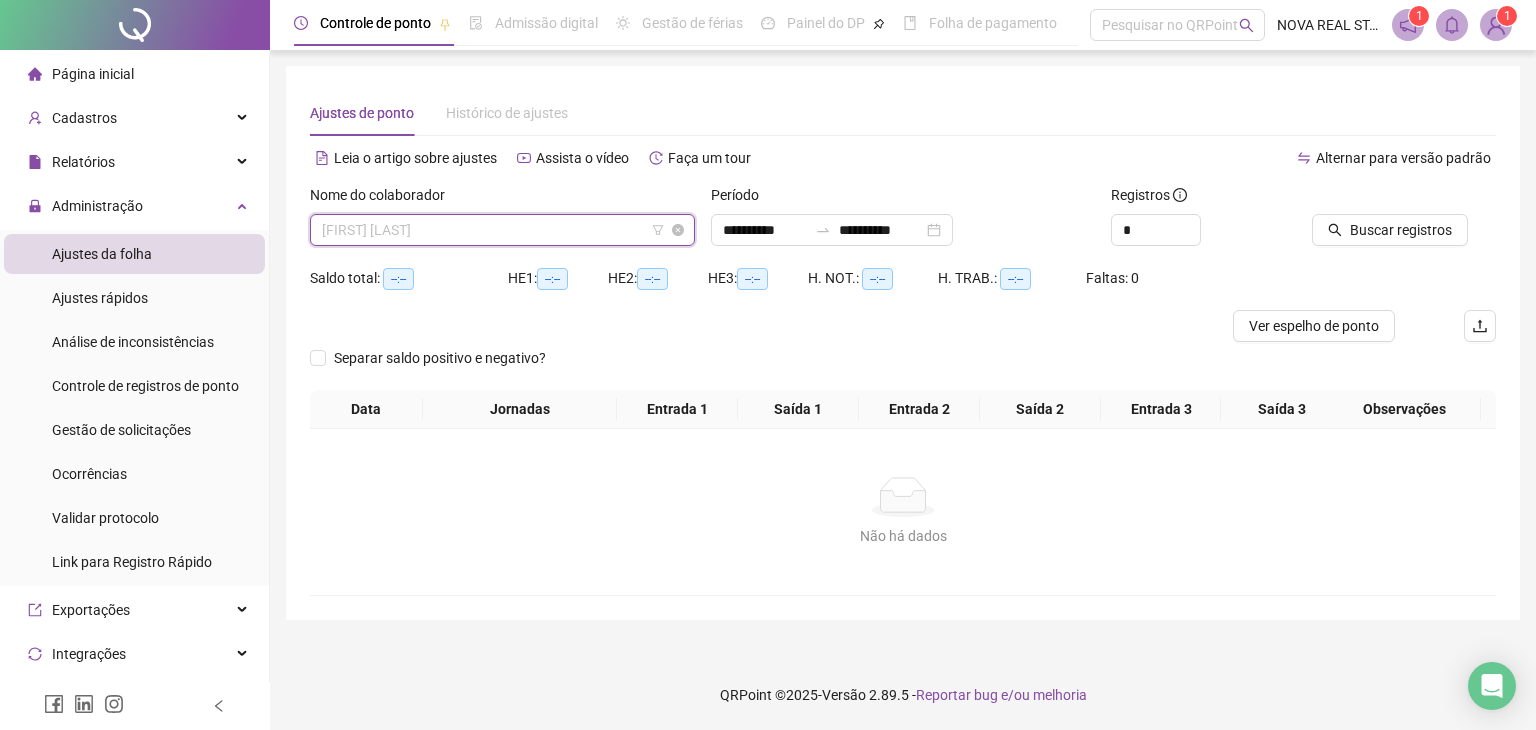 click on "[FIRST] [LAST]" at bounding box center (502, 230) 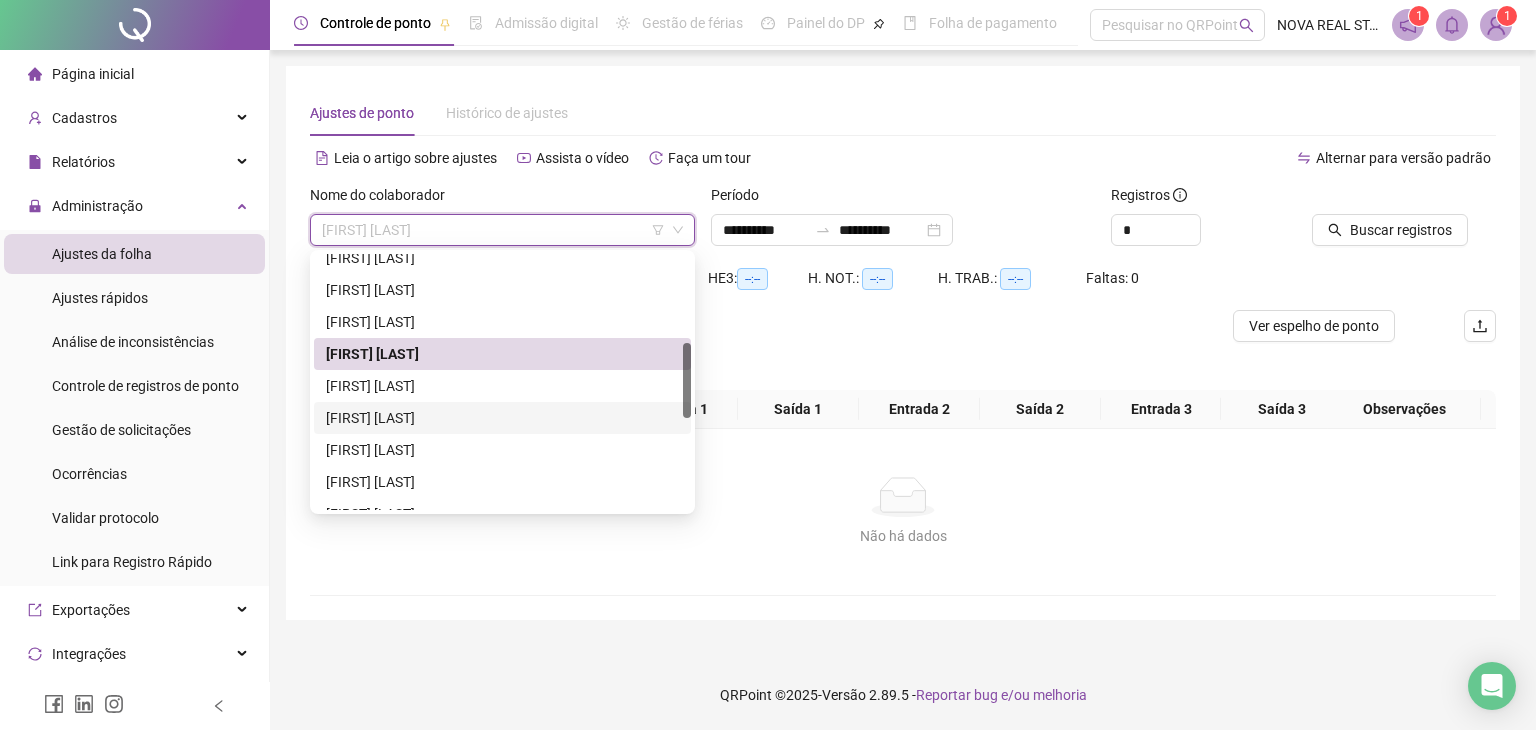 click on "[FIRST] [LAST]" at bounding box center [502, 418] 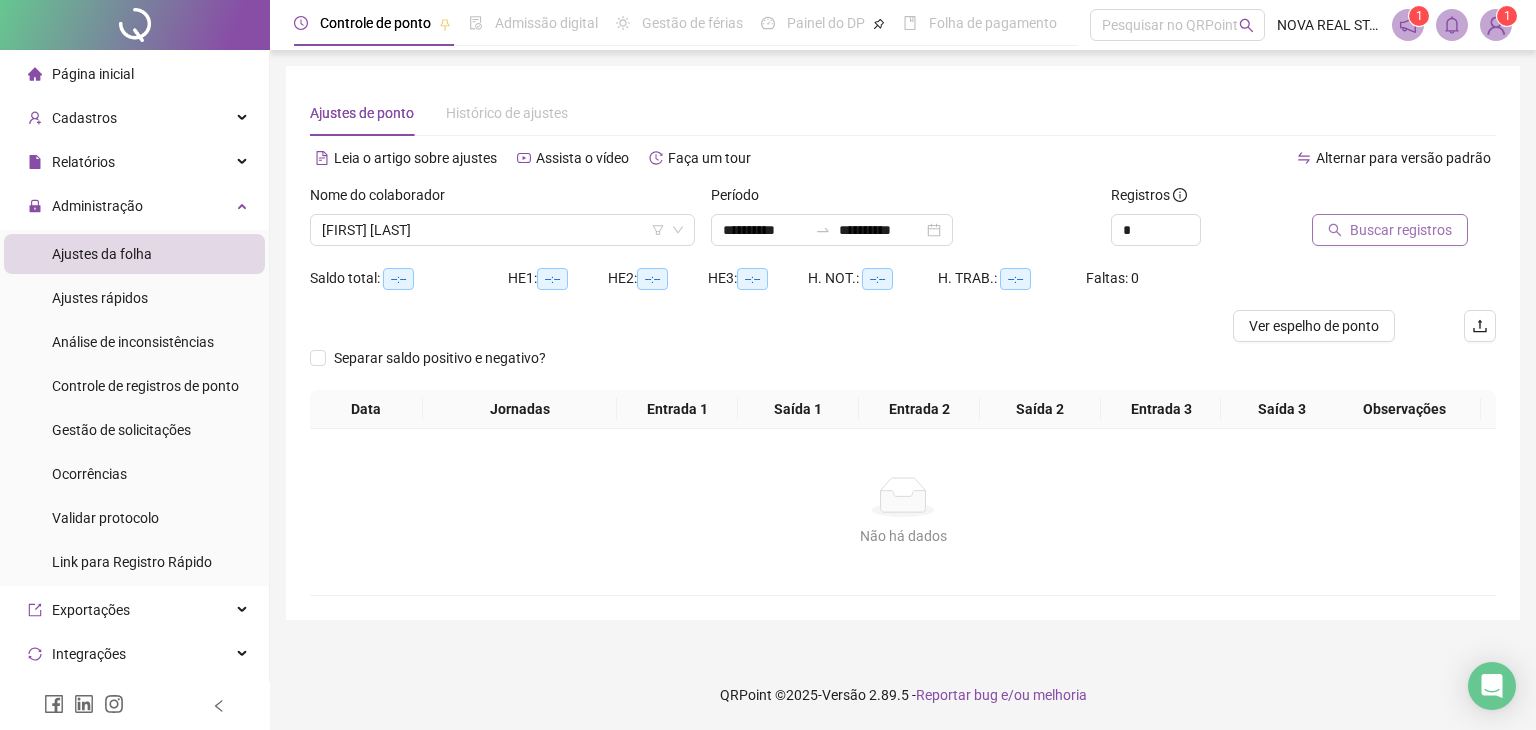click on "Buscar registros" at bounding box center (1390, 230) 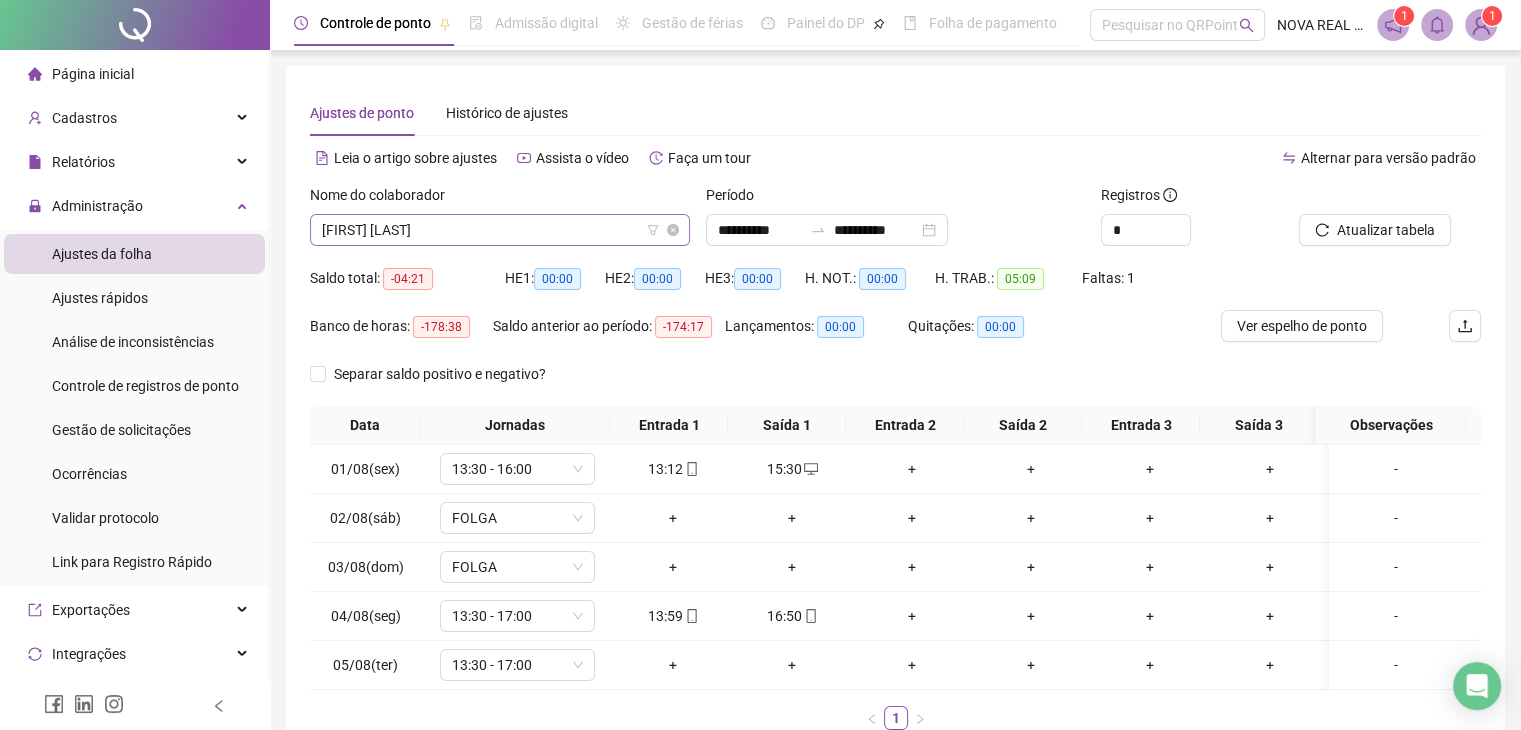 click on "[FIRST] [LAST]" at bounding box center [500, 230] 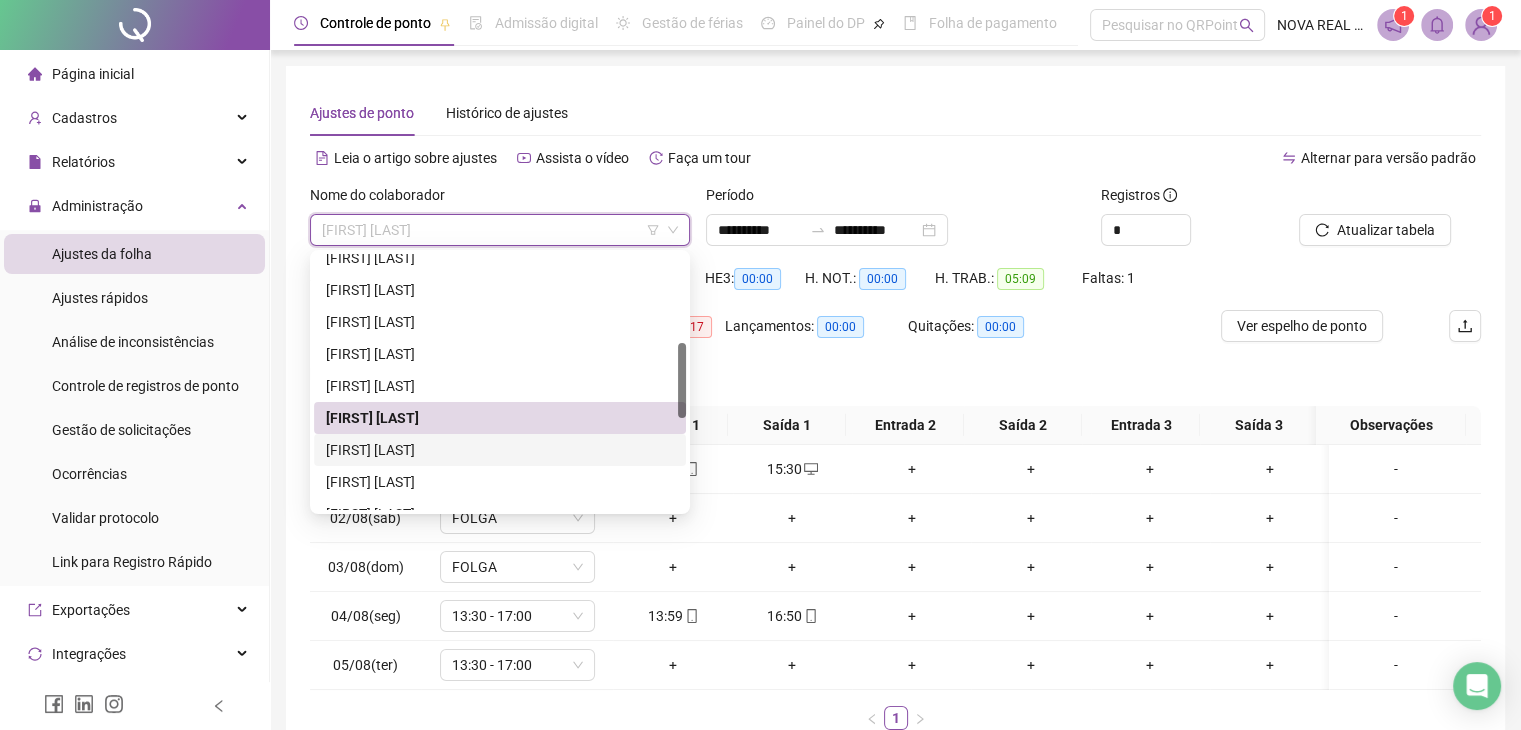 click on "[FIRST] [LAST]" at bounding box center (500, 450) 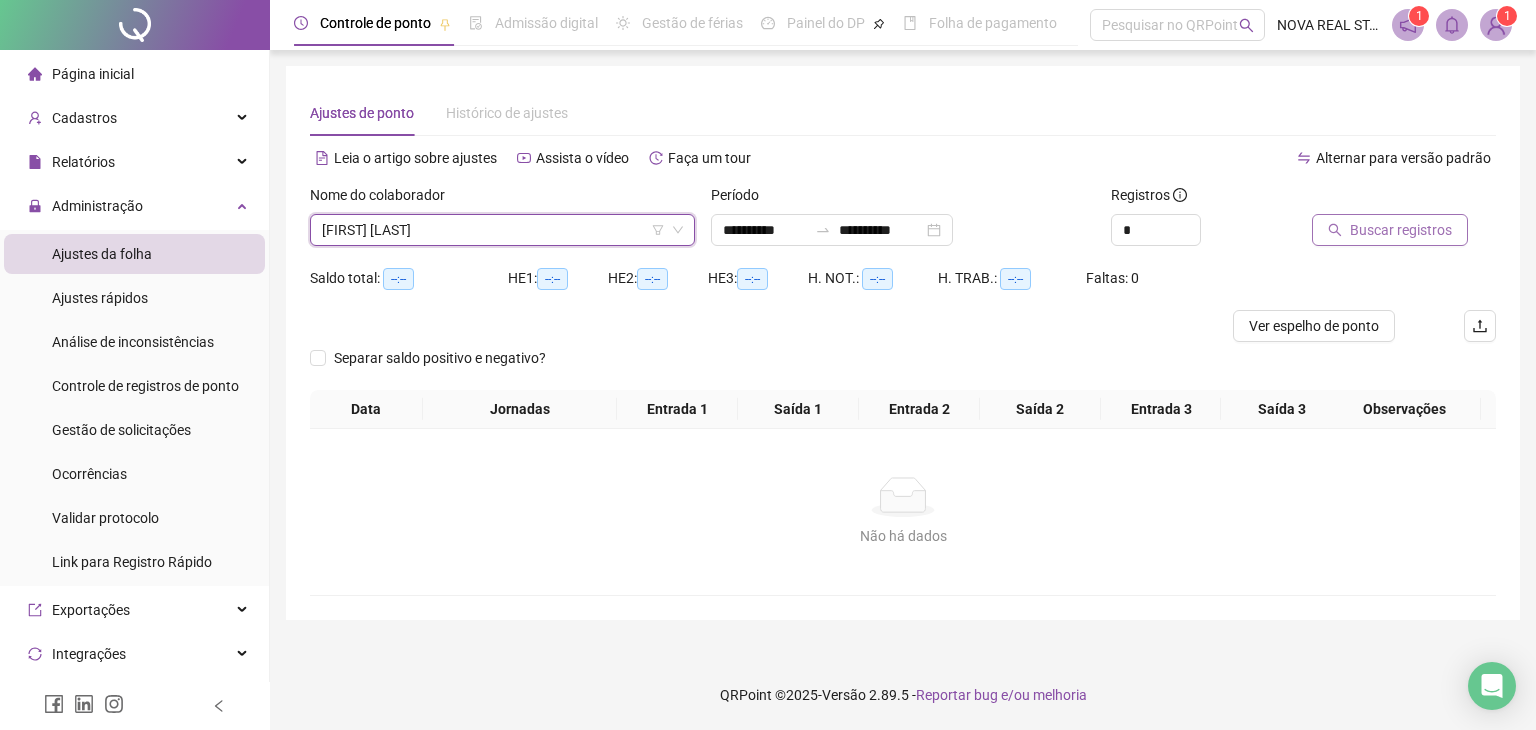 click on "Buscar registros" at bounding box center (1401, 230) 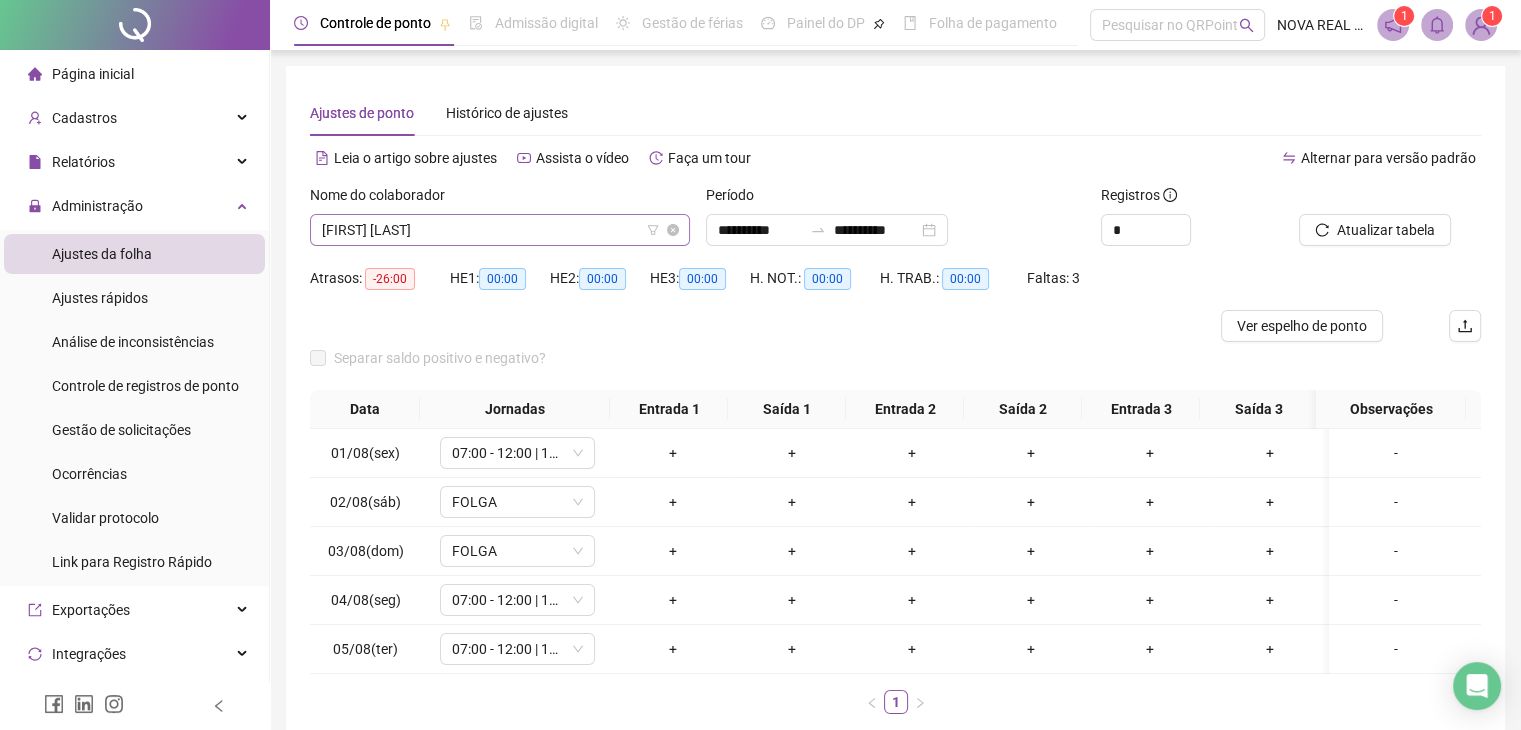 click on "[FIRST] [LAST]" at bounding box center [500, 230] 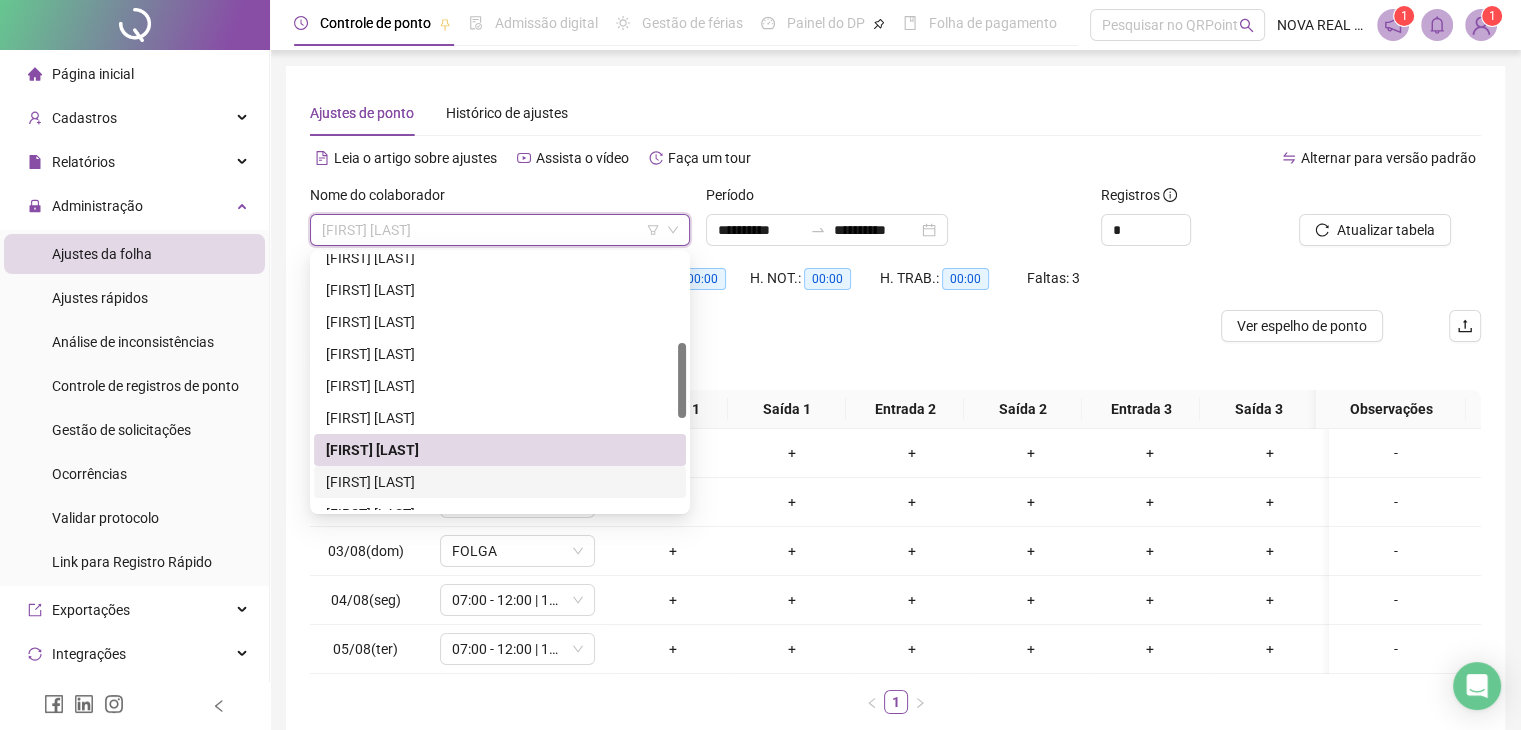 click on "[FIRST] [LAST]" at bounding box center [500, 482] 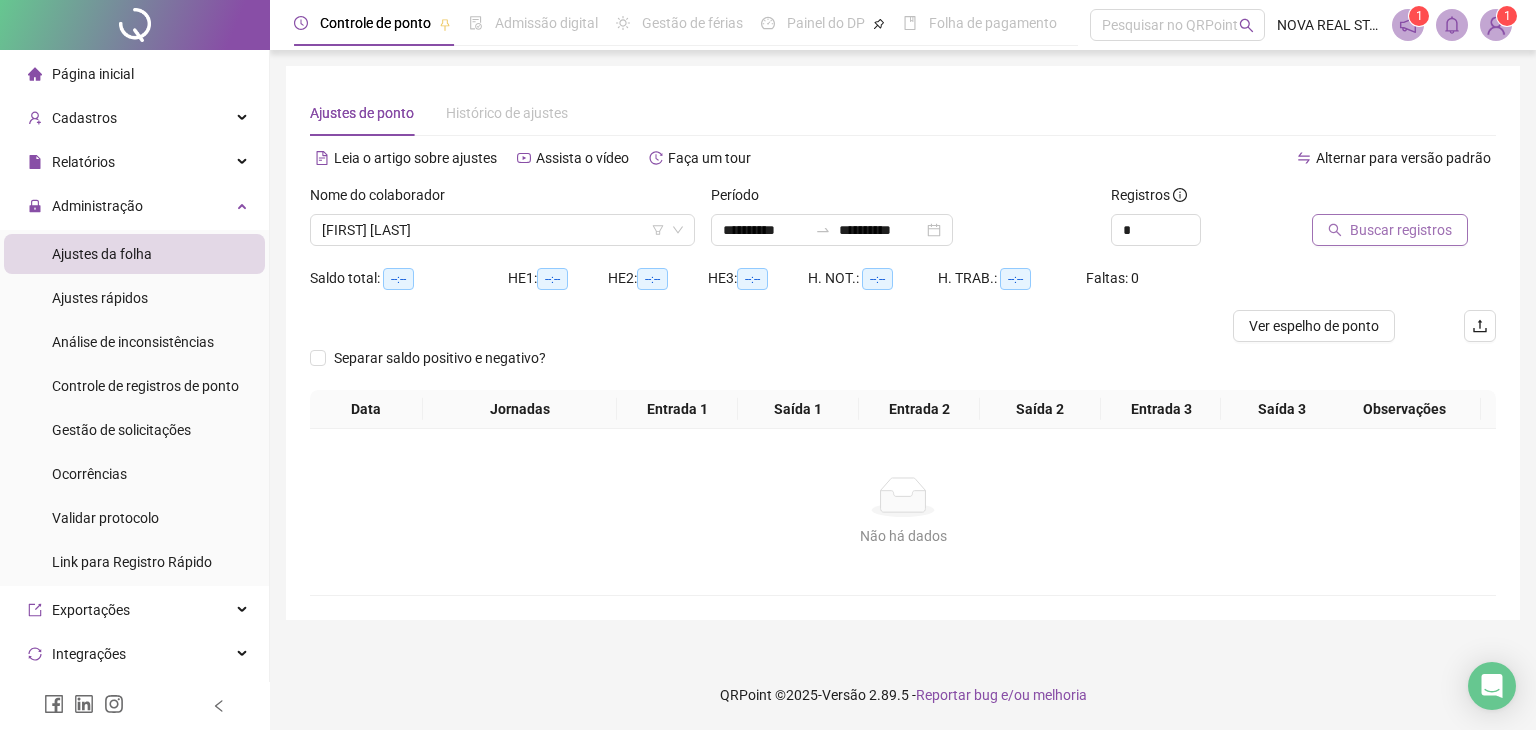 click on "Buscar registros" at bounding box center [1390, 230] 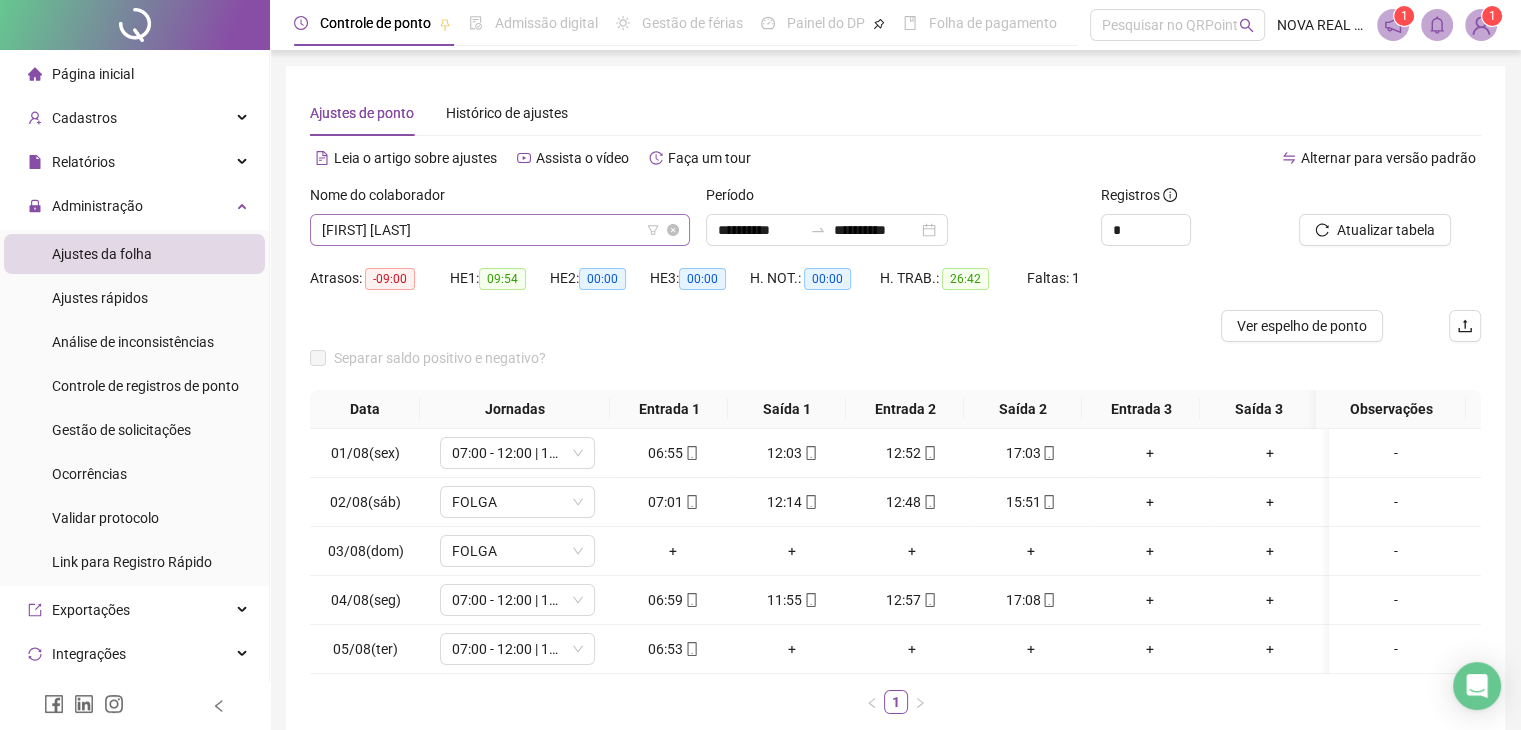 click on "[FIRST] [LAST]" at bounding box center (500, 230) 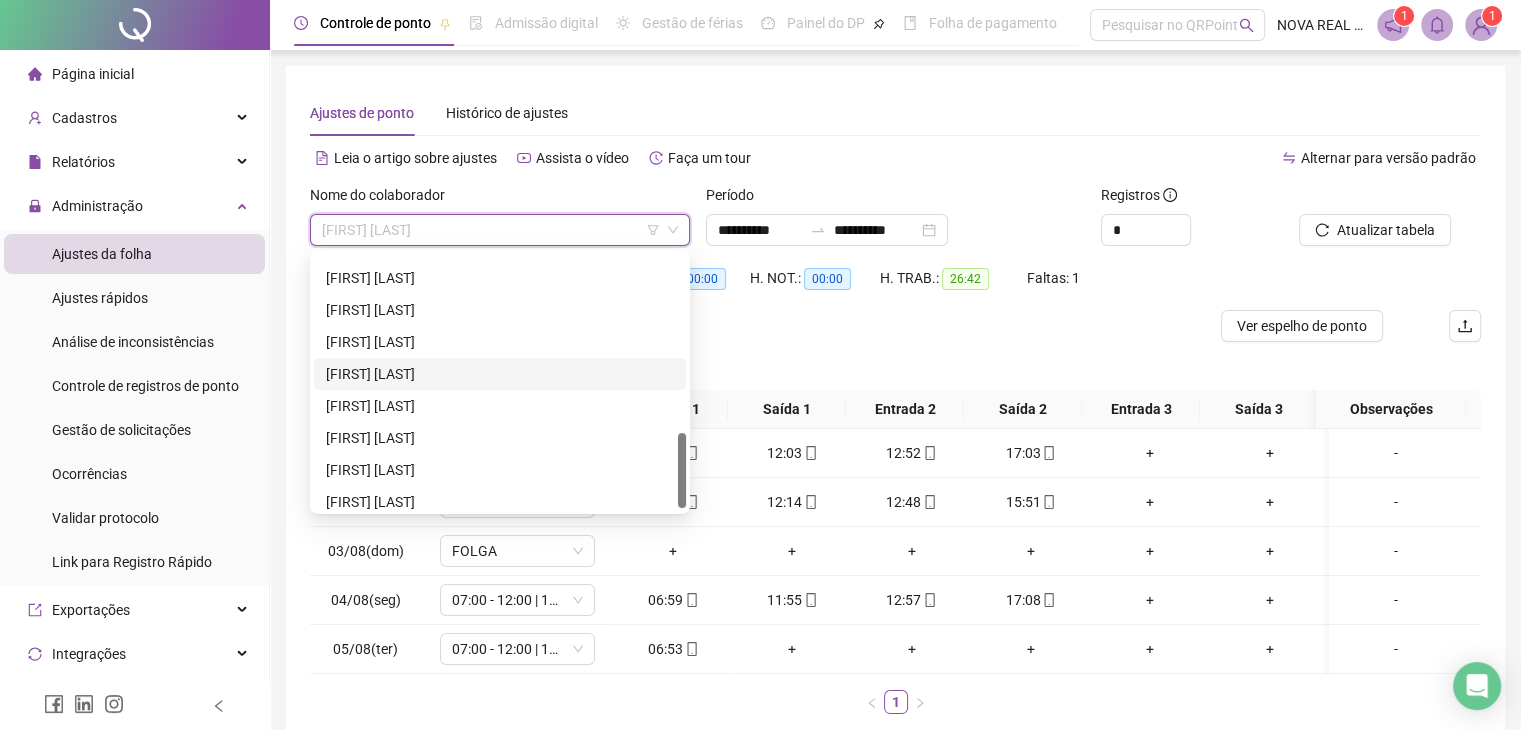 scroll, scrollTop: 500, scrollLeft: 0, axis: vertical 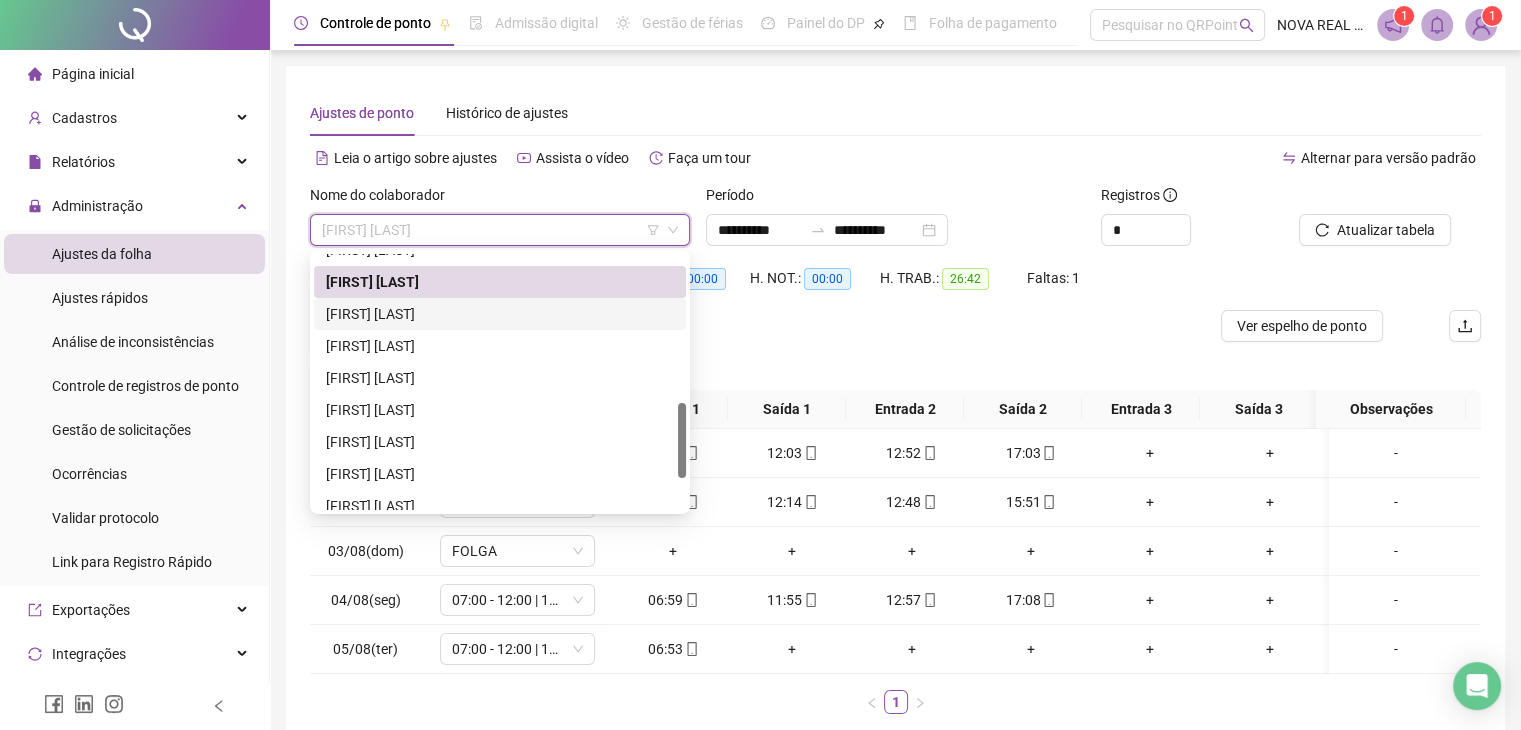 click on "[FIRST] [LAST]" at bounding box center [500, 314] 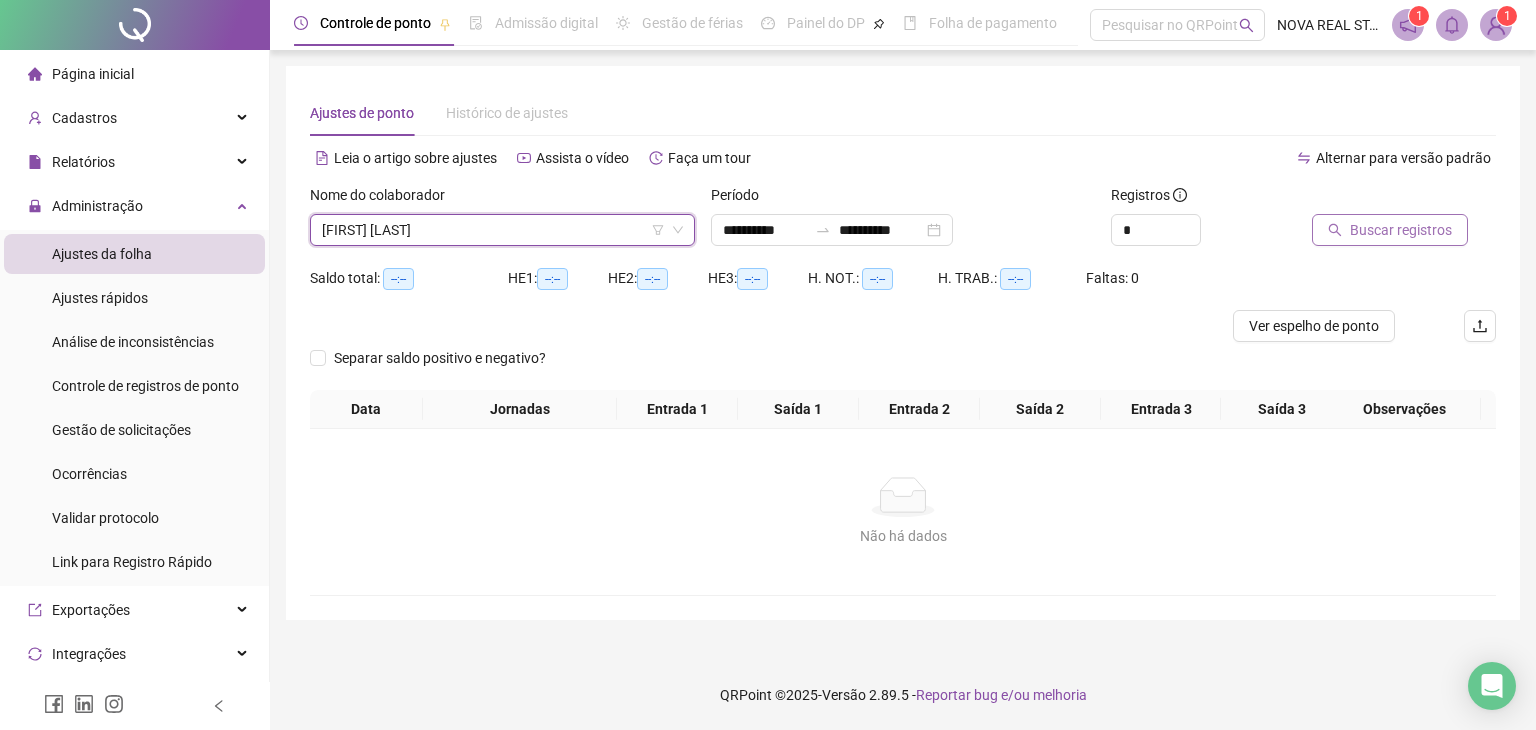 click on "Buscar registros" at bounding box center [1390, 230] 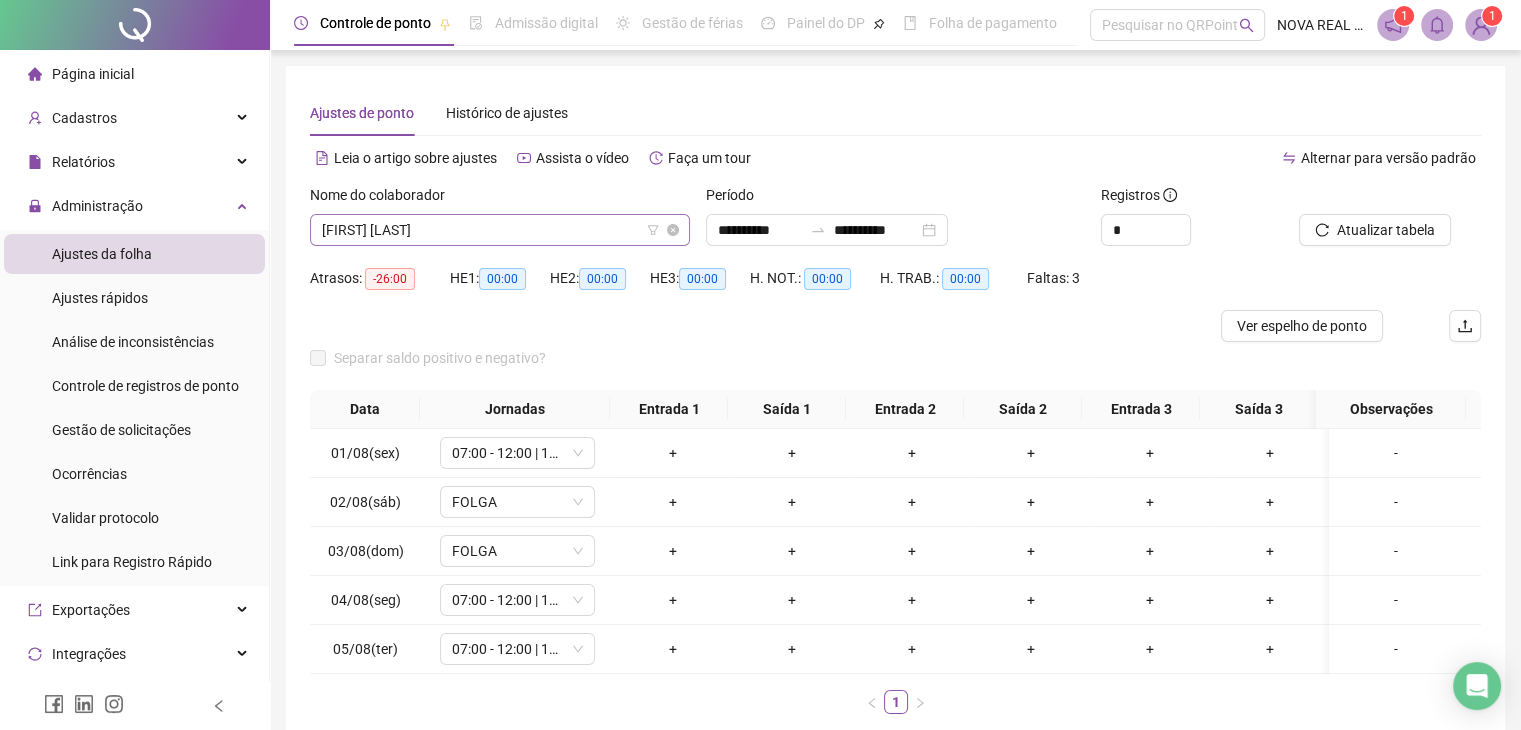 click on "[FIRST] [LAST]" at bounding box center (500, 230) 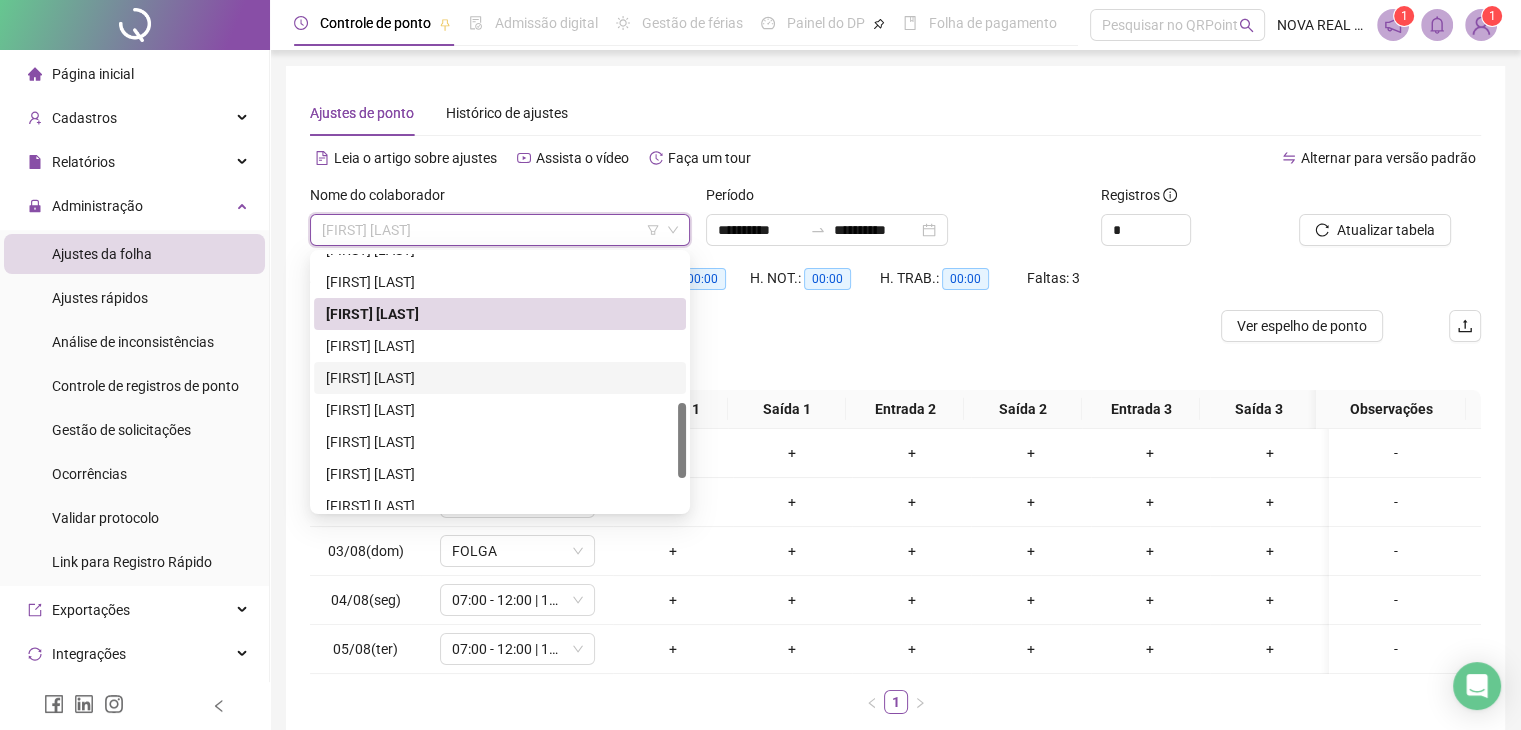click on "[FIRST] [LAST]" at bounding box center (500, 346) 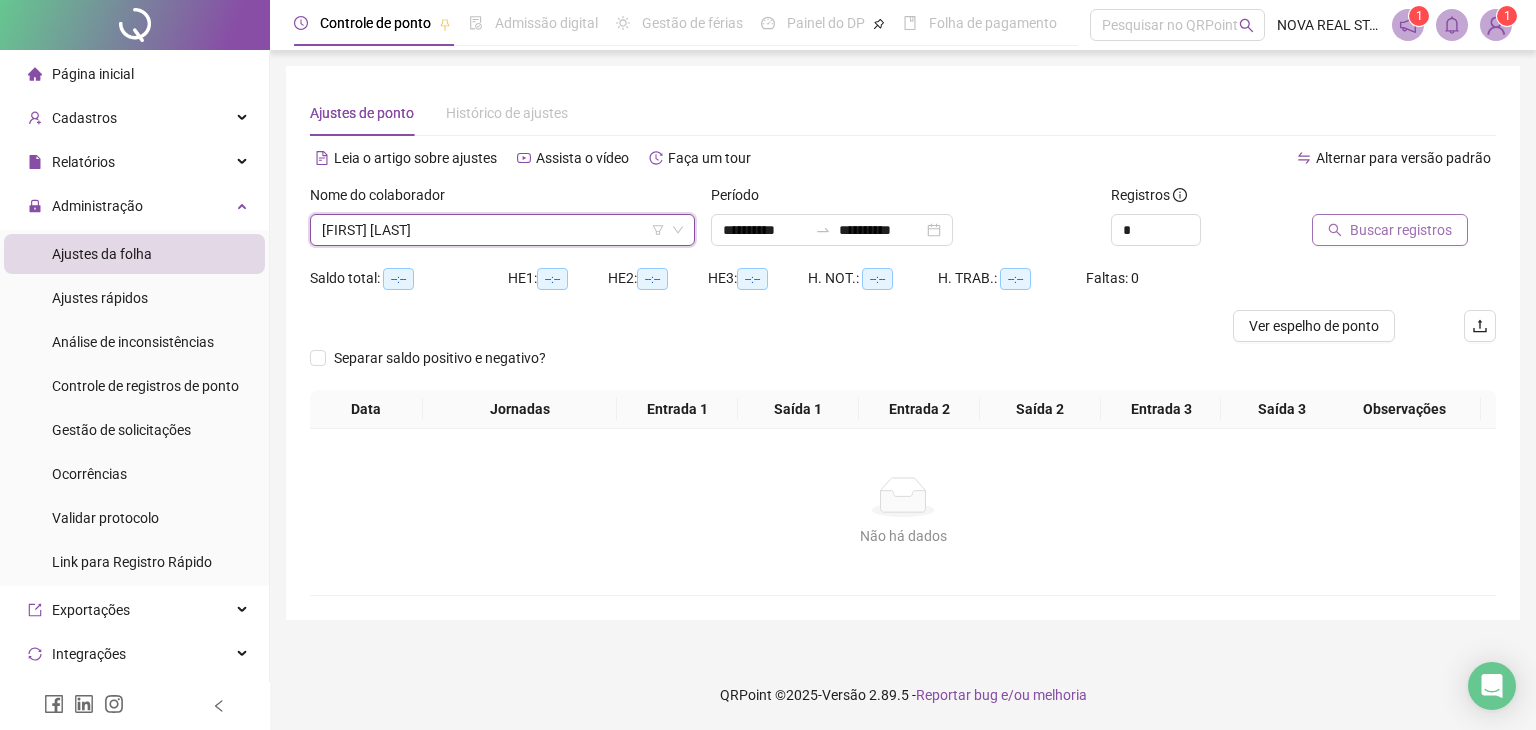 click on "Buscar registros" at bounding box center (1401, 230) 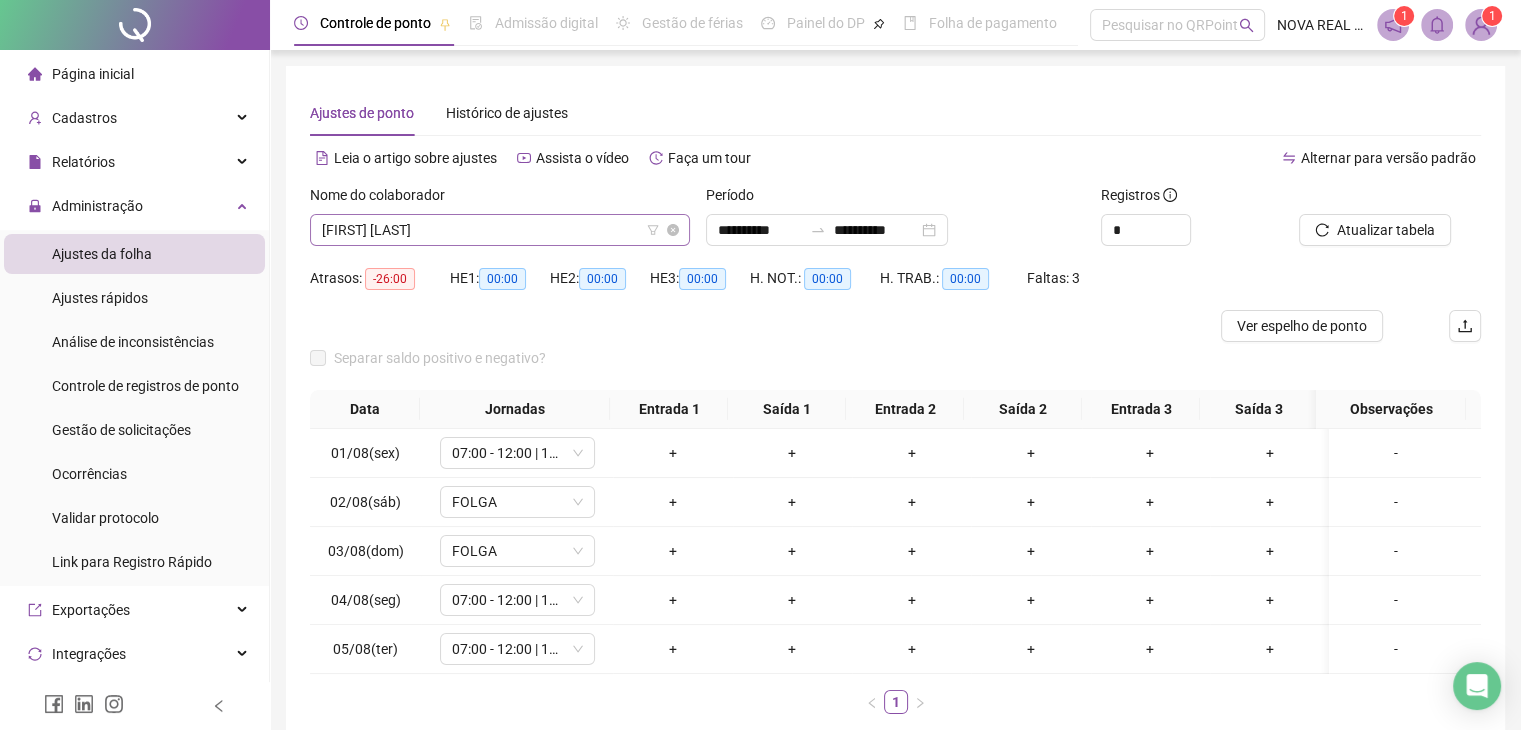 click on "[FIRST] [LAST]" at bounding box center [500, 230] 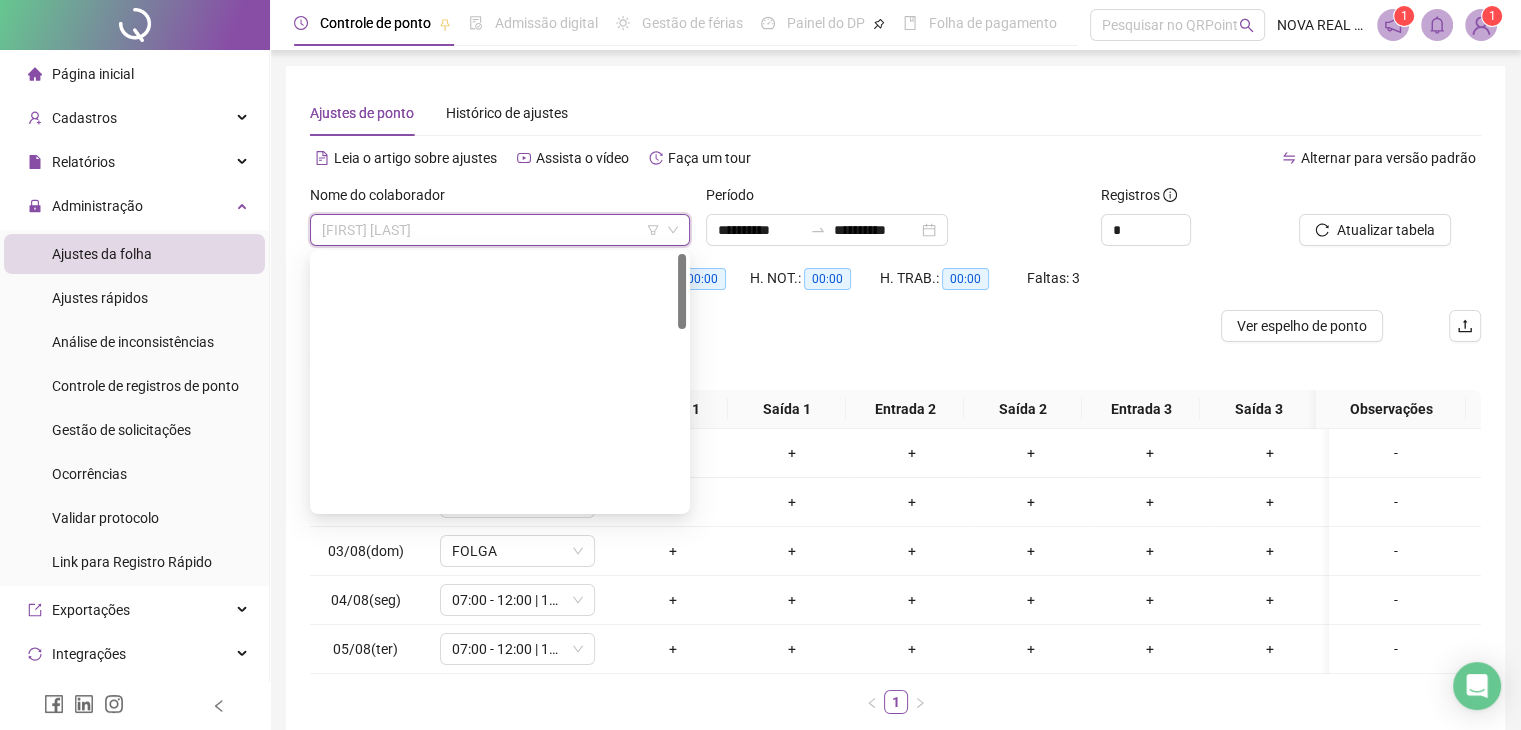scroll, scrollTop: 0, scrollLeft: 0, axis: both 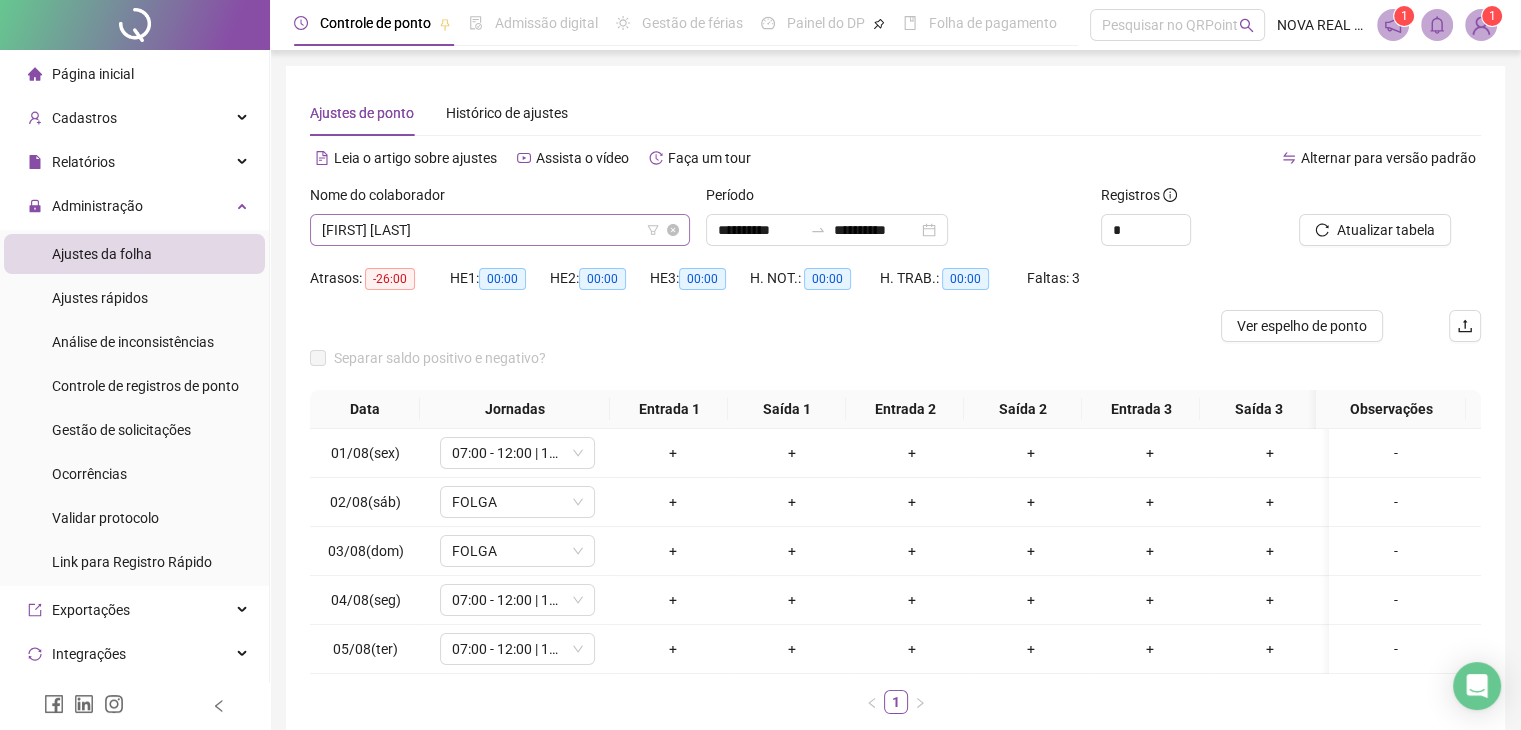 click on "[FIRST] [LAST]" at bounding box center [500, 230] 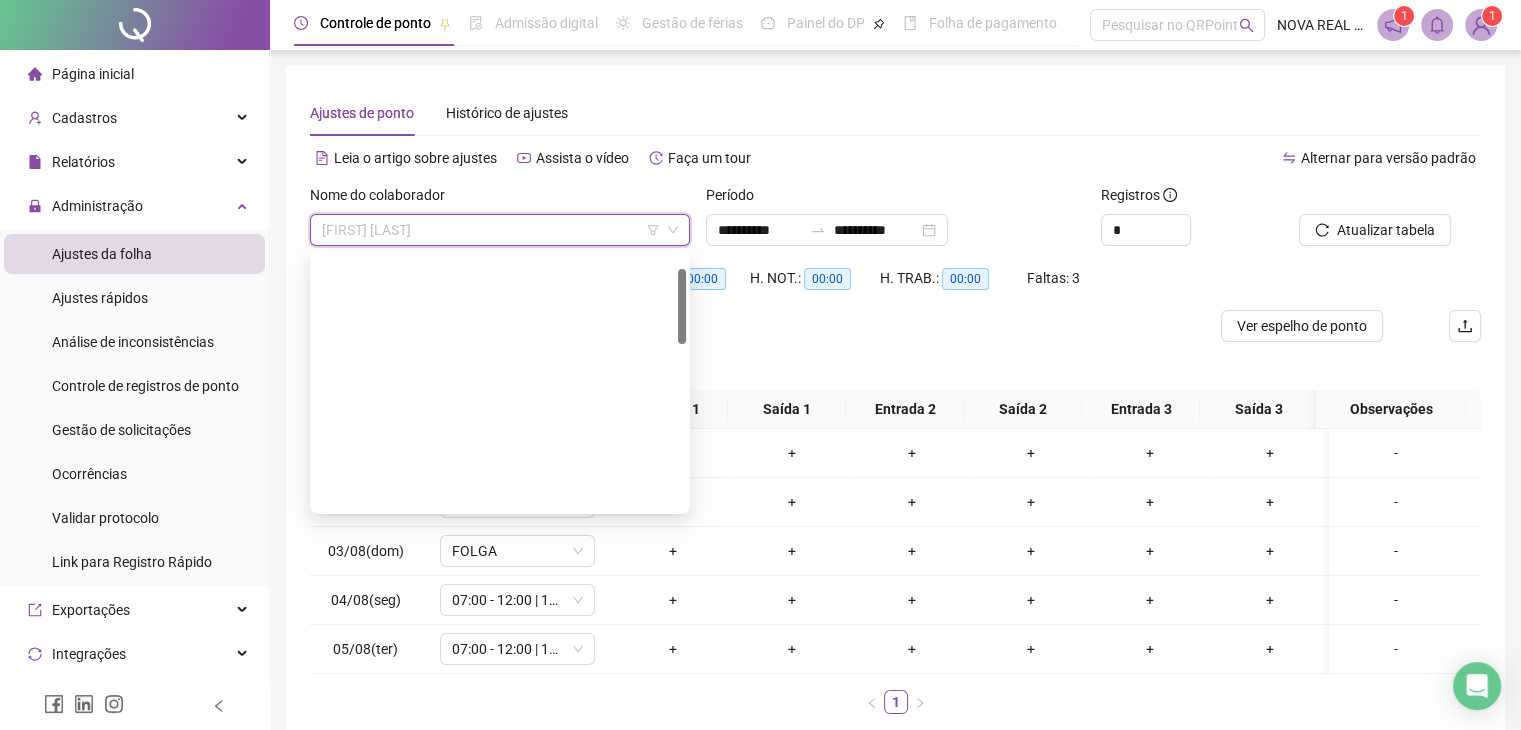 scroll, scrollTop: 0, scrollLeft: 0, axis: both 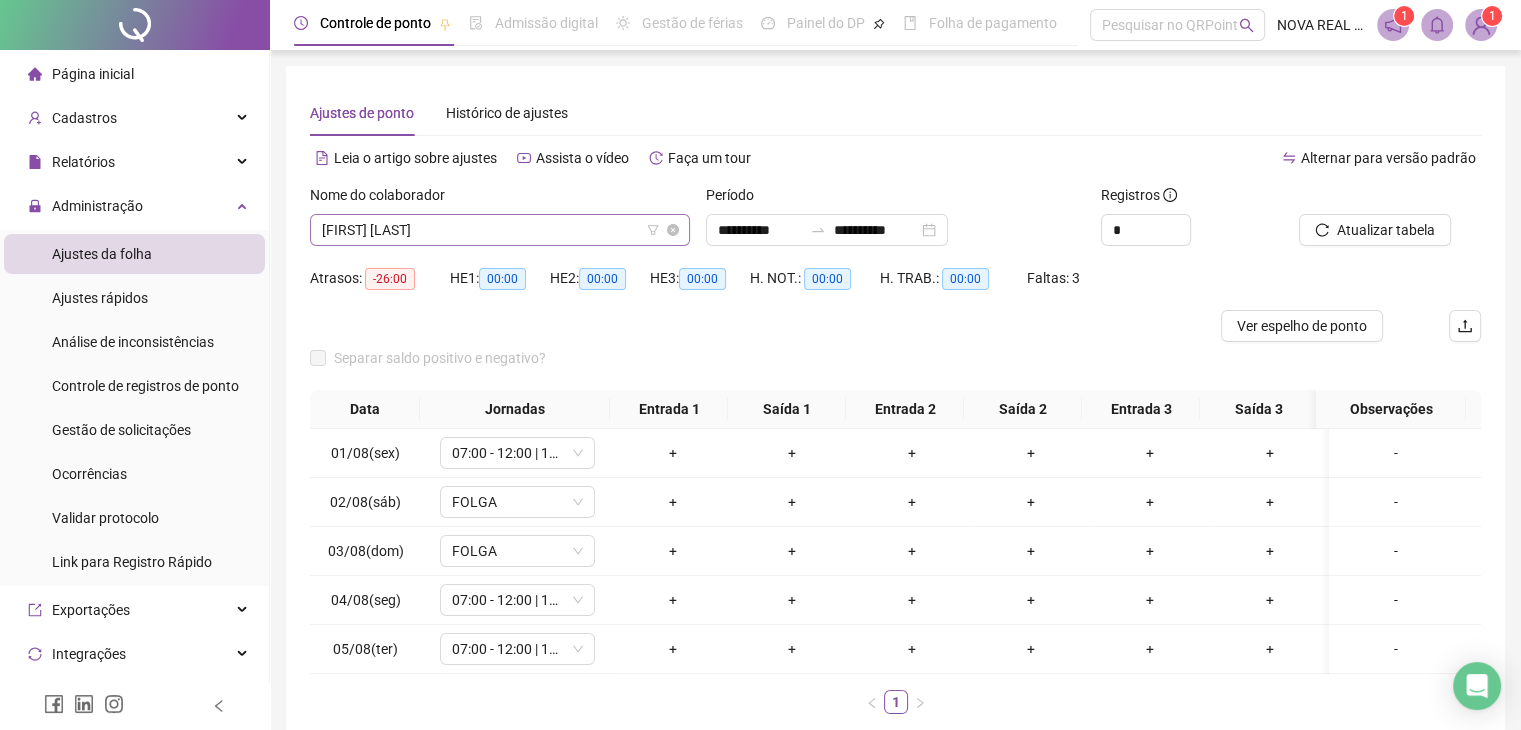 click on "[FIRST] [LAST]" at bounding box center [500, 230] 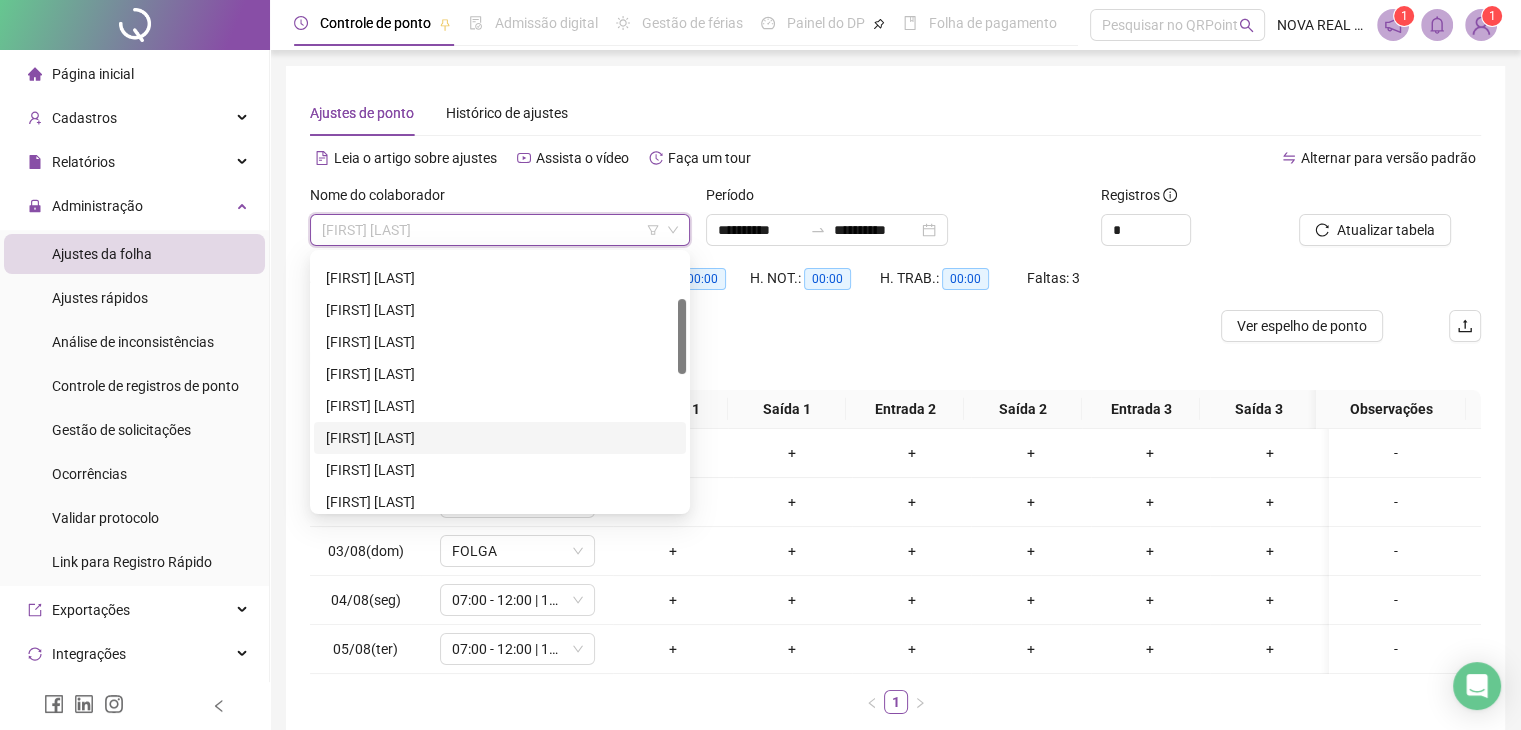 scroll, scrollTop: 252, scrollLeft: 0, axis: vertical 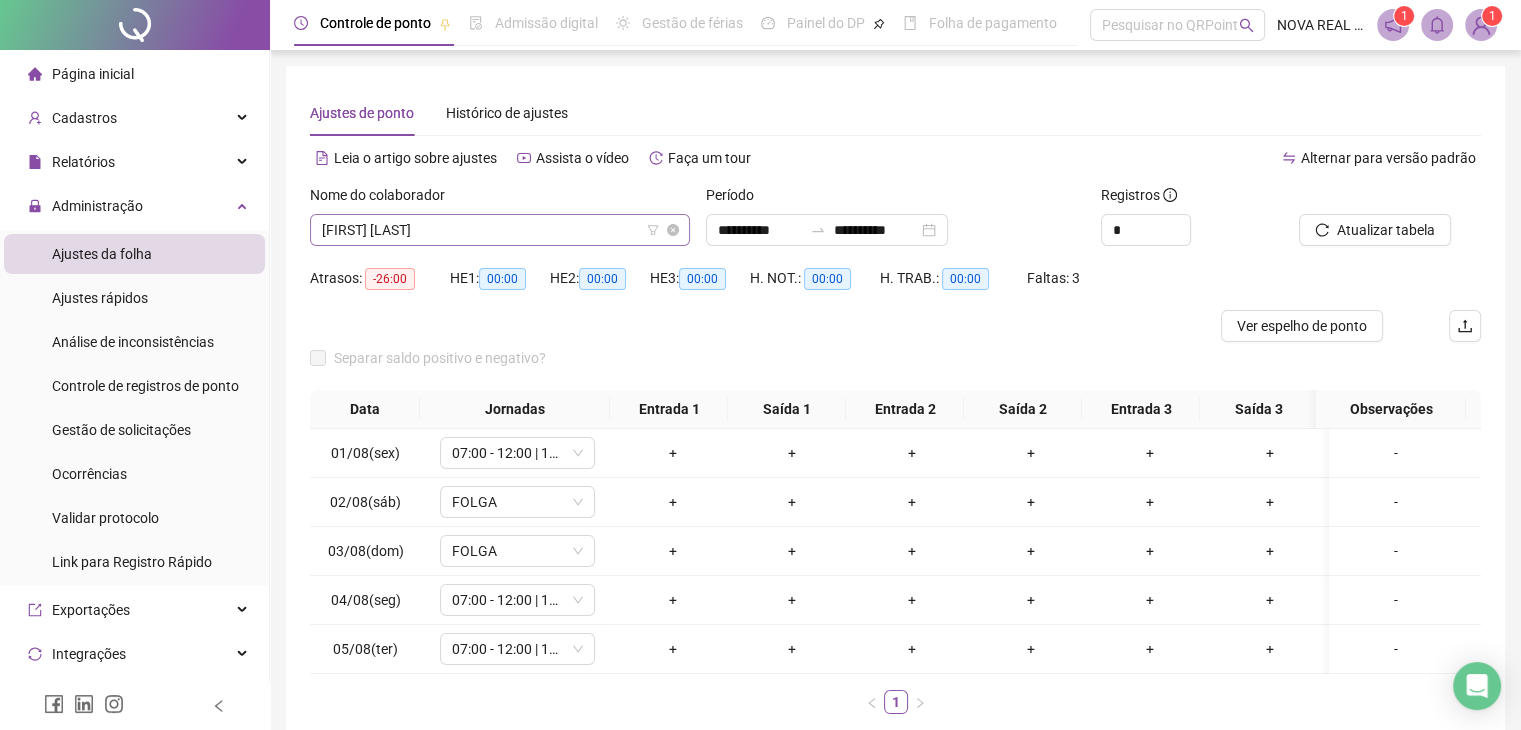 click on "[FIRST] [LAST]" at bounding box center [500, 230] 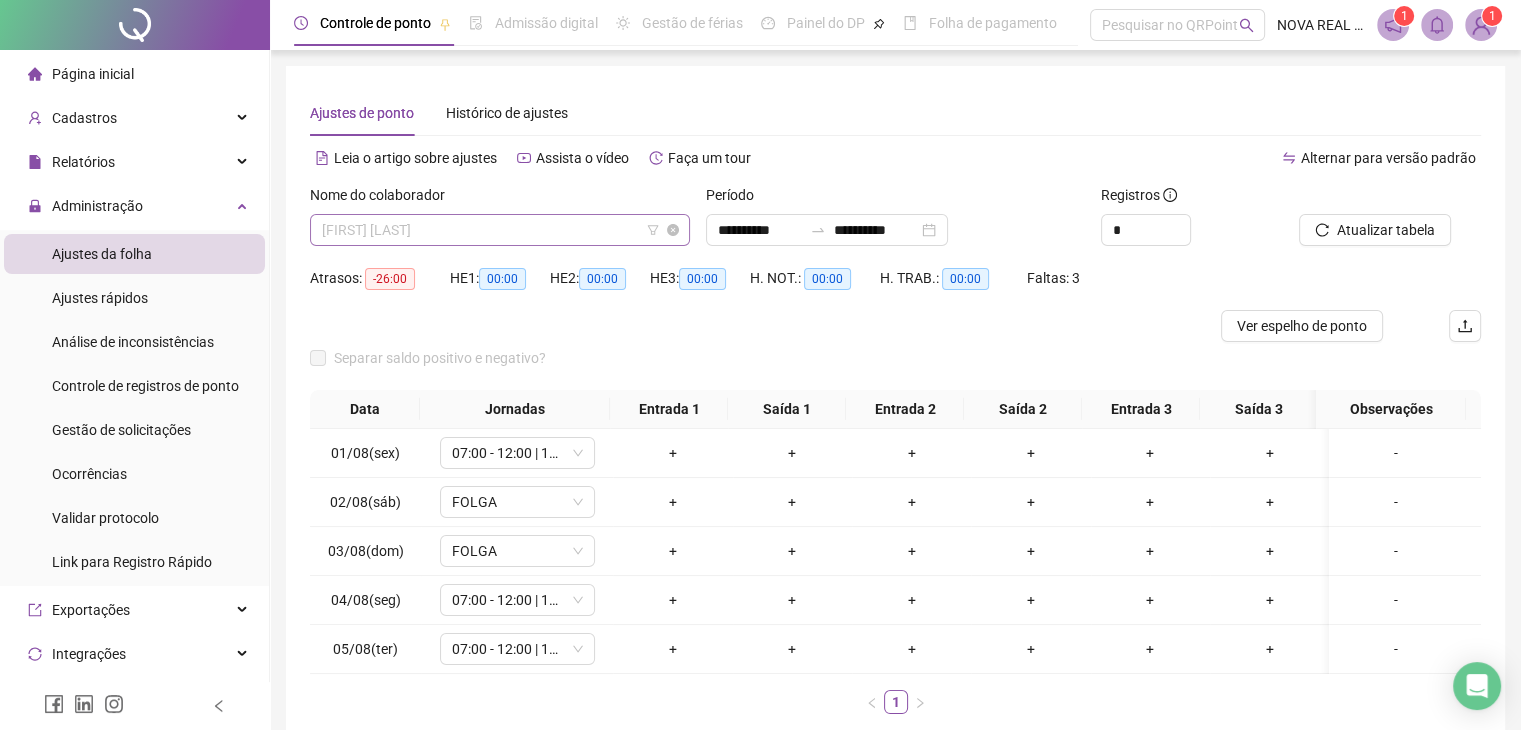 scroll, scrollTop: 352, scrollLeft: 0, axis: vertical 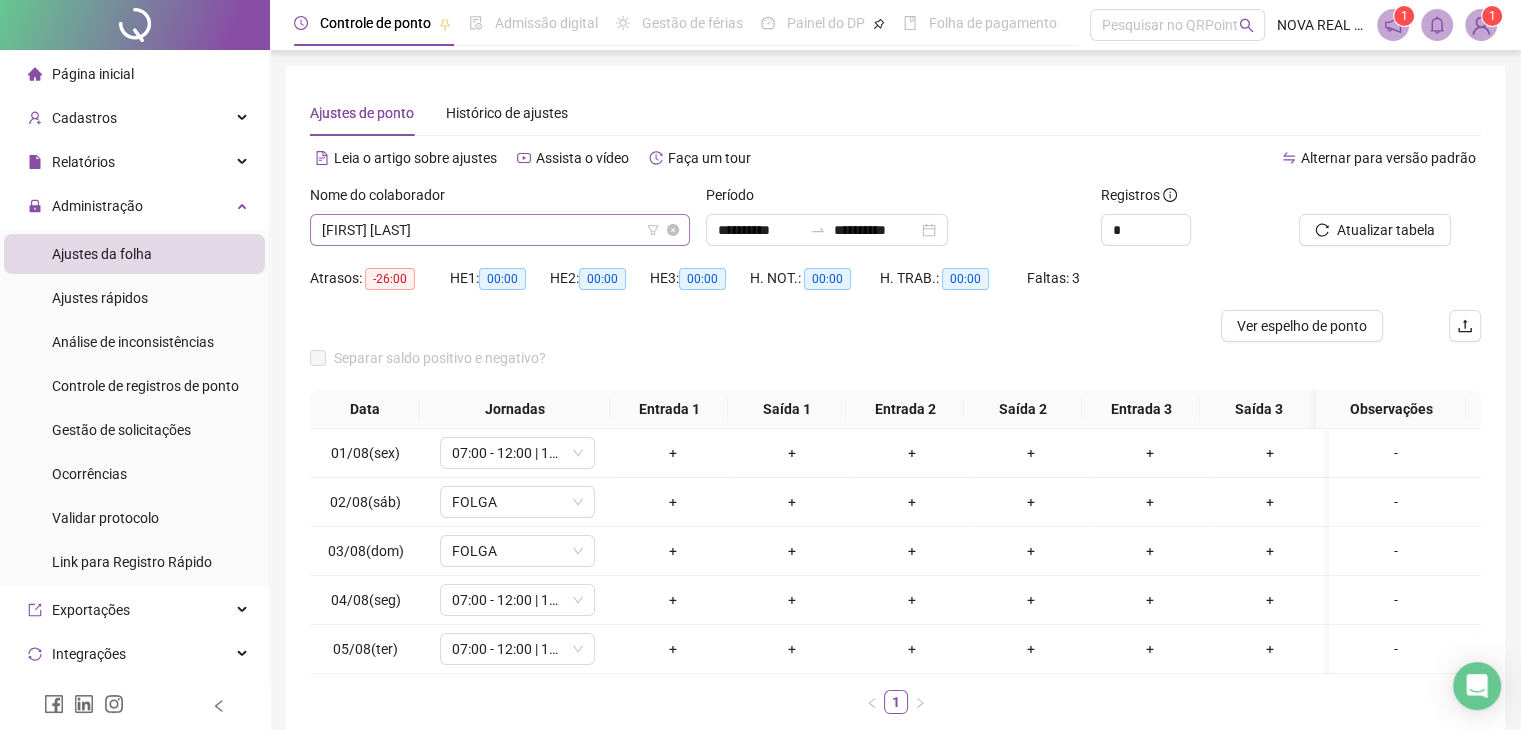 click on "[FIRST] [LAST]" at bounding box center [500, 230] 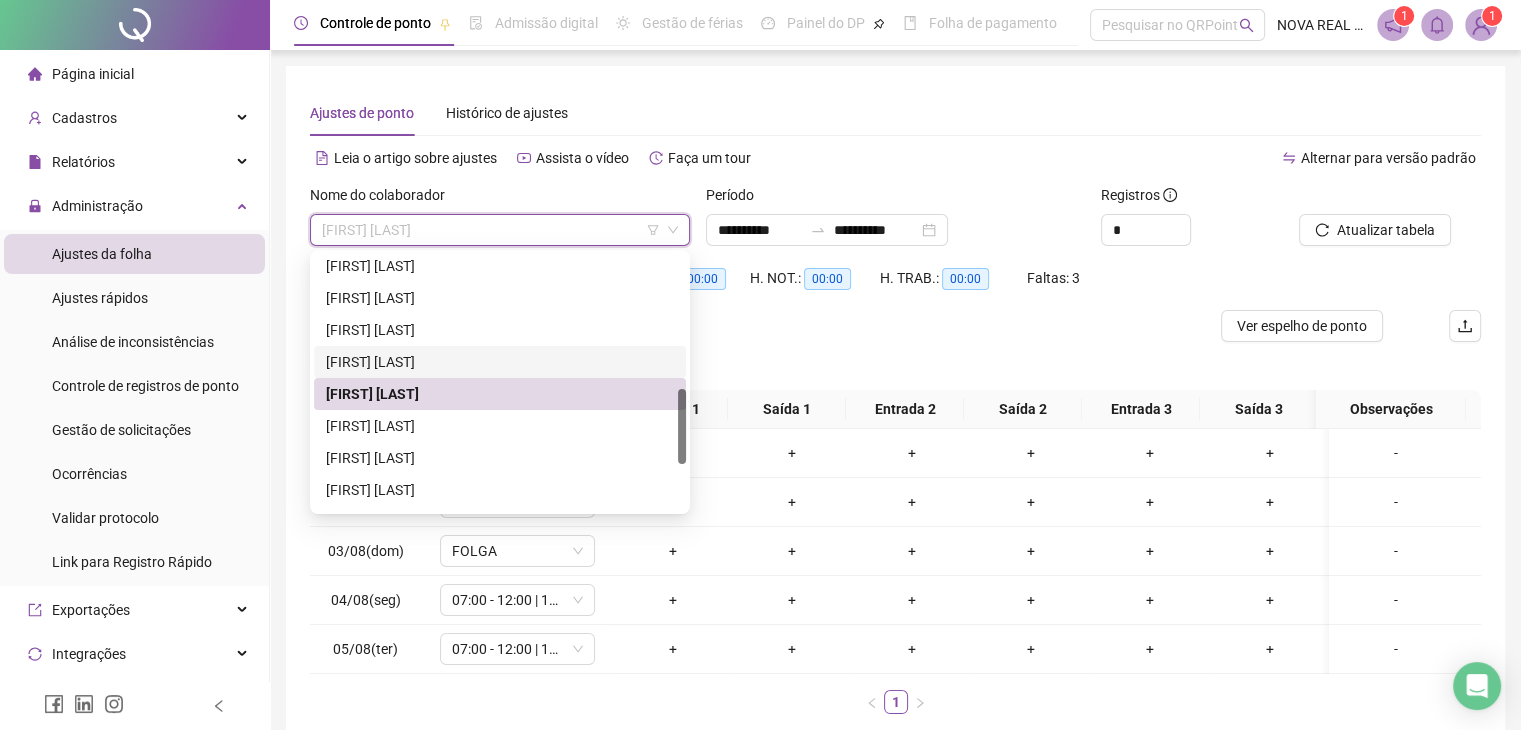 scroll, scrollTop: 552, scrollLeft: 0, axis: vertical 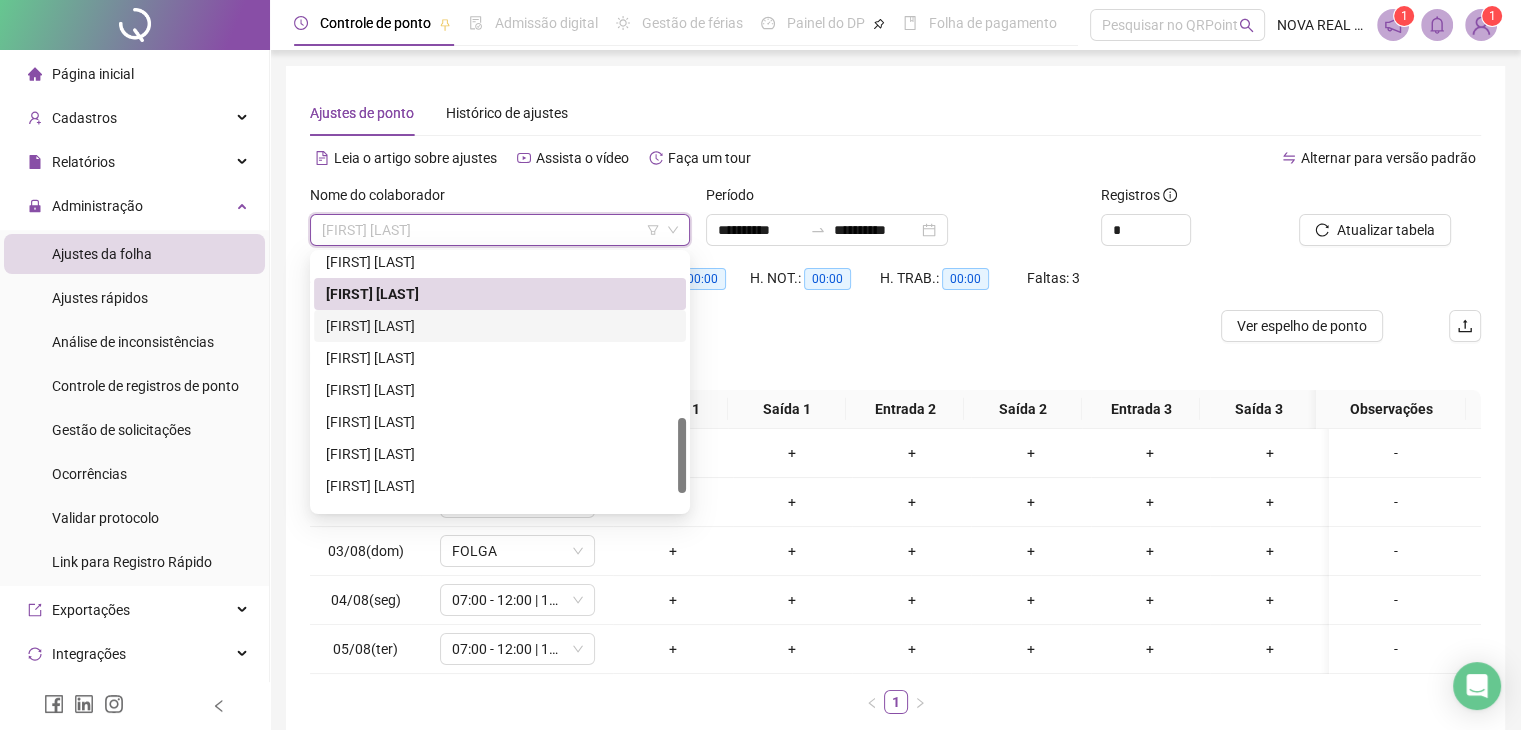 click on "[FIRST] [LAST]" at bounding box center [500, 326] 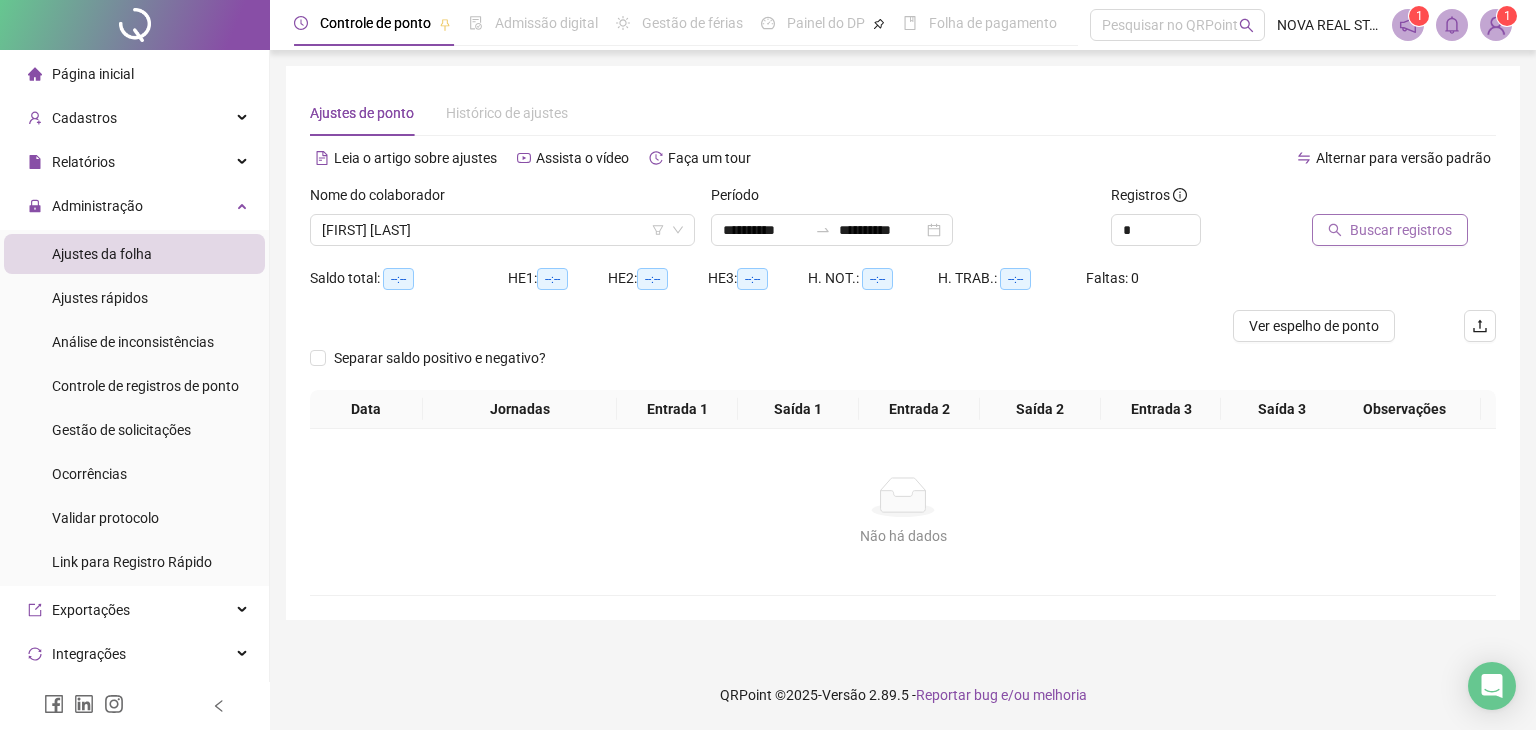 click on "Buscar registros" at bounding box center [1401, 230] 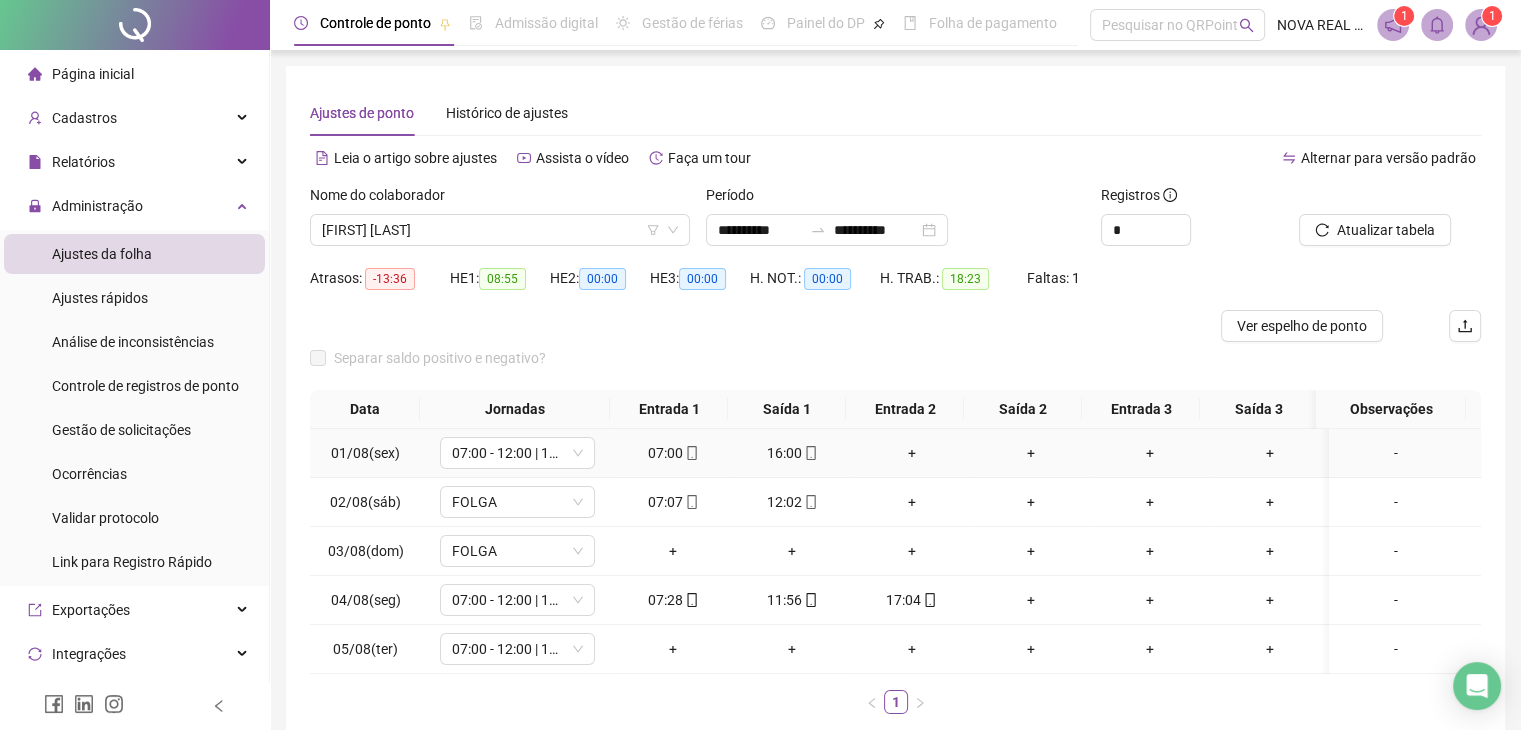 click on "+" at bounding box center [911, 453] 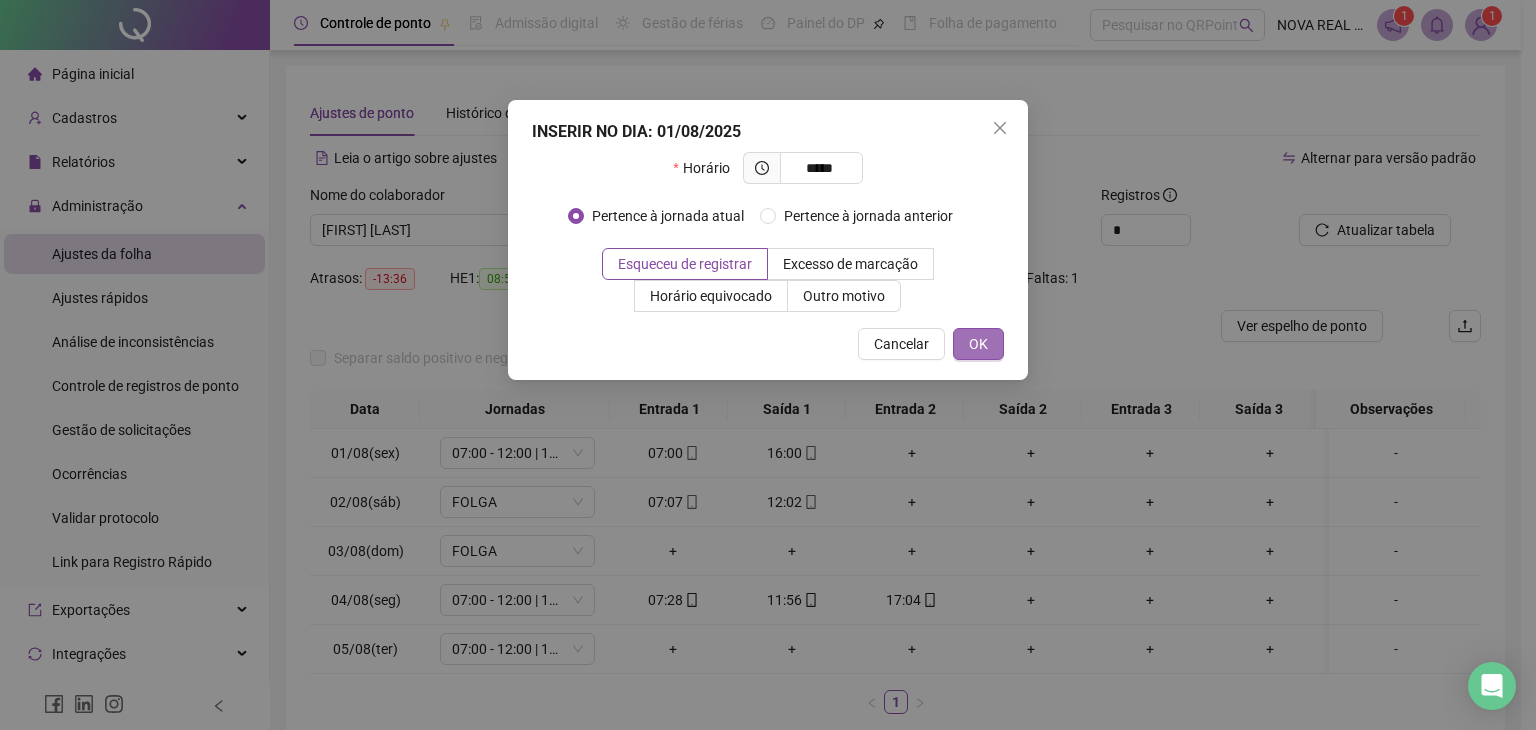 type on "*****" 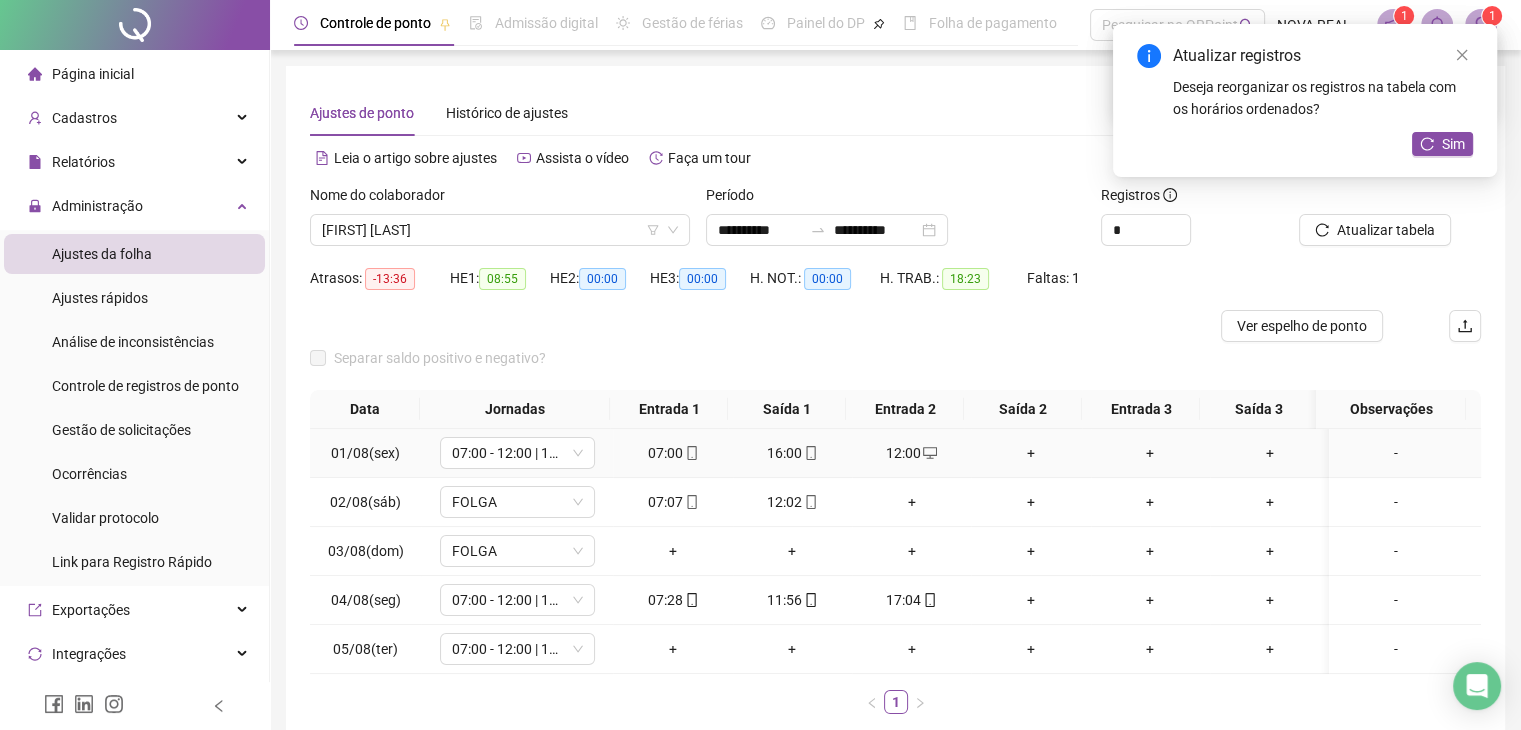 click on "+" at bounding box center (1030, 453) 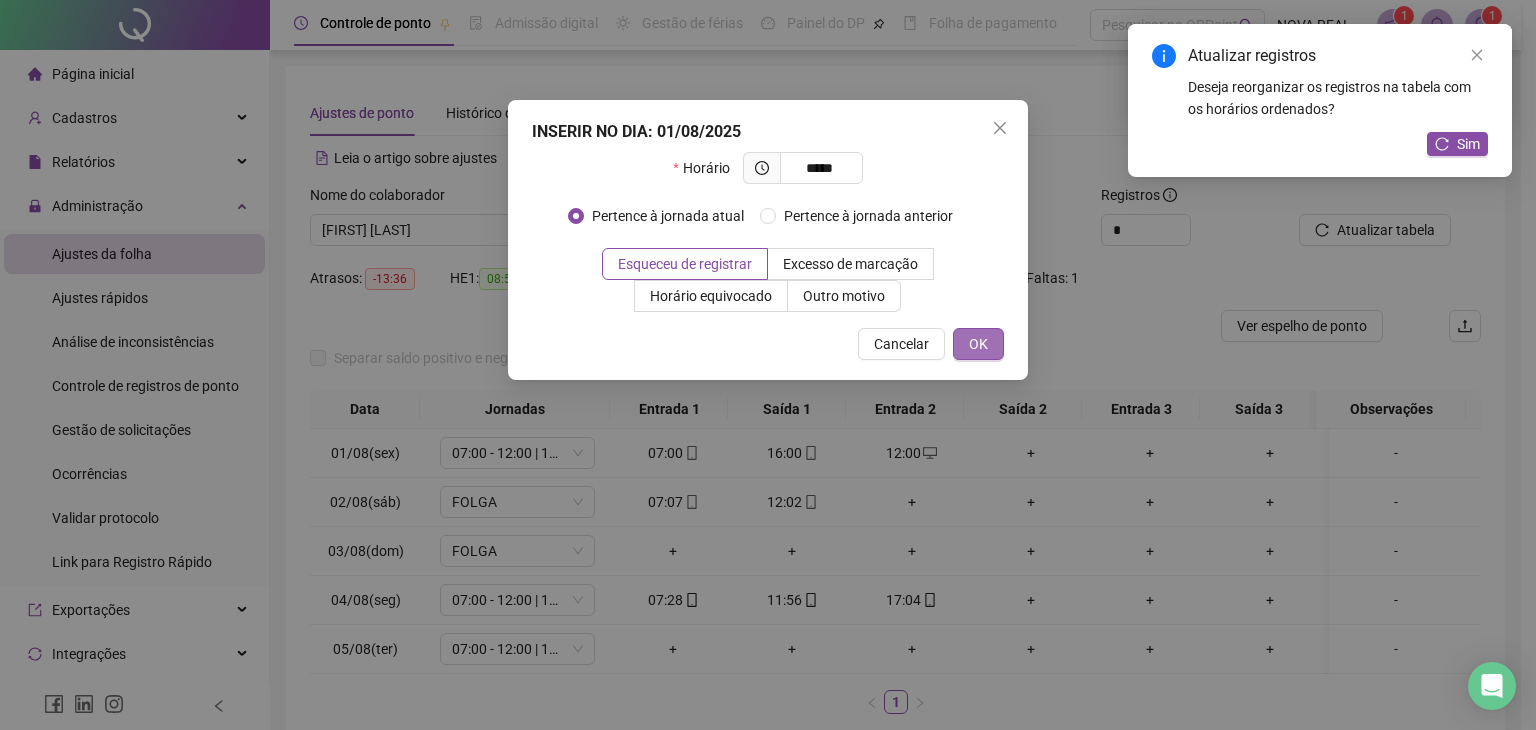 type on "*****" 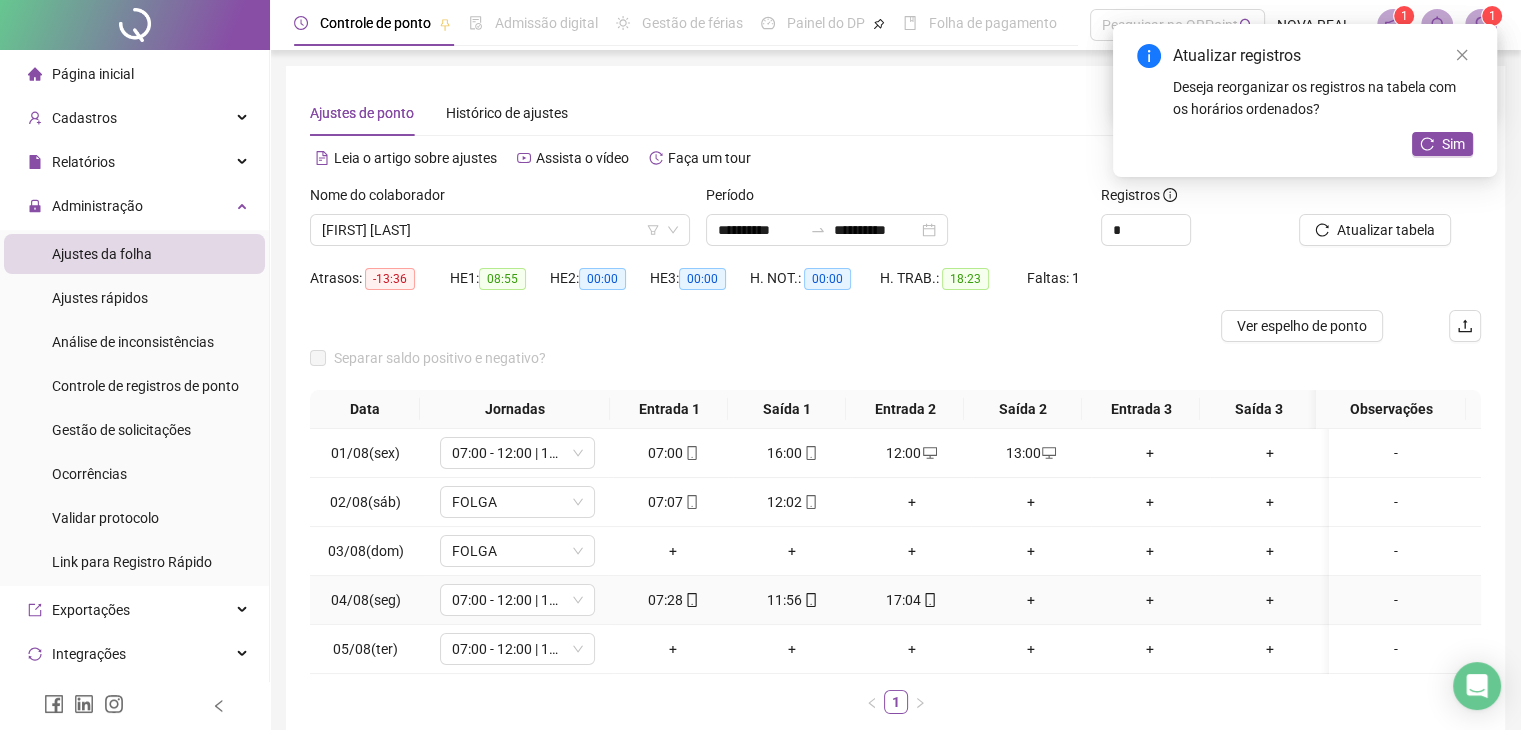 click on "+" at bounding box center (1030, 600) 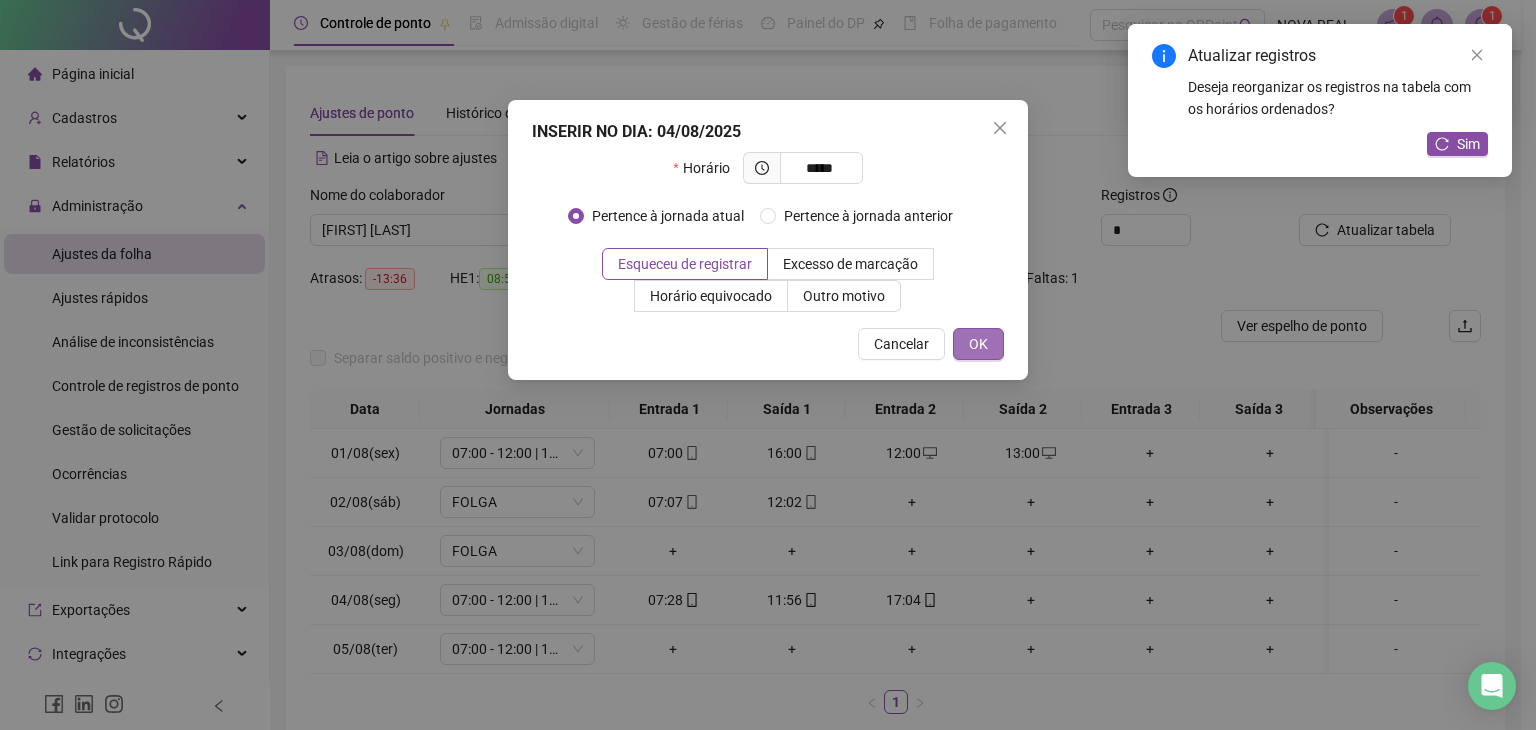 type on "*****" 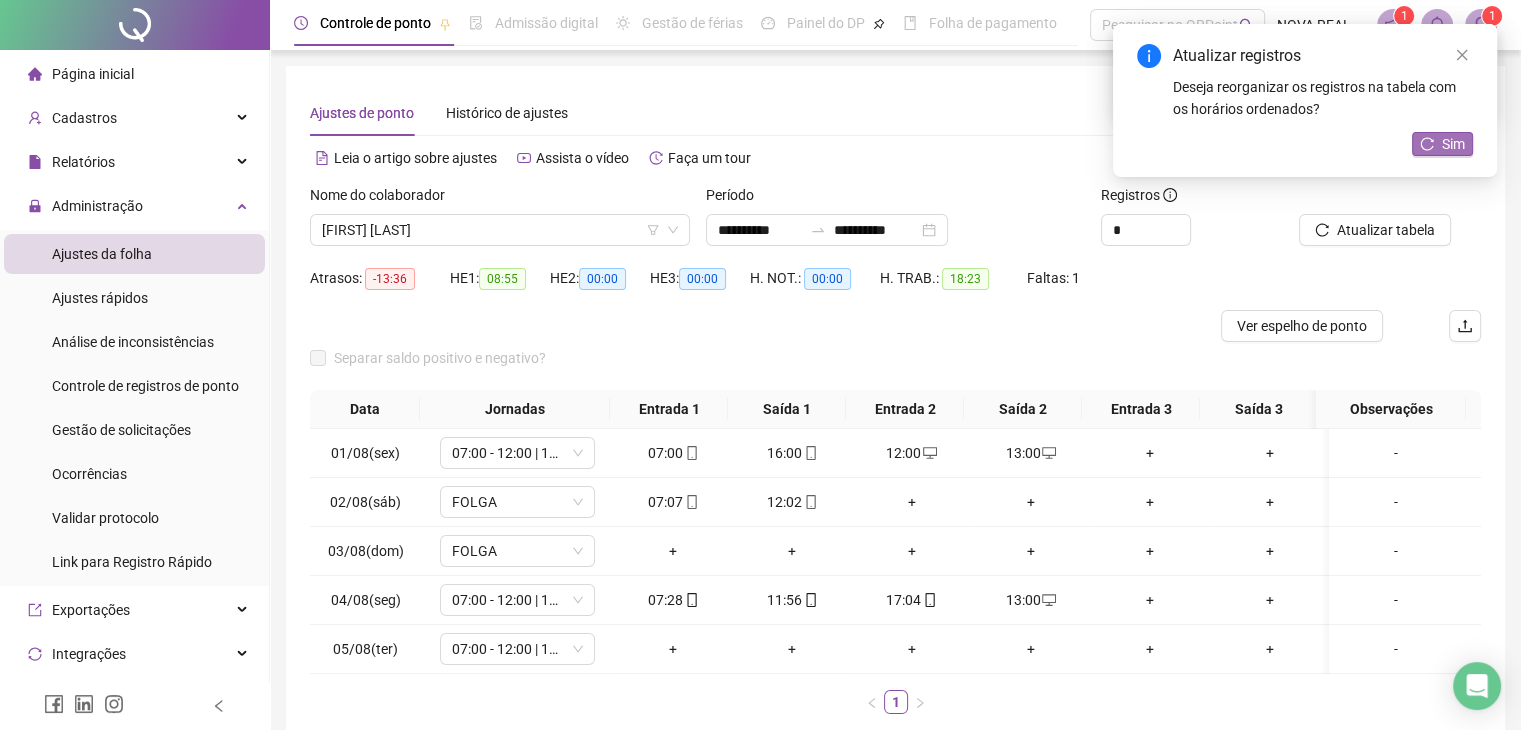 click on "Sim" at bounding box center (1453, 144) 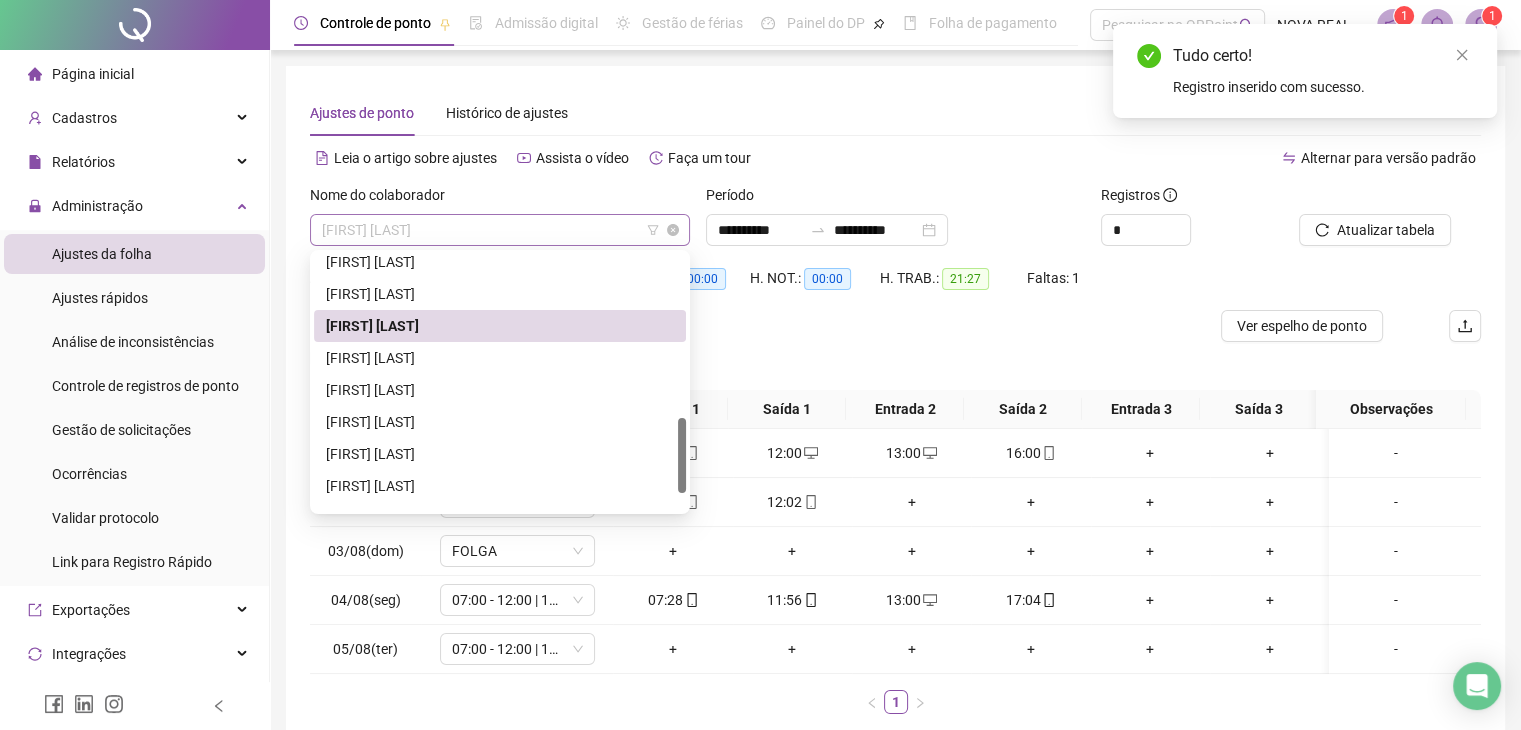 drag, startPoint x: 486, startPoint y: 220, endPoint x: 487, endPoint y: 243, distance: 23.021729 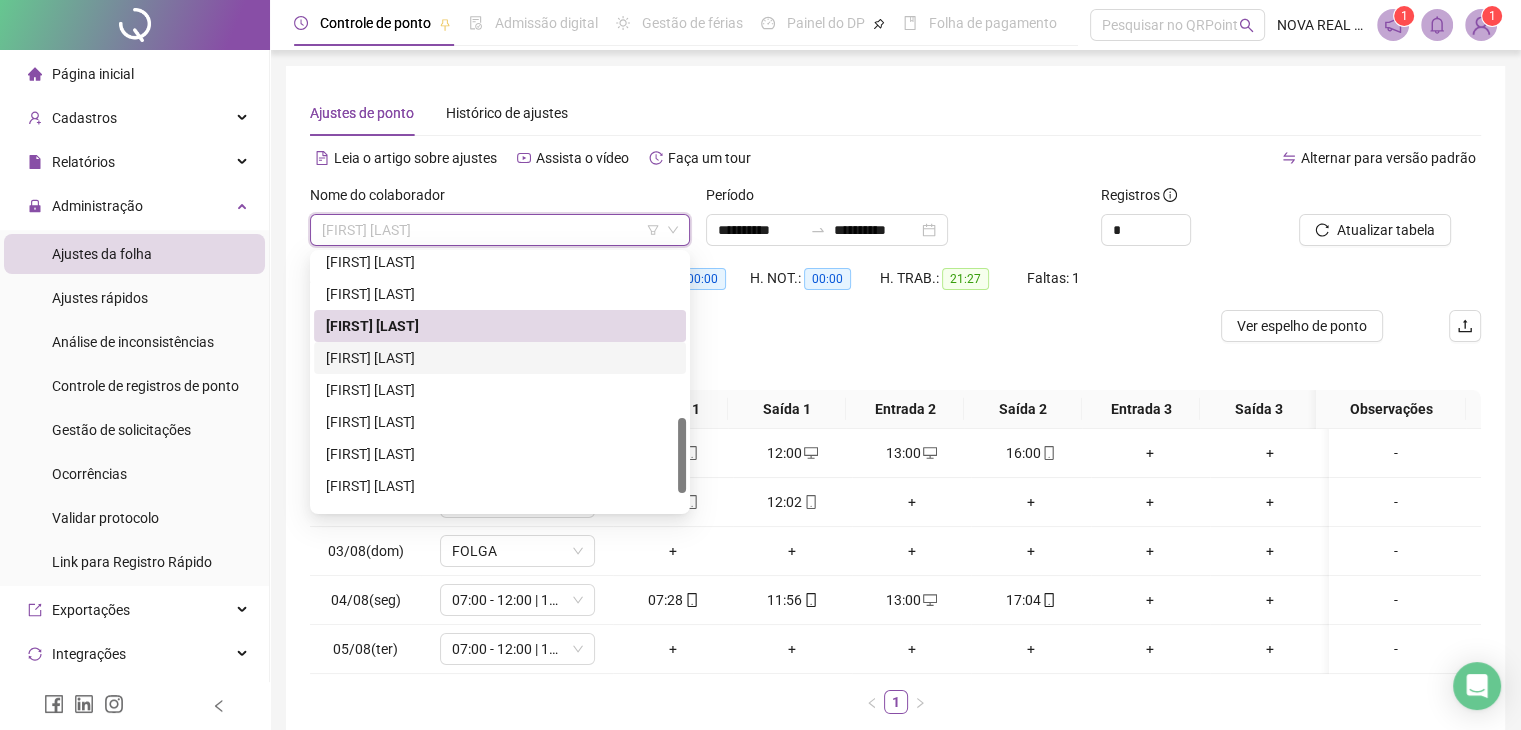 click on "[FIRST] [LAST]" at bounding box center [500, 358] 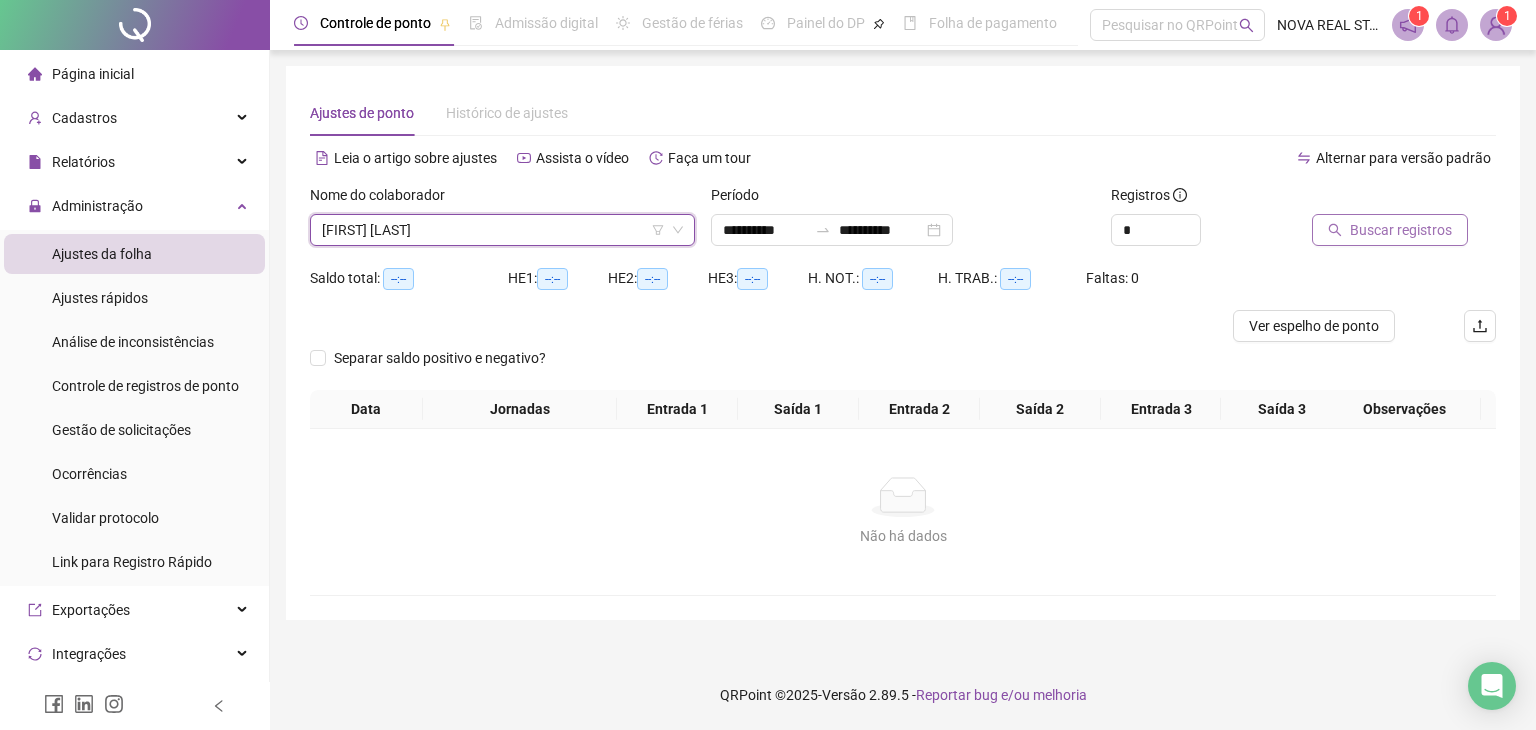 click on "Buscar registros" at bounding box center (1401, 230) 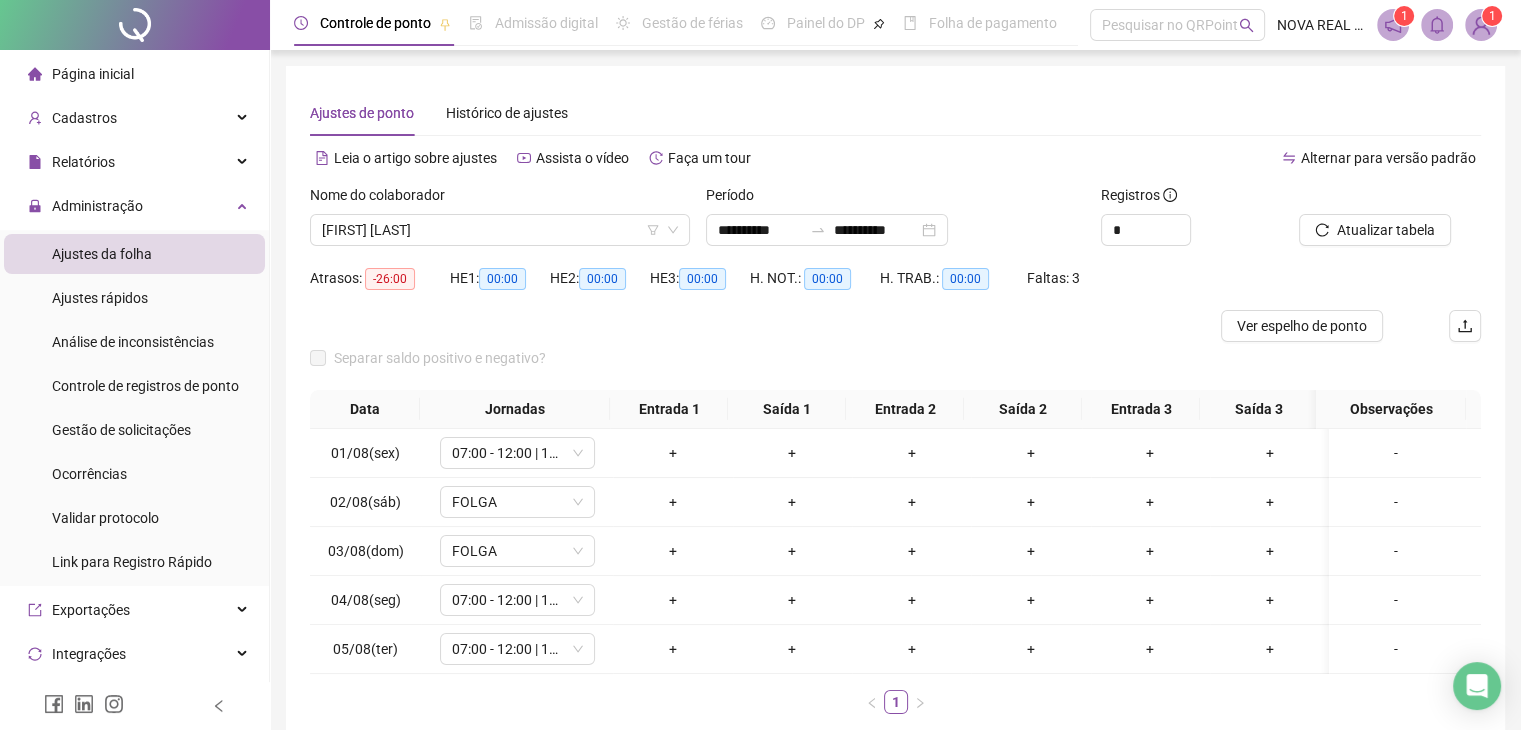click on "Data Jornadas Entrada 1 Saída 1 Entrada 2 Saída 2 Entrada 3 Saída 3 Observações                   01/08(sex) 07:00 - 12:00 | 13:00 - 16:00 + + + + + + - 02/08(sáb) FOLGA + + + + + + - 03/08(dom) FOLGA + + + + + + - 04/08(seg) 07:00 - 12:00 | 13:00 - 17:00 + + + + + + - 05/08(ter) 07:00 - 12:00 | 13:00 - 17:00 + + + + + + - 1" at bounding box center (895, 560) 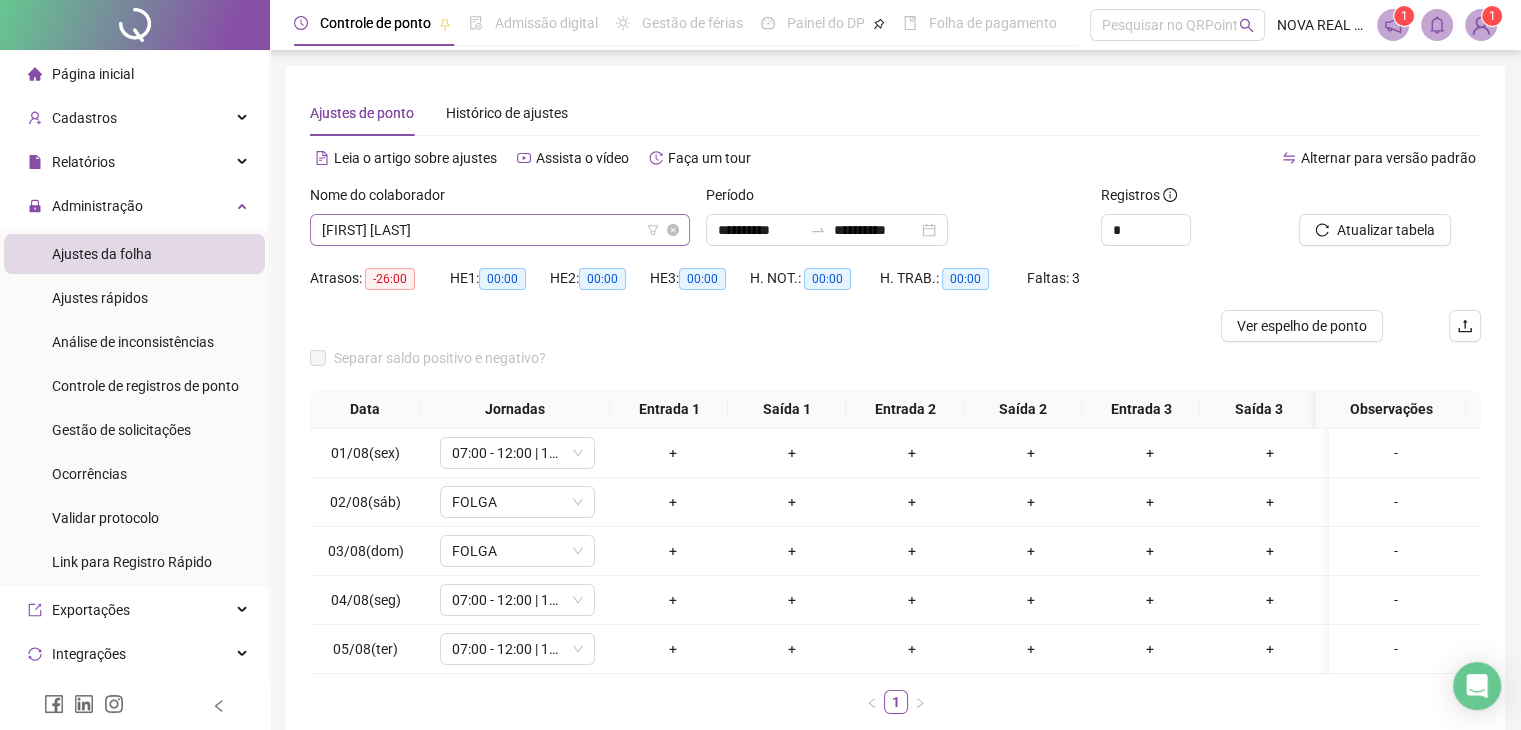 drag, startPoint x: 478, startPoint y: 237, endPoint x: 488, endPoint y: 234, distance: 10.440307 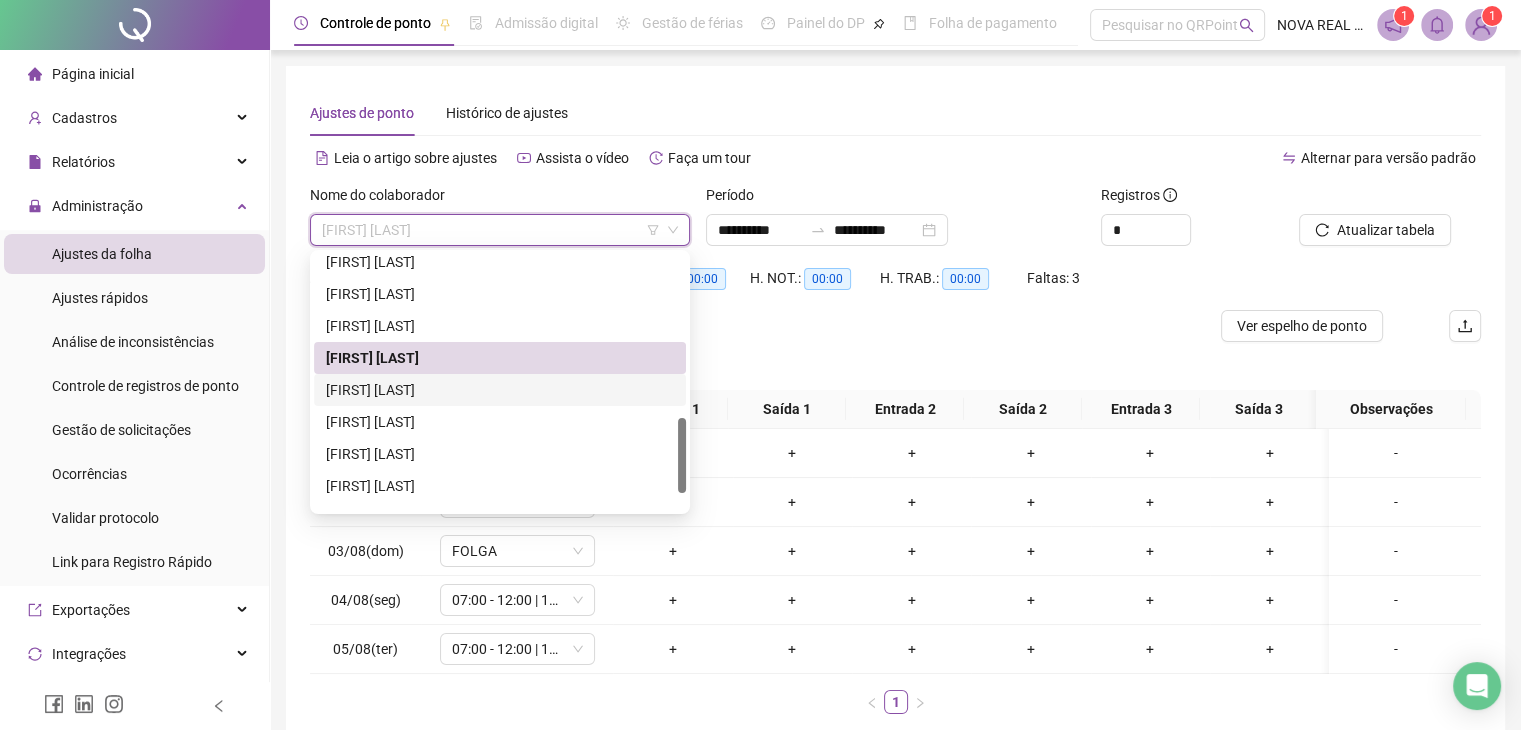 click on "[FIRST] [LAST]" at bounding box center [500, 390] 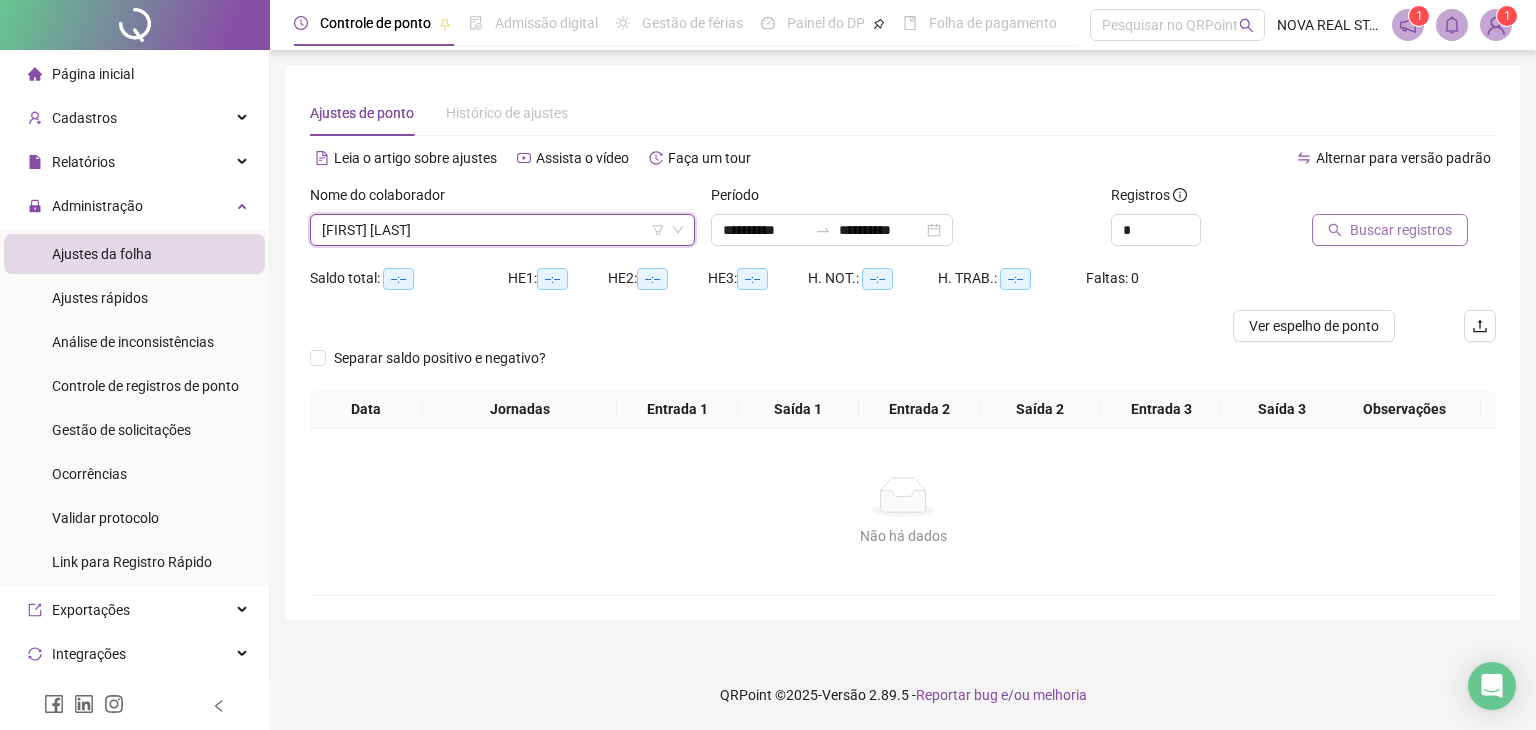 click on "Buscar registros" at bounding box center [1390, 230] 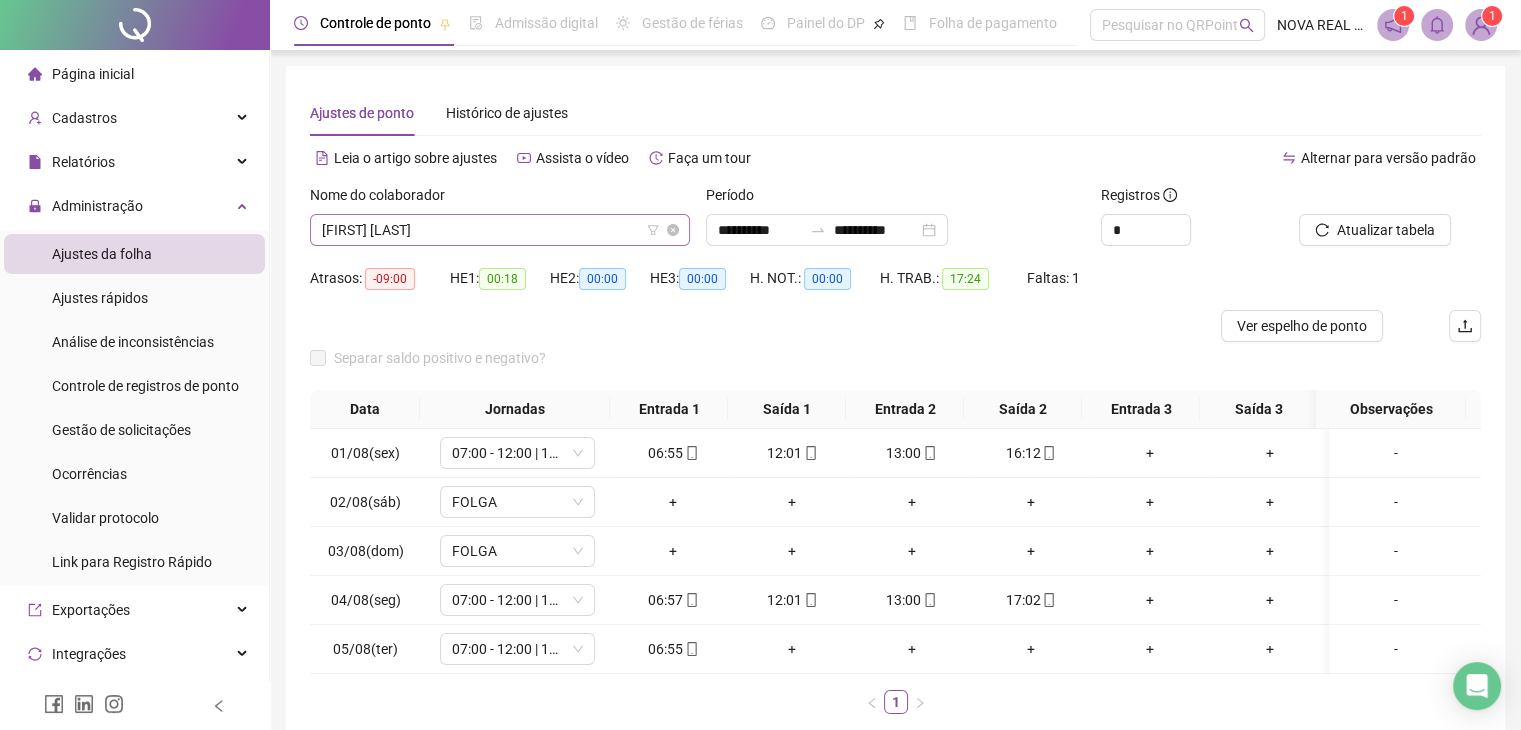 click on "[FIRST] [LAST]" at bounding box center [500, 230] 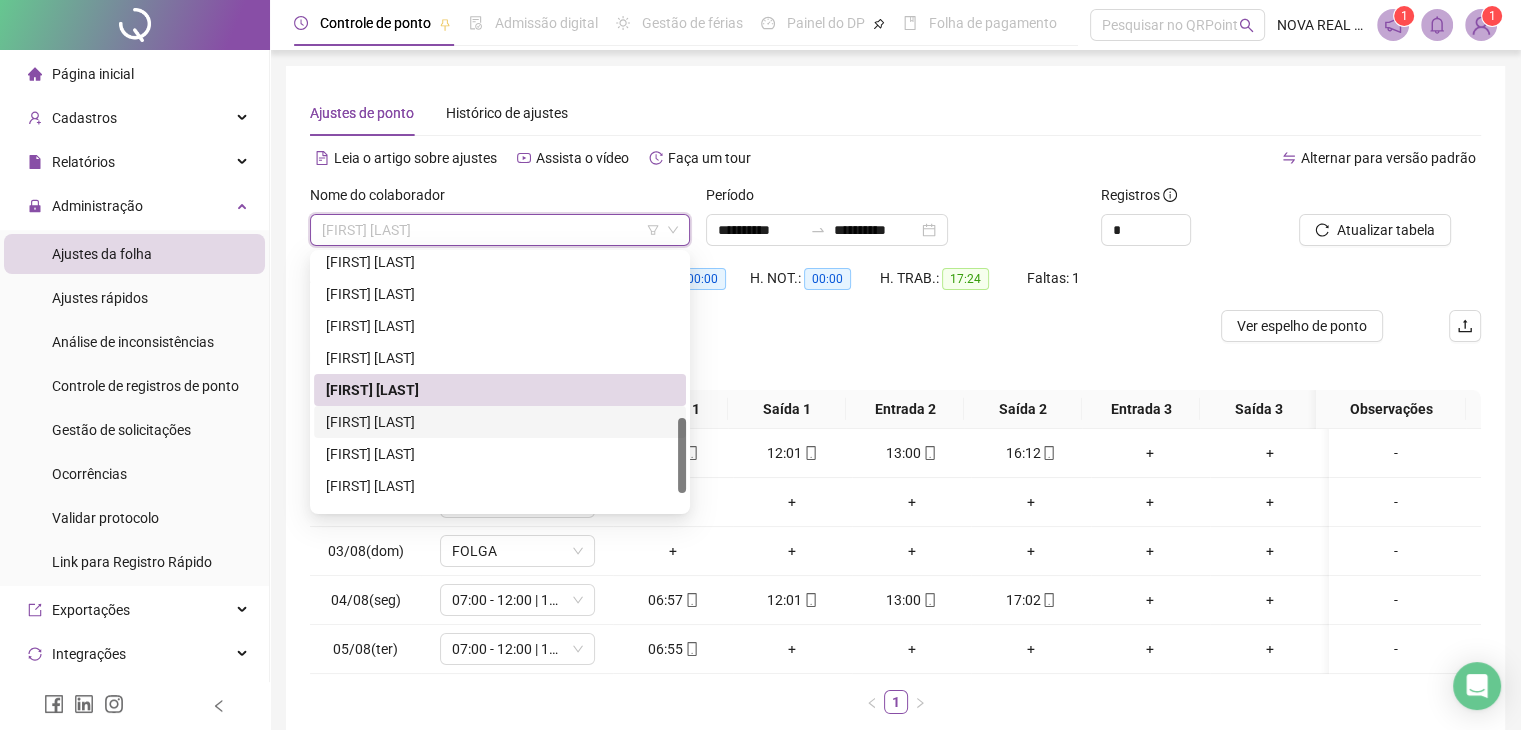 click on "[FIRST] [LAST]" at bounding box center [500, 422] 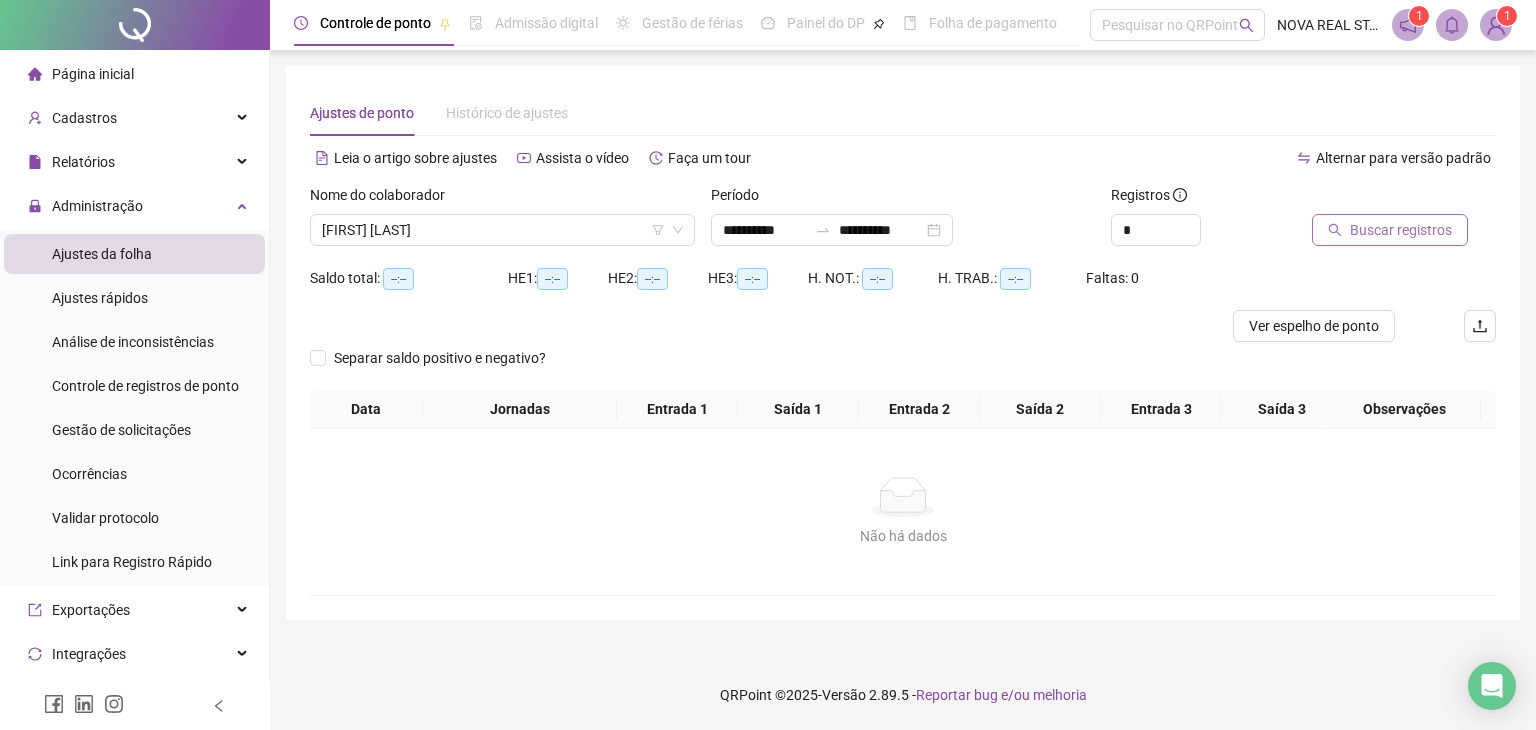 click on "Buscar registros" at bounding box center (1401, 230) 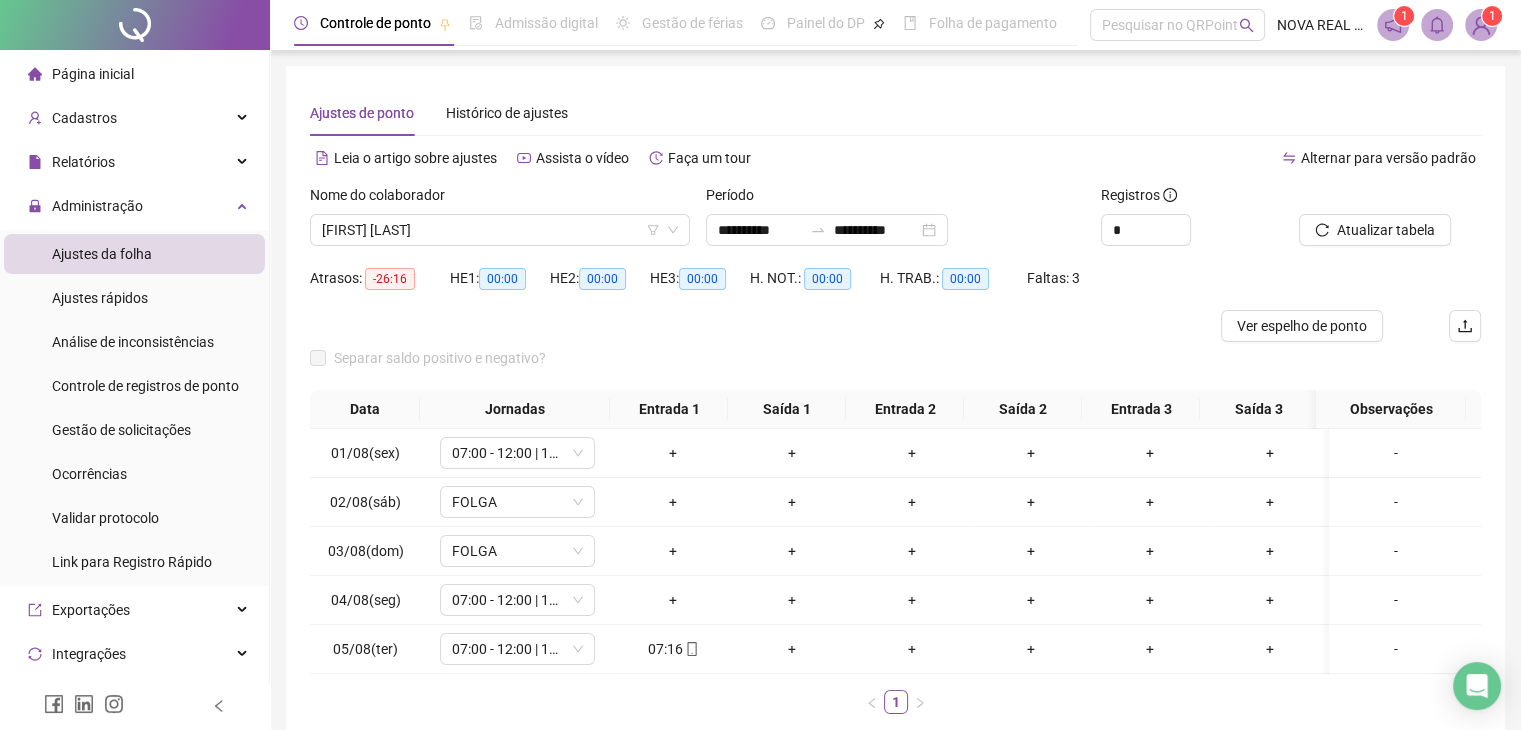 drag, startPoint x: 404, startPoint y: 241, endPoint x: 408, endPoint y: 257, distance: 16.492422 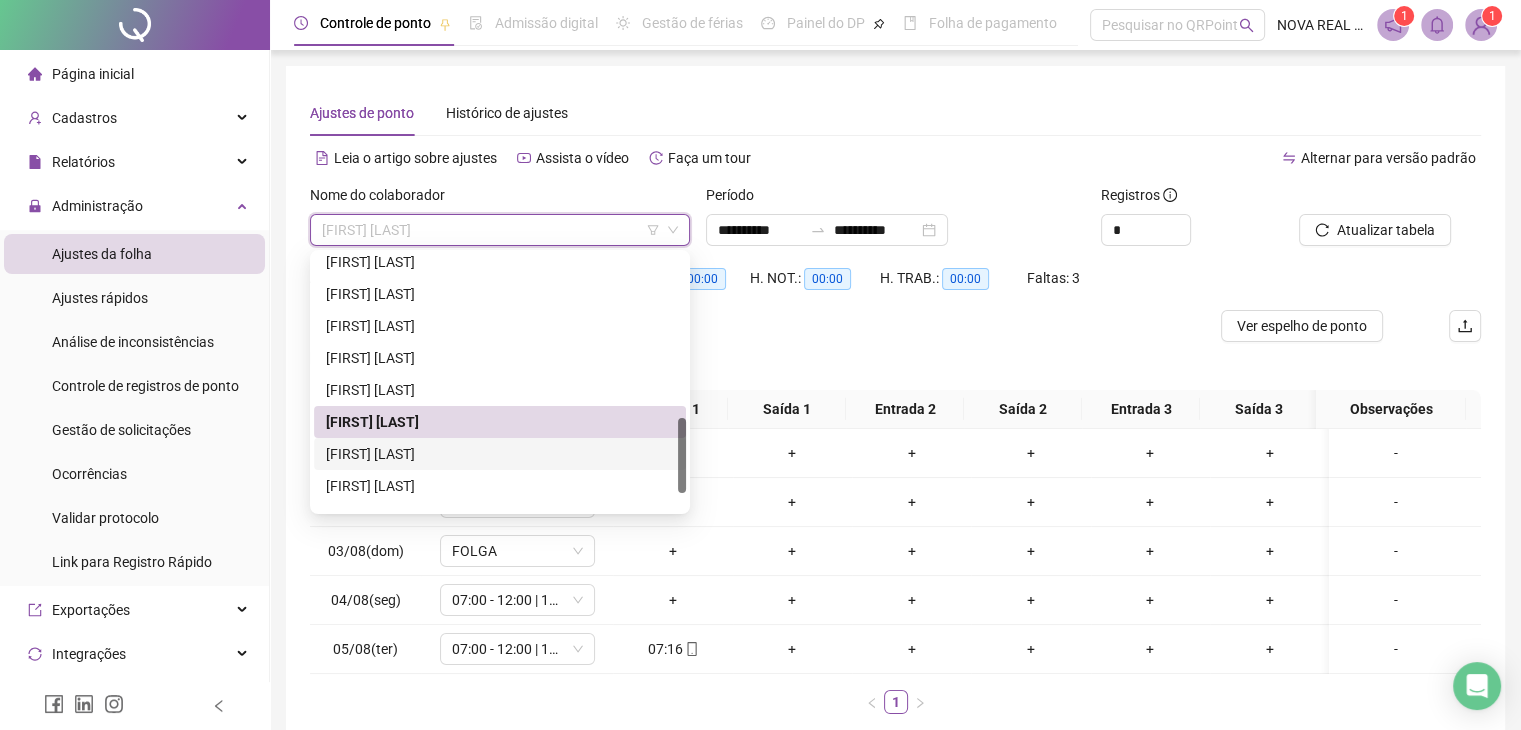click on "[FIRST] [LAST]" at bounding box center (500, 454) 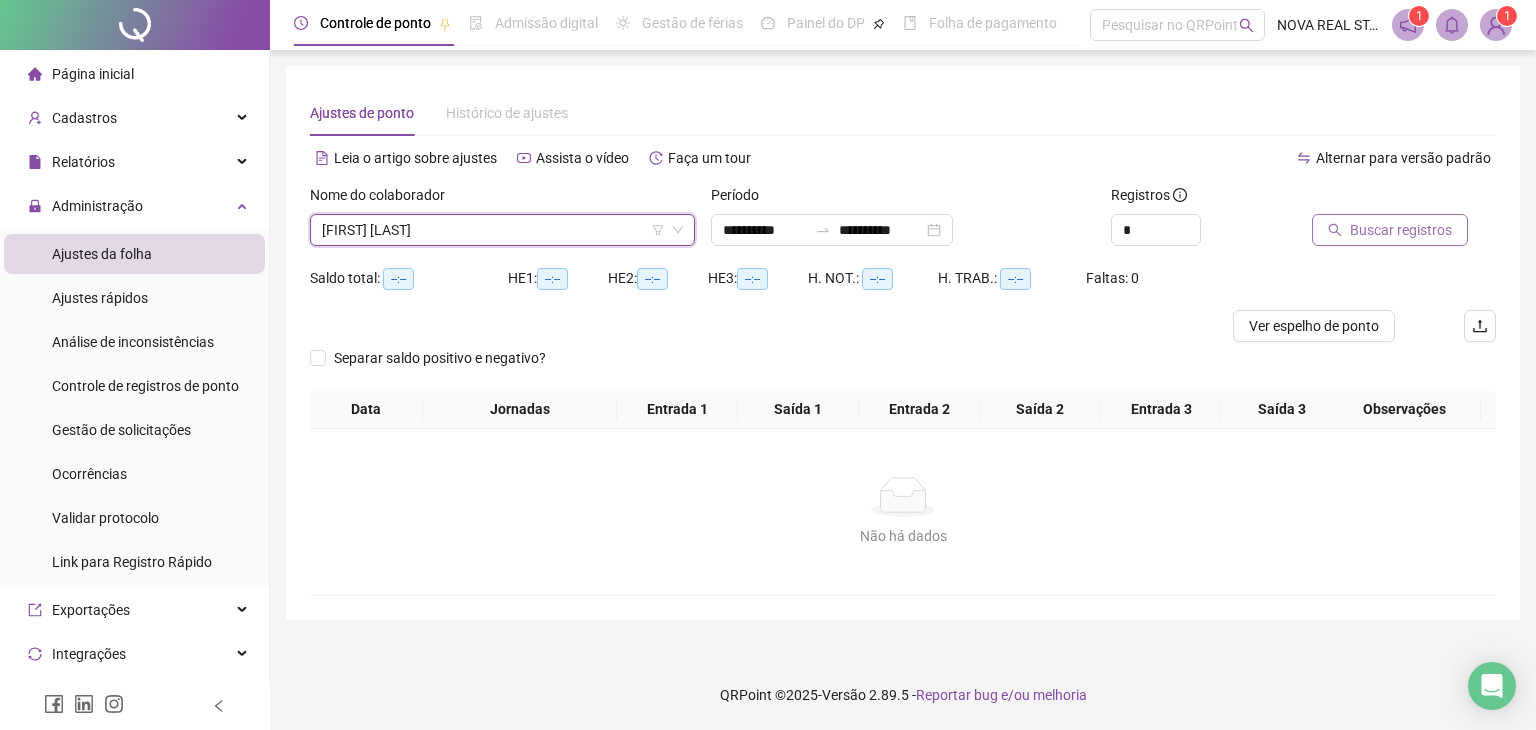 click on "Buscar registros" at bounding box center (1401, 230) 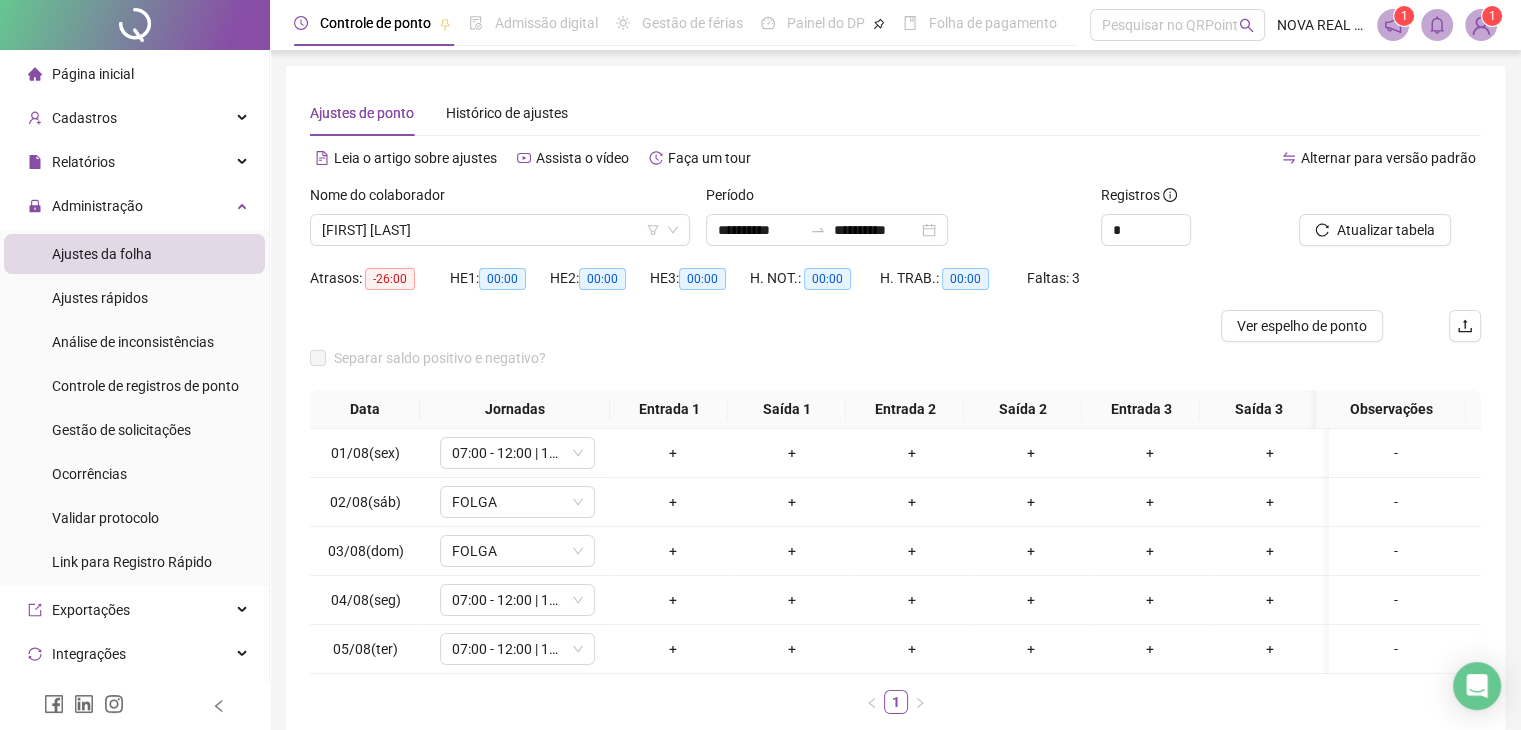 drag, startPoint x: 387, startPoint y: 242, endPoint x: 405, endPoint y: 278, distance: 40.24922 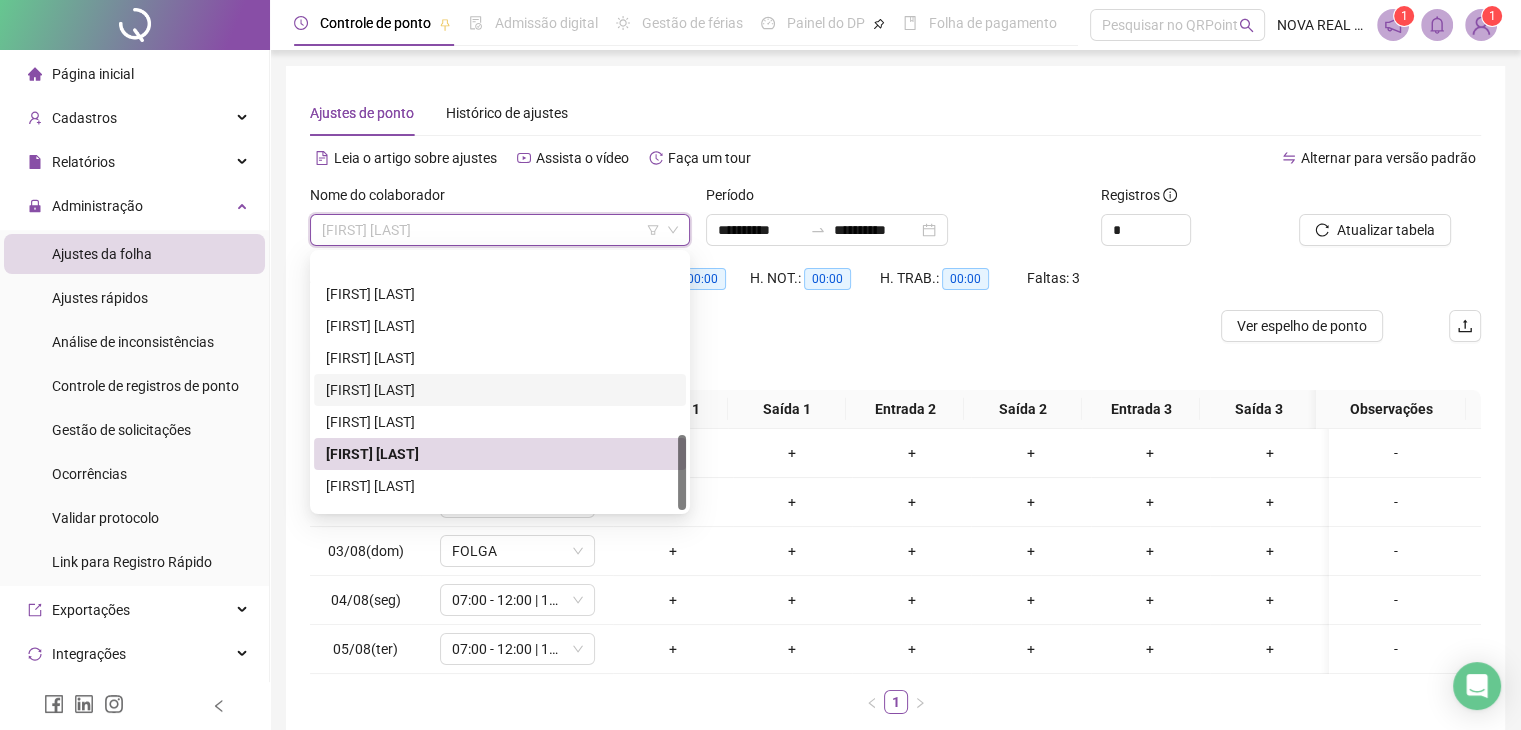scroll, scrollTop: 608, scrollLeft: 0, axis: vertical 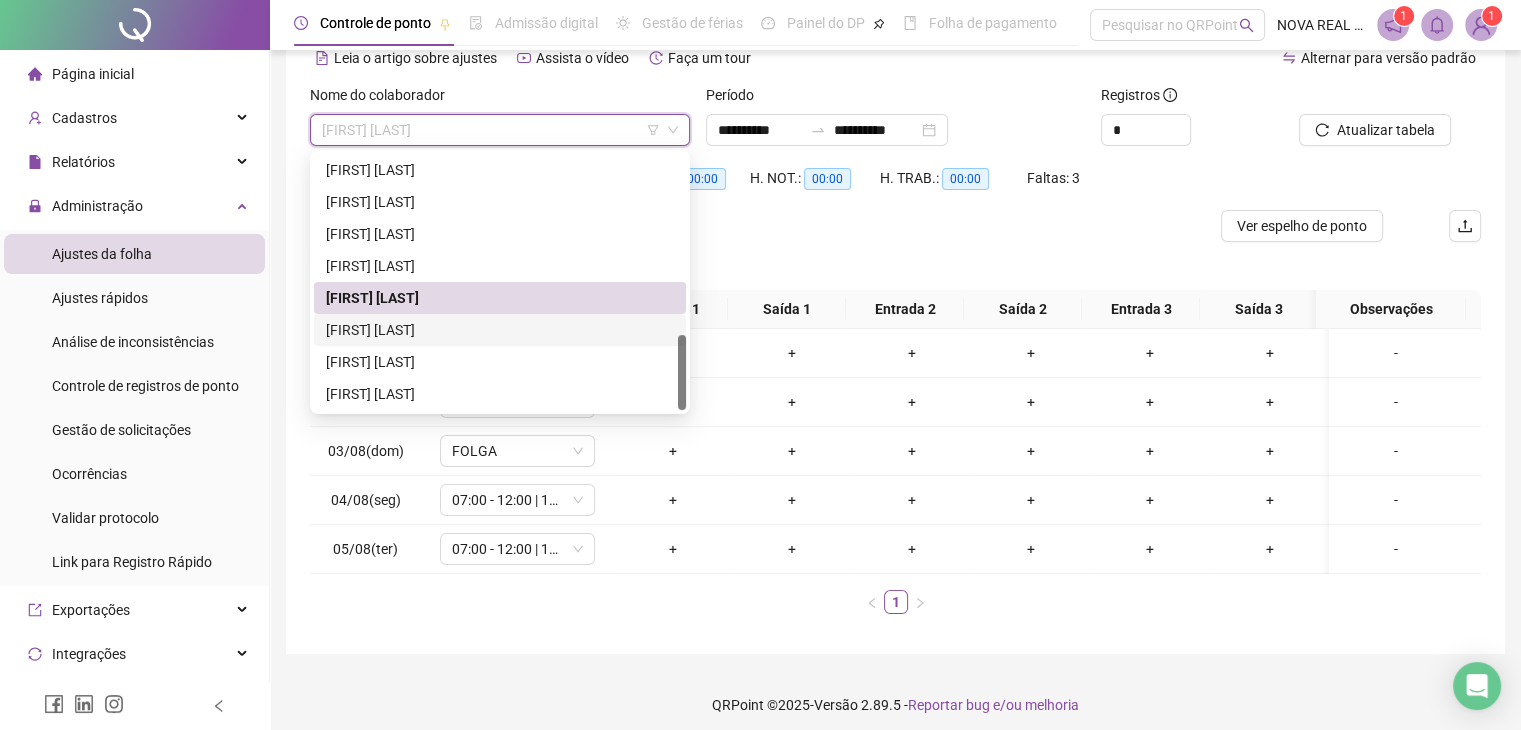 drag, startPoint x: 505, startPoint y: 324, endPoint x: 696, endPoint y: 308, distance: 191.66899 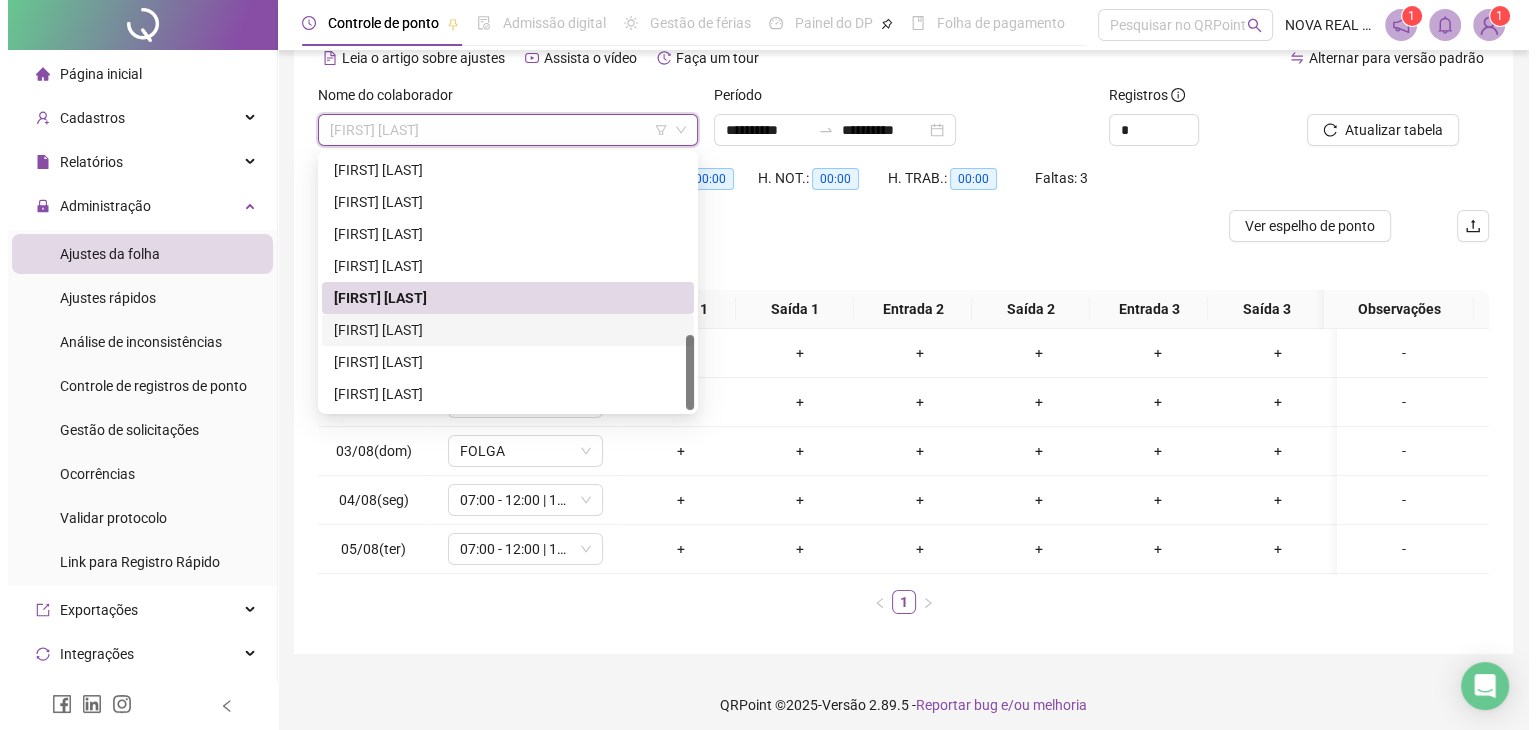 scroll, scrollTop: 0, scrollLeft: 0, axis: both 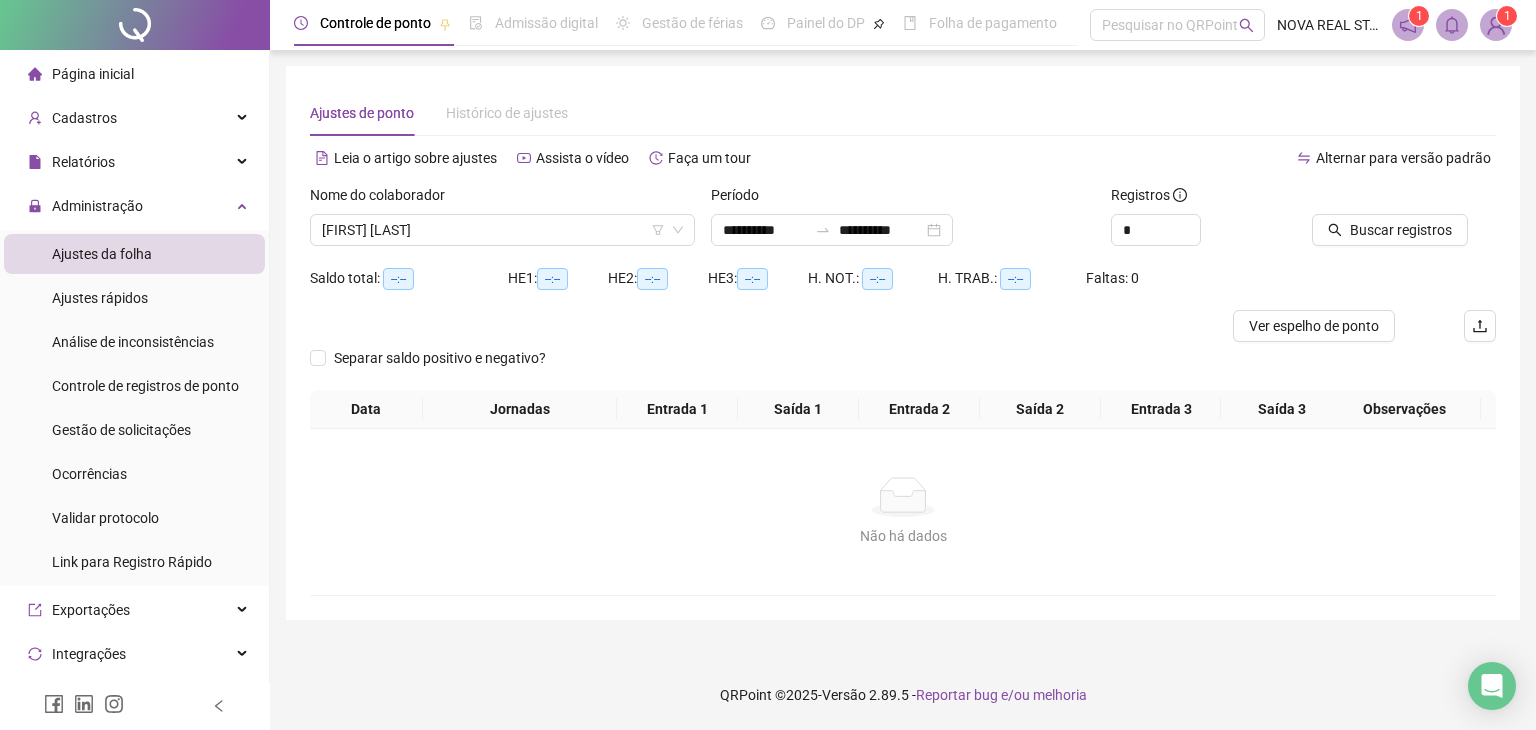 click on "Buscar registros" at bounding box center [1404, 223] 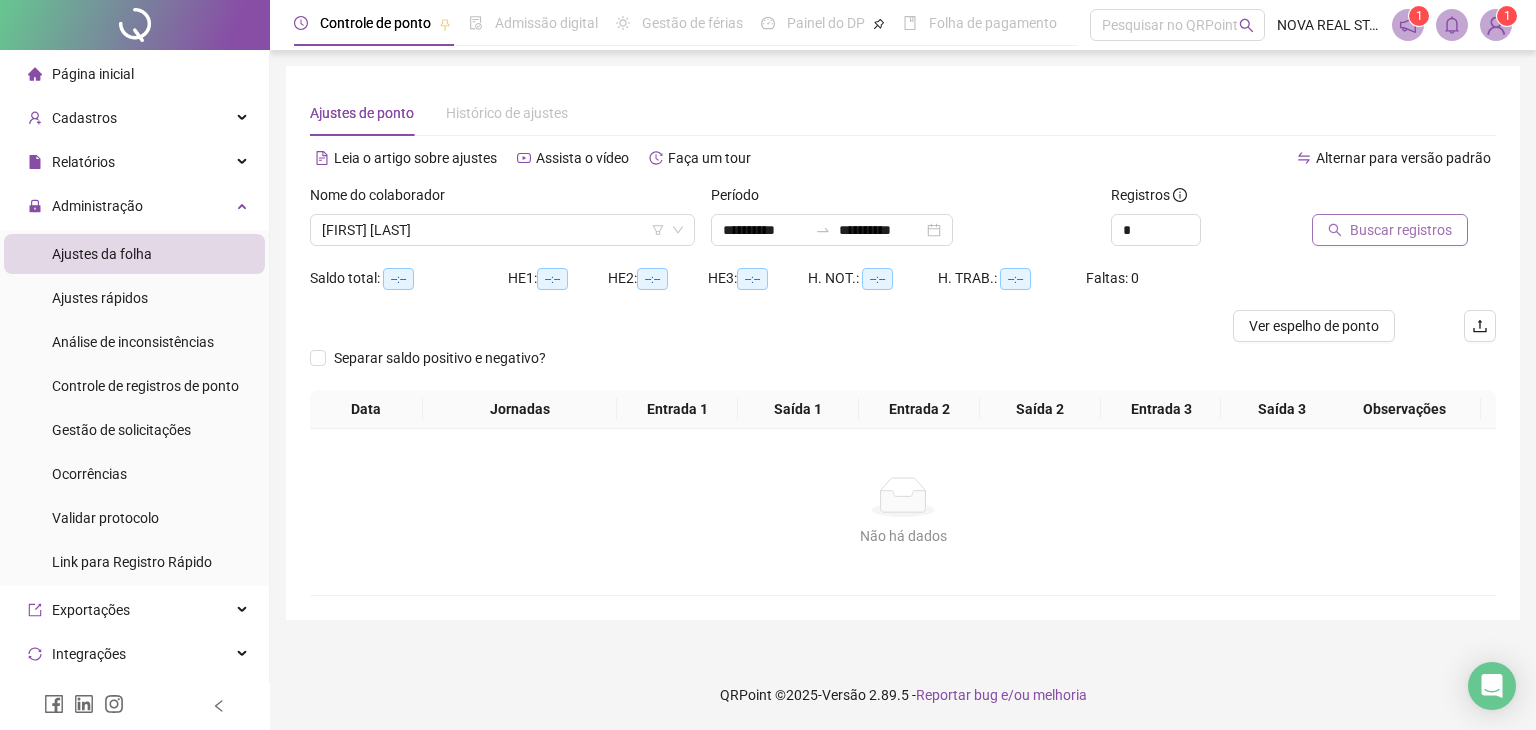 click on "Buscar registros" at bounding box center (1390, 230) 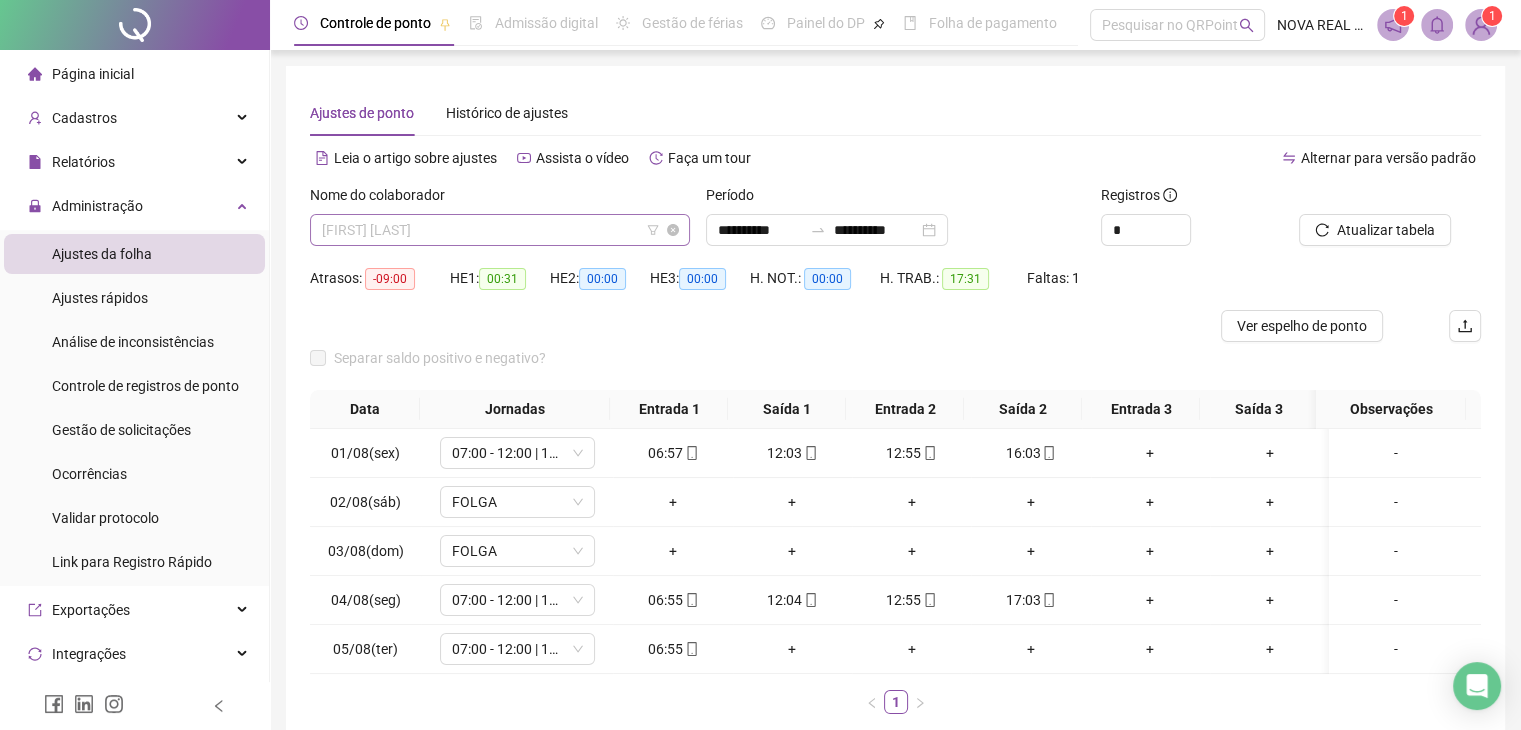 click on "[FIRST] [LAST]" at bounding box center (500, 230) 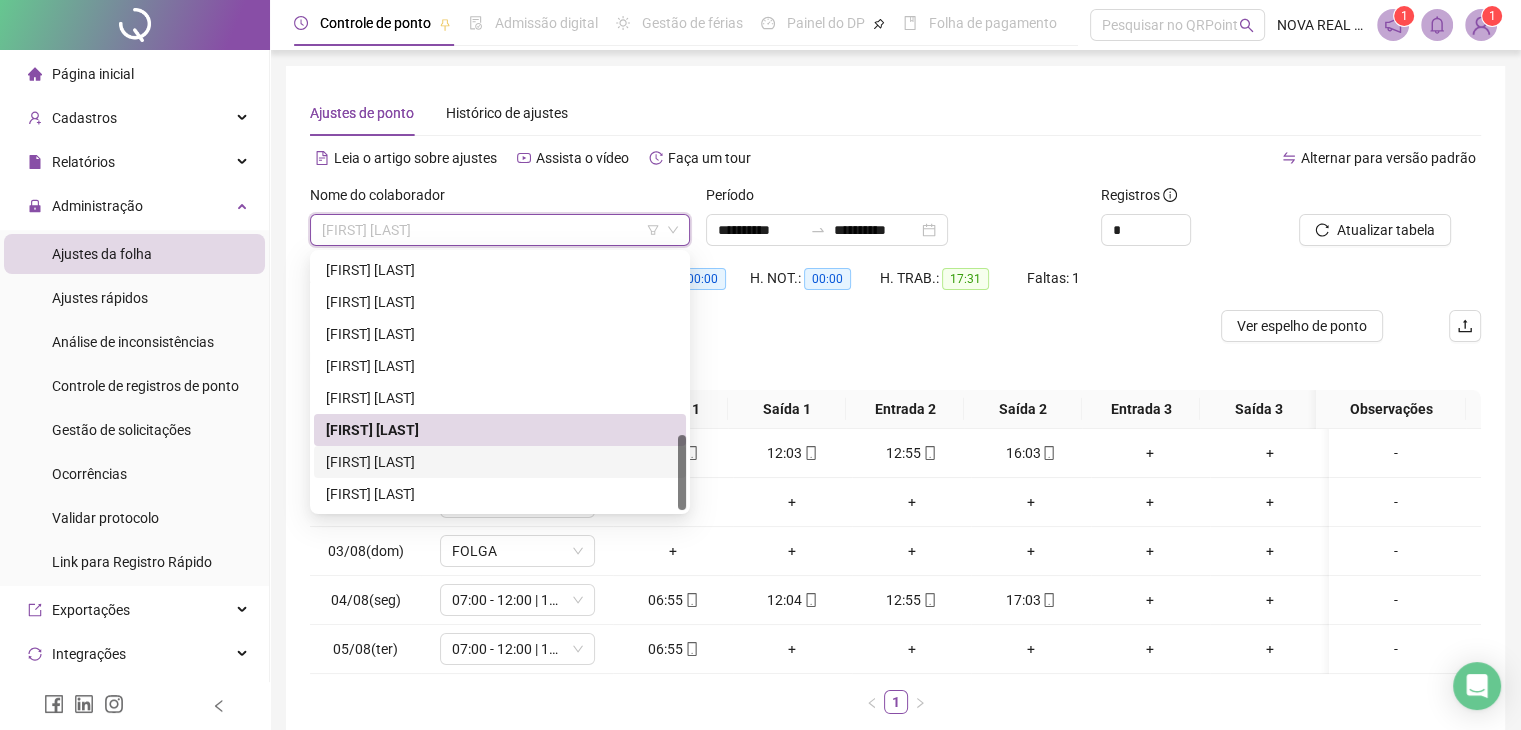 click on "[FIRST] [LAST]" at bounding box center [500, 462] 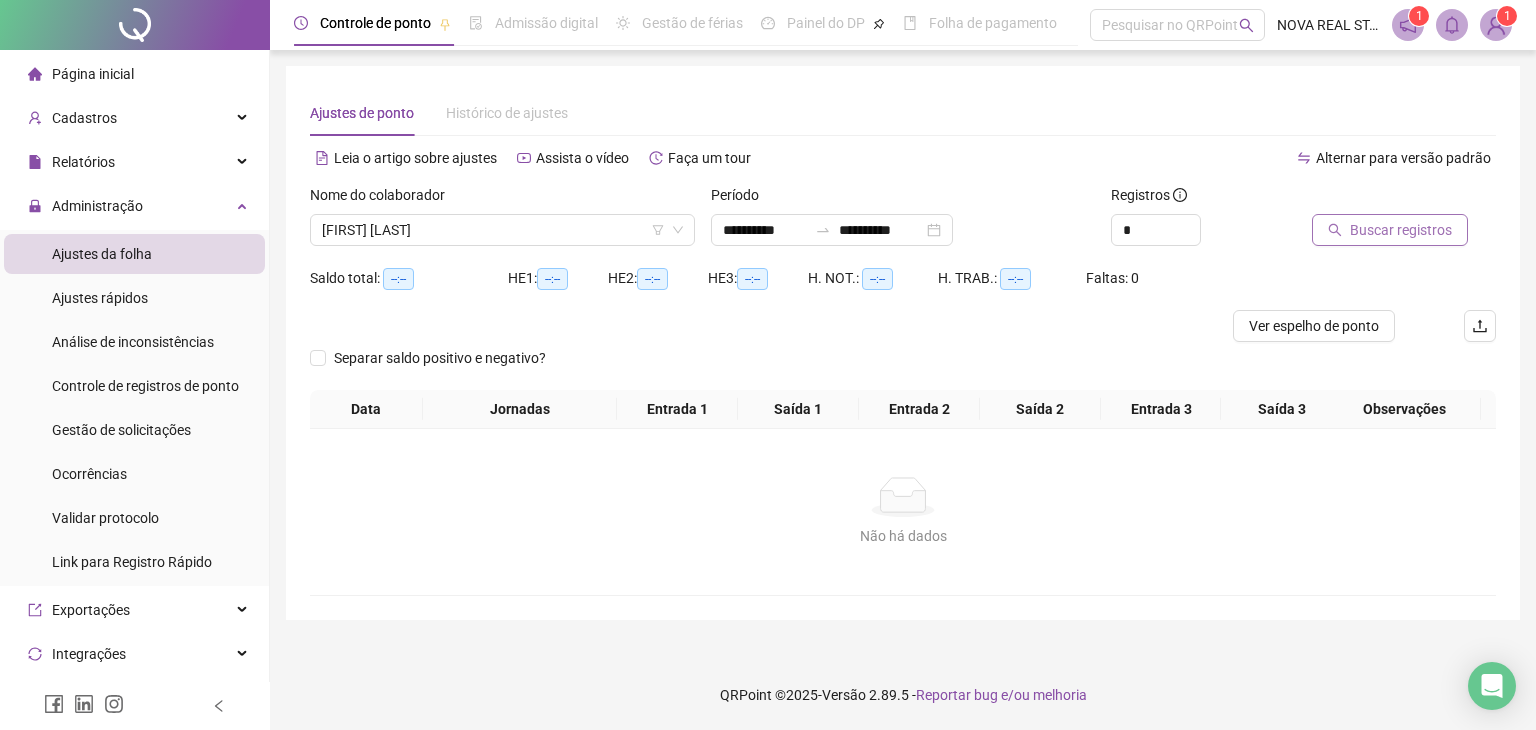 click on "Buscar registros" at bounding box center [1390, 230] 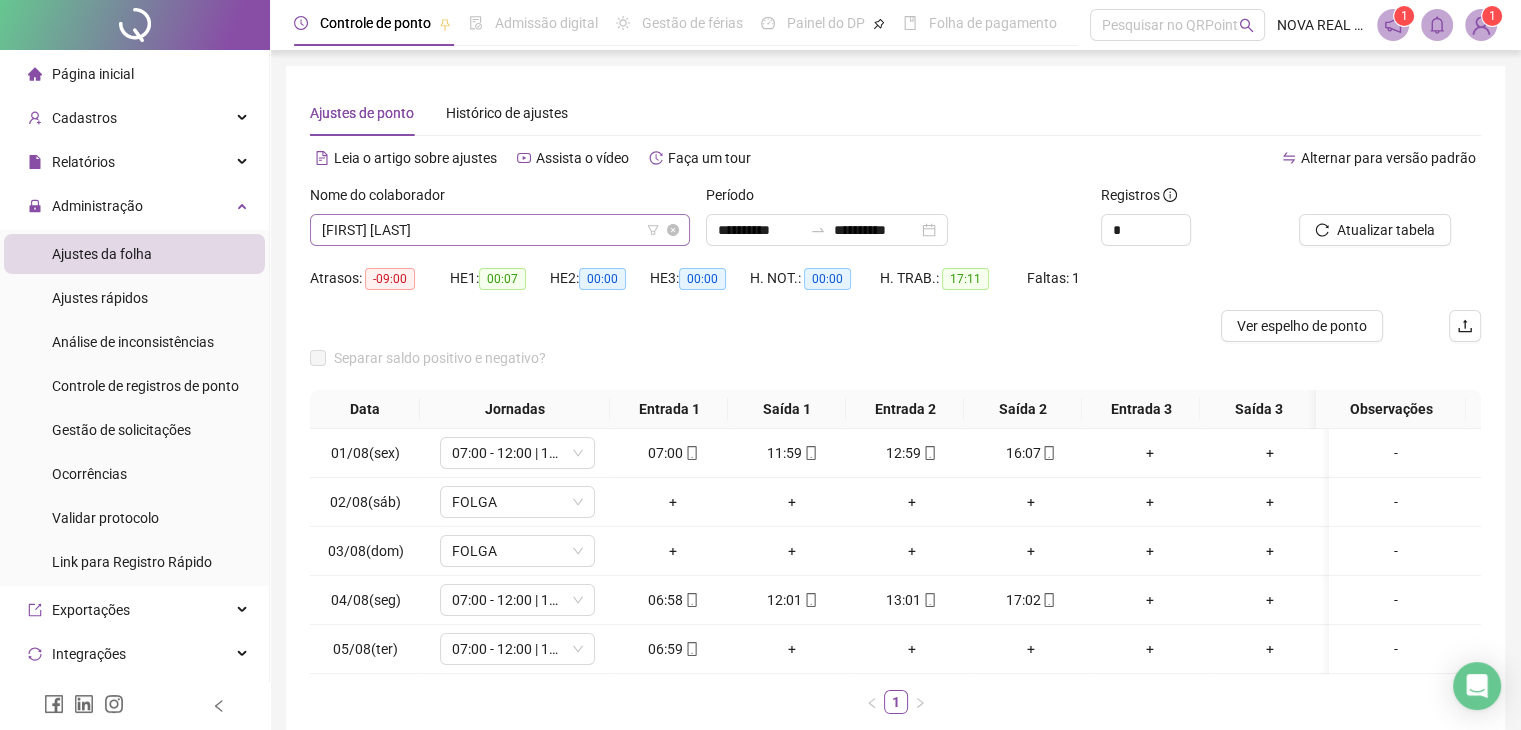 click on "[FIRST] [LAST]" at bounding box center [500, 230] 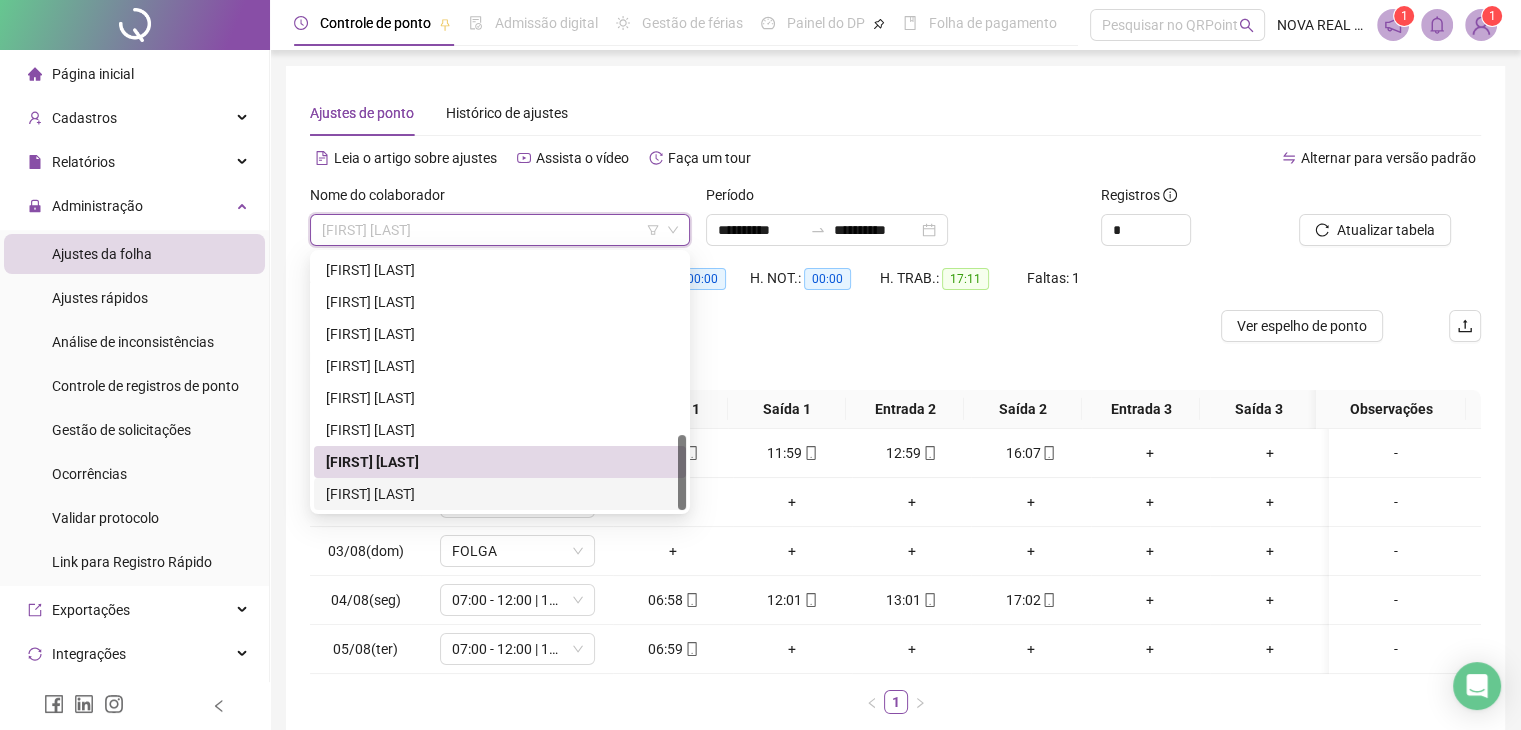 click on "[FIRST] [LAST]" at bounding box center (500, 494) 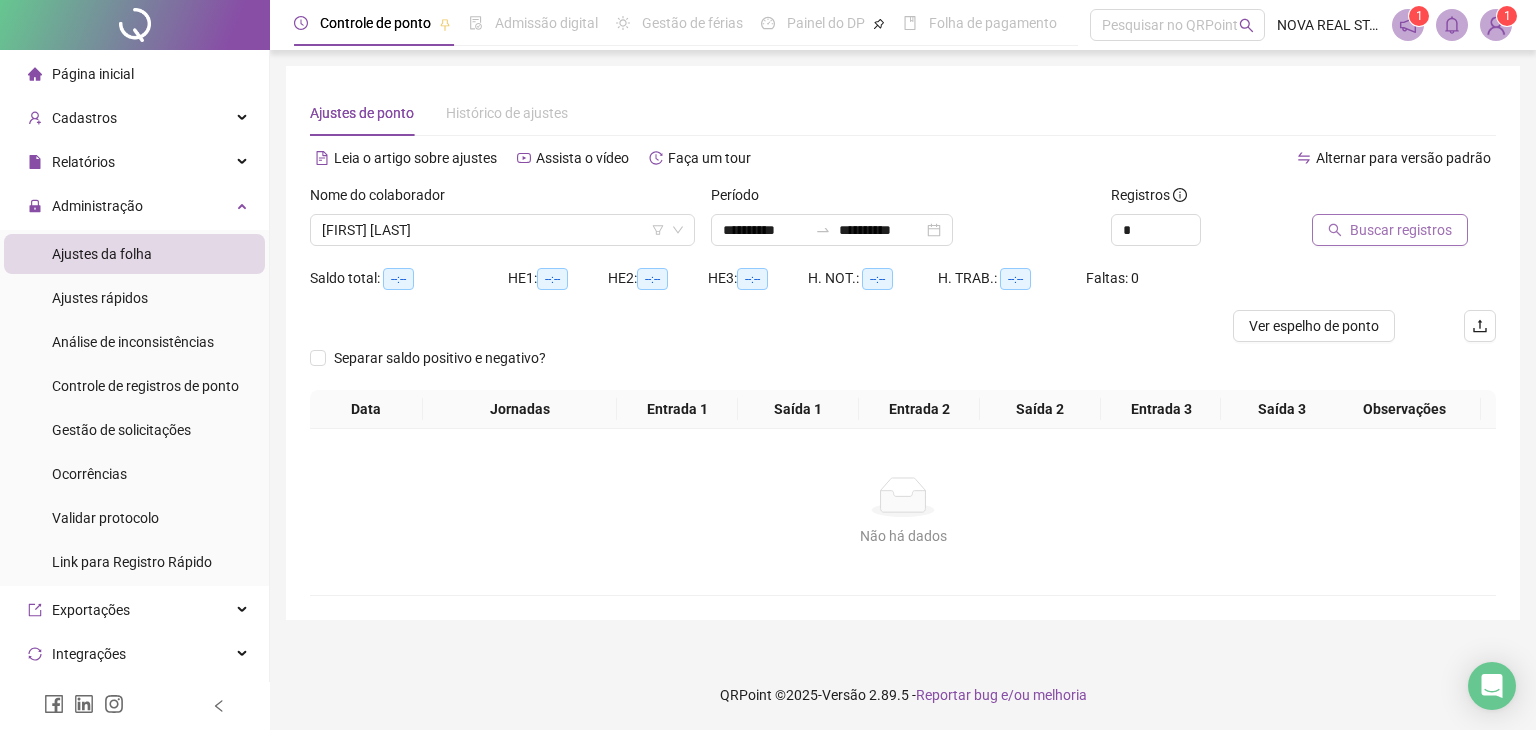 click on "Buscar registros" at bounding box center (1401, 230) 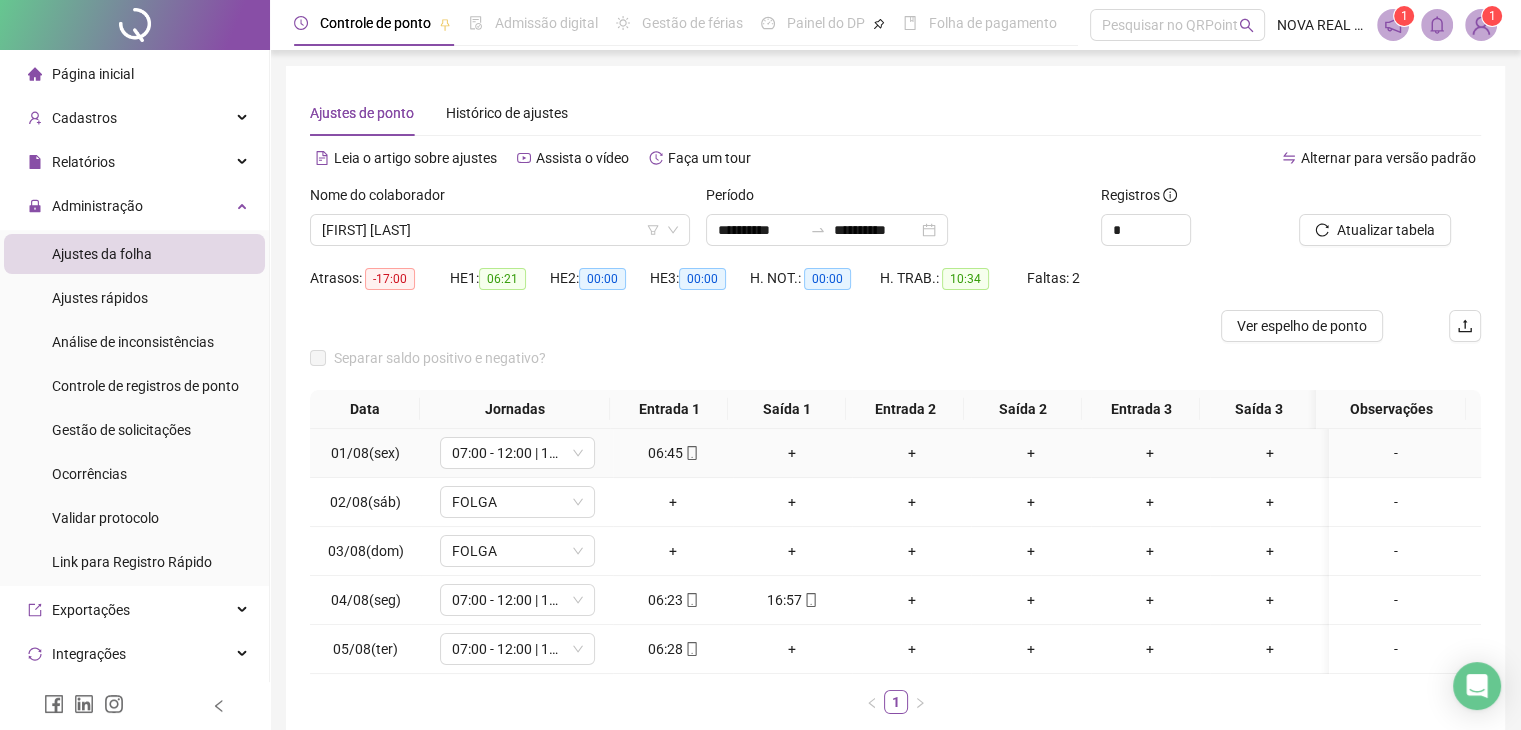 click on "+" at bounding box center [792, 453] 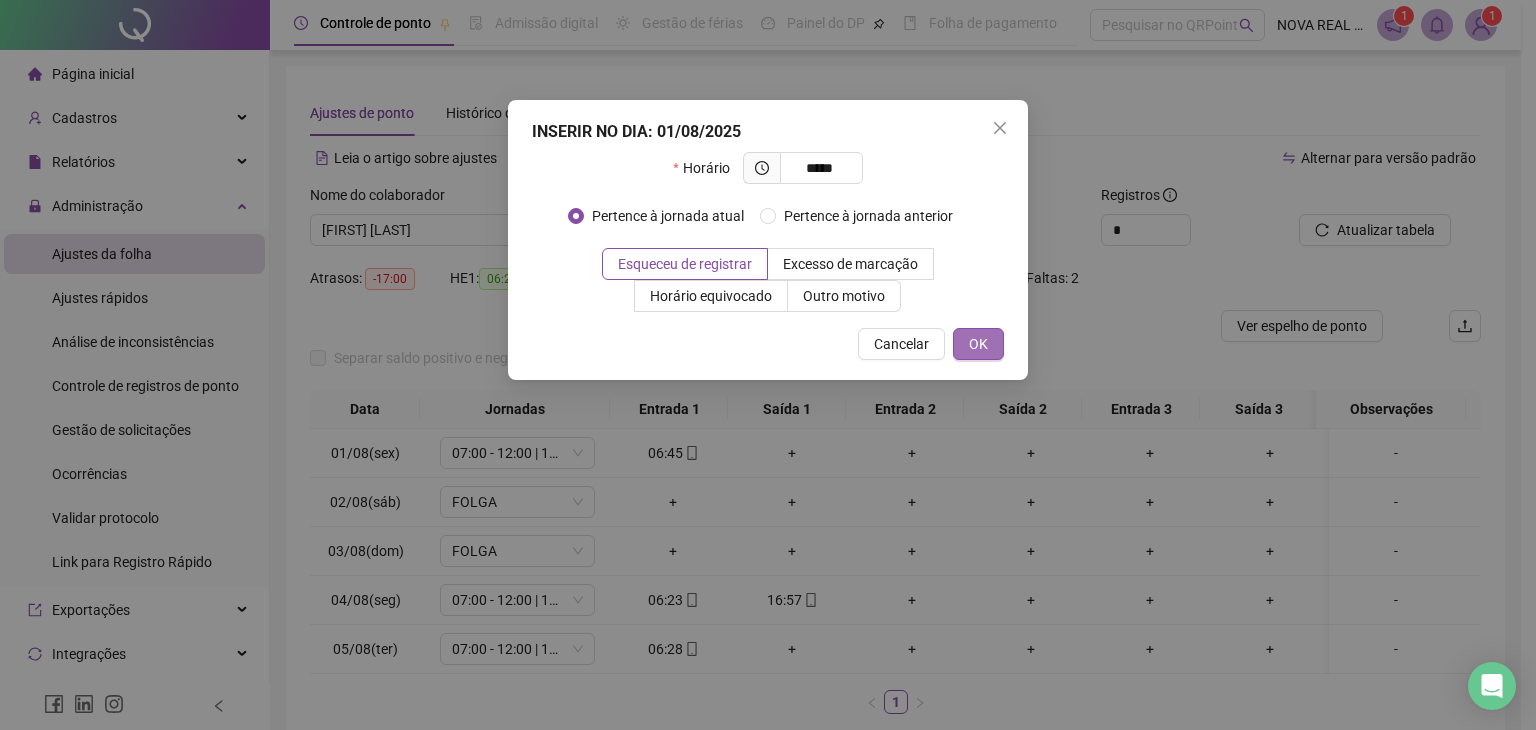 type on "*****" 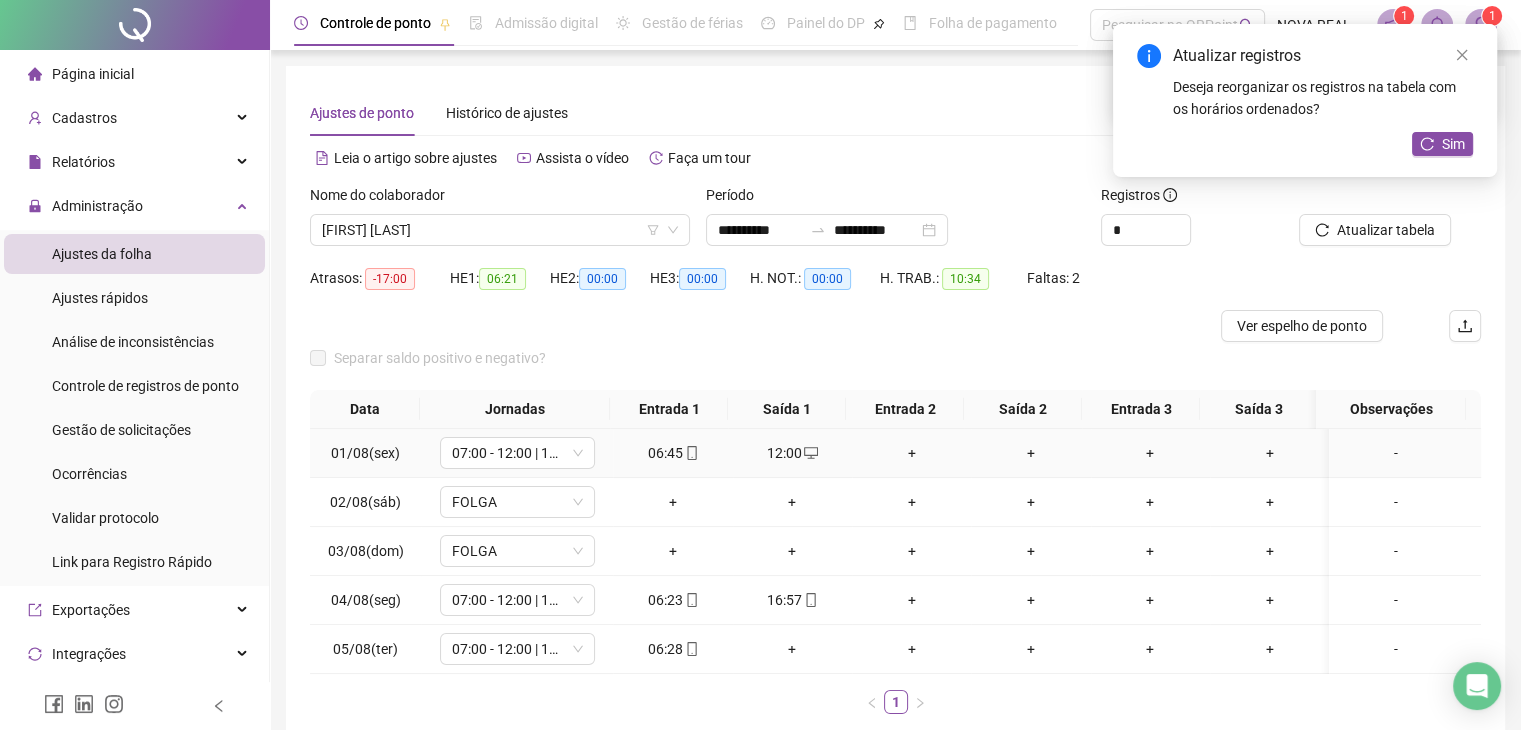 click on "+" at bounding box center (911, 453) 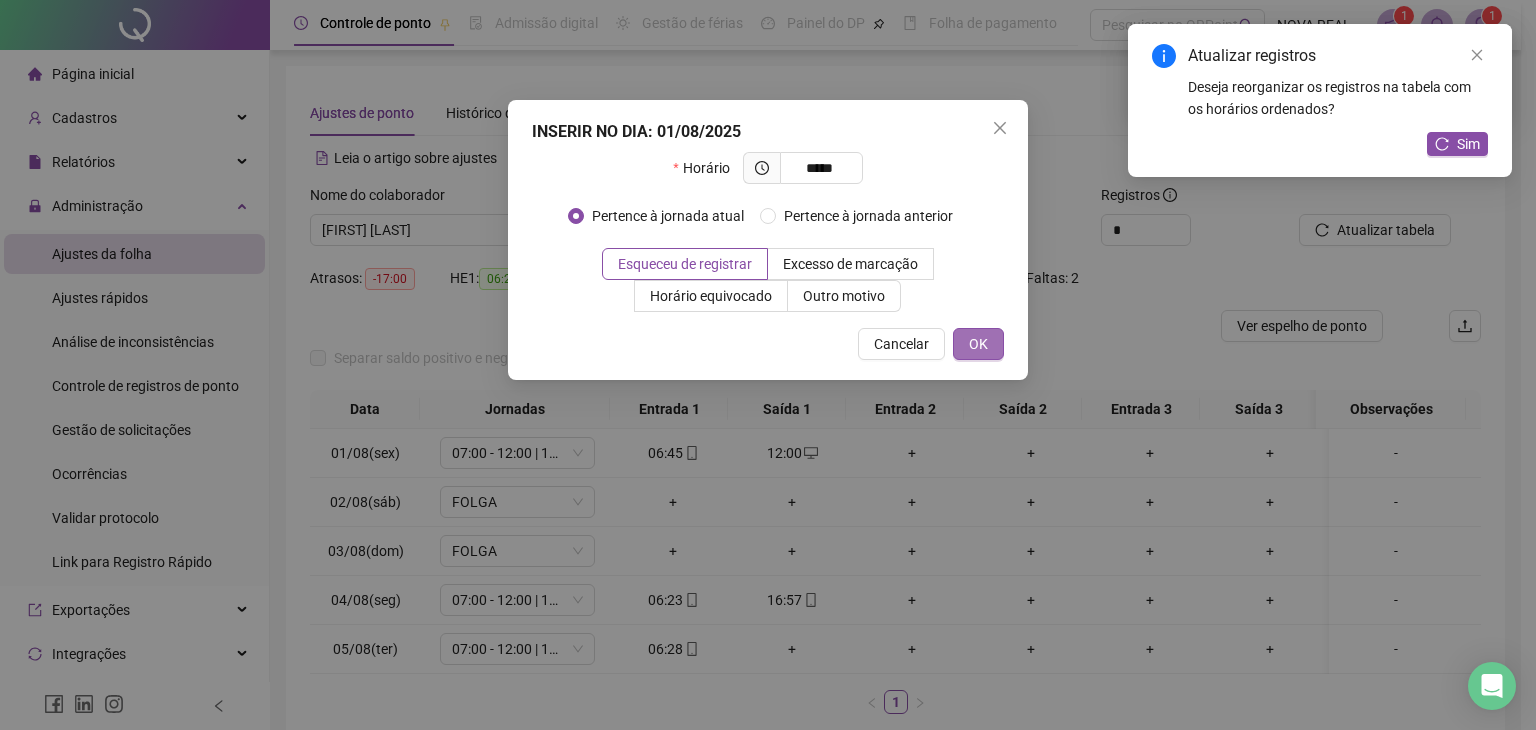 type on "*****" 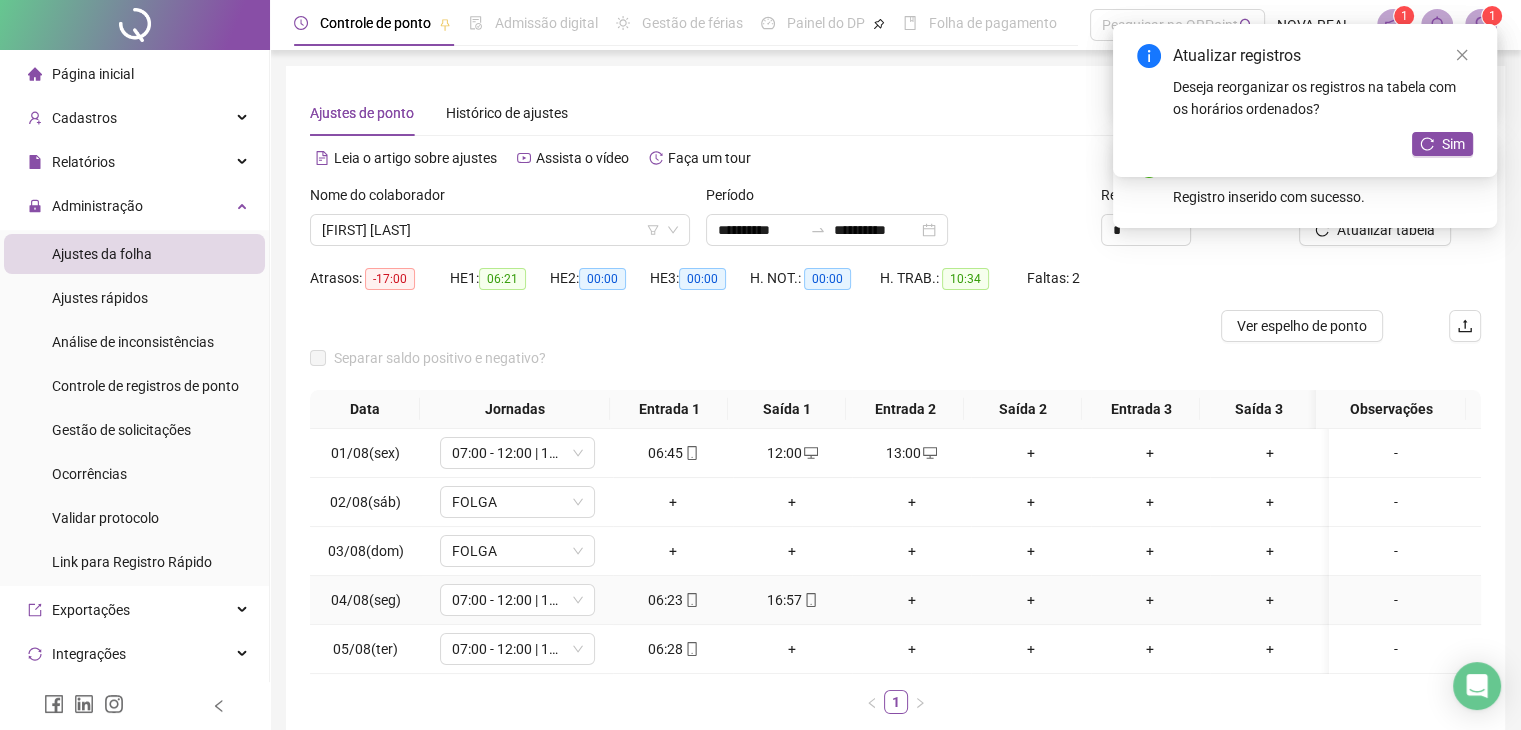 click on "+" at bounding box center [911, 600] 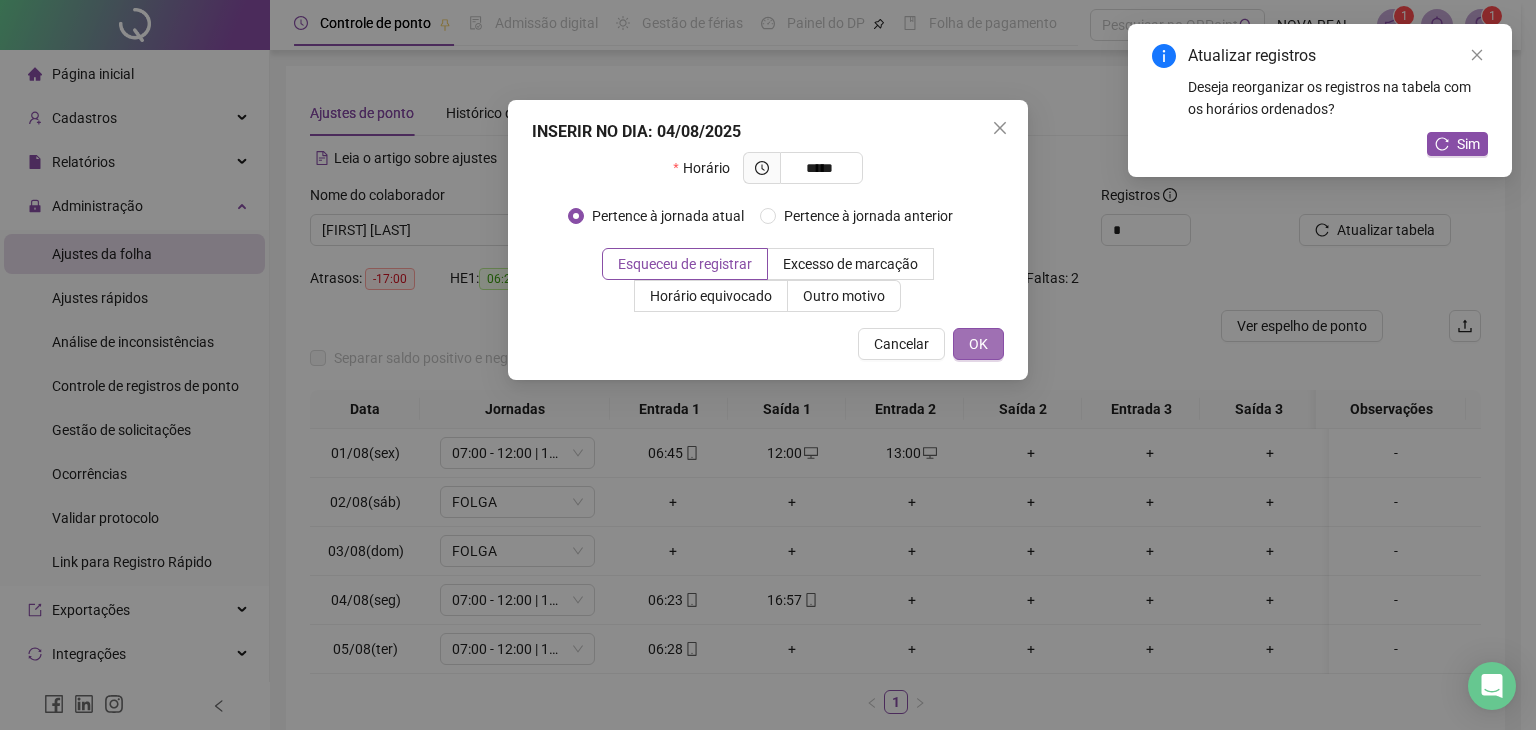 type on "*****" 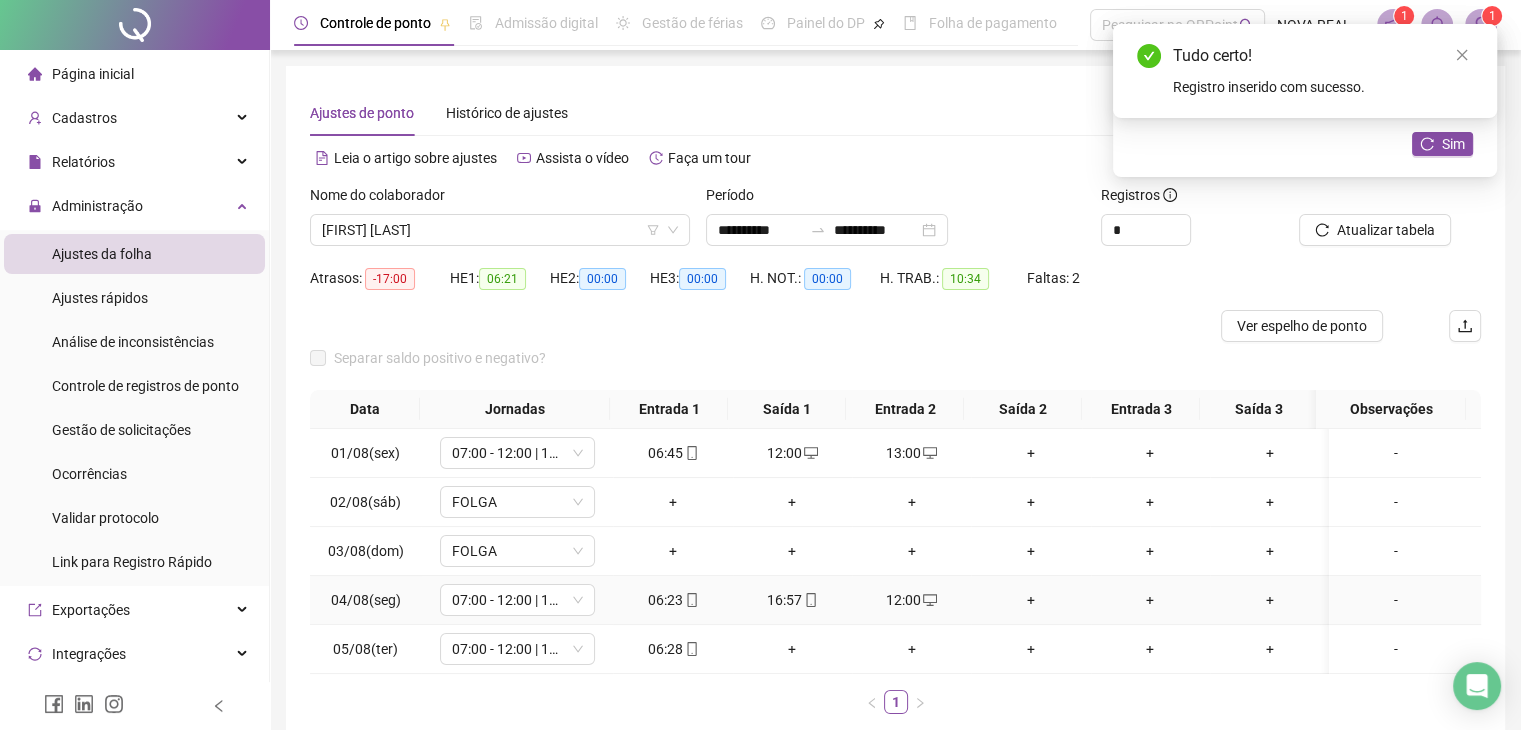 click on "+" at bounding box center (1030, 600) 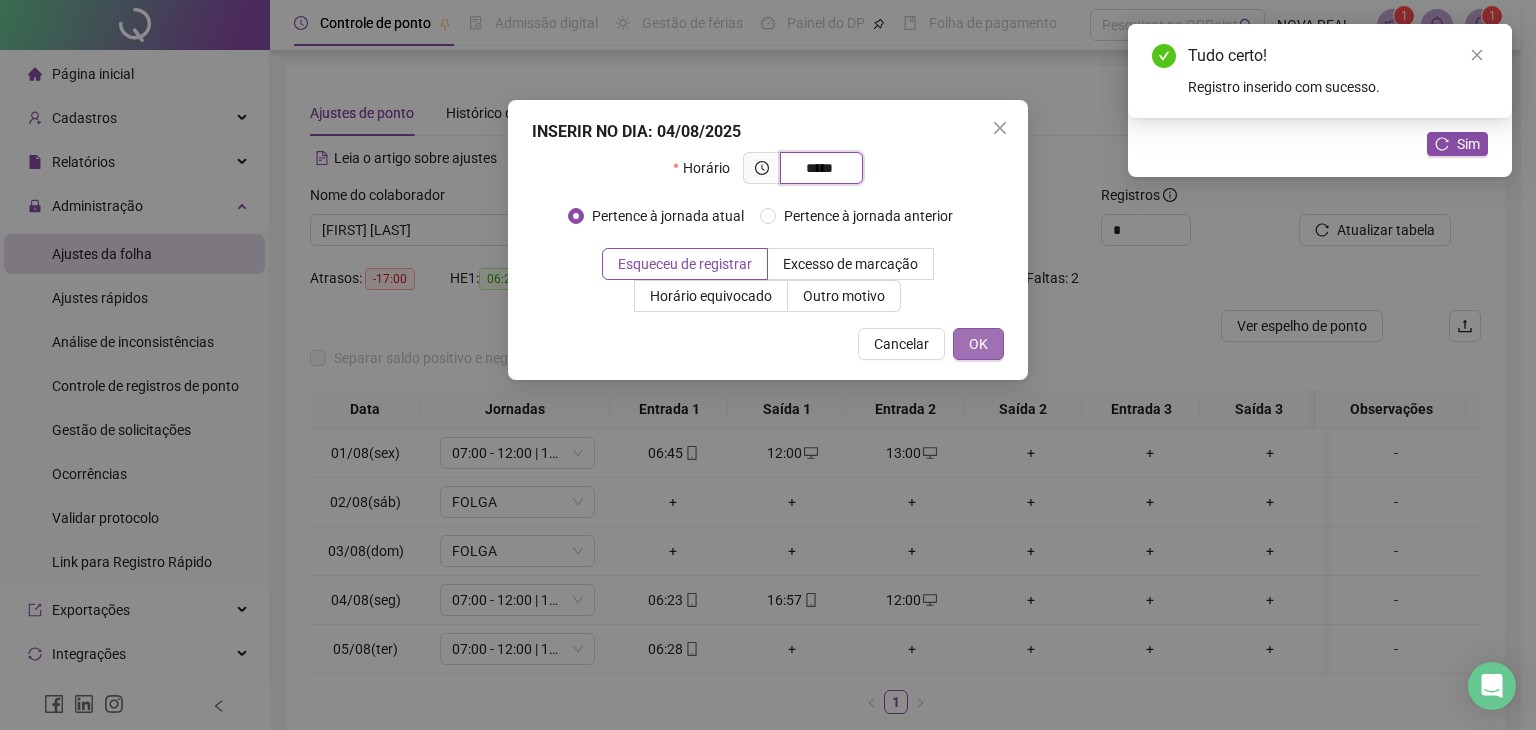 type on "*****" 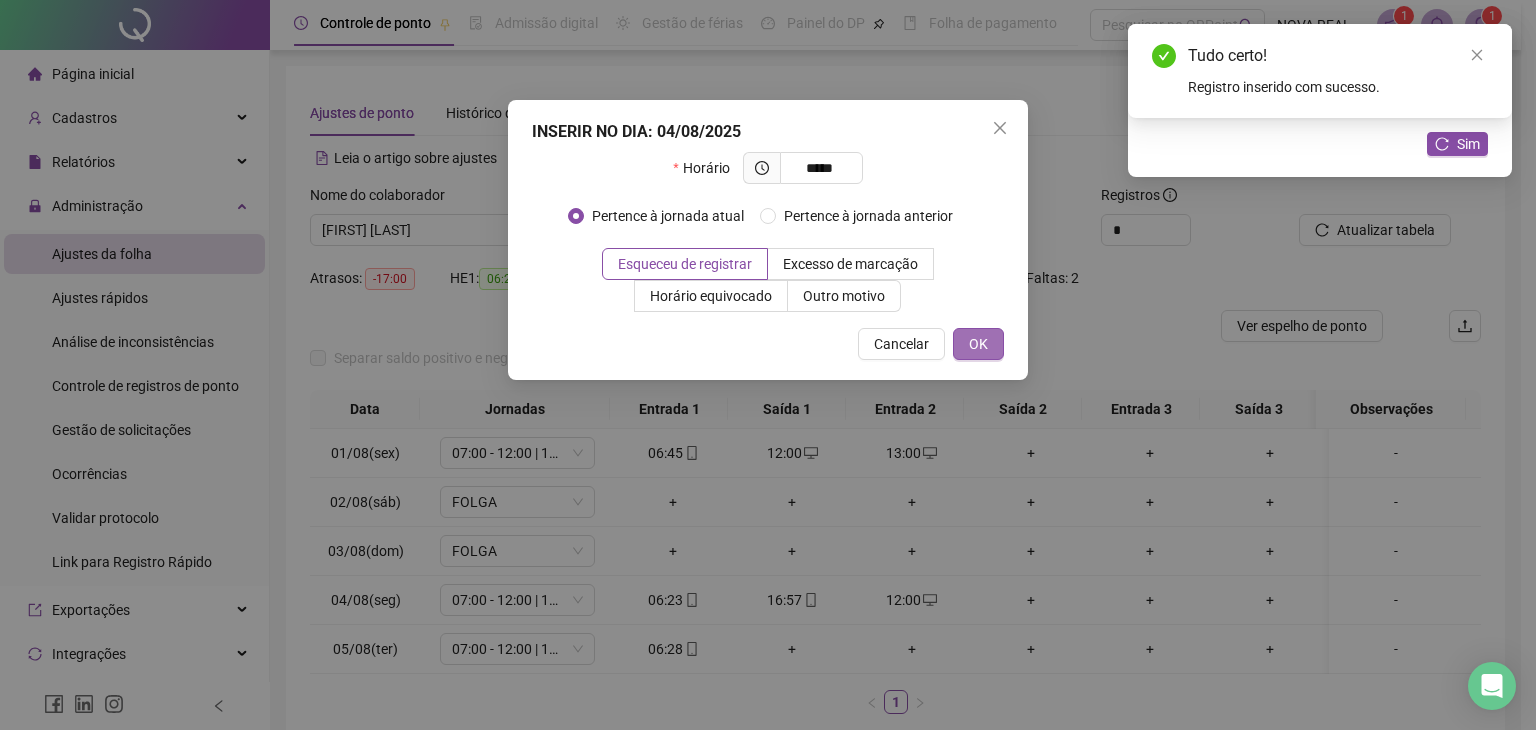 click on "OK" at bounding box center (978, 344) 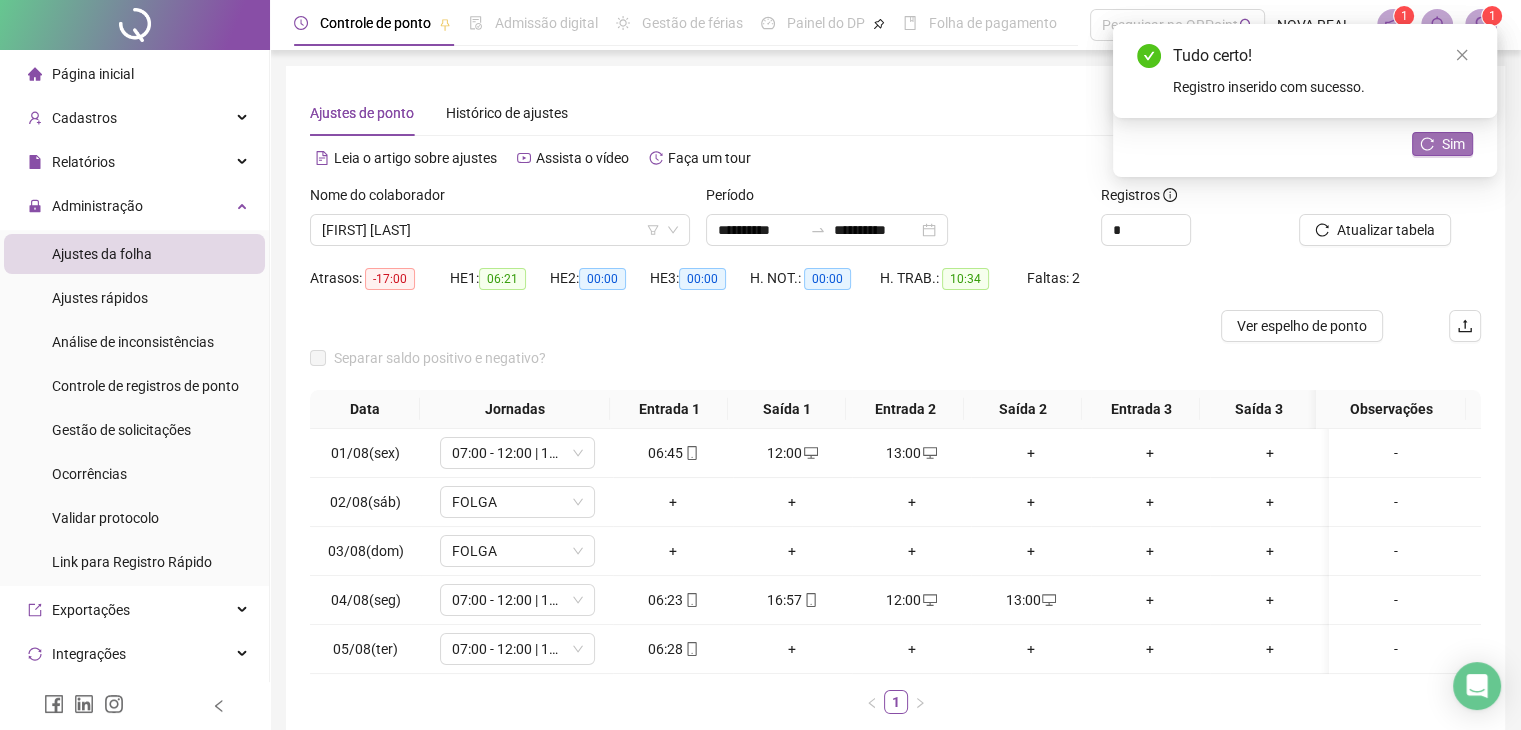 click 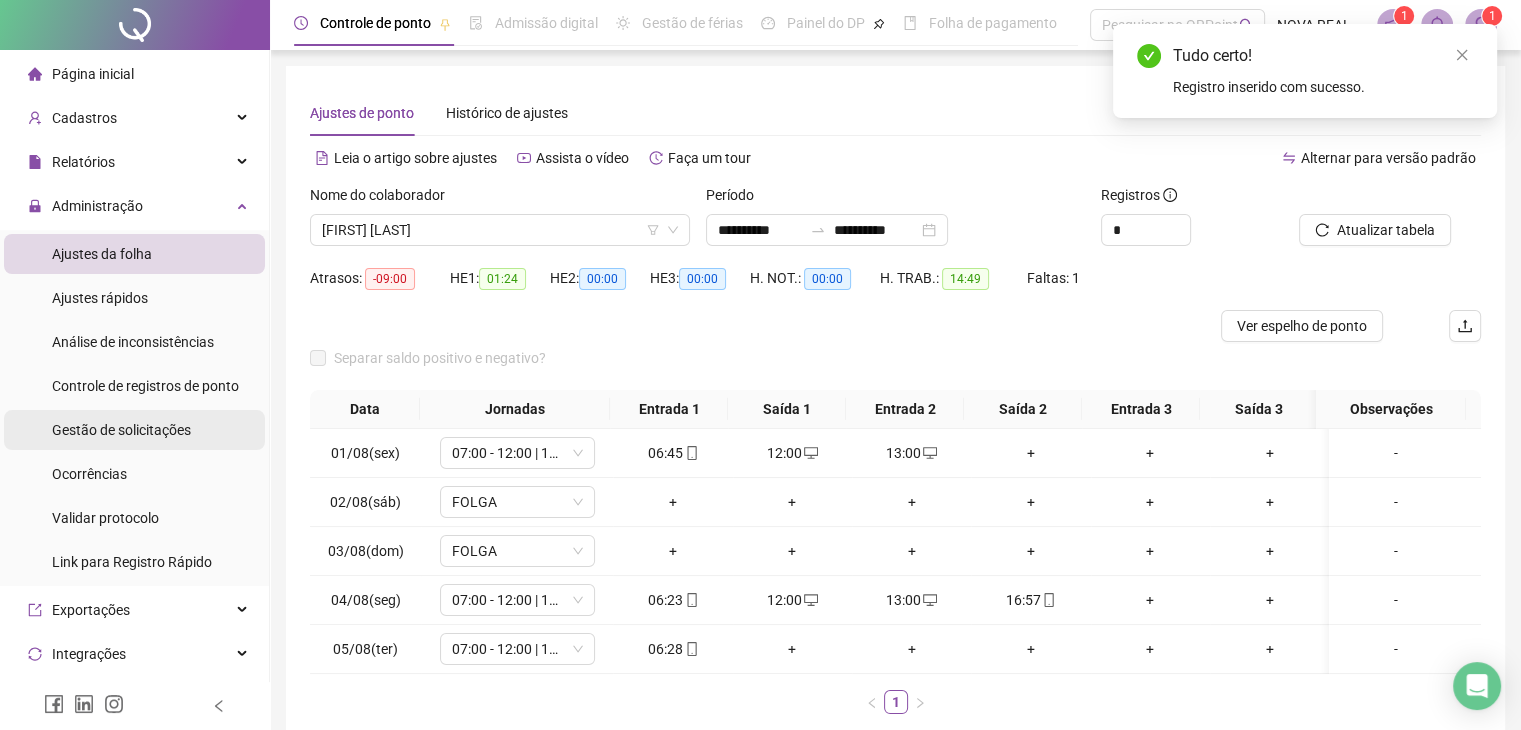 click on "Gestão de solicitações" at bounding box center (121, 430) 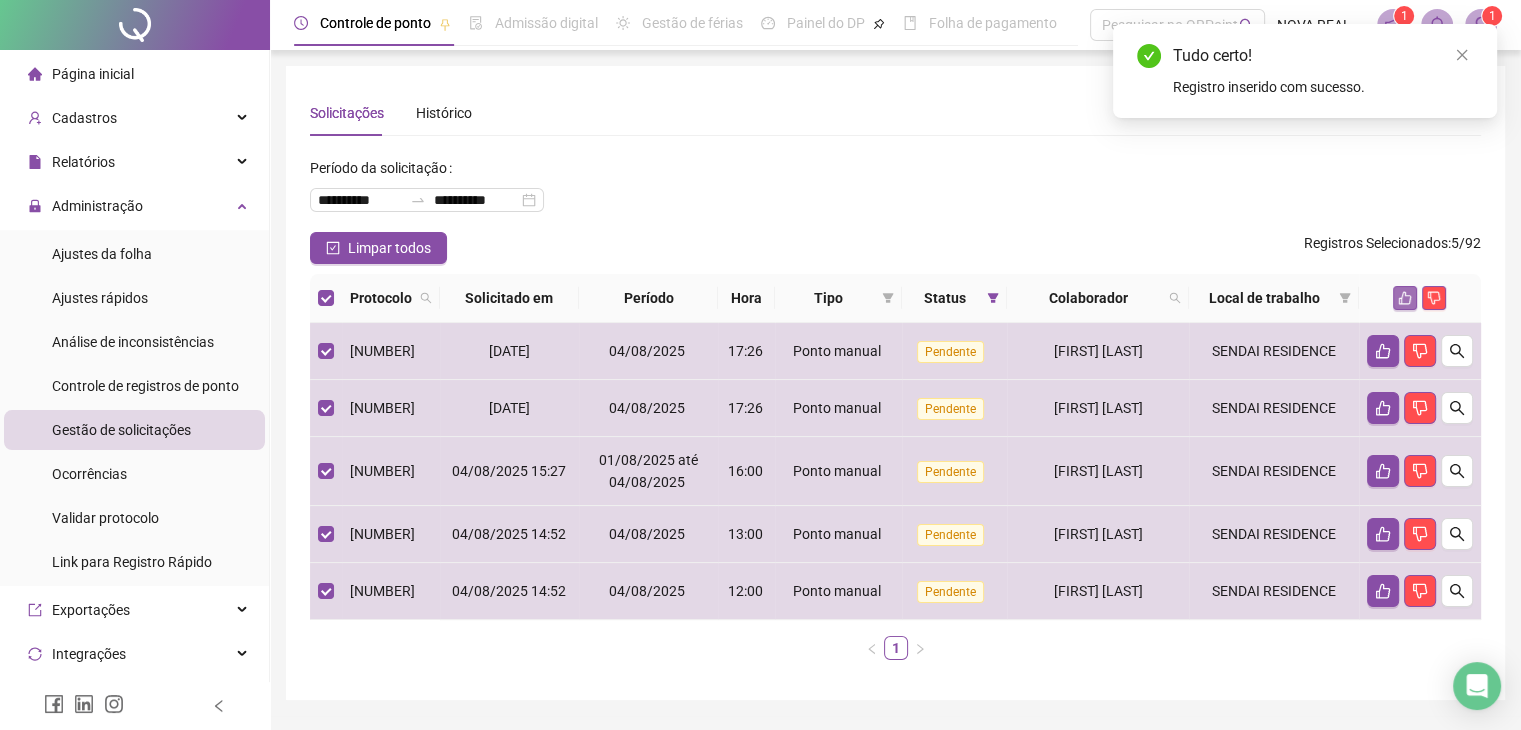 click at bounding box center [1405, 298] 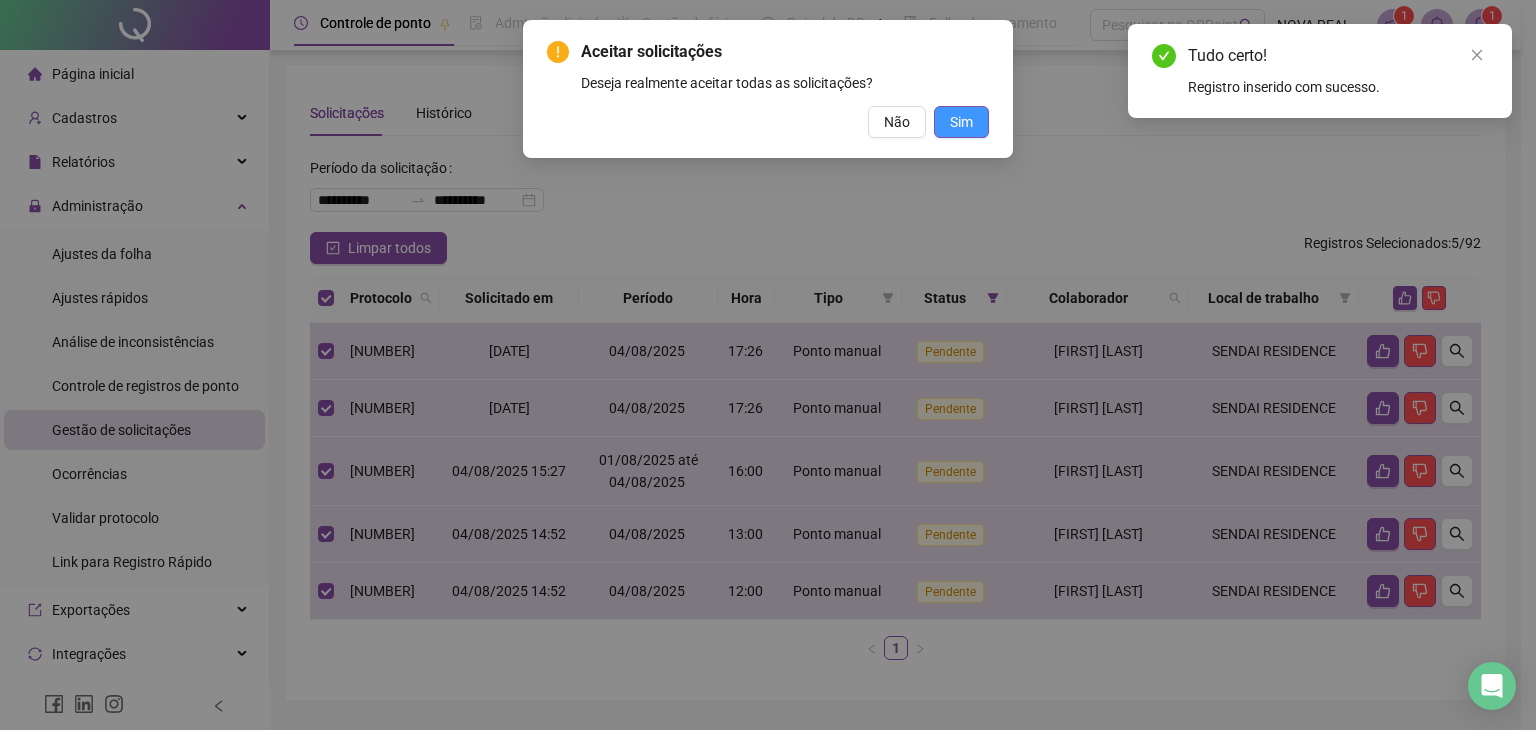 click on "Sim" at bounding box center [961, 122] 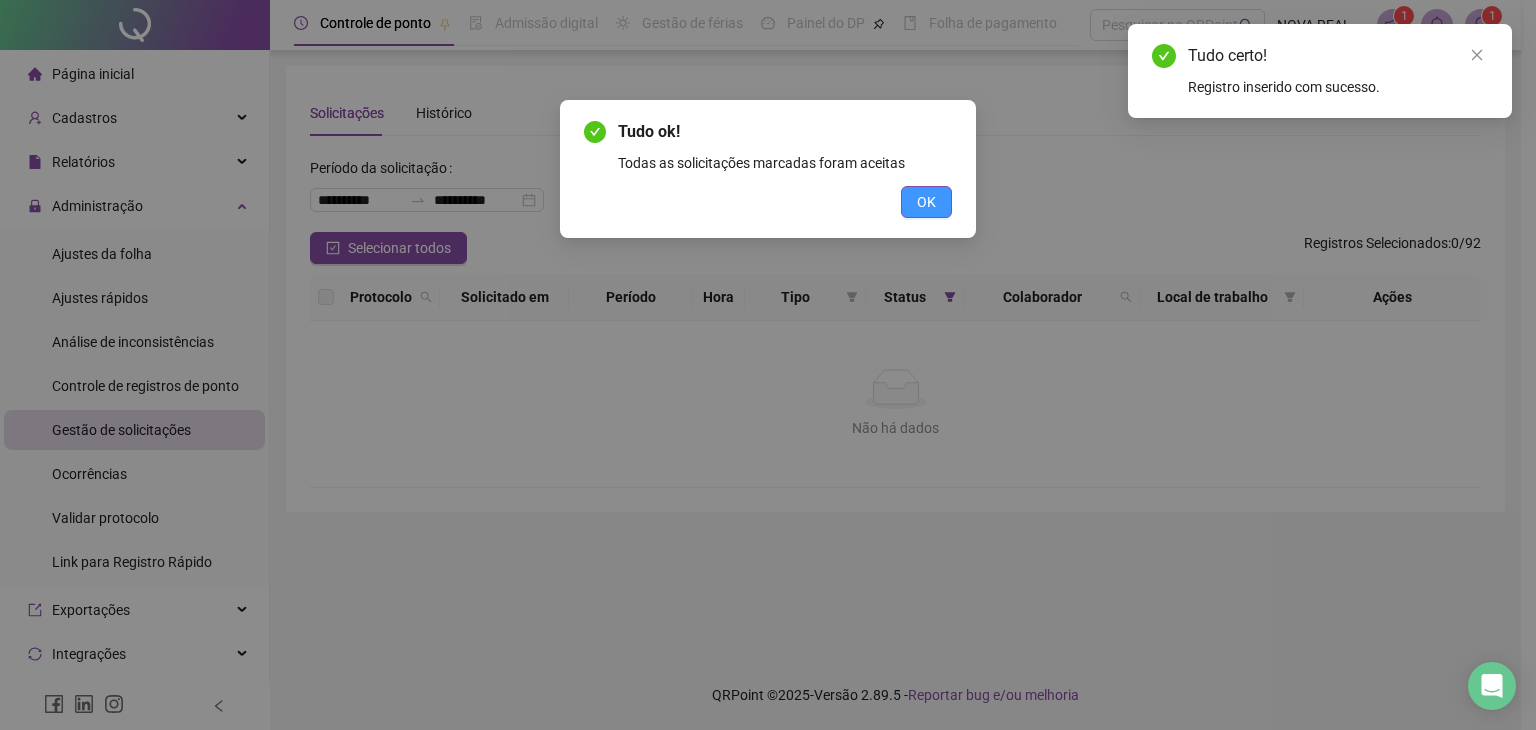 click on "OK" at bounding box center (926, 202) 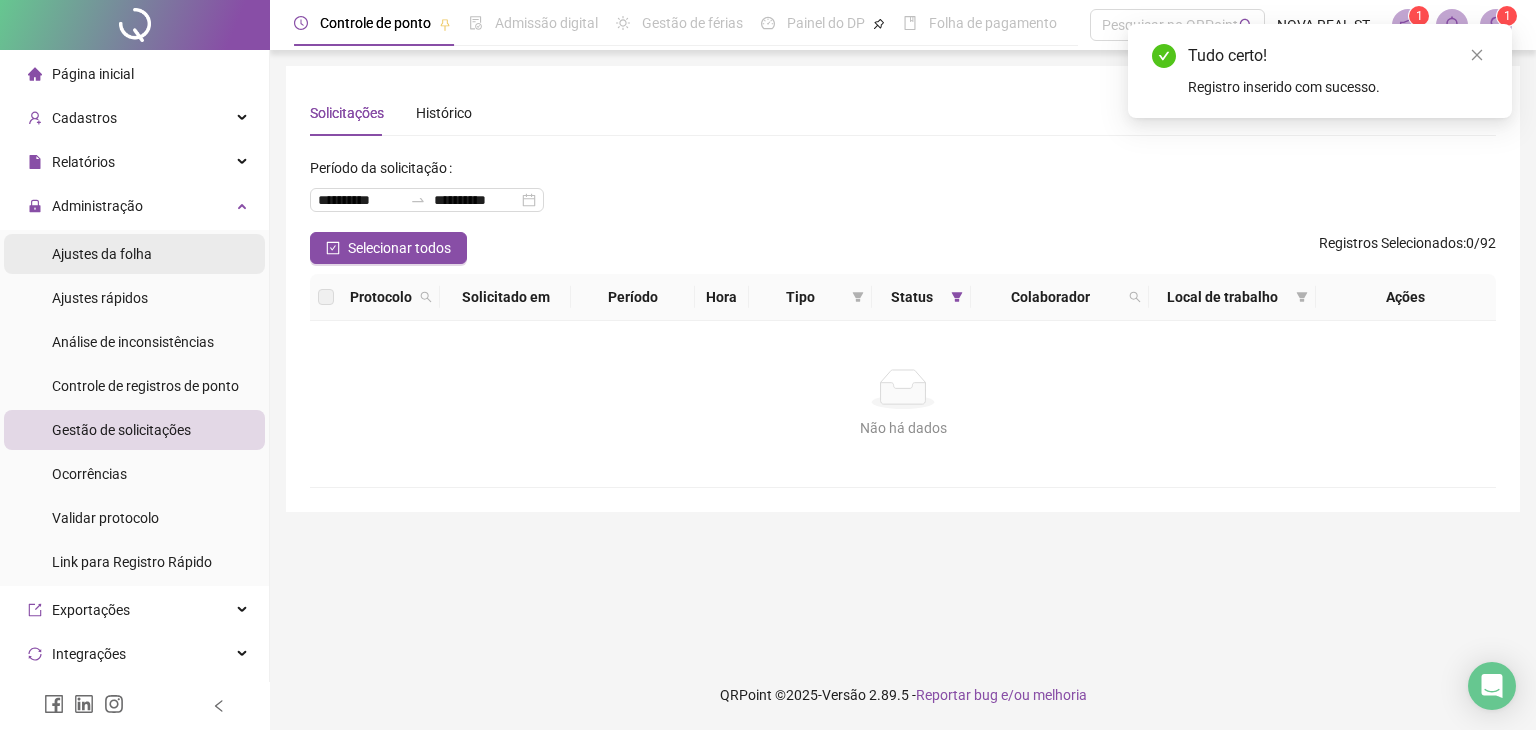 click on "Ajustes da folha" at bounding box center [102, 254] 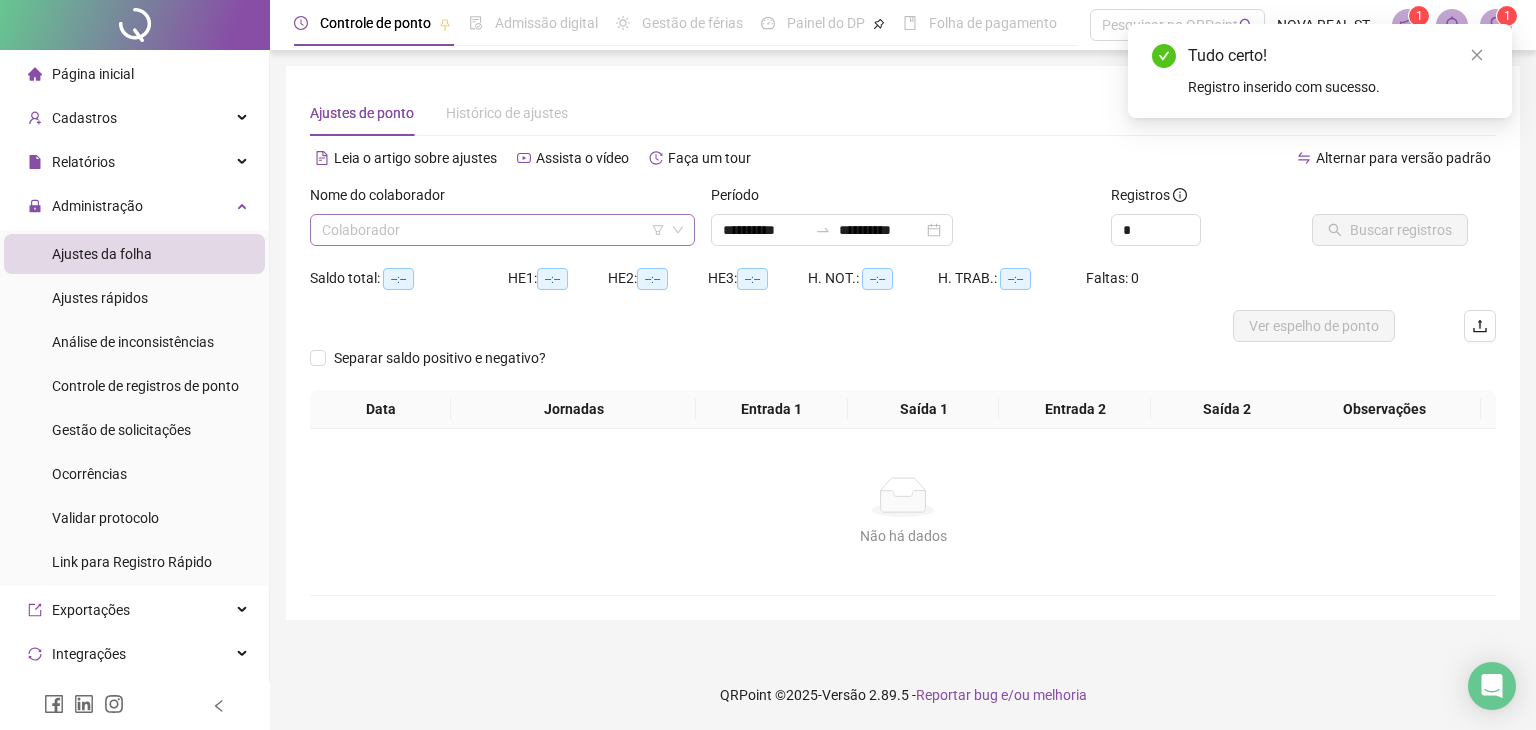 click at bounding box center [493, 230] 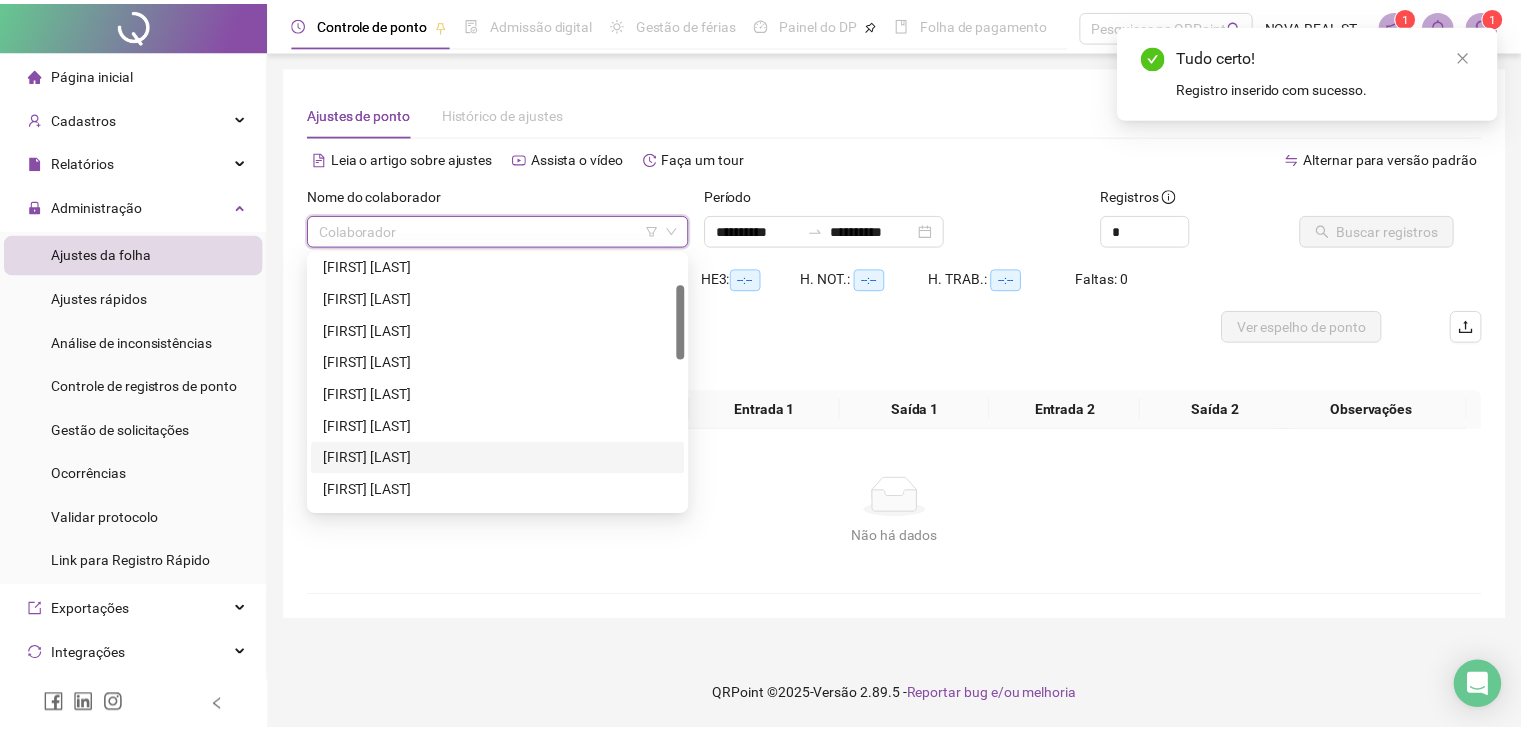 scroll, scrollTop: 200, scrollLeft: 0, axis: vertical 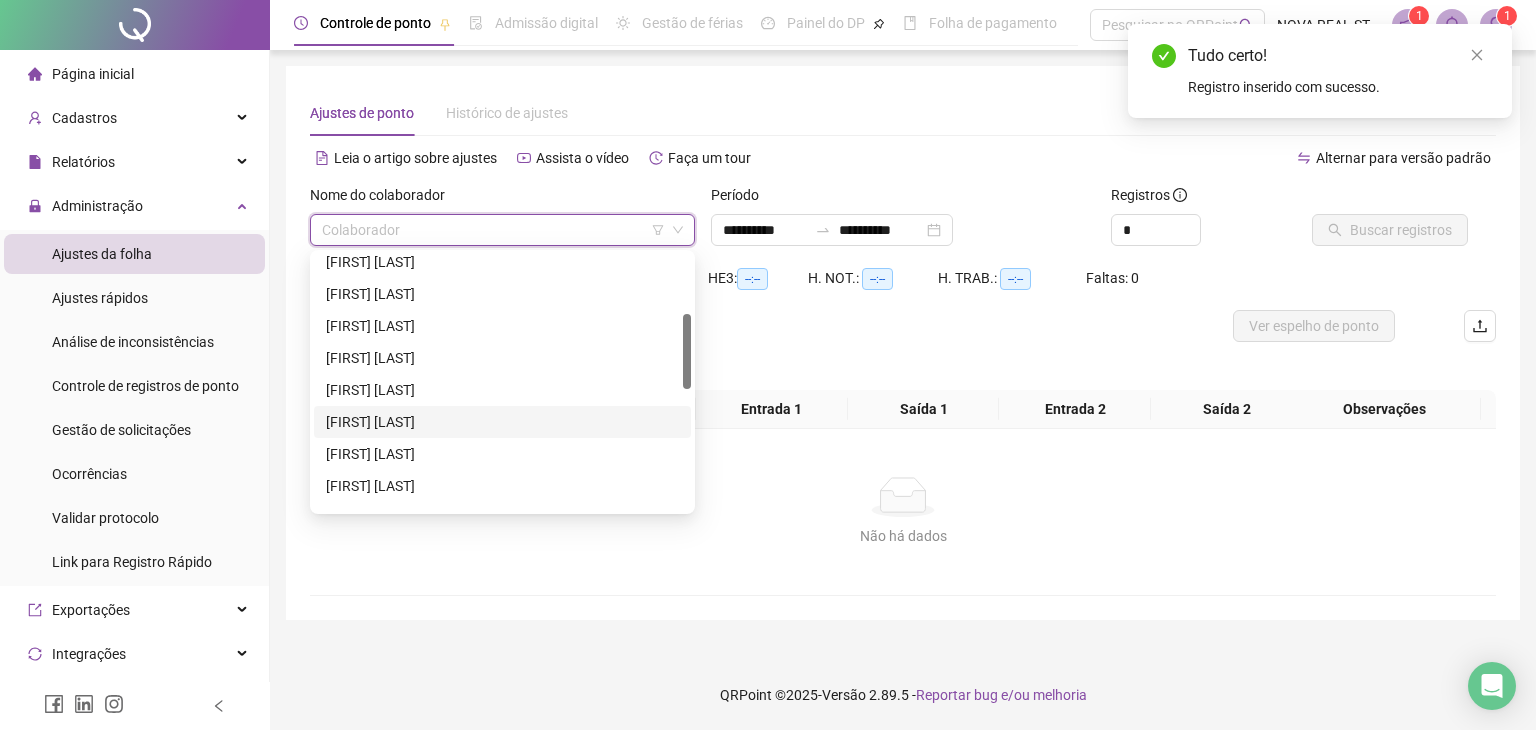 click on "[FIRST] [LAST]" at bounding box center (502, 422) 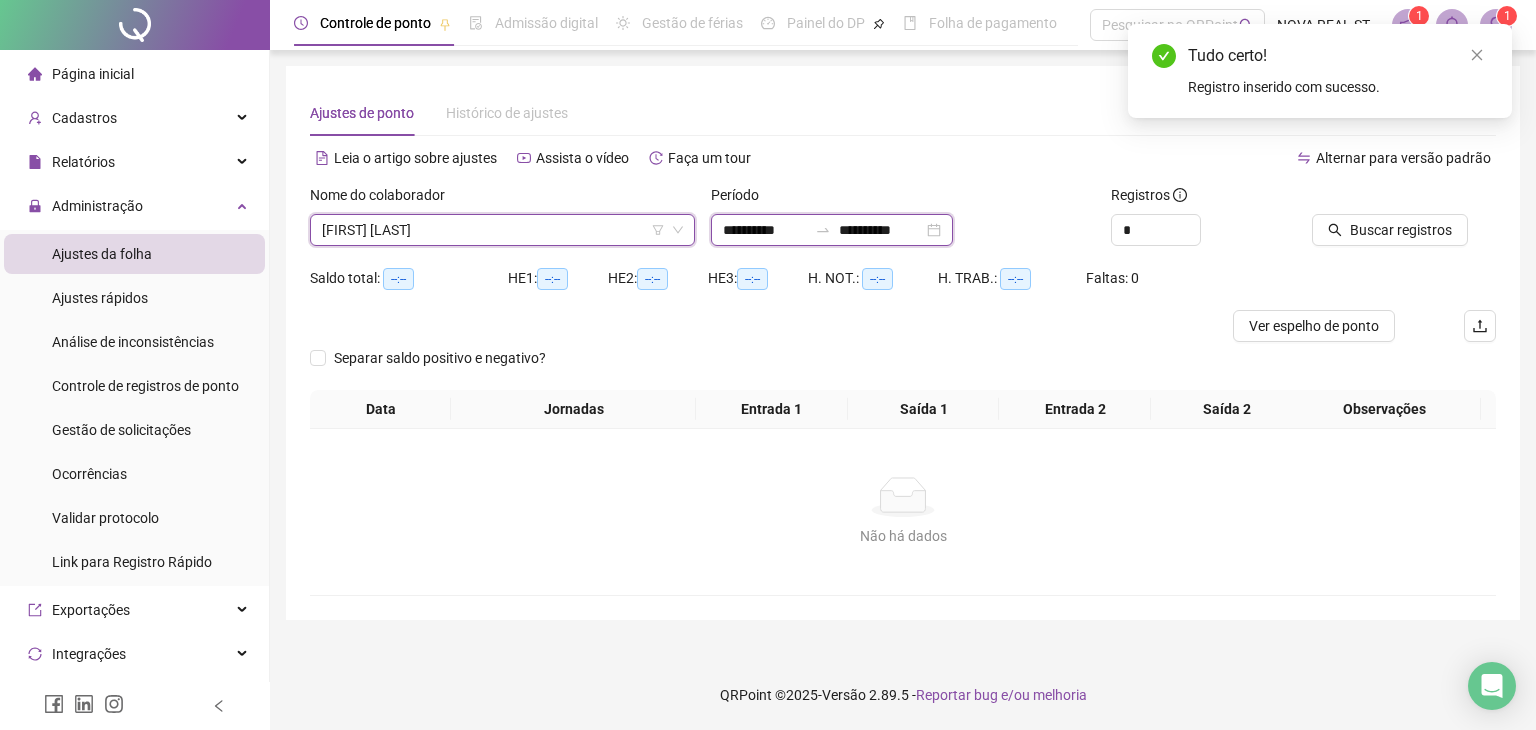 click on "**********" at bounding box center (881, 230) 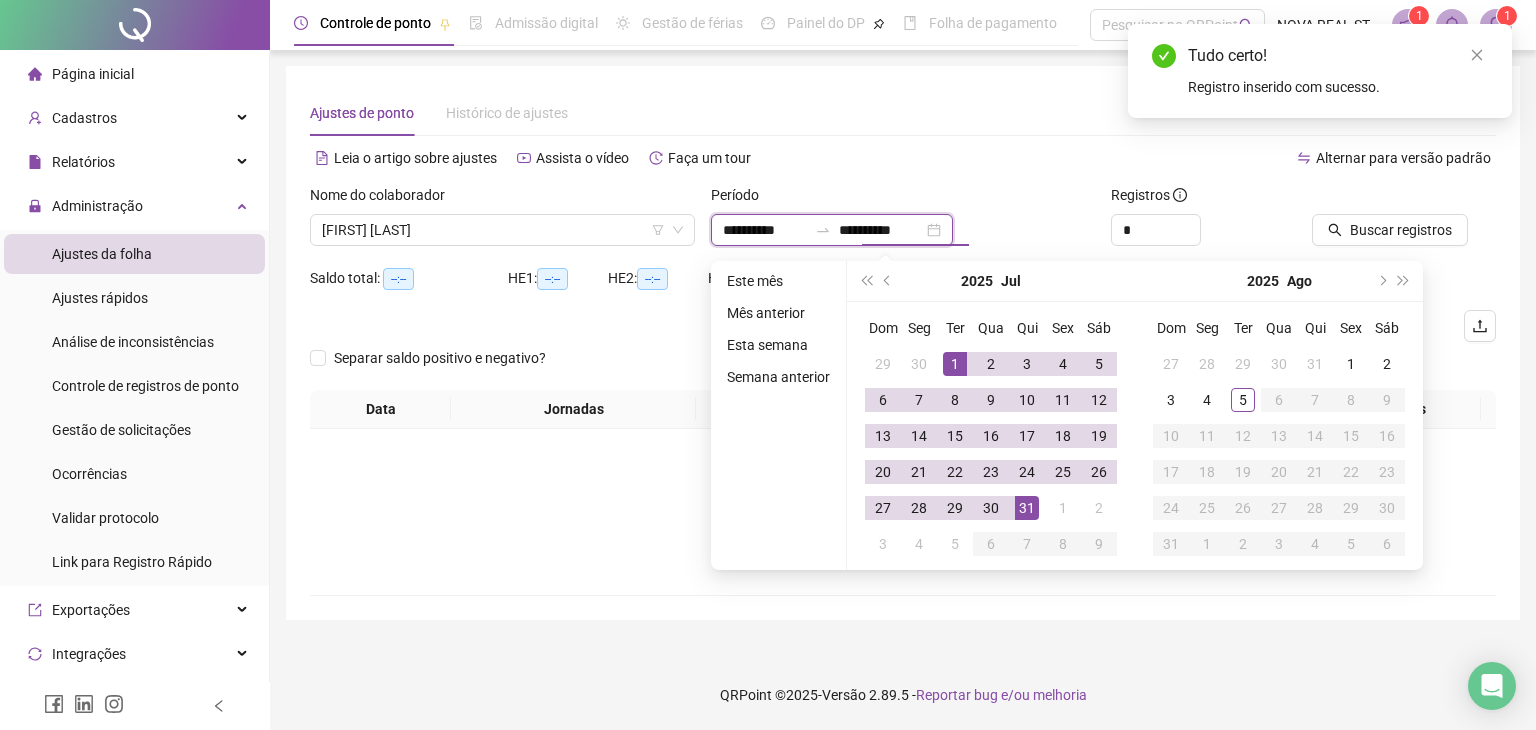 click on "**********" at bounding box center [832, 230] 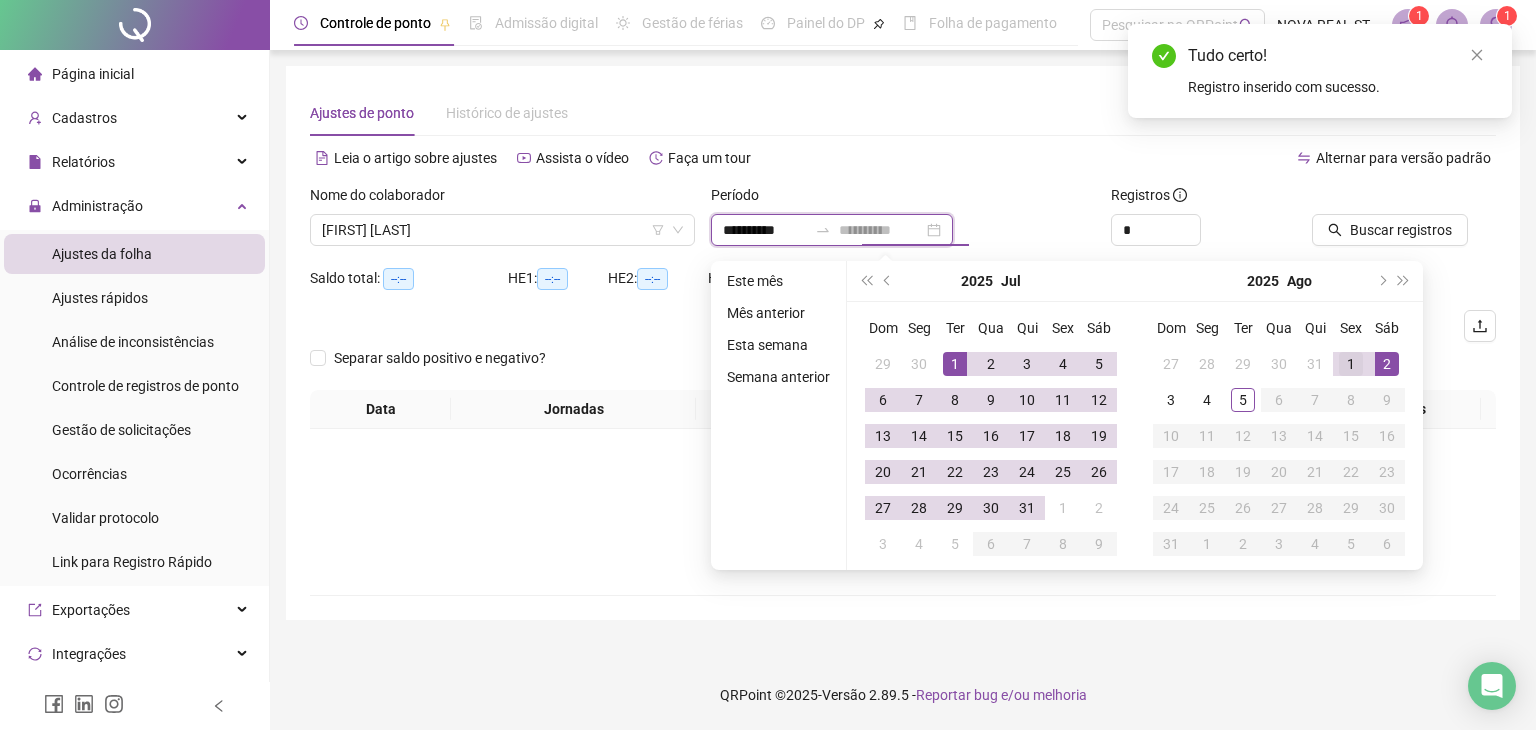 type on "**********" 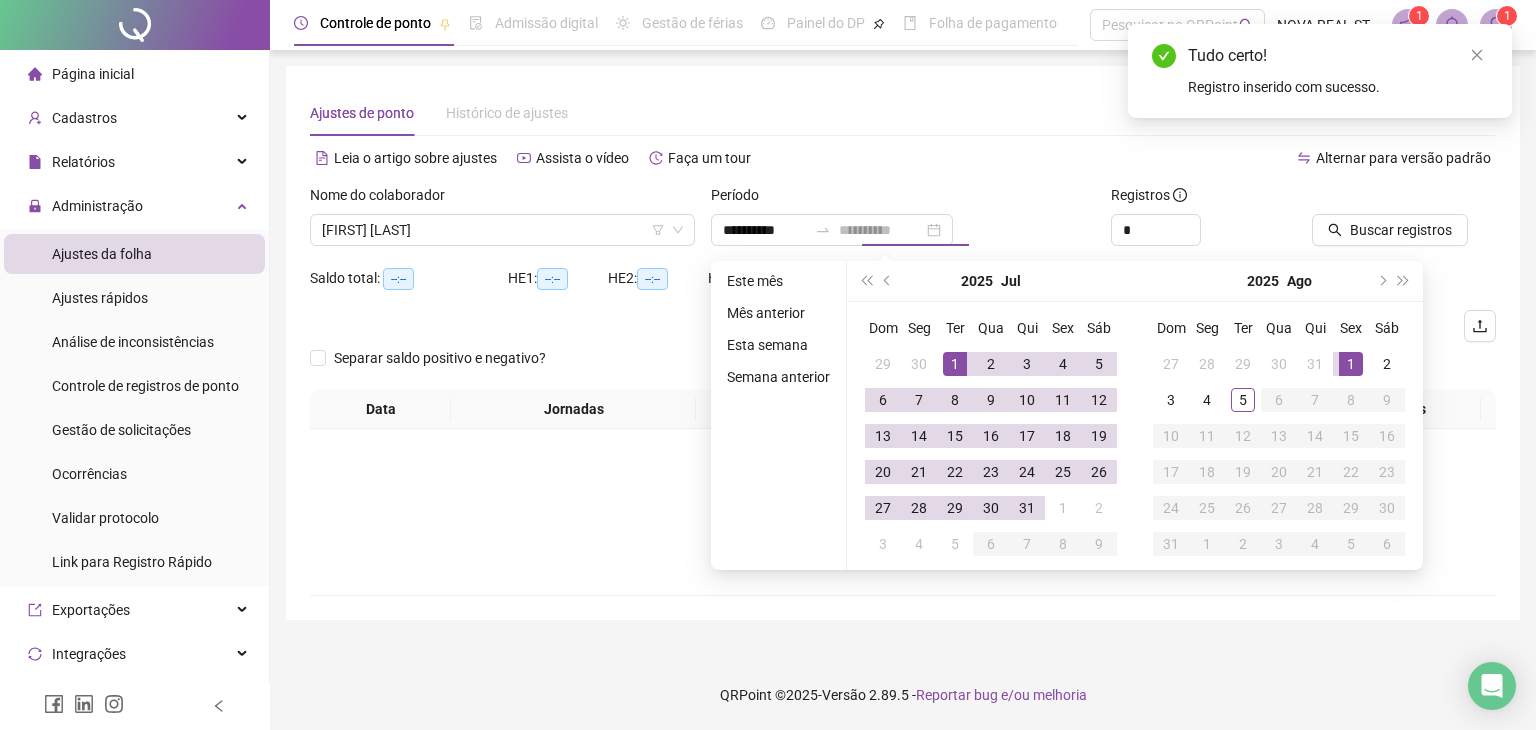 click on "1" at bounding box center (1351, 364) 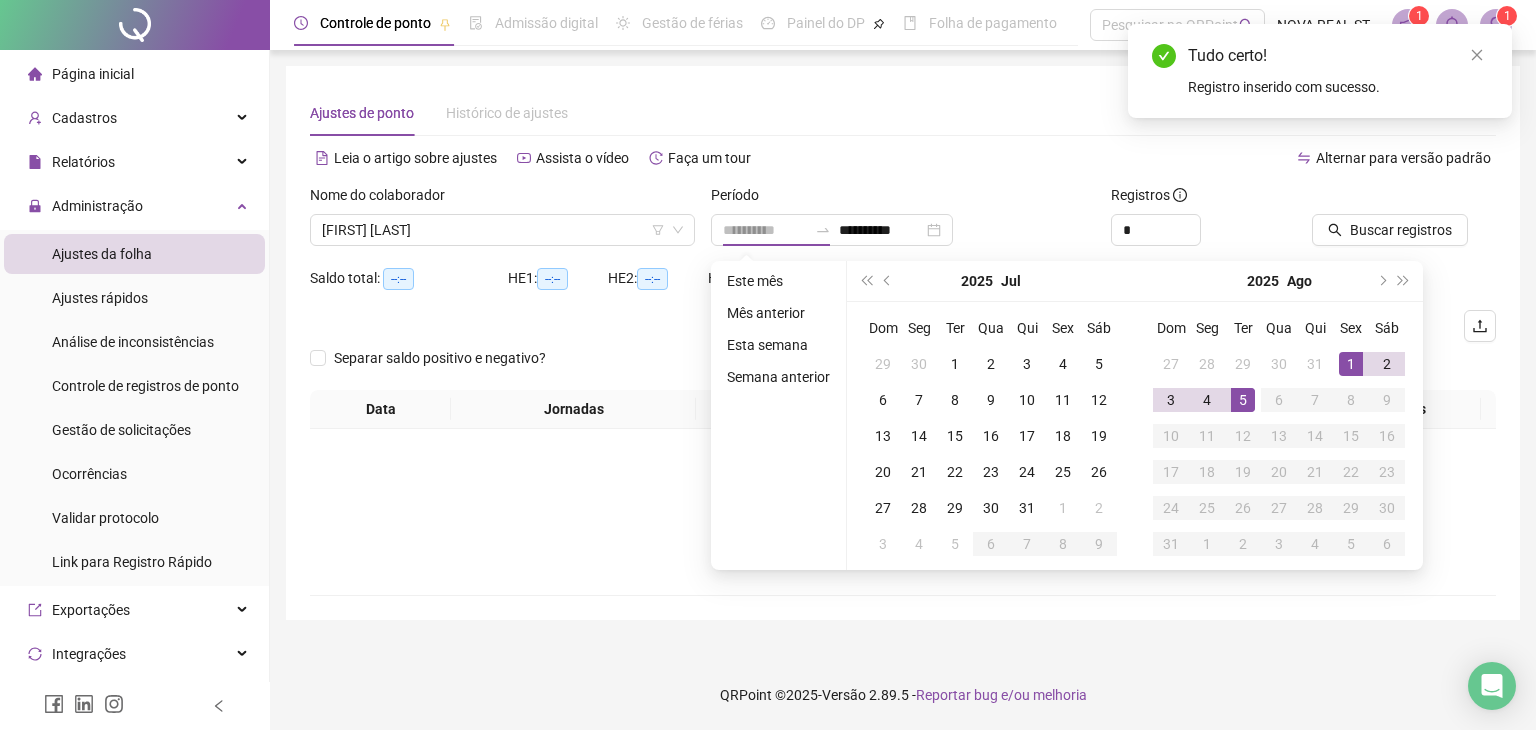 click on "5" at bounding box center (1243, 400) 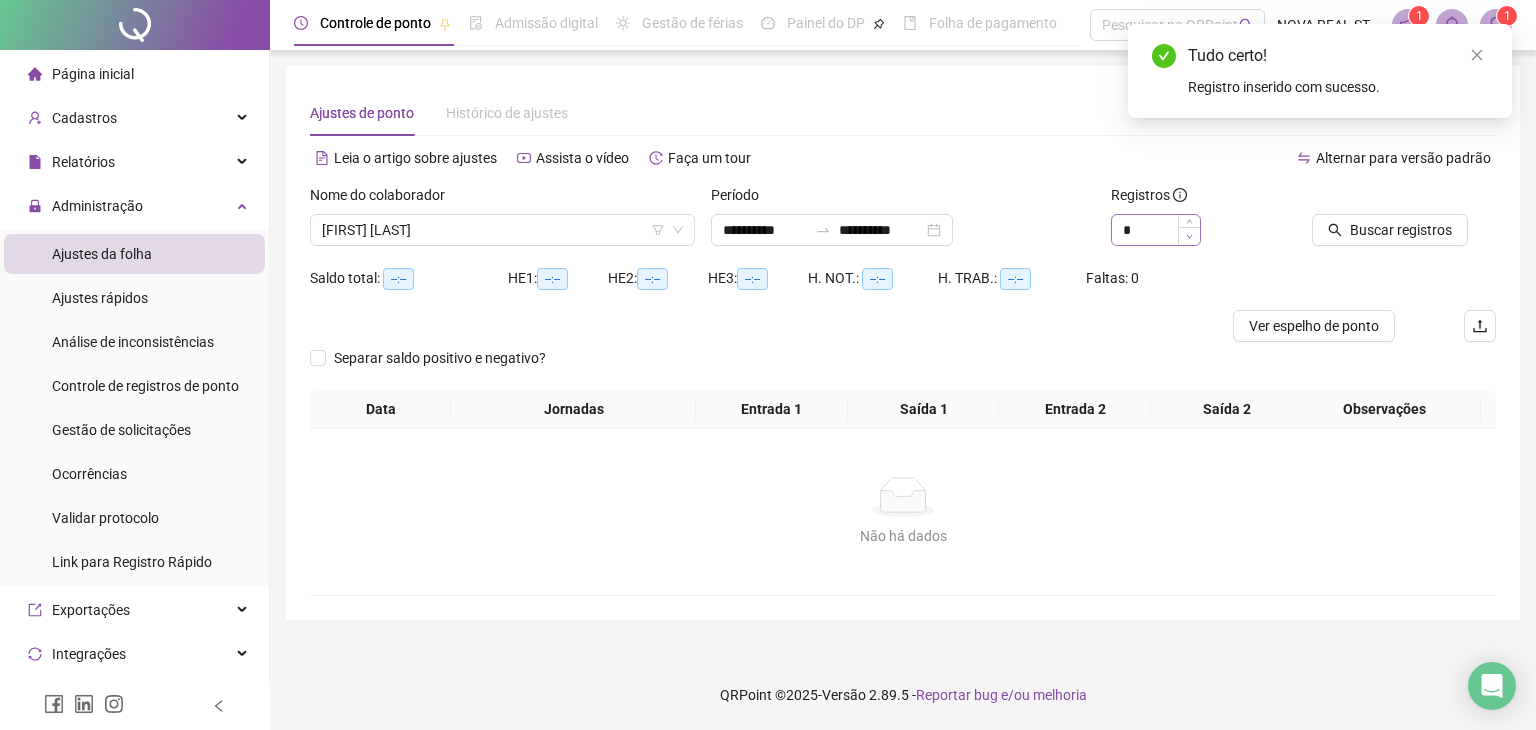 click at bounding box center [1189, 236] 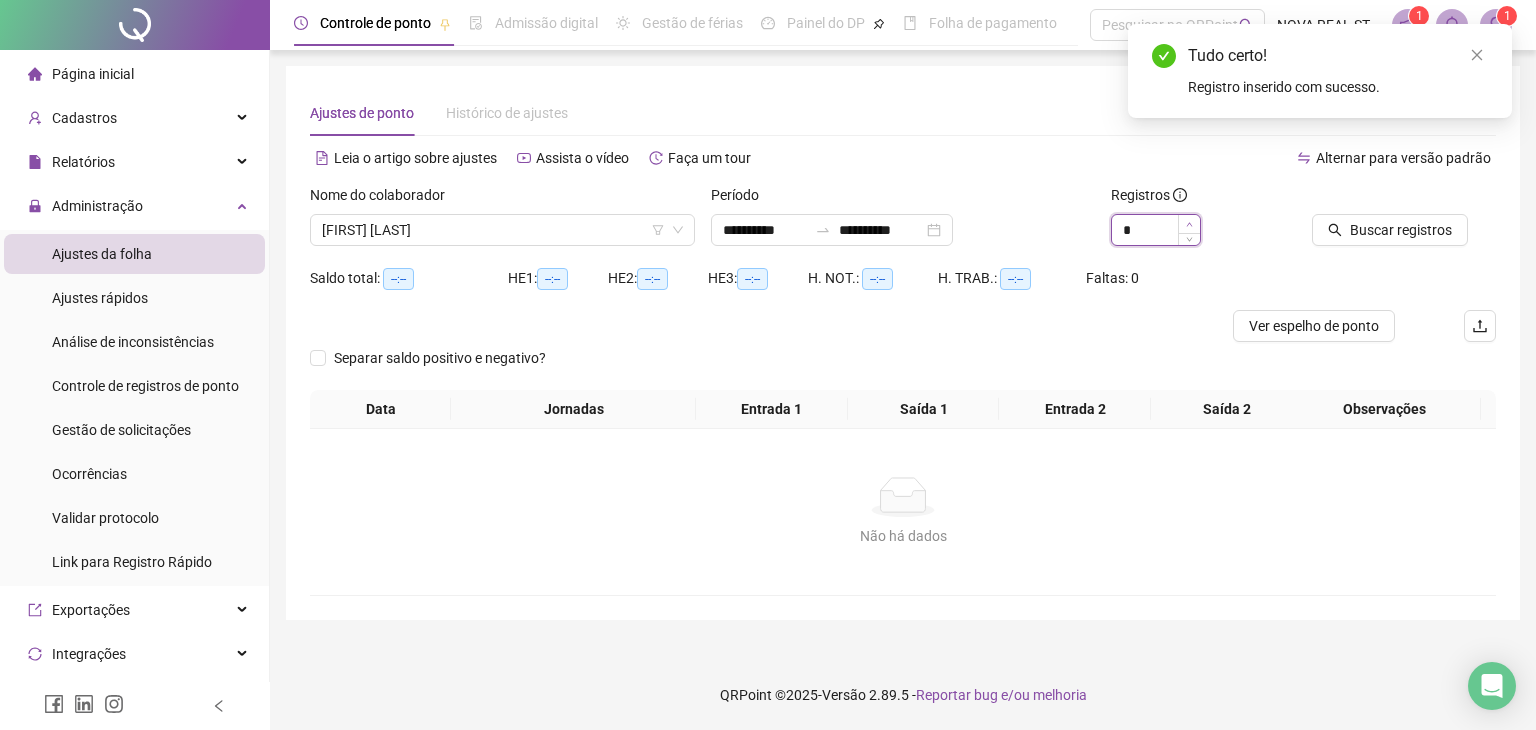 type on "*" 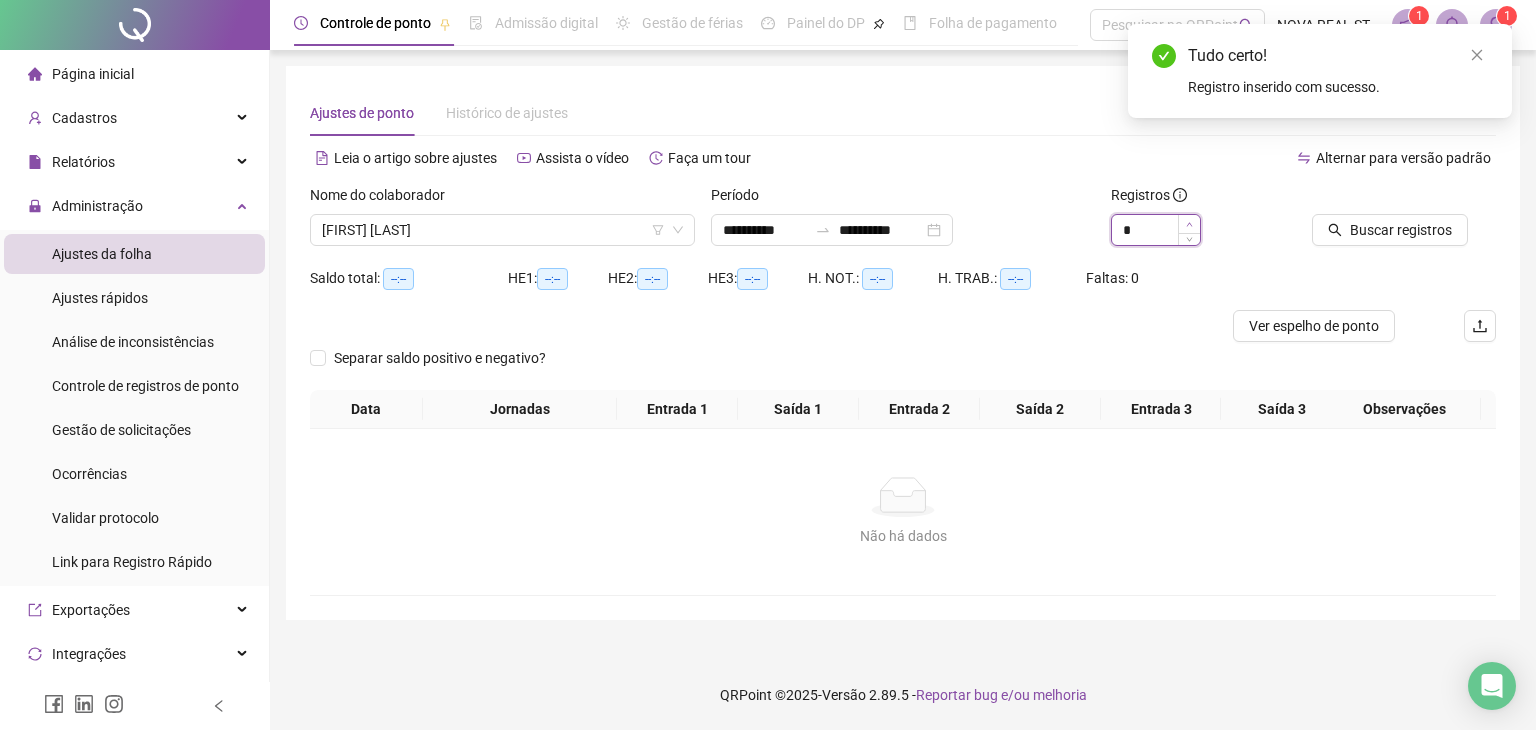 click at bounding box center [1189, 224] 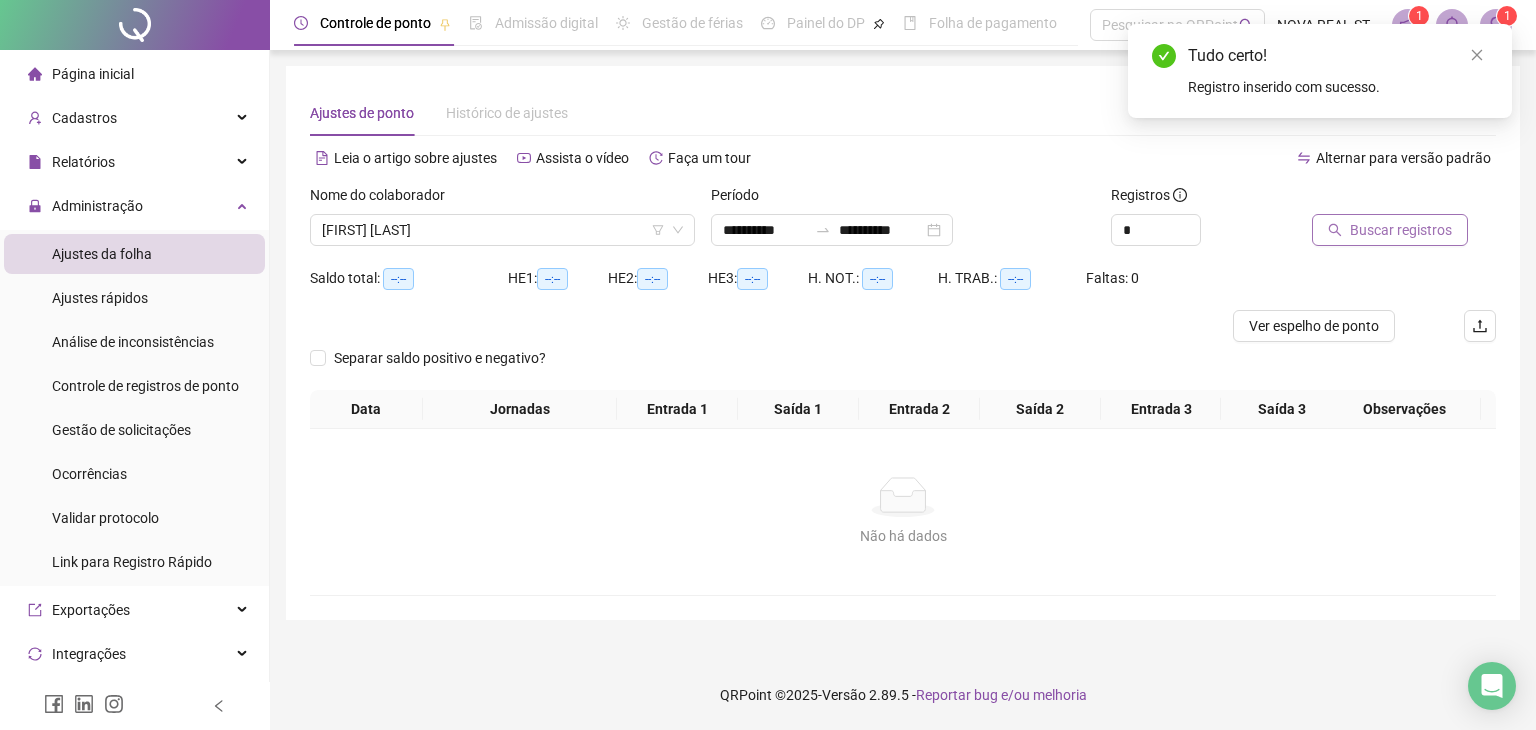 click at bounding box center (1379, 199) 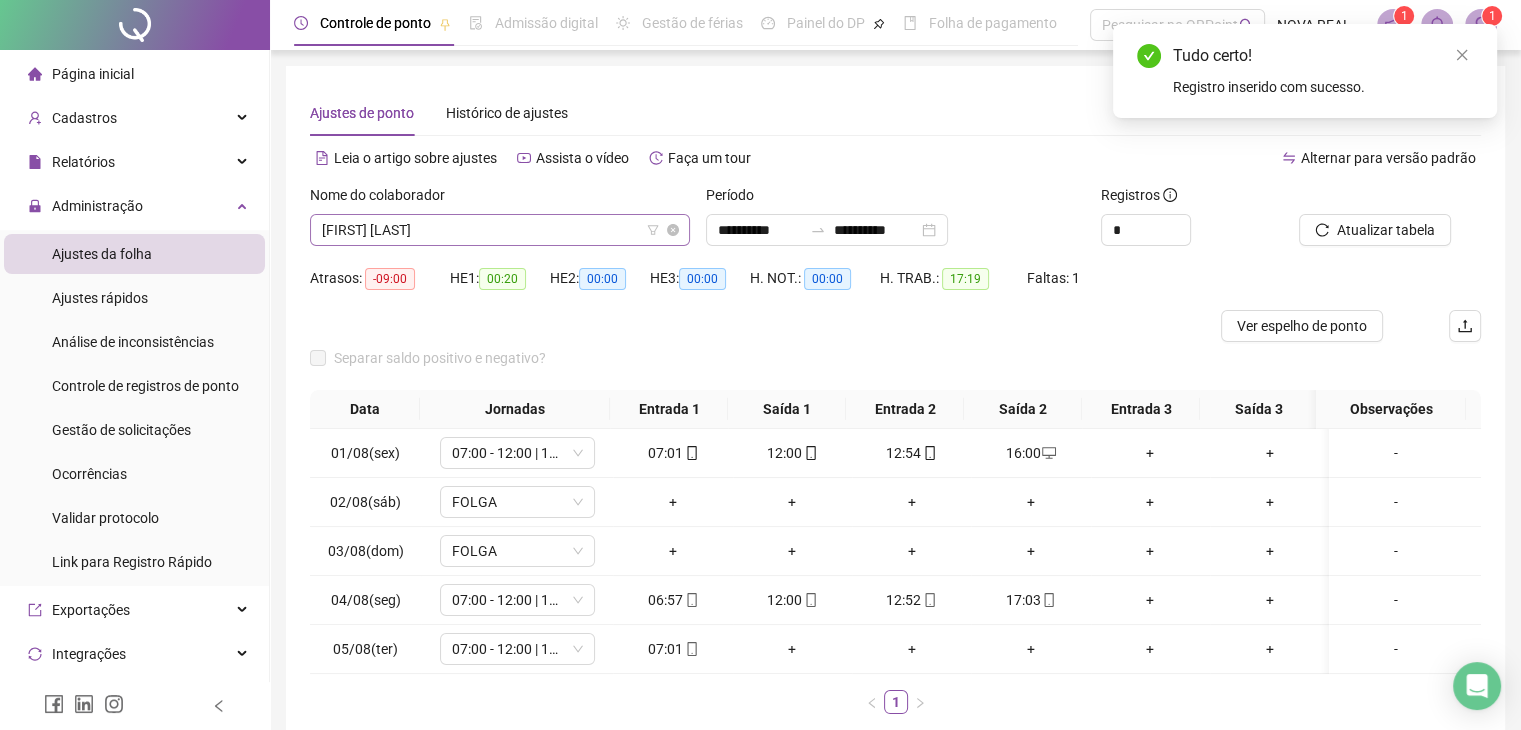 click on "[FIRST] [LAST]" at bounding box center (500, 230) 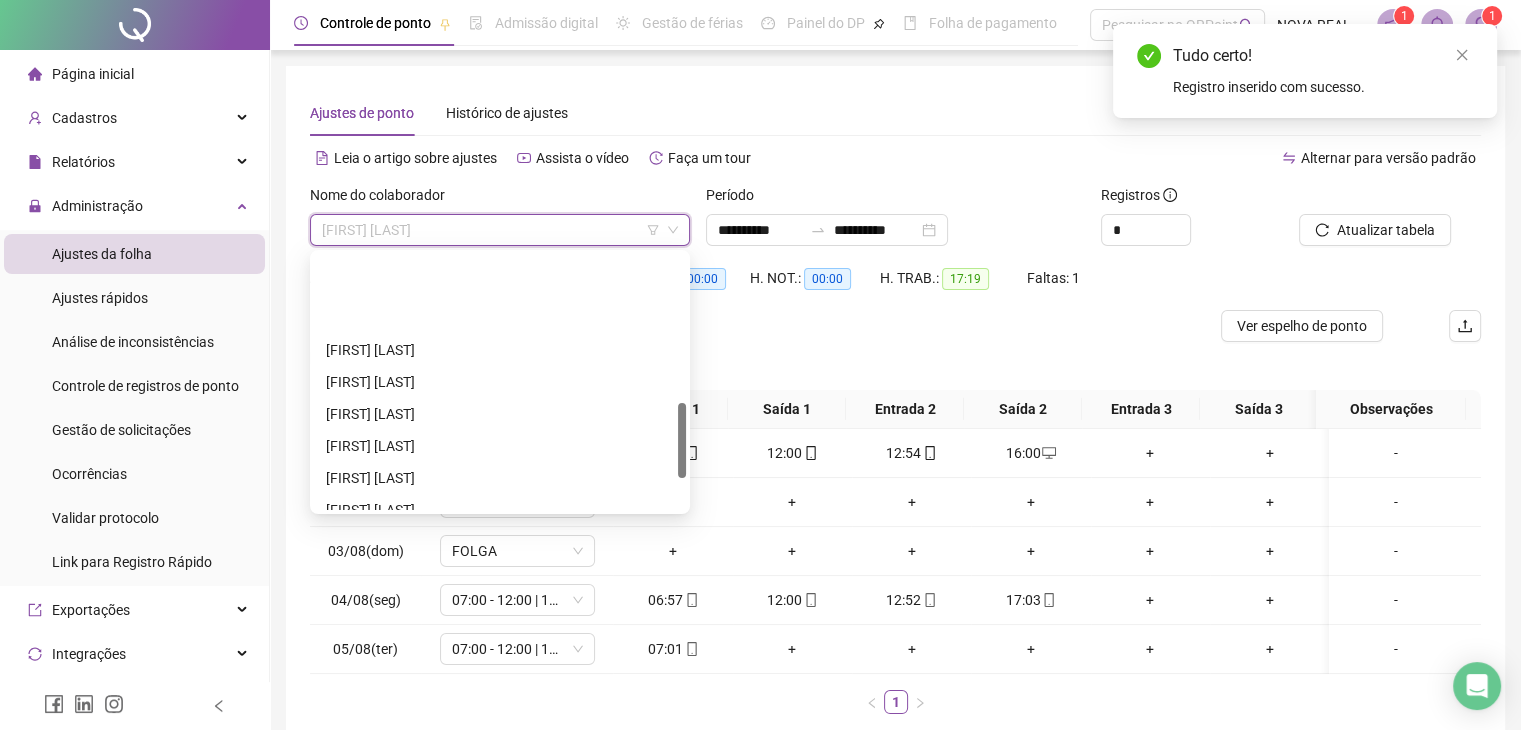scroll, scrollTop: 500, scrollLeft: 0, axis: vertical 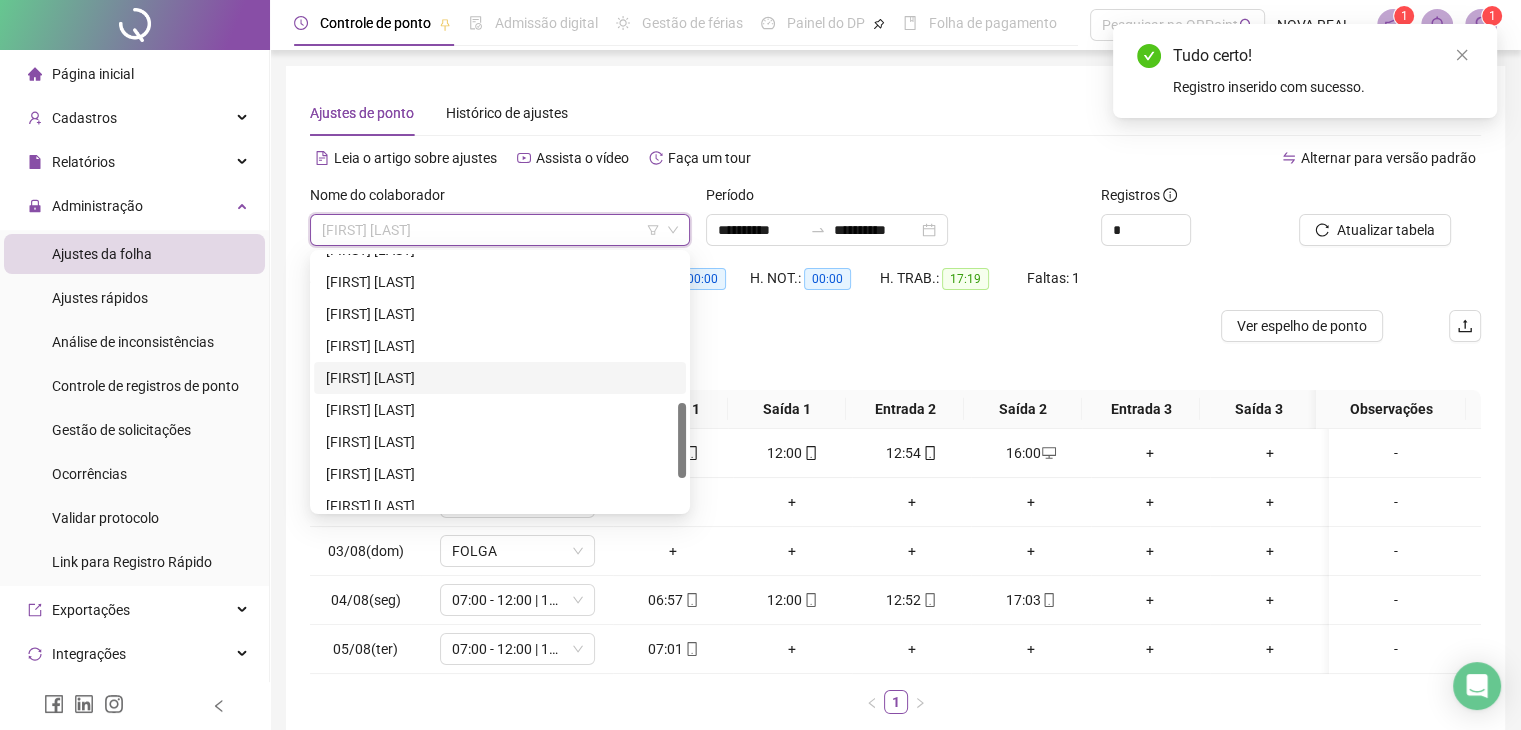 click on "[FIRST] [LAST]" at bounding box center [500, 378] 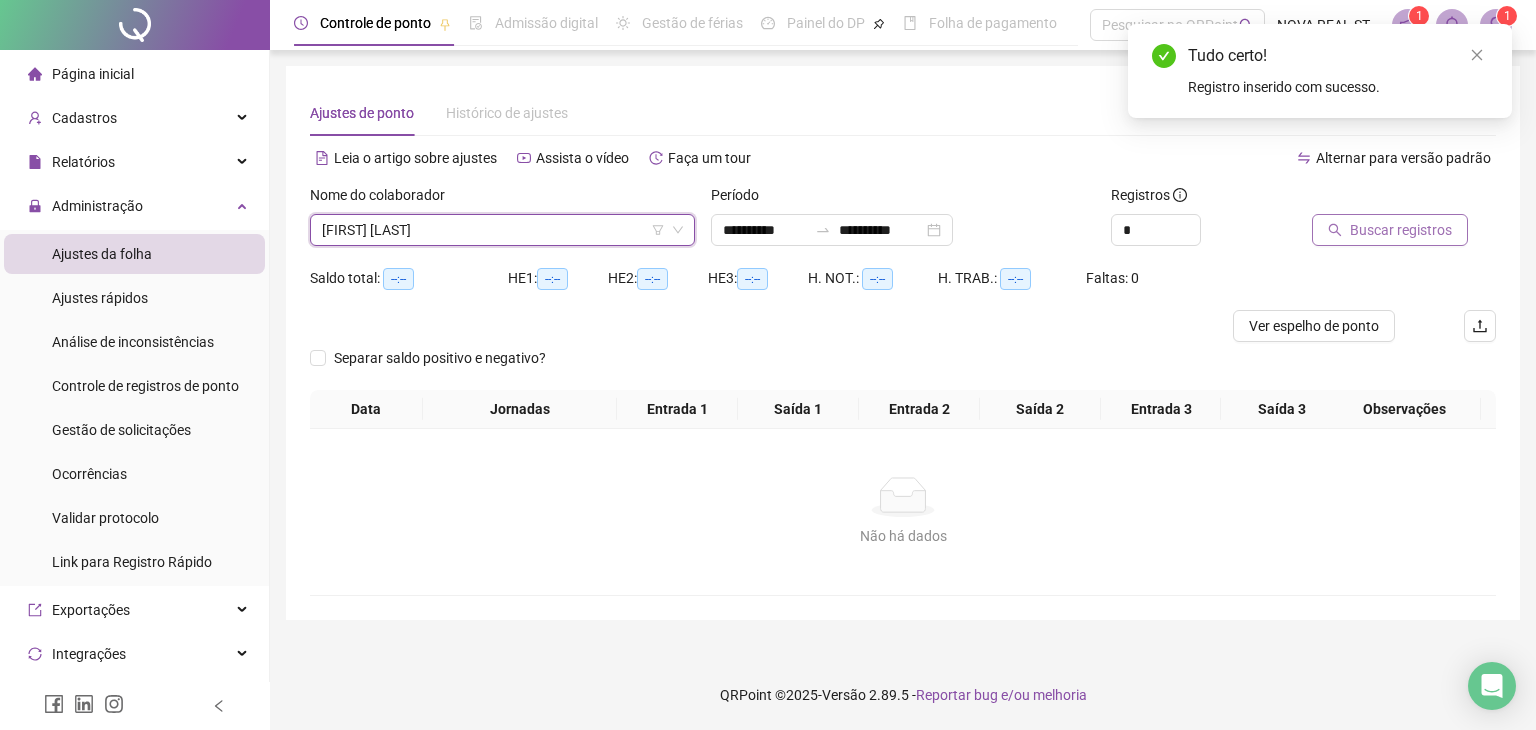 click on "Buscar registros" at bounding box center (1401, 230) 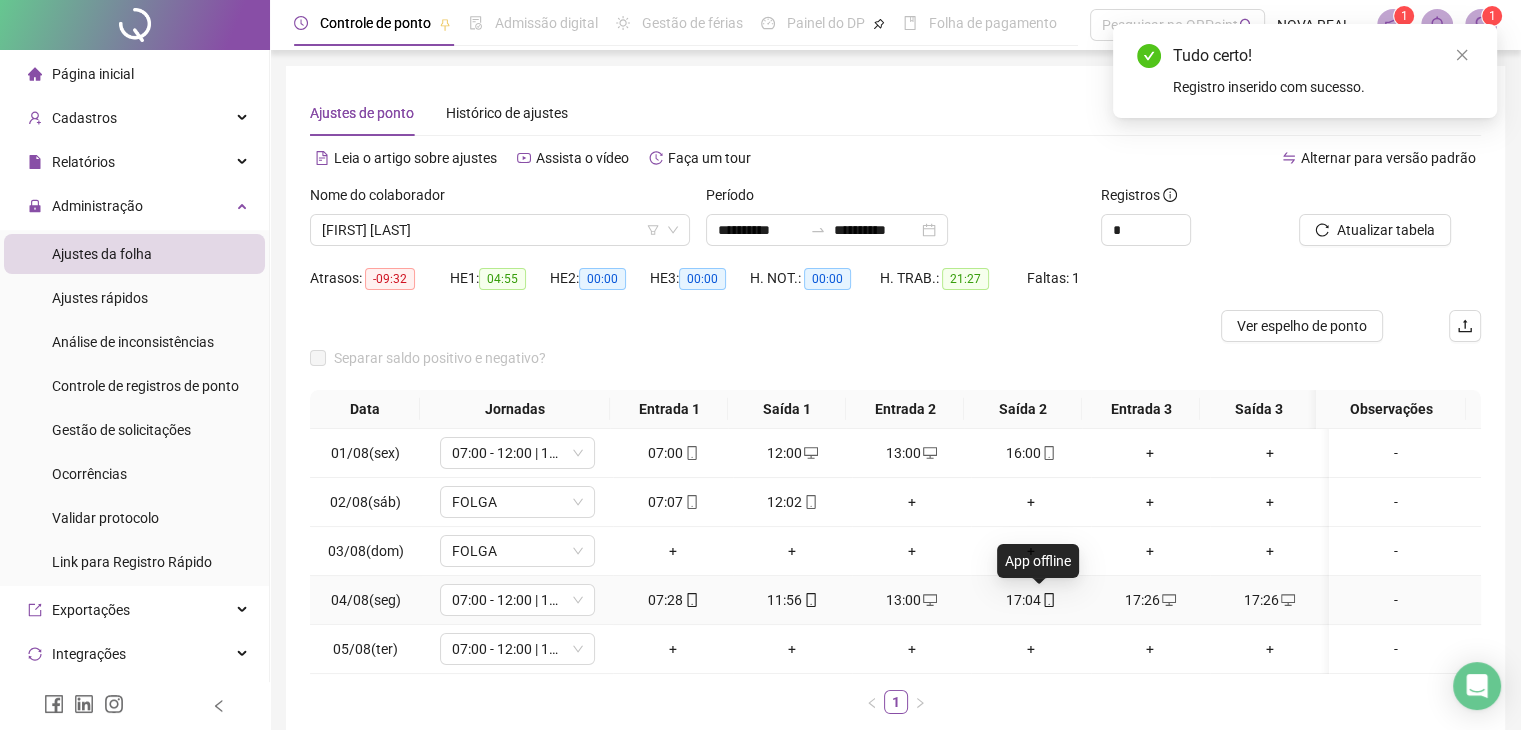 click at bounding box center [1048, 600] 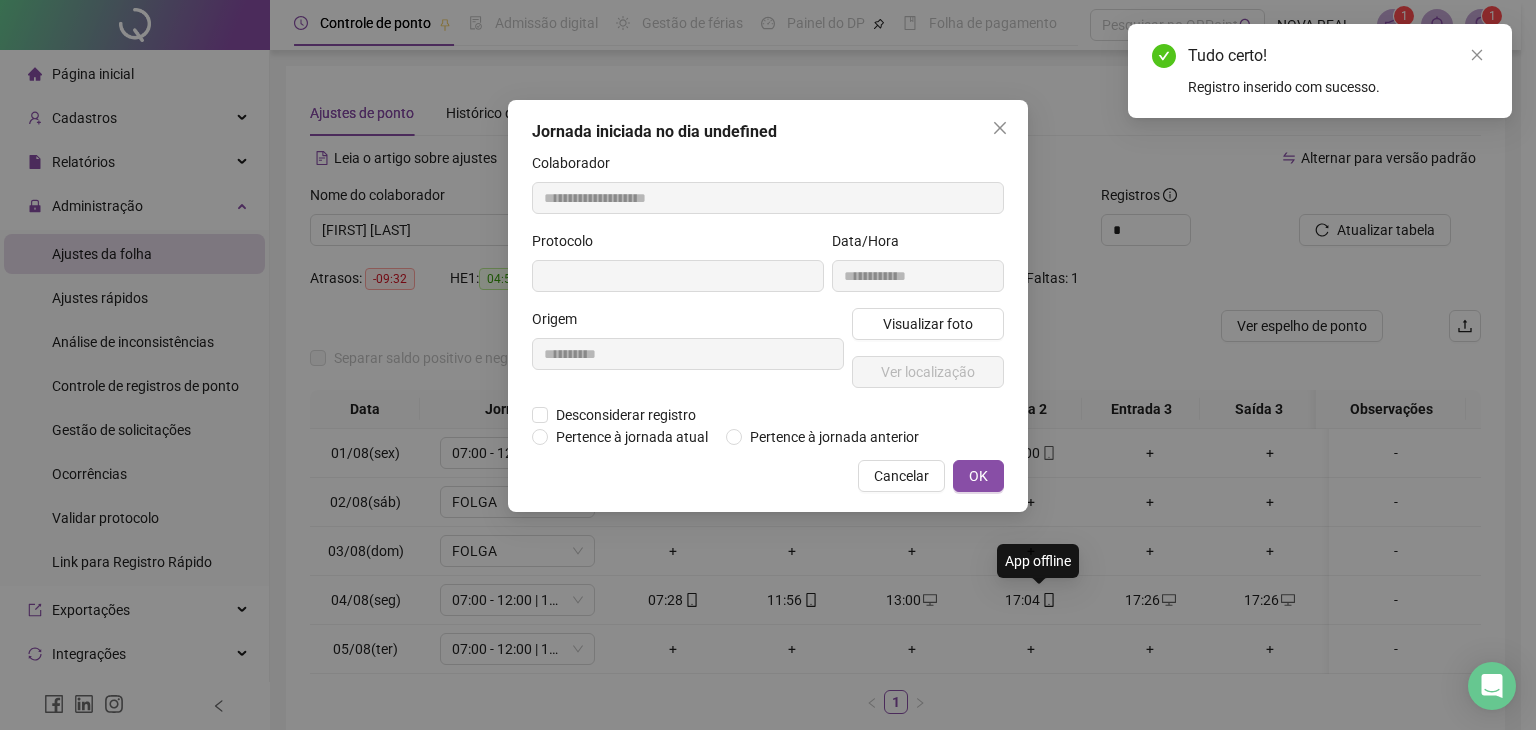 type on "**********" 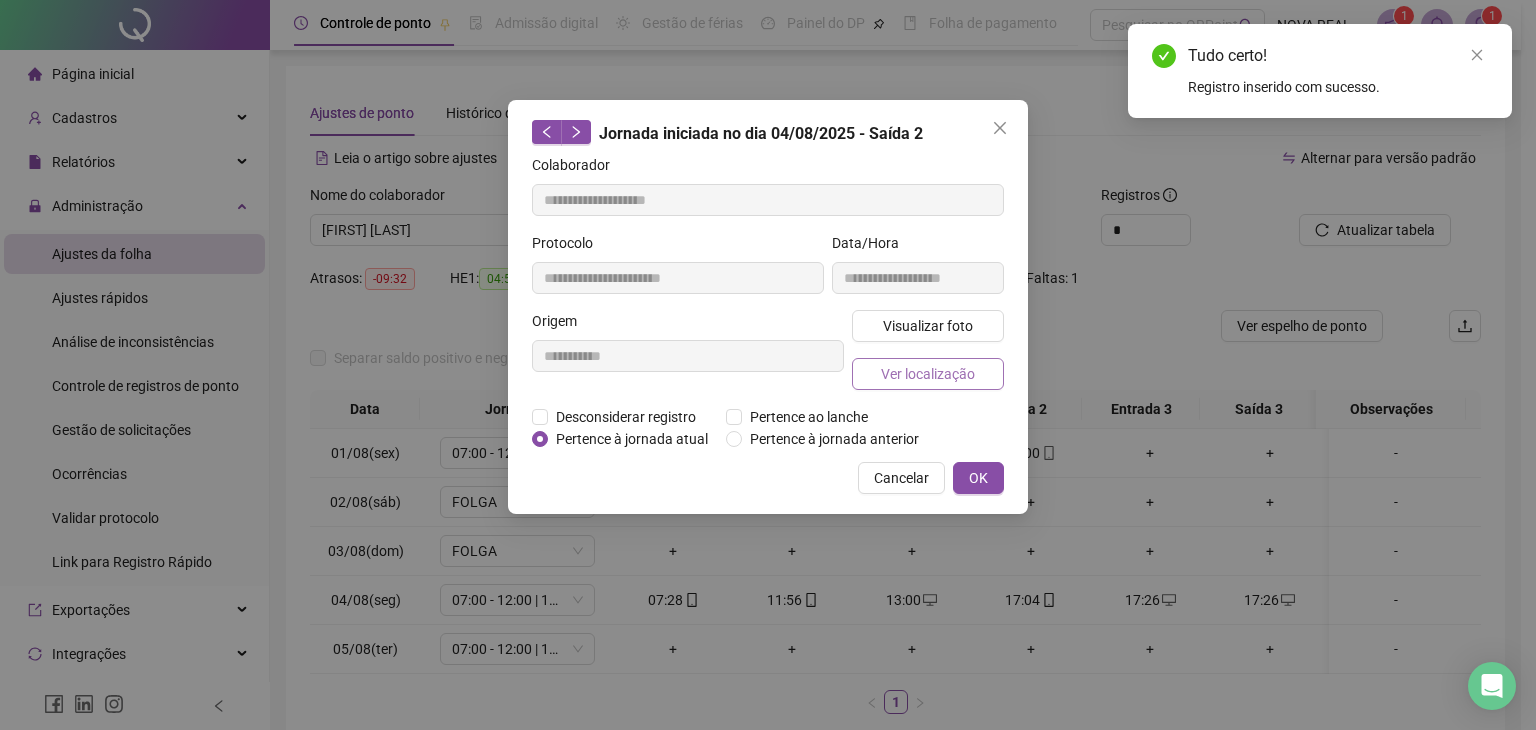 click on "Ver localização" at bounding box center (928, 374) 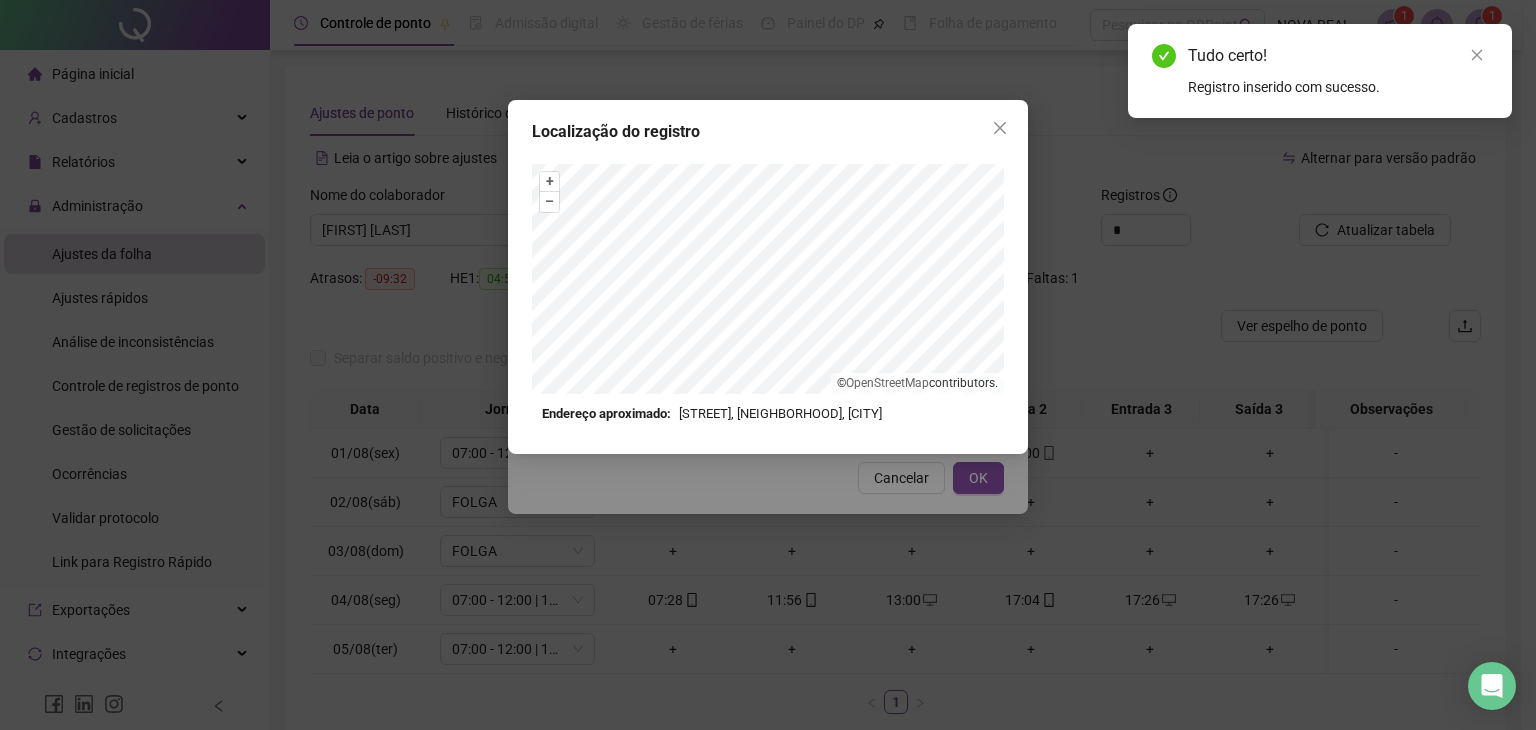 click on "Localização do registro + – ⇧ › ©  OpenStreetMap  contributors. Endereço aproximado:   Alameda Princesa Izabel, Mercês, Curitiba *OBS Os registros de ponto executados através da web utilizam uma tecnologia menos precisa para obter a geolocalização do colaborador, o que poderá resultar em localizações distintas." at bounding box center (768, 365) 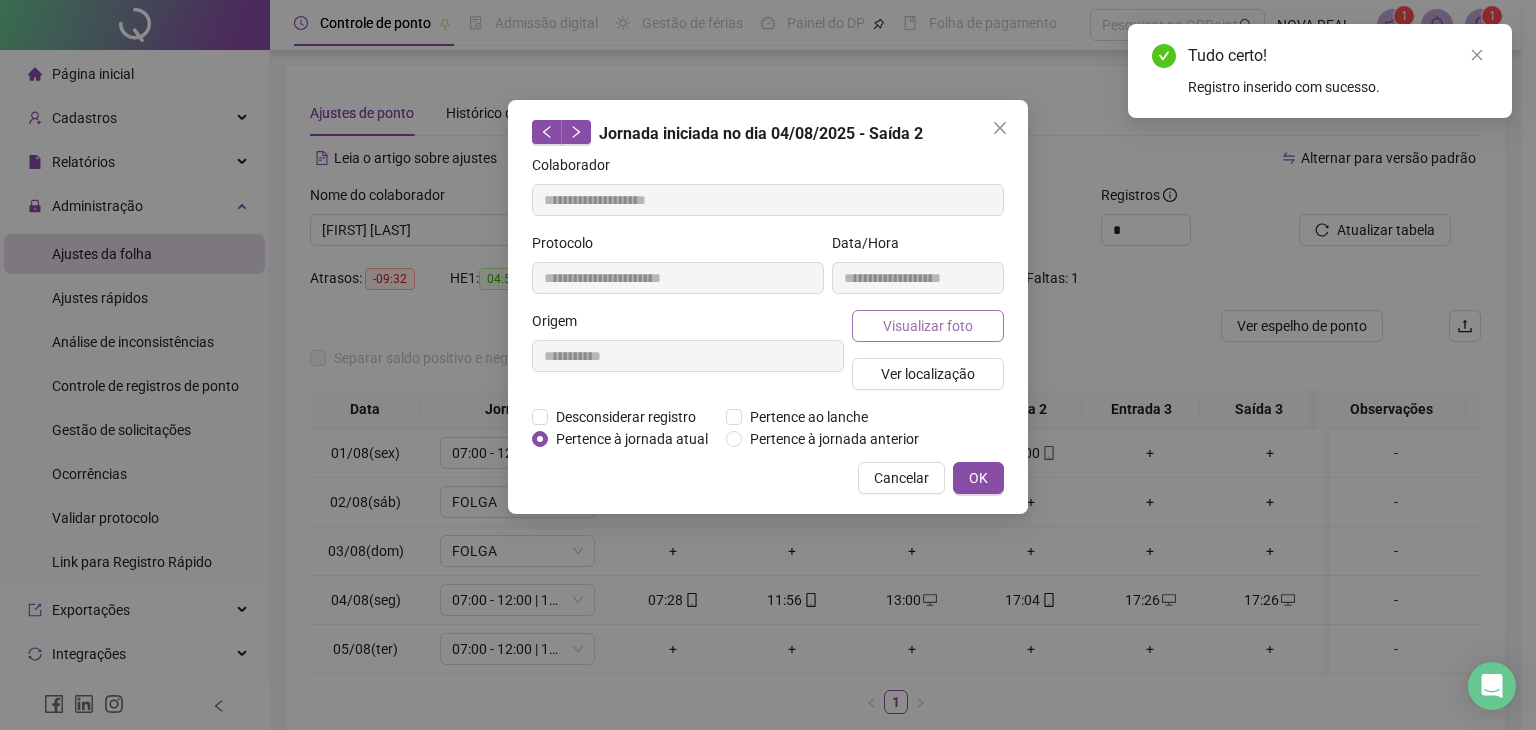 click on "Visualizar foto" at bounding box center (928, 326) 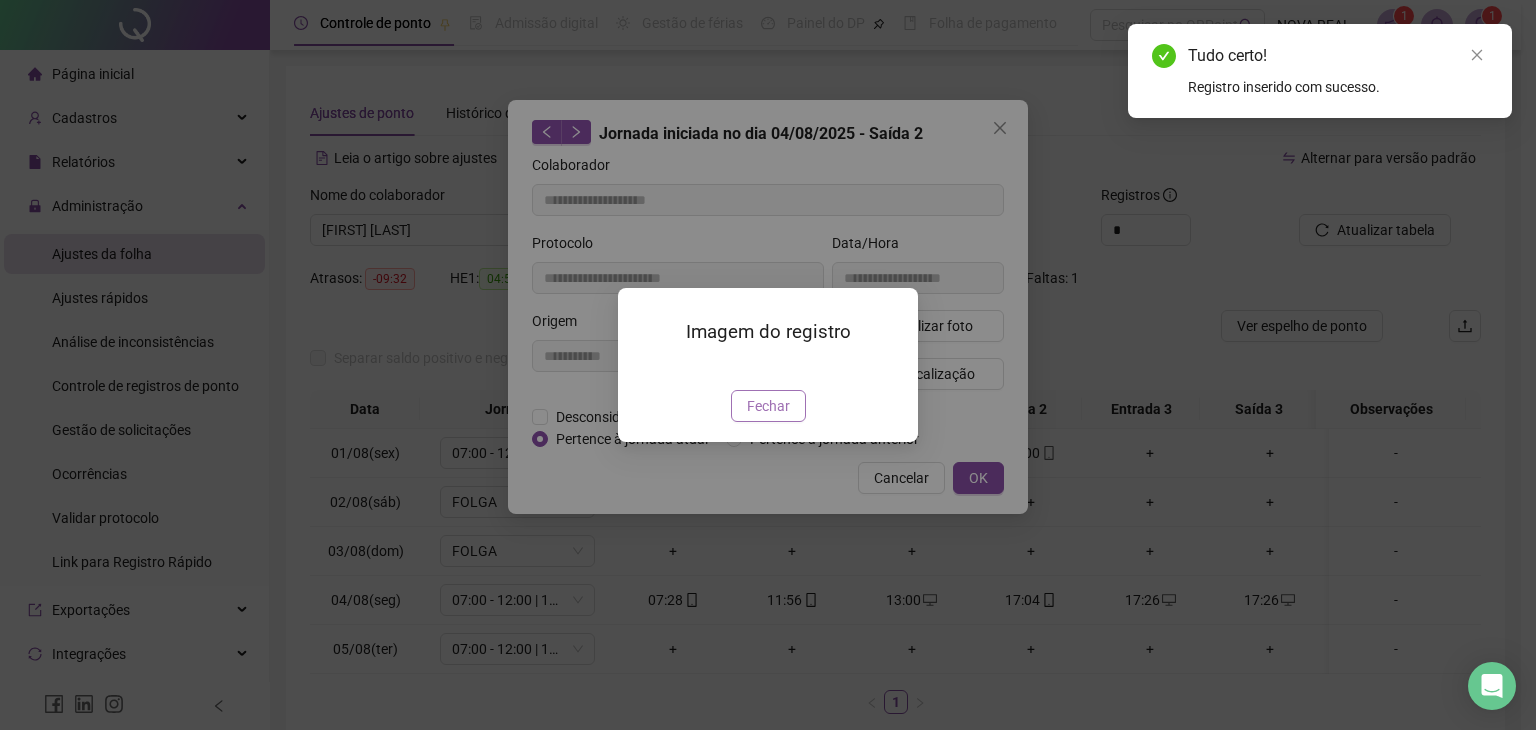 click on "Fechar" at bounding box center [768, 406] 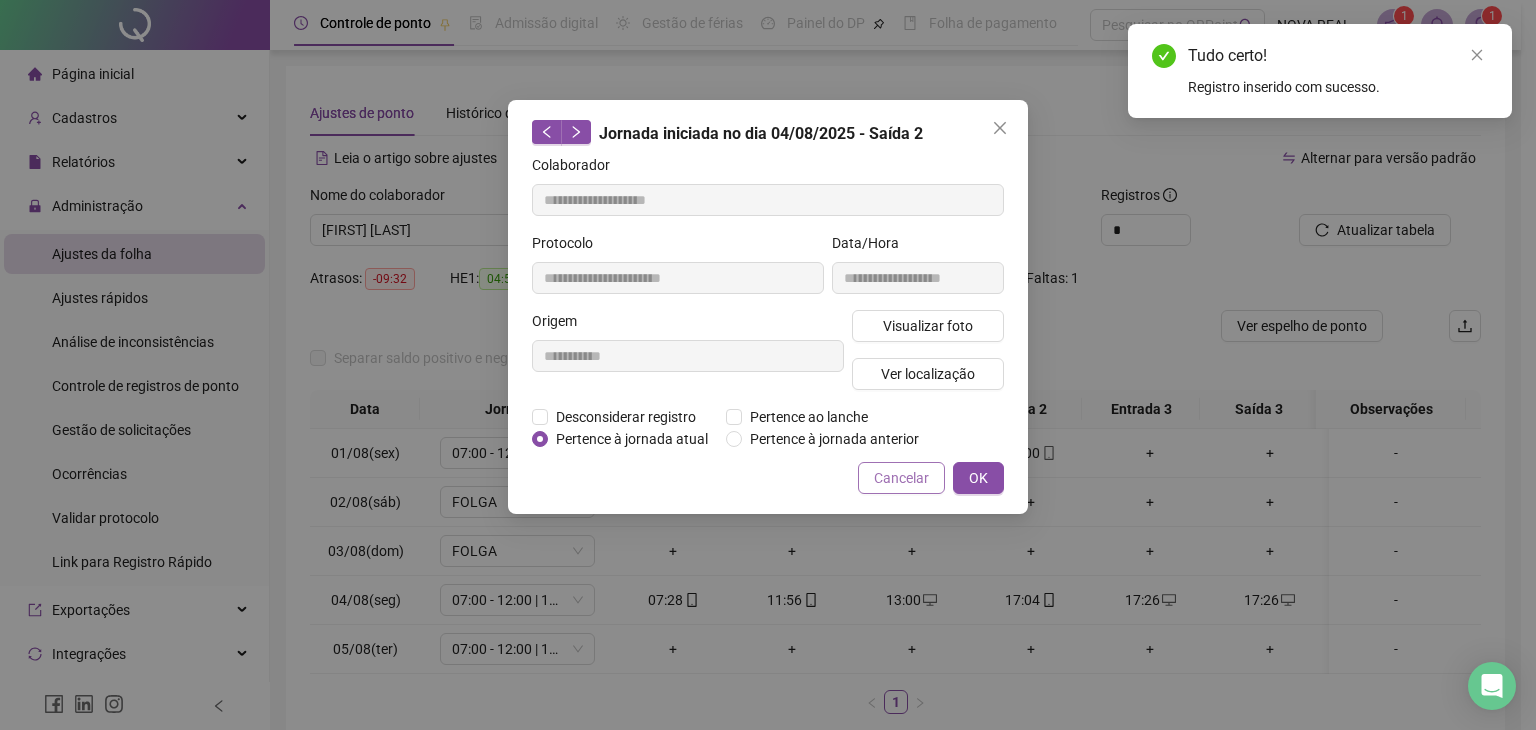 click on "Cancelar" at bounding box center (901, 478) 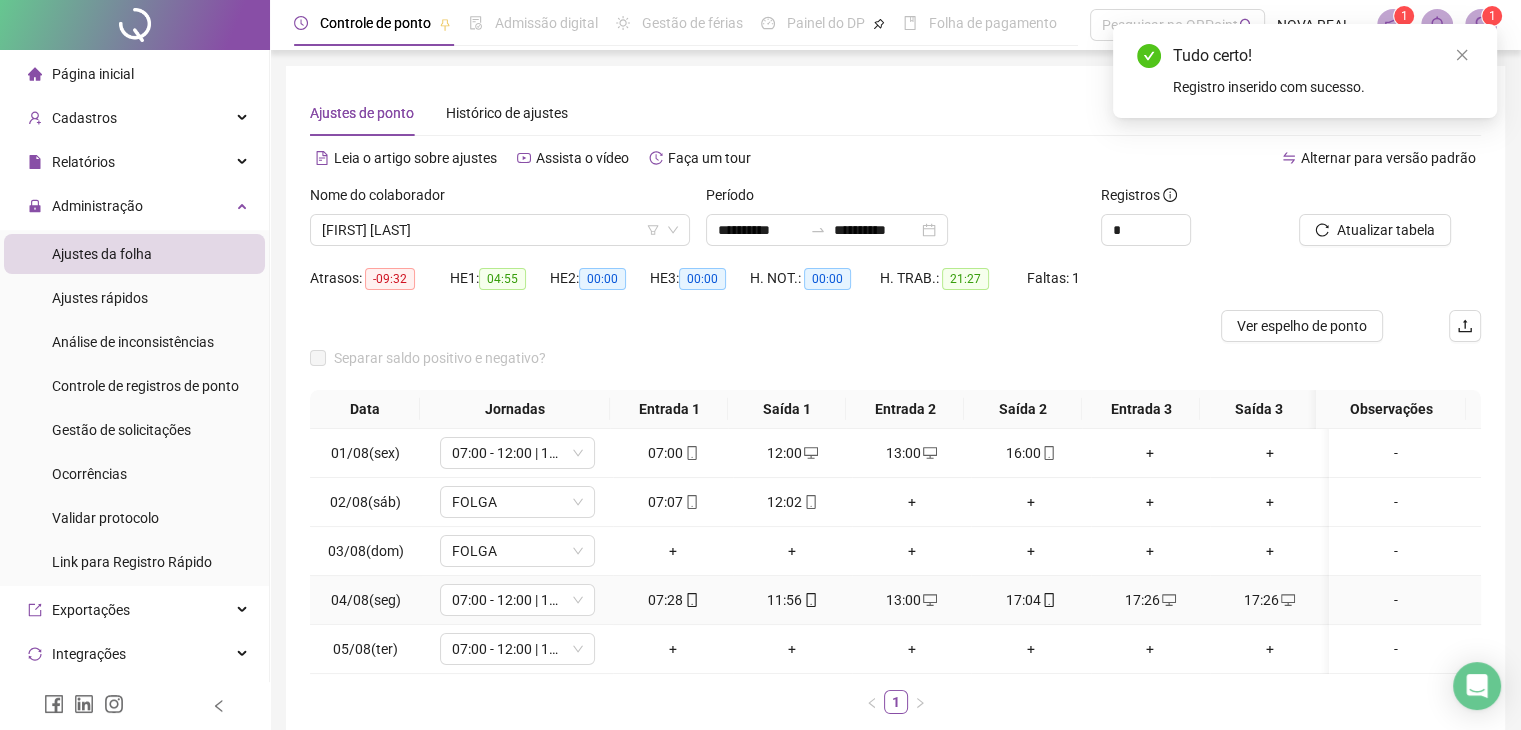 click on "17:04" at bounding box center (1030, 600) 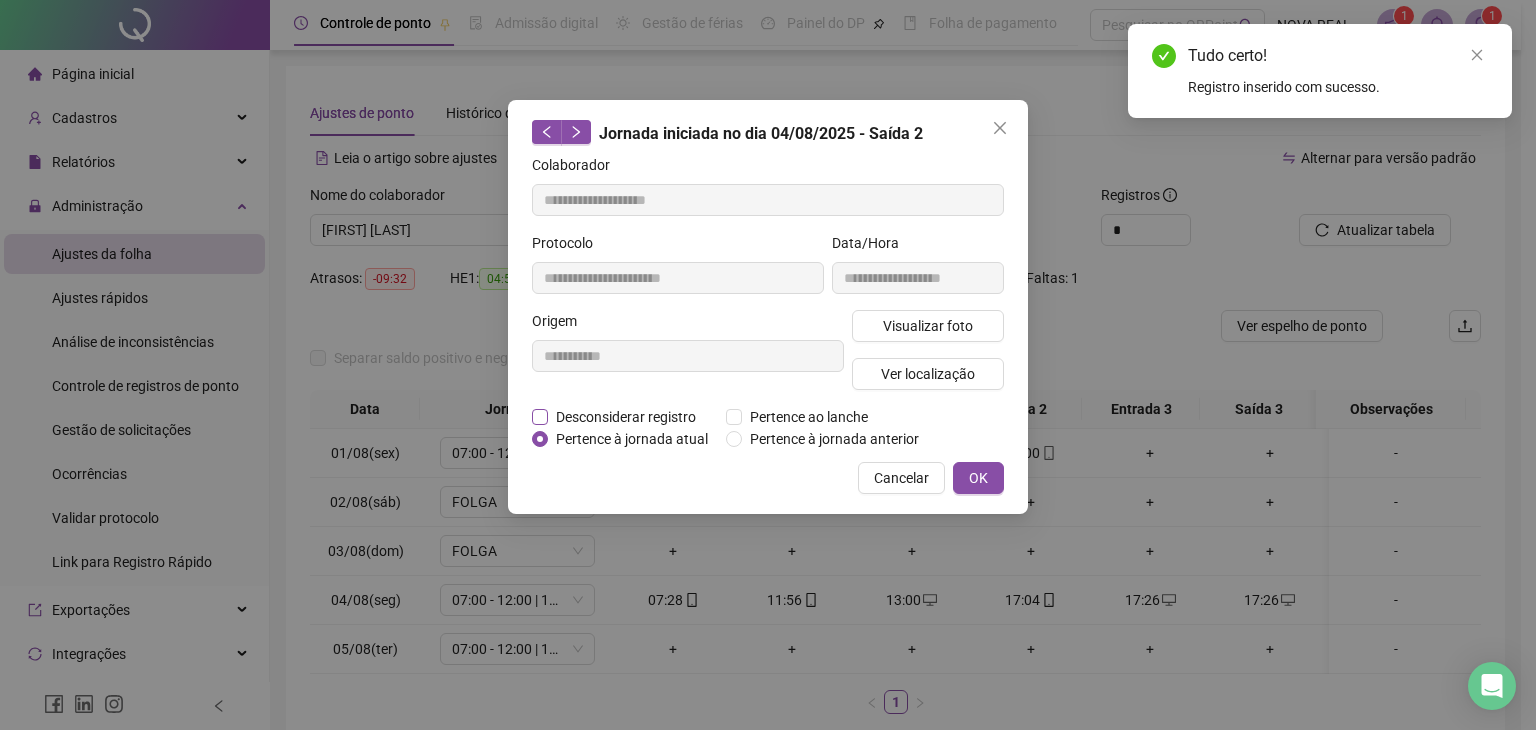 drag, startPoint x: 660, startPoint y: 422, endPoint x: 639, endPoint y: 416, distance: 21.84033 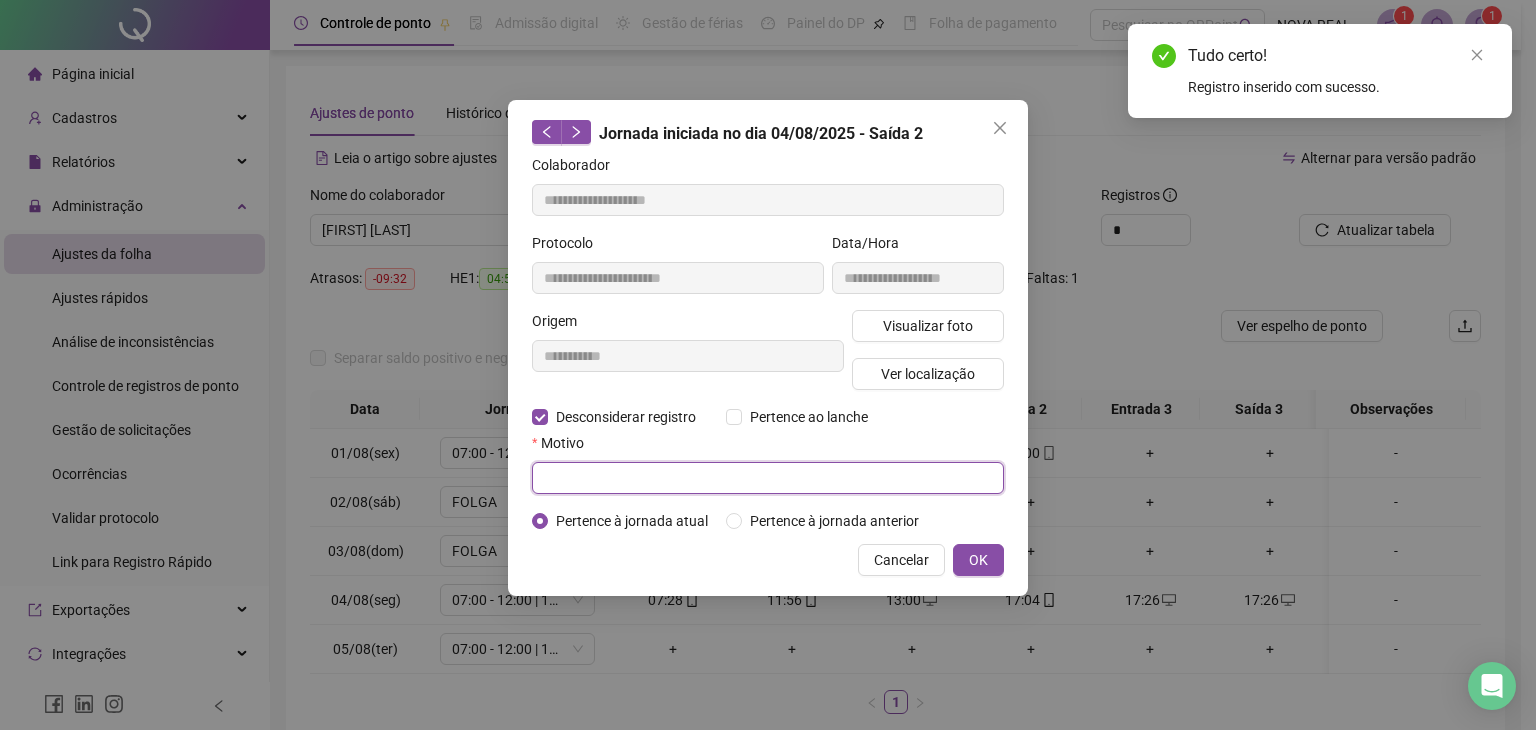 click at bounding box center [768, 478] 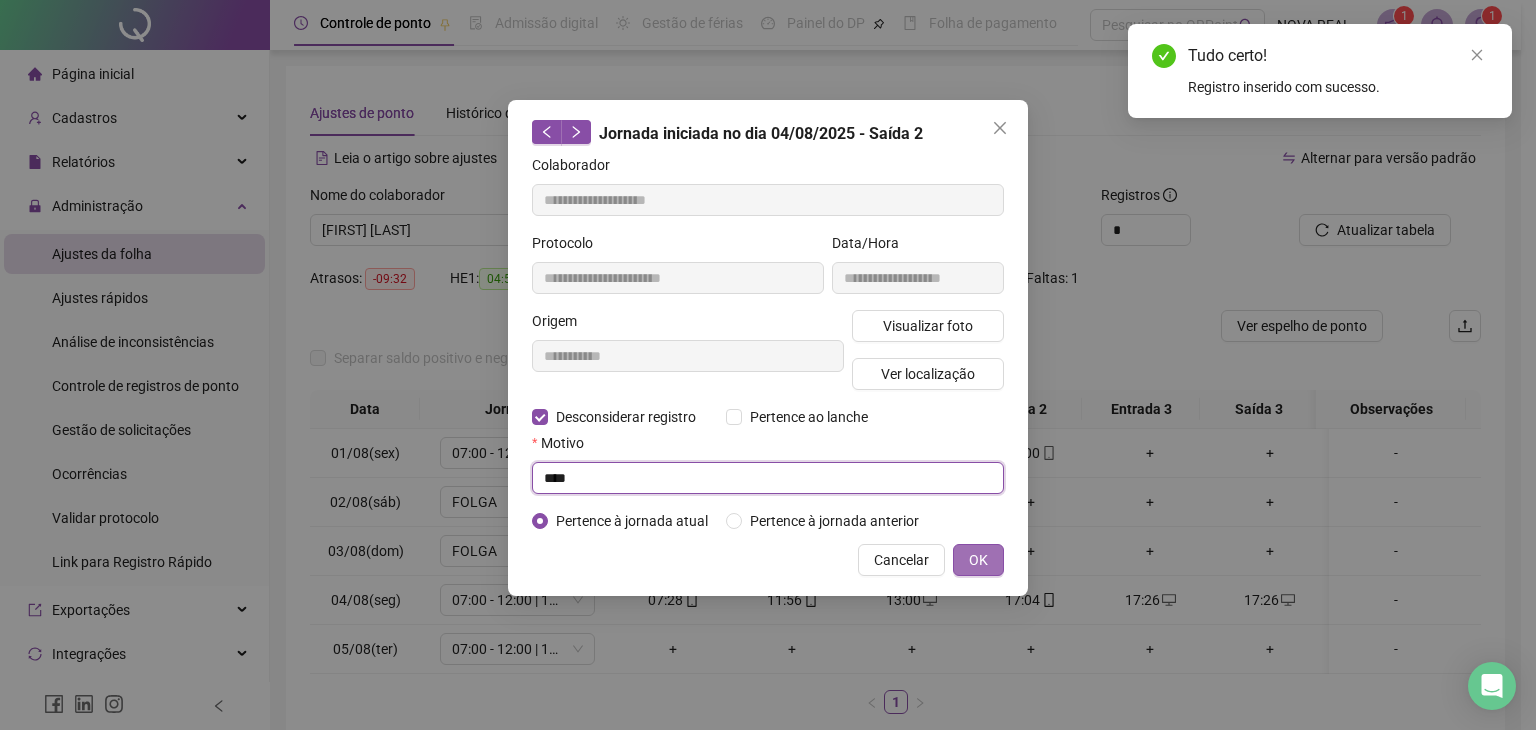 type on "****" 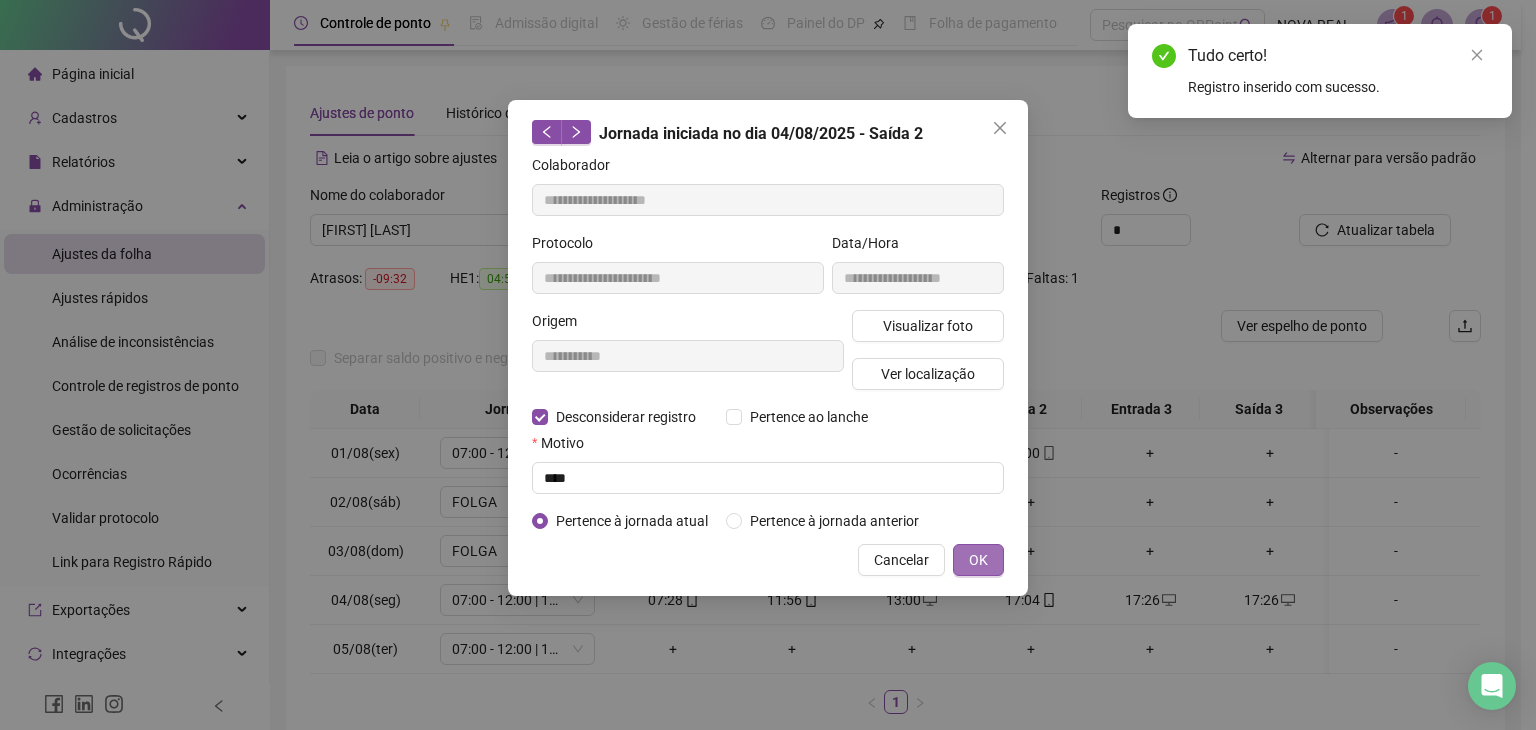 click on "OK" at bounding box center [978, 560] 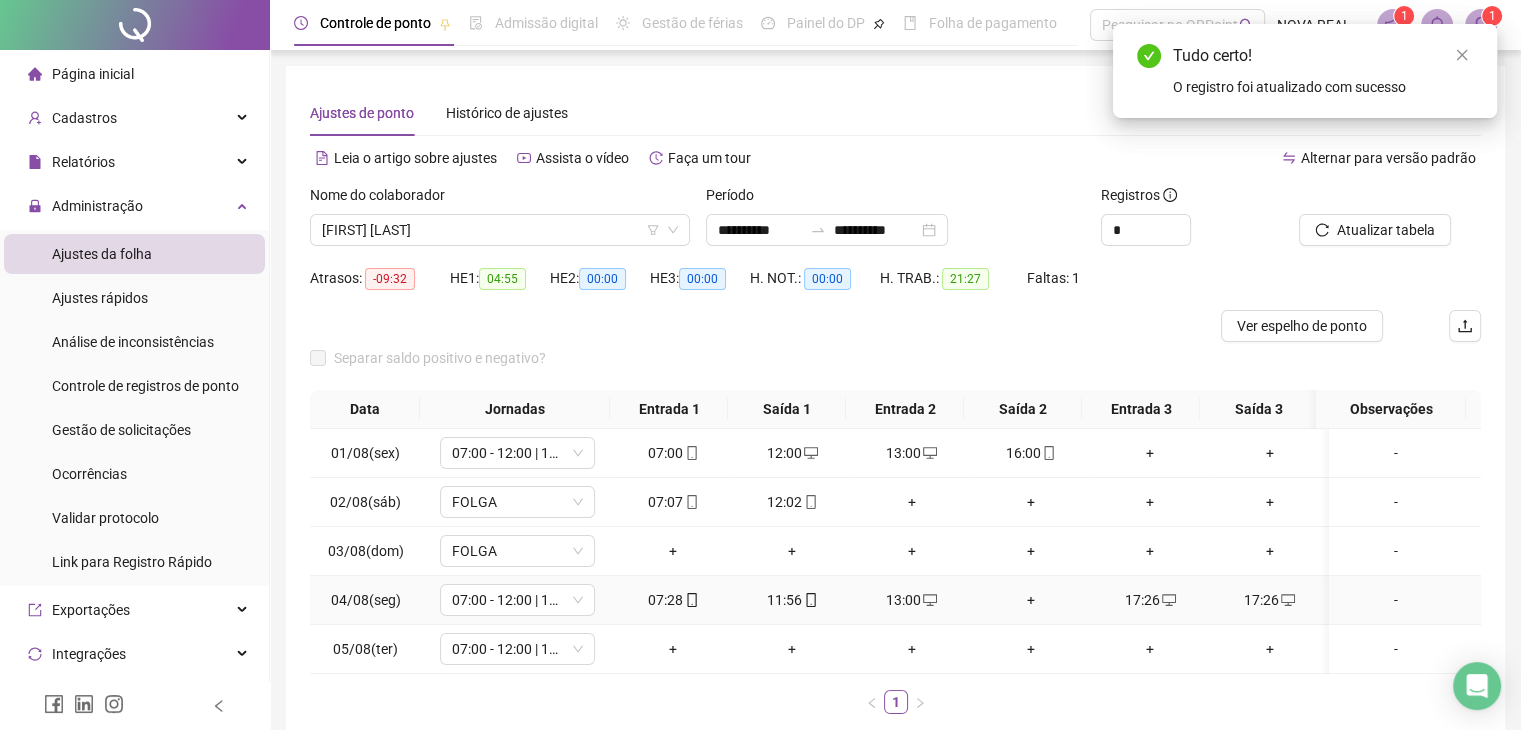 click on "17:26" at bounding box center [1150, 600] 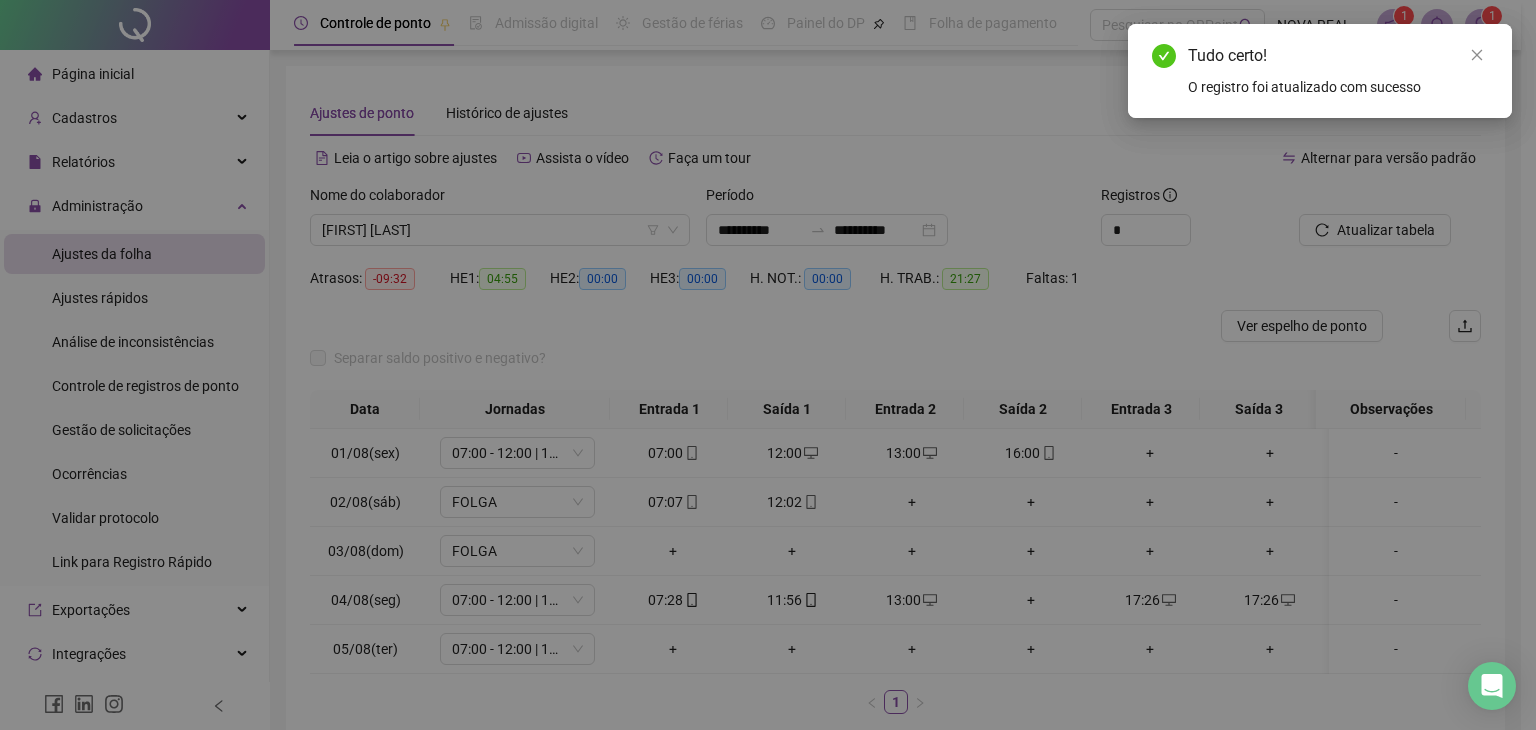 type on "**********" 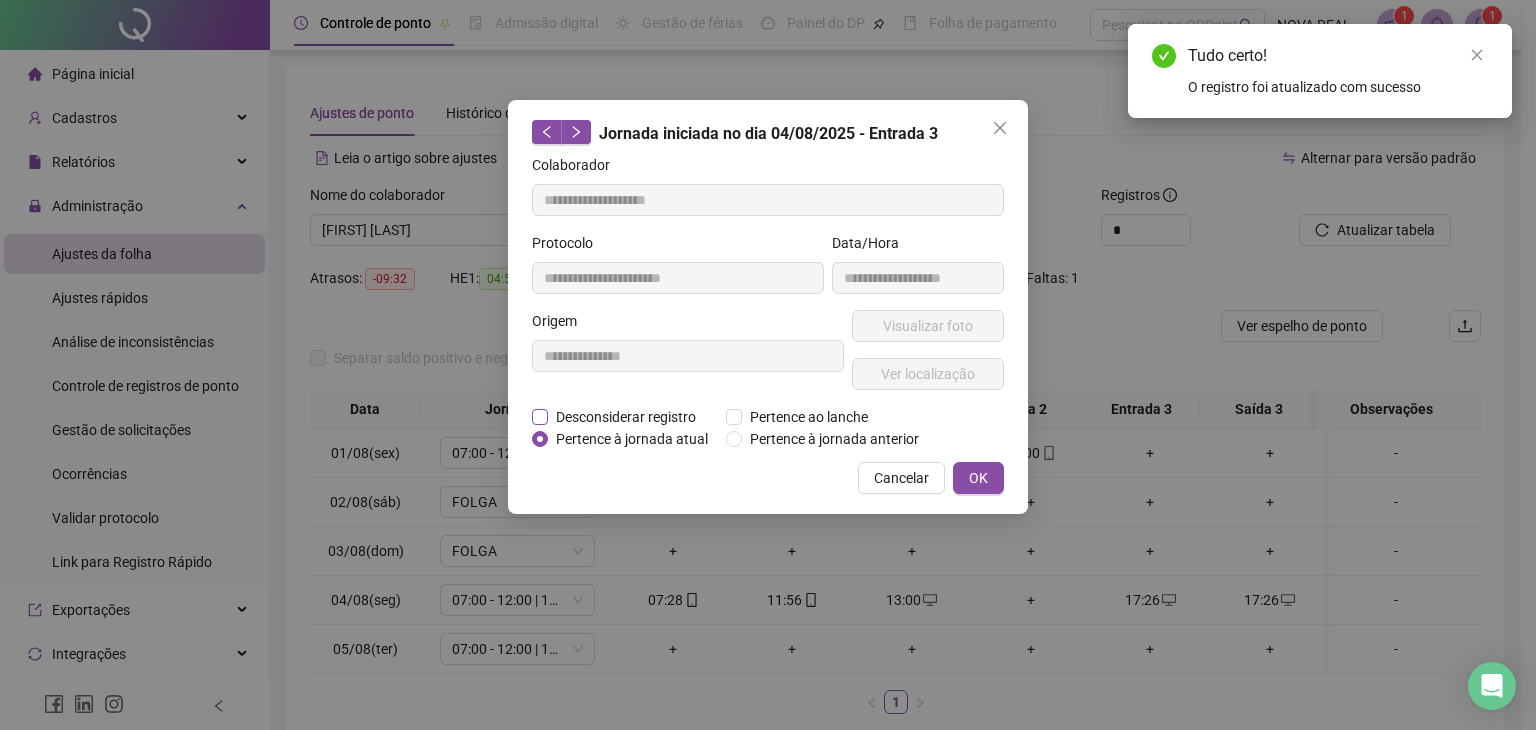click on "Desconsiderar registro" at bounding box center [626, 417] 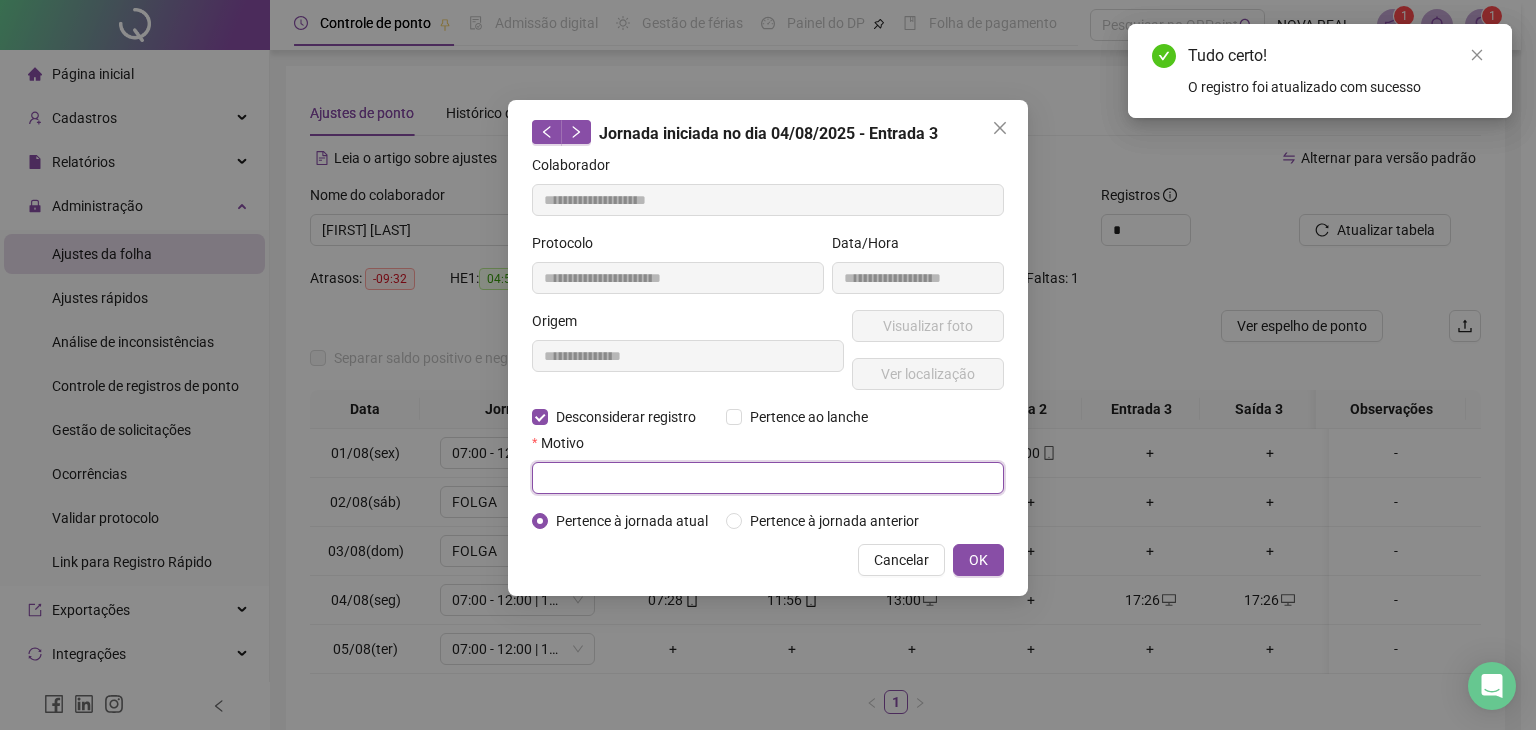 click at bounding box center [768, 478] 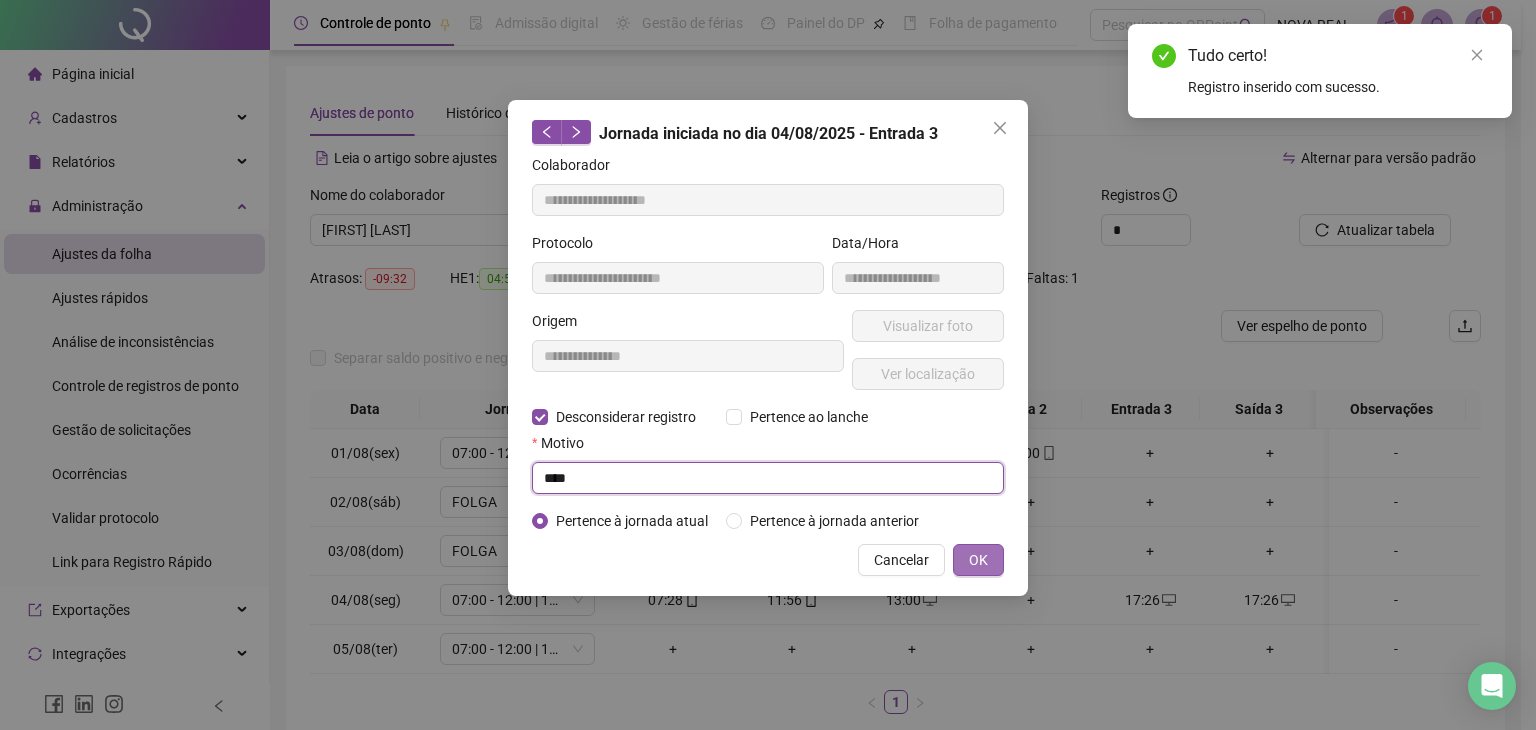 type on "****" 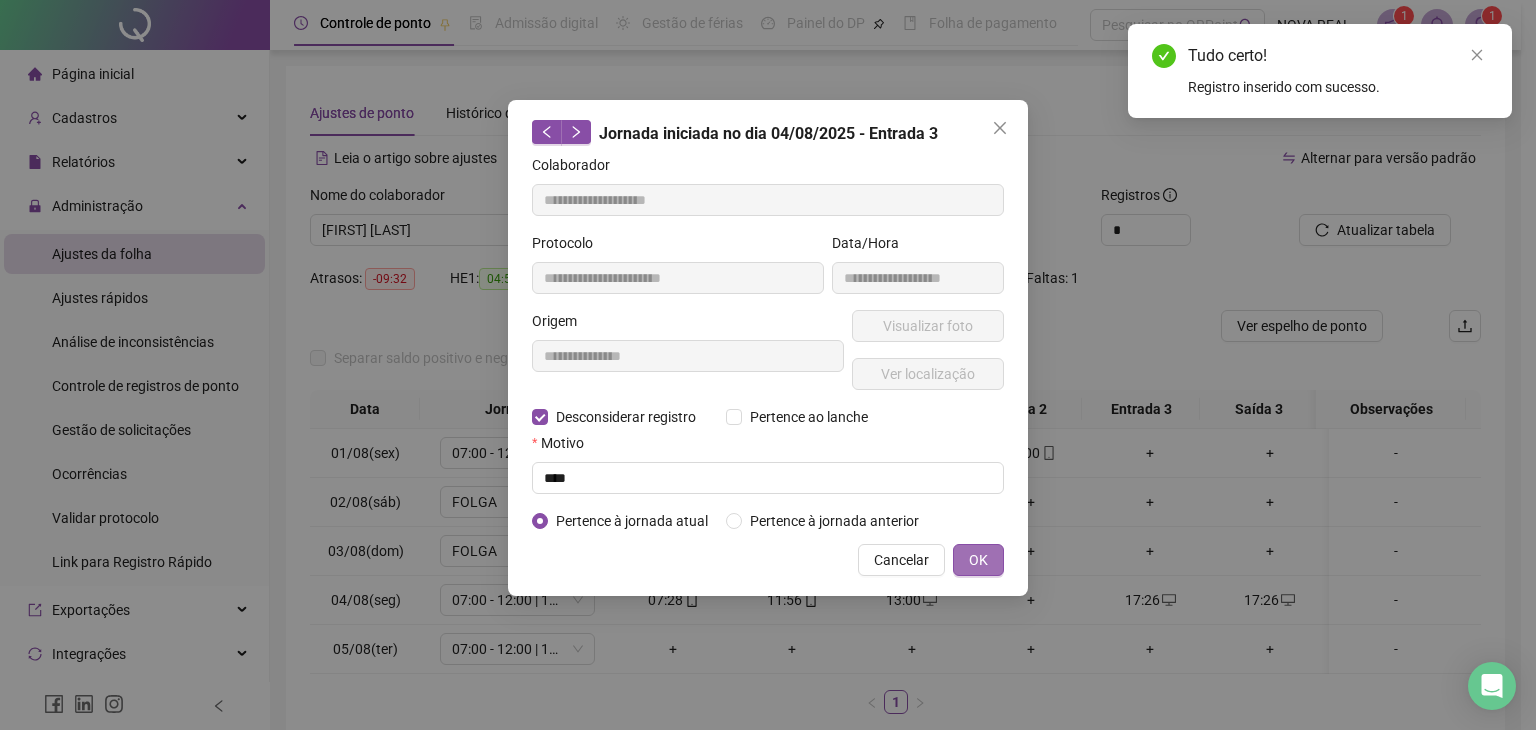click on "OK" at bounding box center [978, 560] 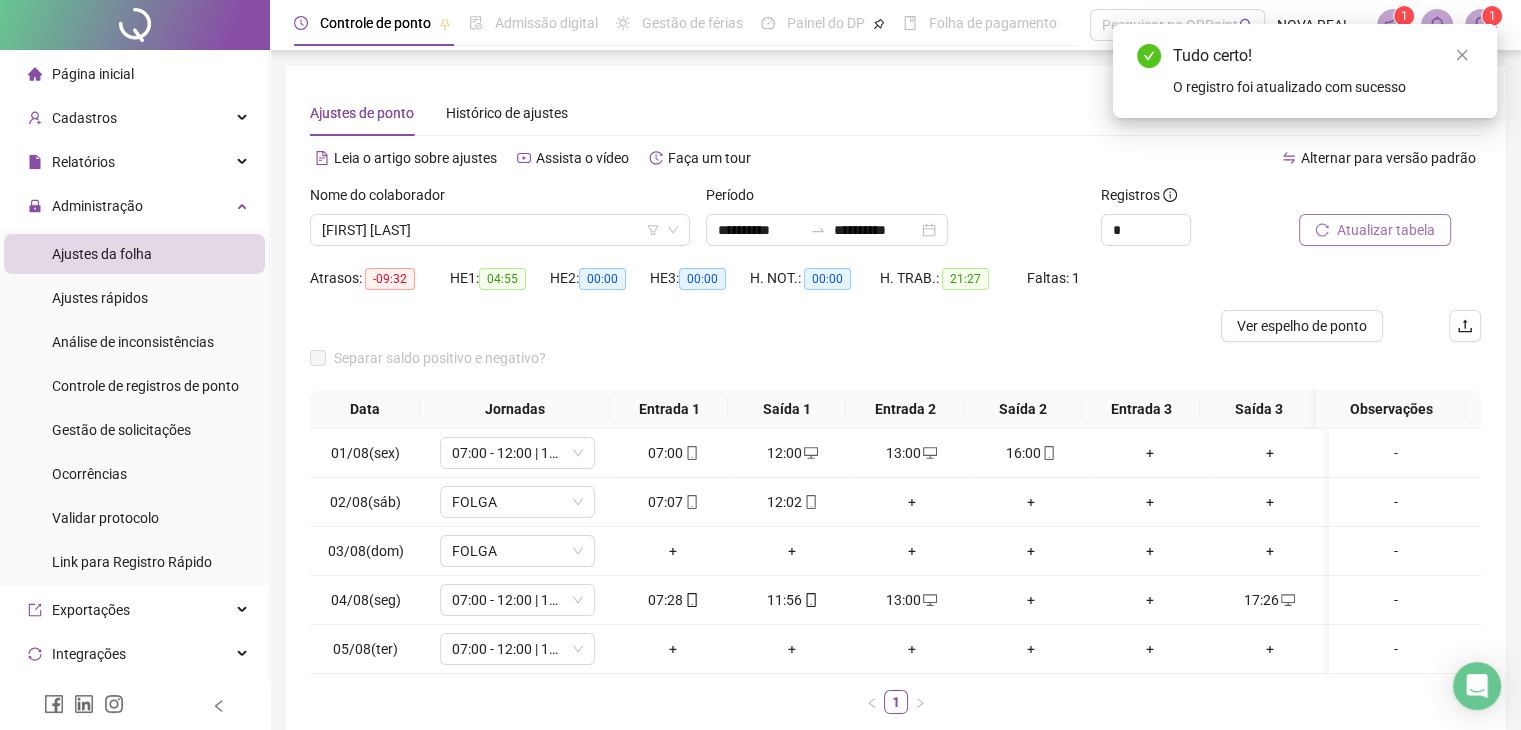 click on "Atualizar tabela" at bounding box center [1386, 230] 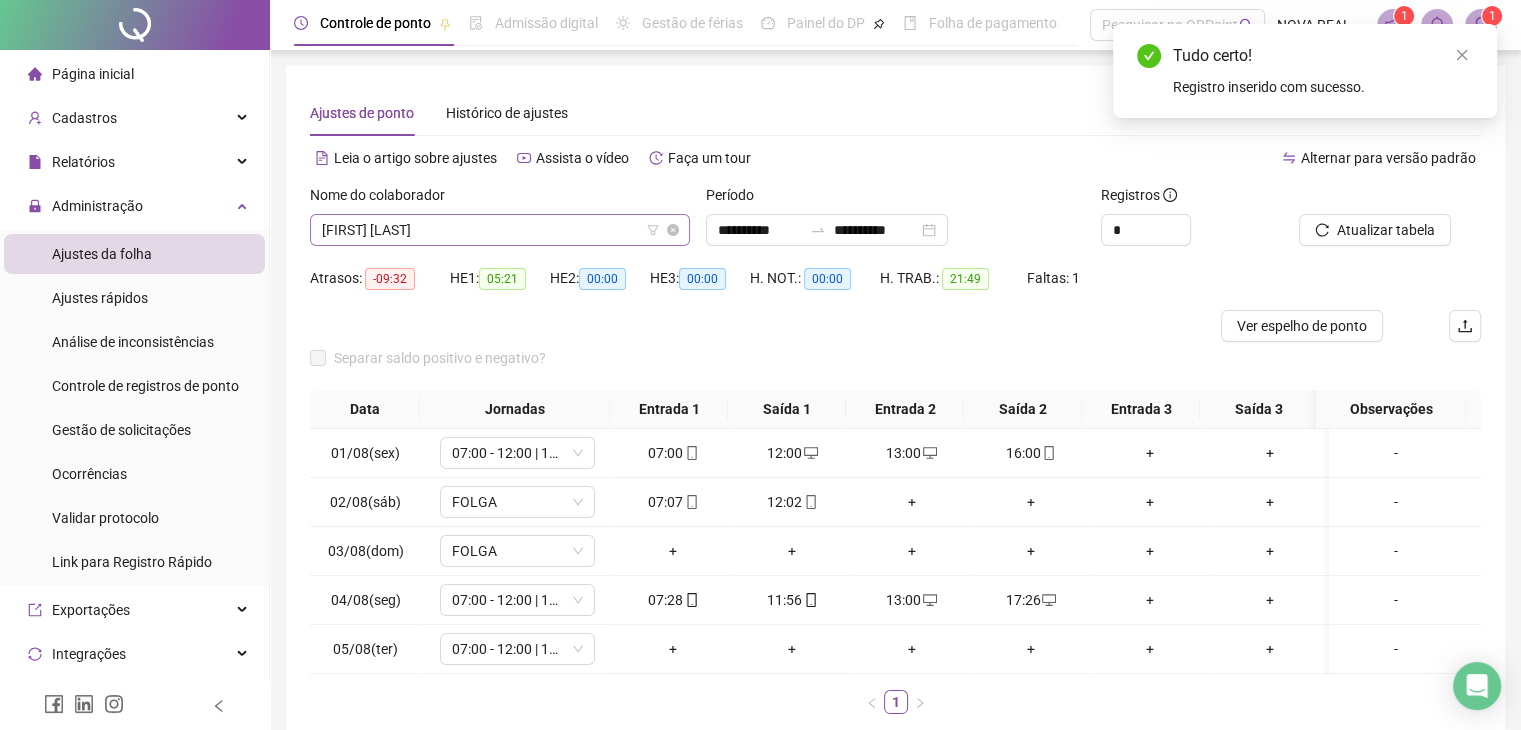click on "[FIRST] [LAST]" at bounding box center [500, 230] 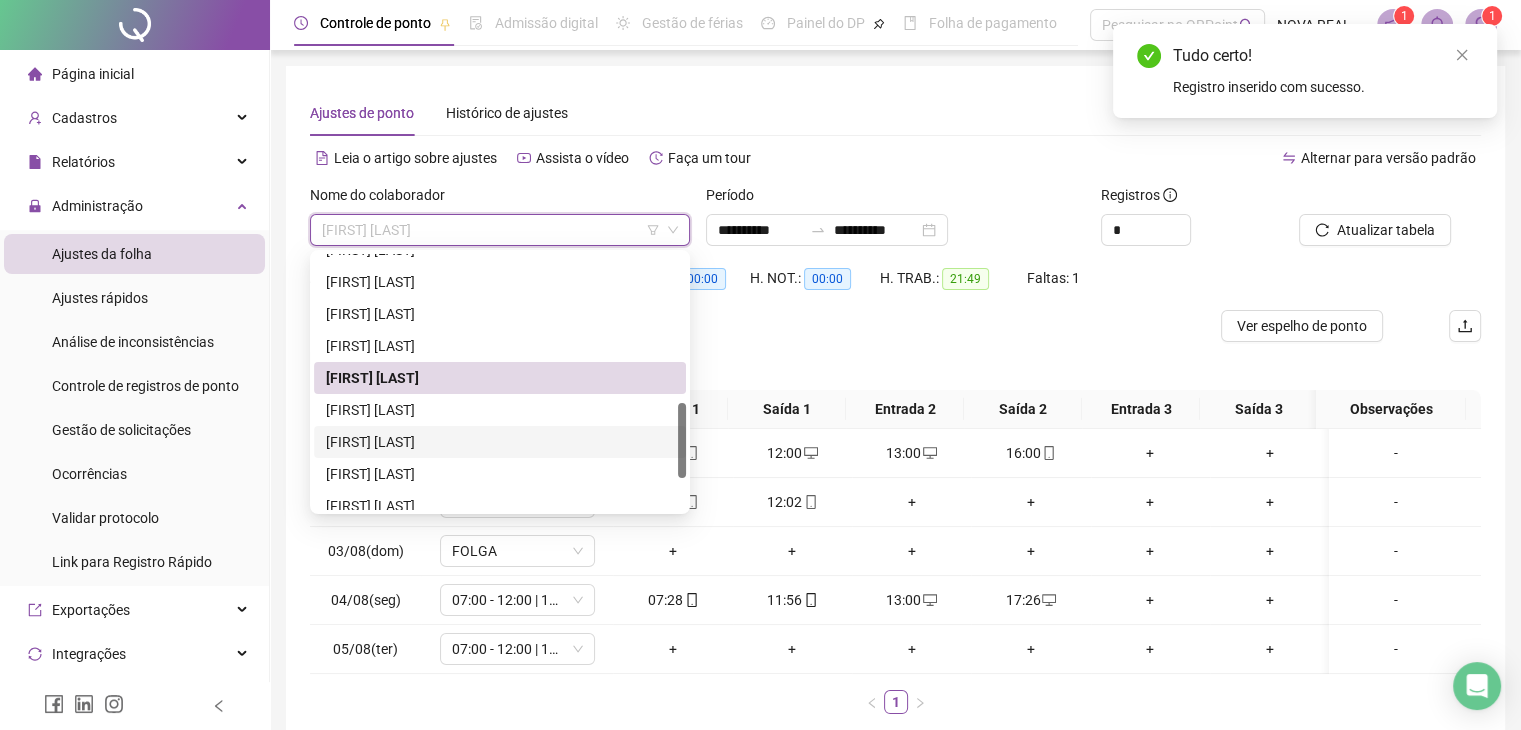 scroll, scrollTop: 608, scrollLeft: 0, axis: vertical 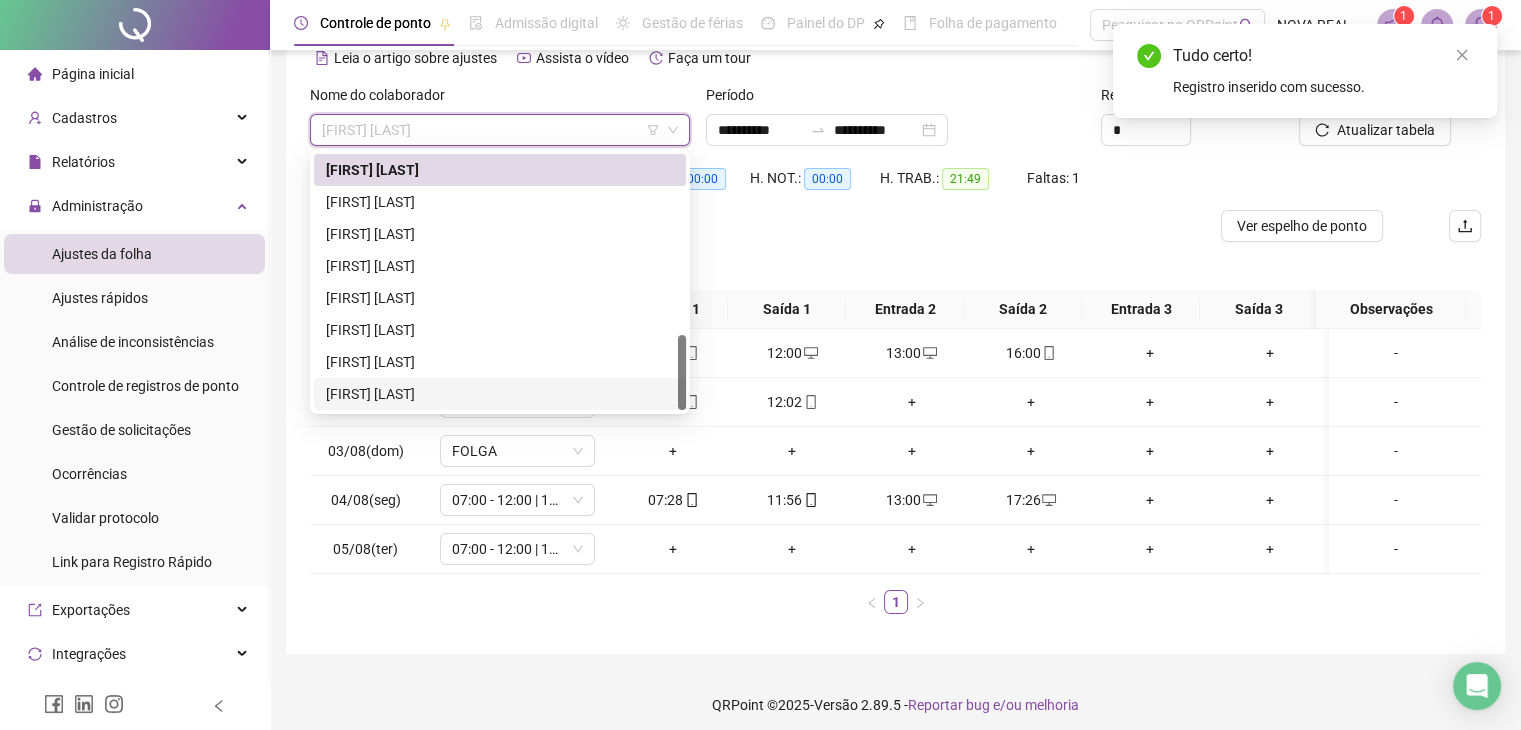 click on "[FIRST] [LAST]" at bounding box center (500, 394) 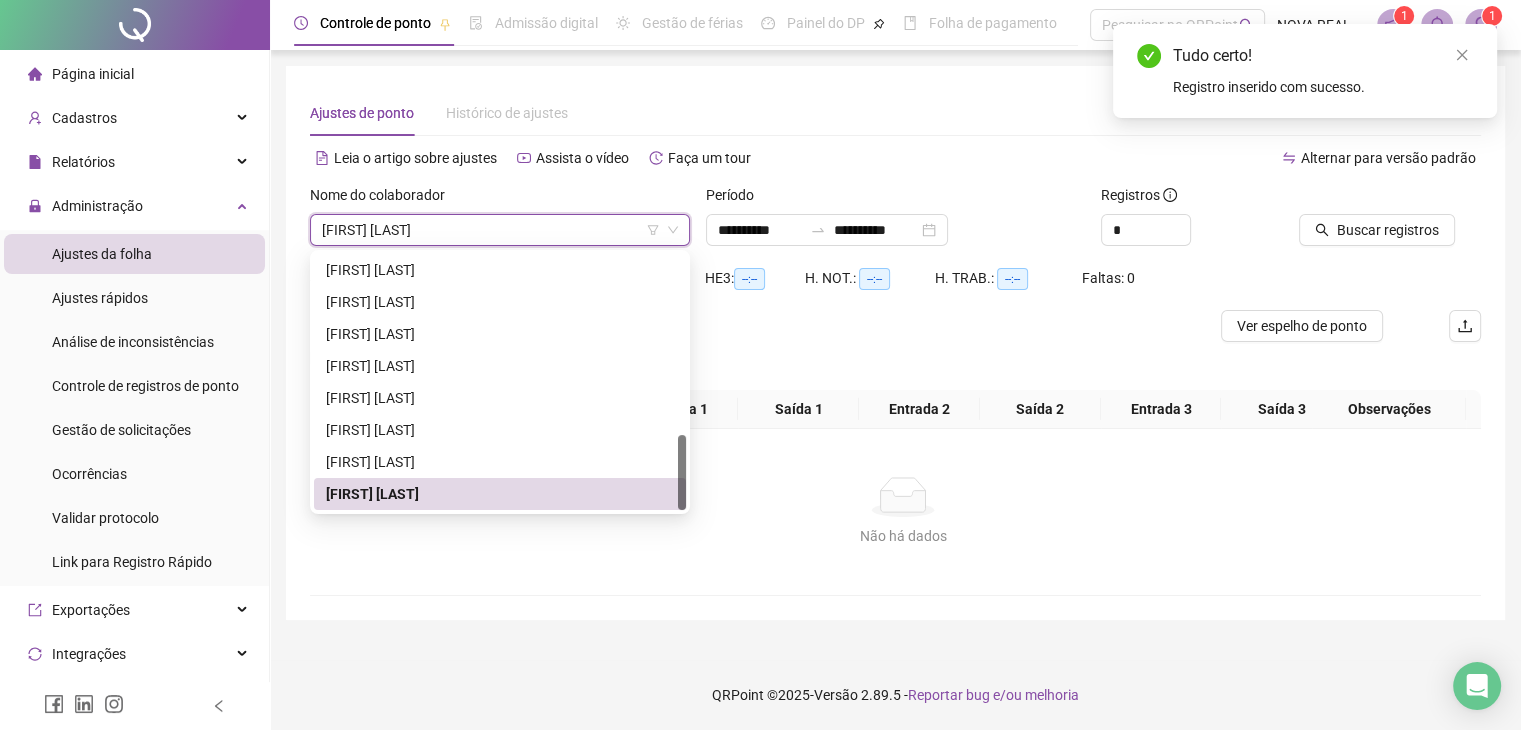 scroll, scrollTop: 0, scrollLeft: 0, axis: both 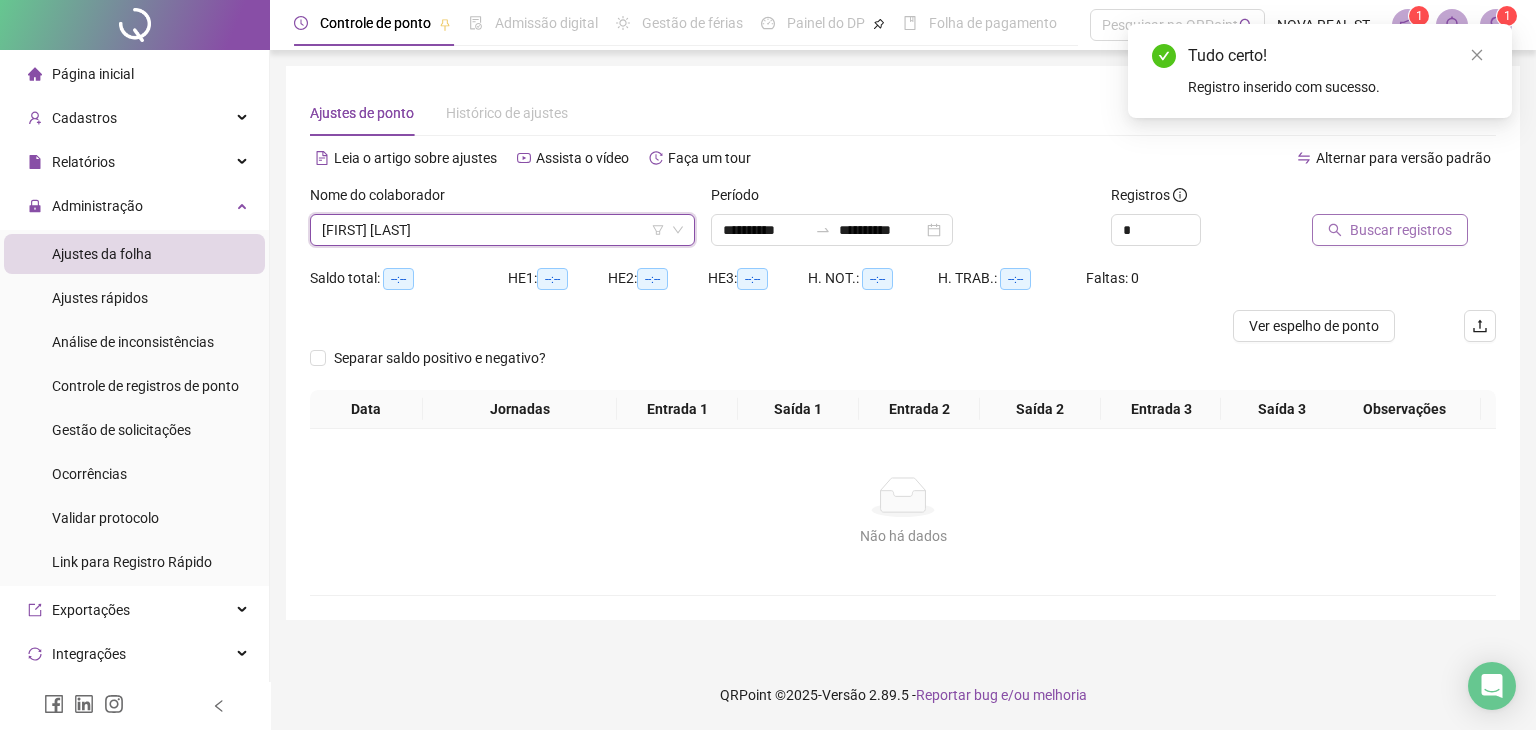 click on "Buscar registros" at bounding box center (1401, 230) 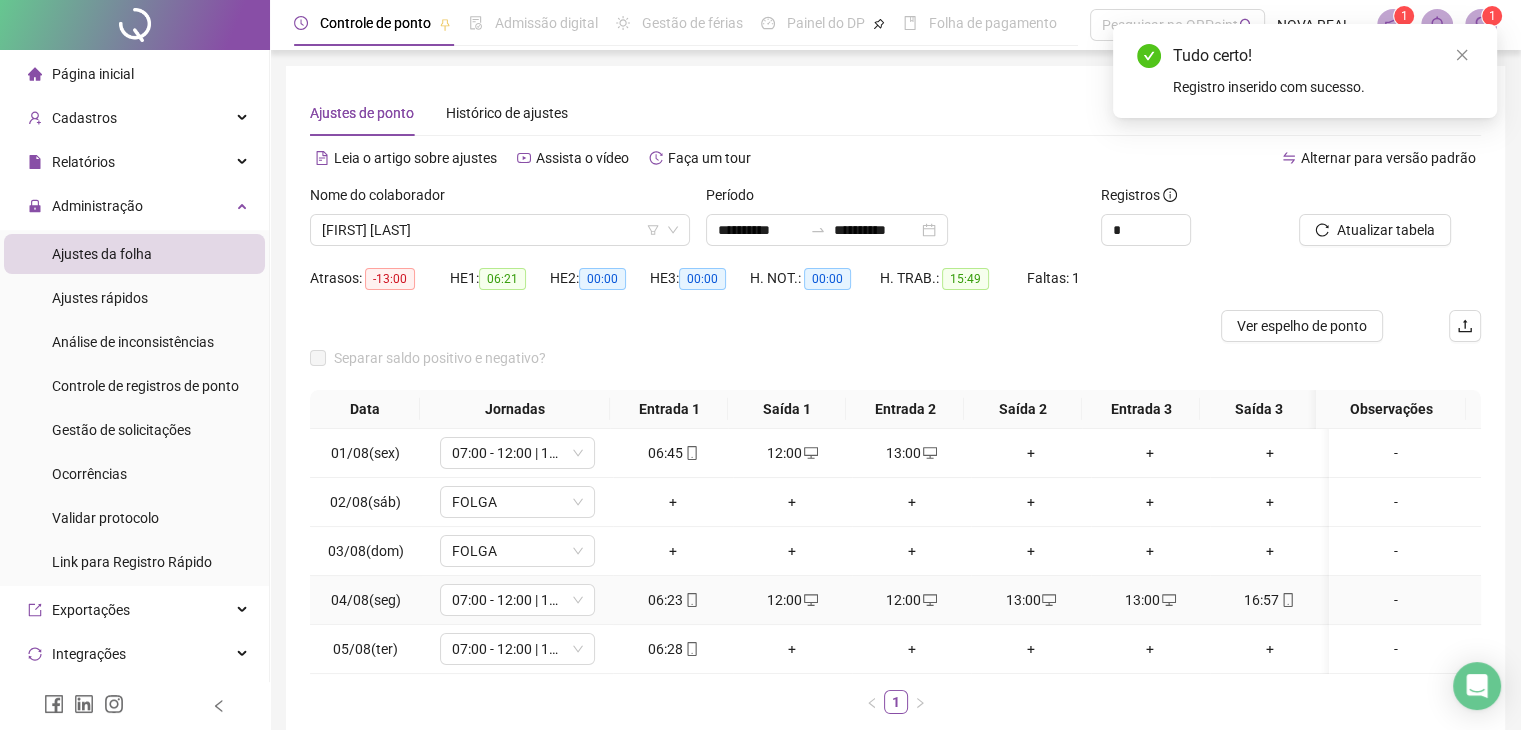 click on "12:00" at bounding box center (911, 600) 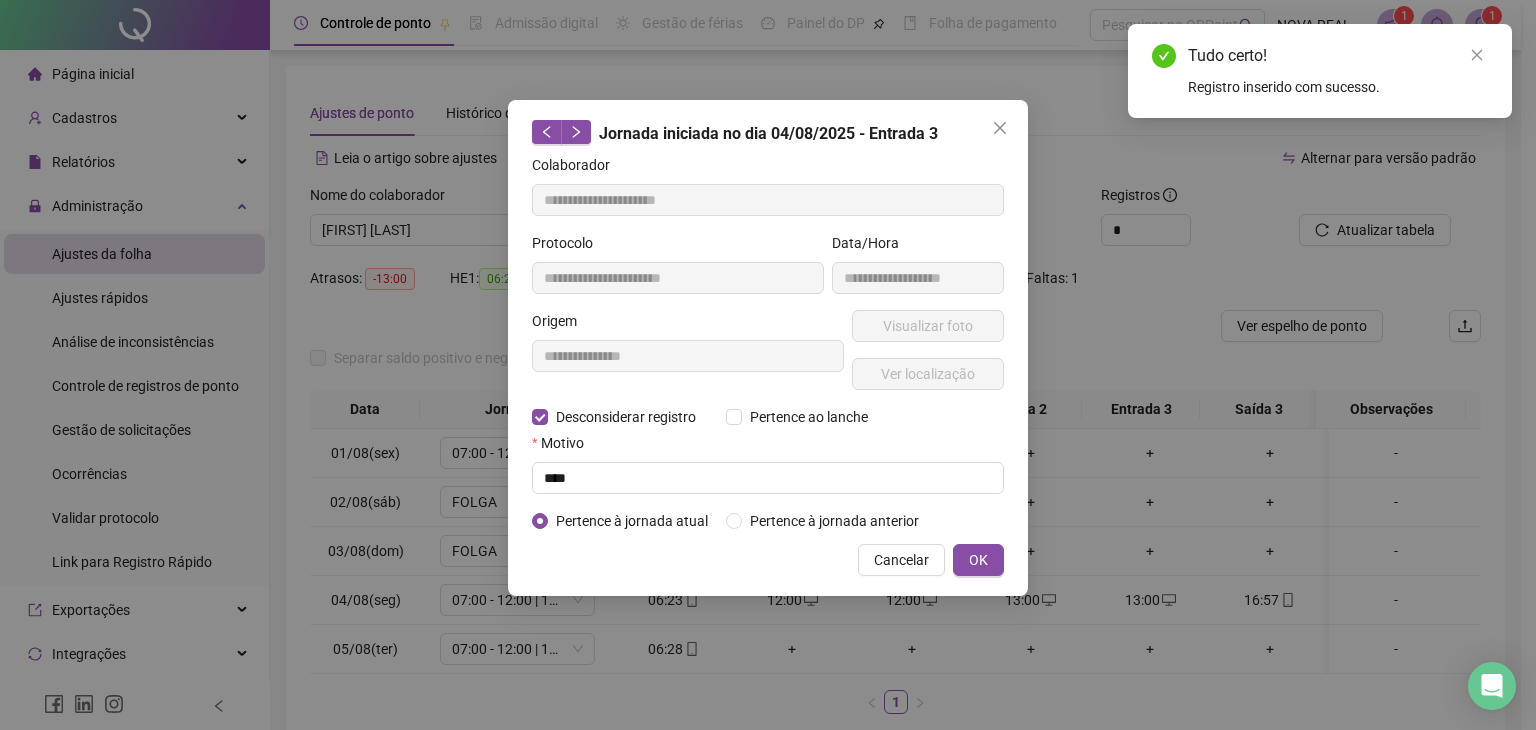type on "**********" 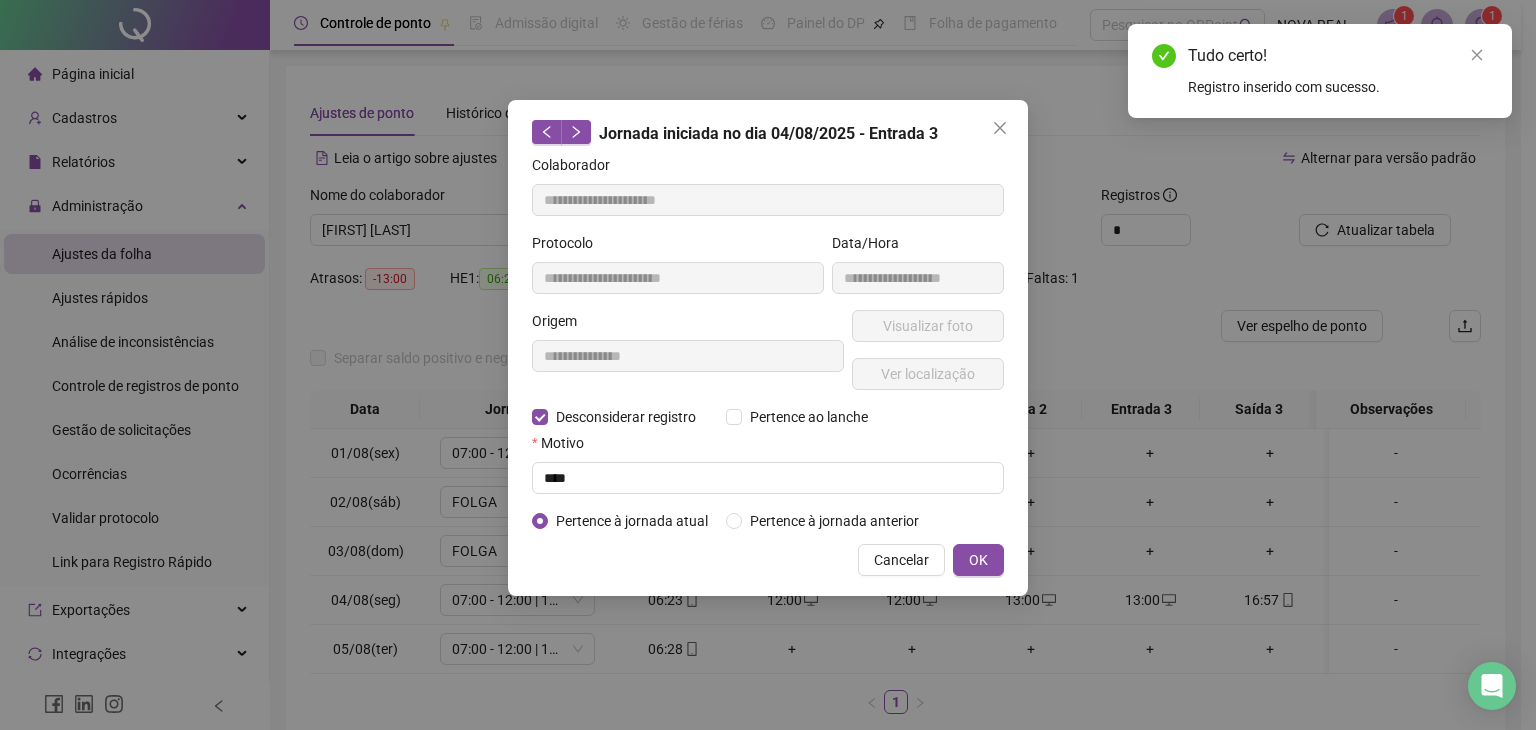 type on "**********" 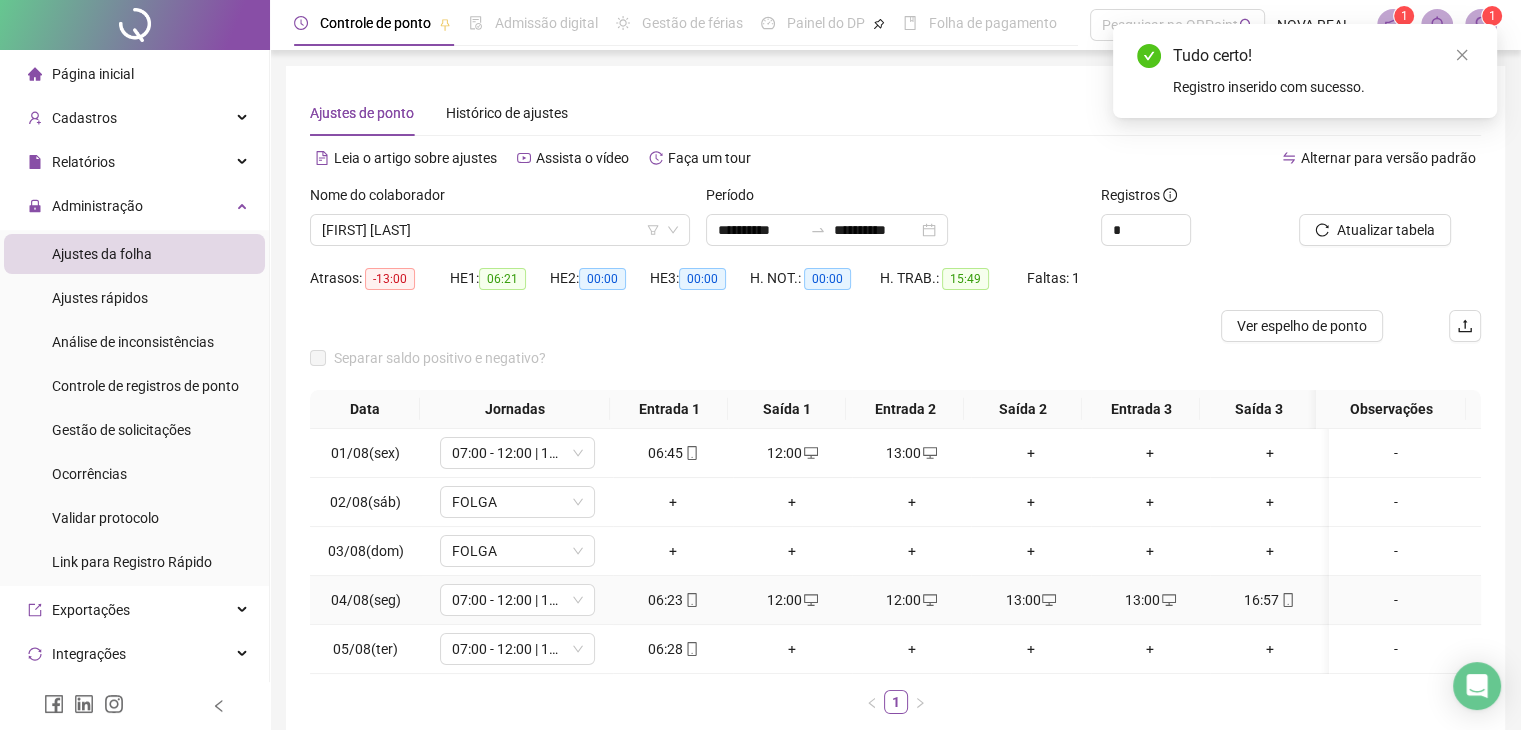 click 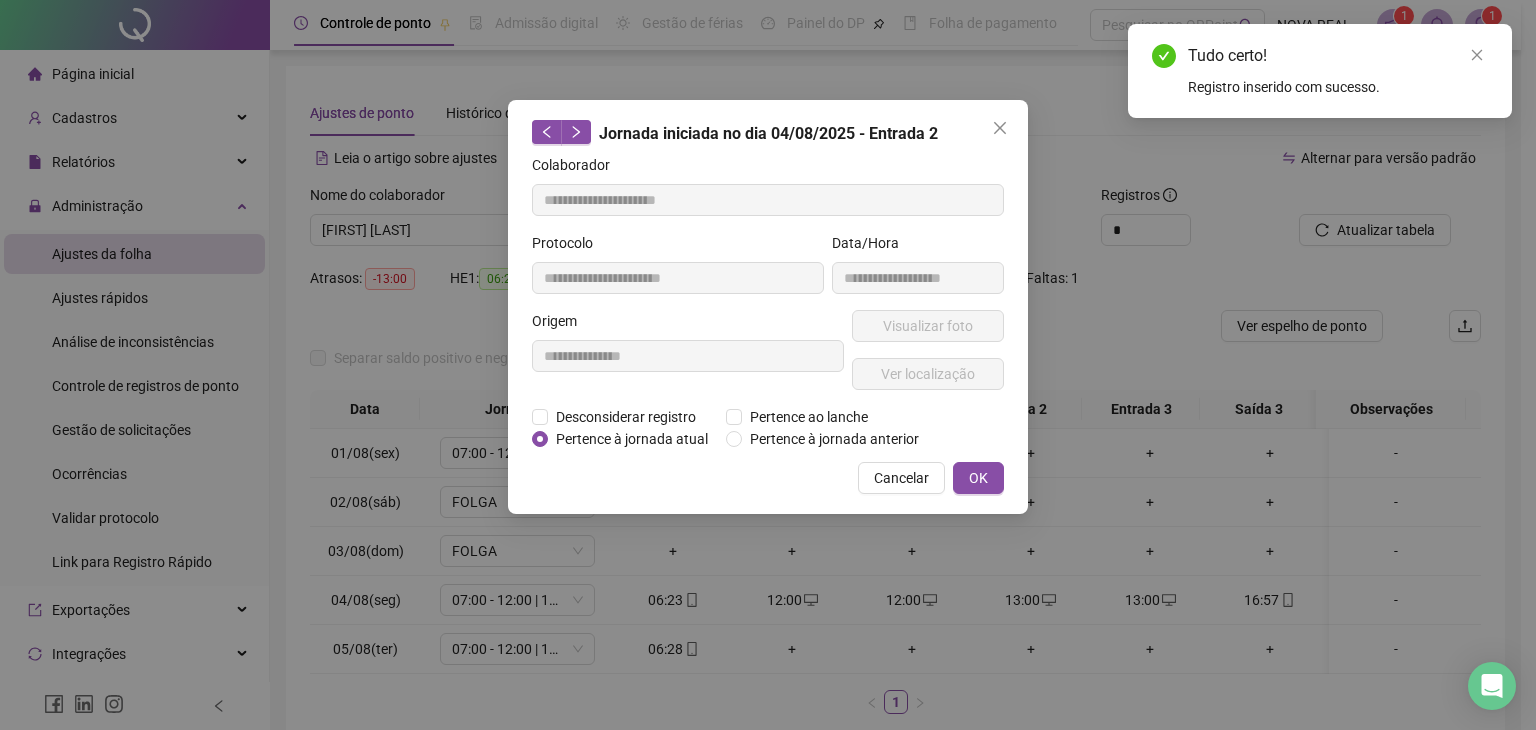 click on "Pertence à jornada atual" at bounding box center [632, 439] 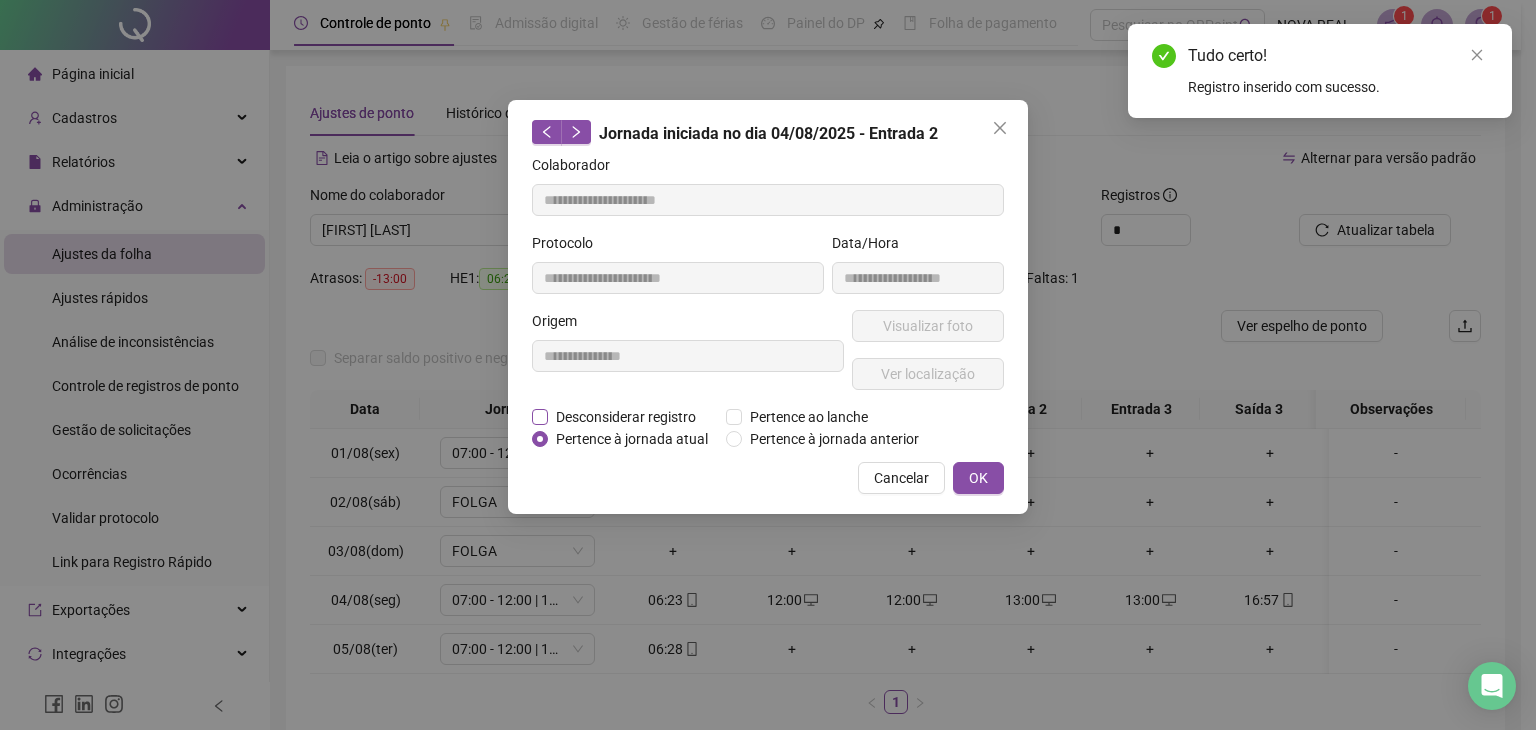 click on "Desconsiderar registro" at bounding box center (626, 417) 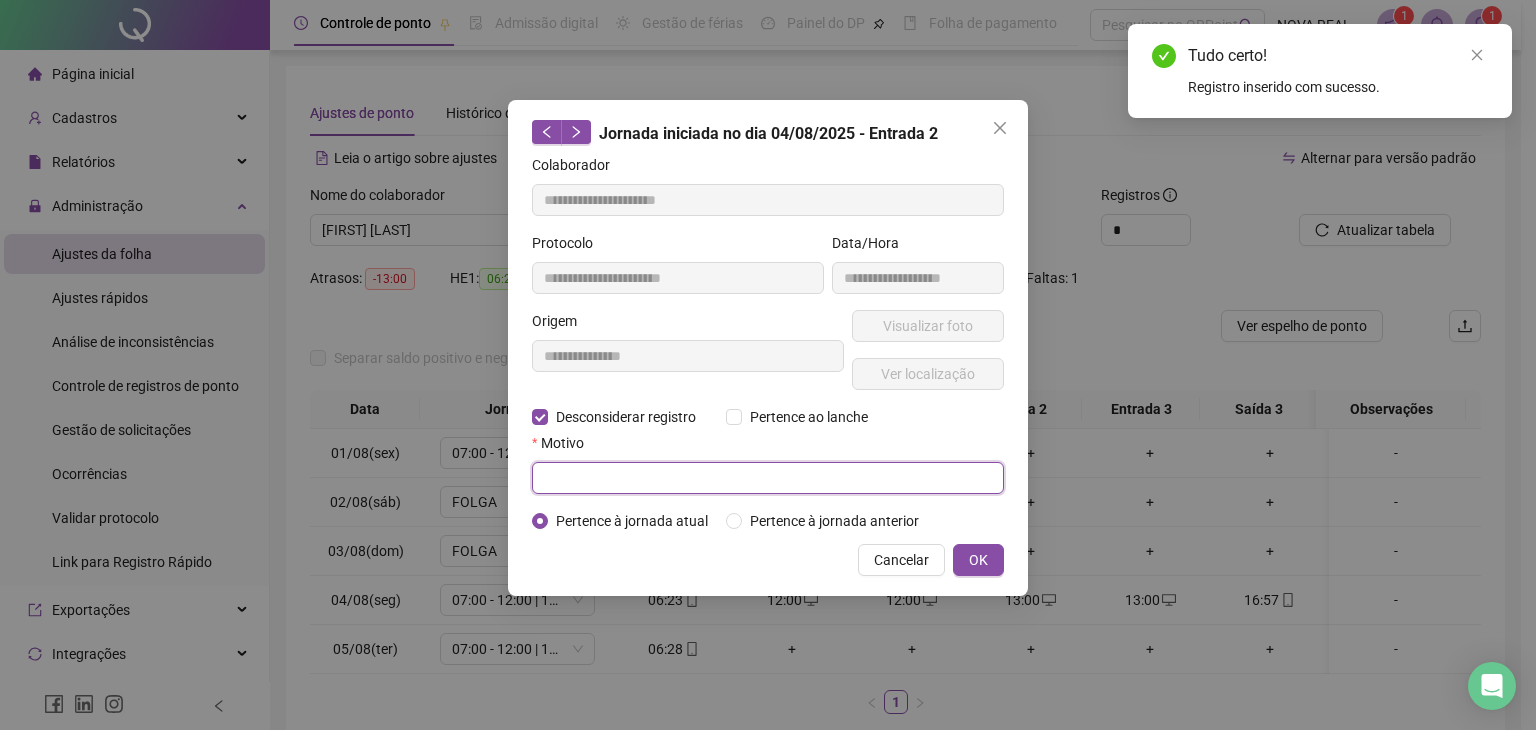 click at bounding box center [768, 478] 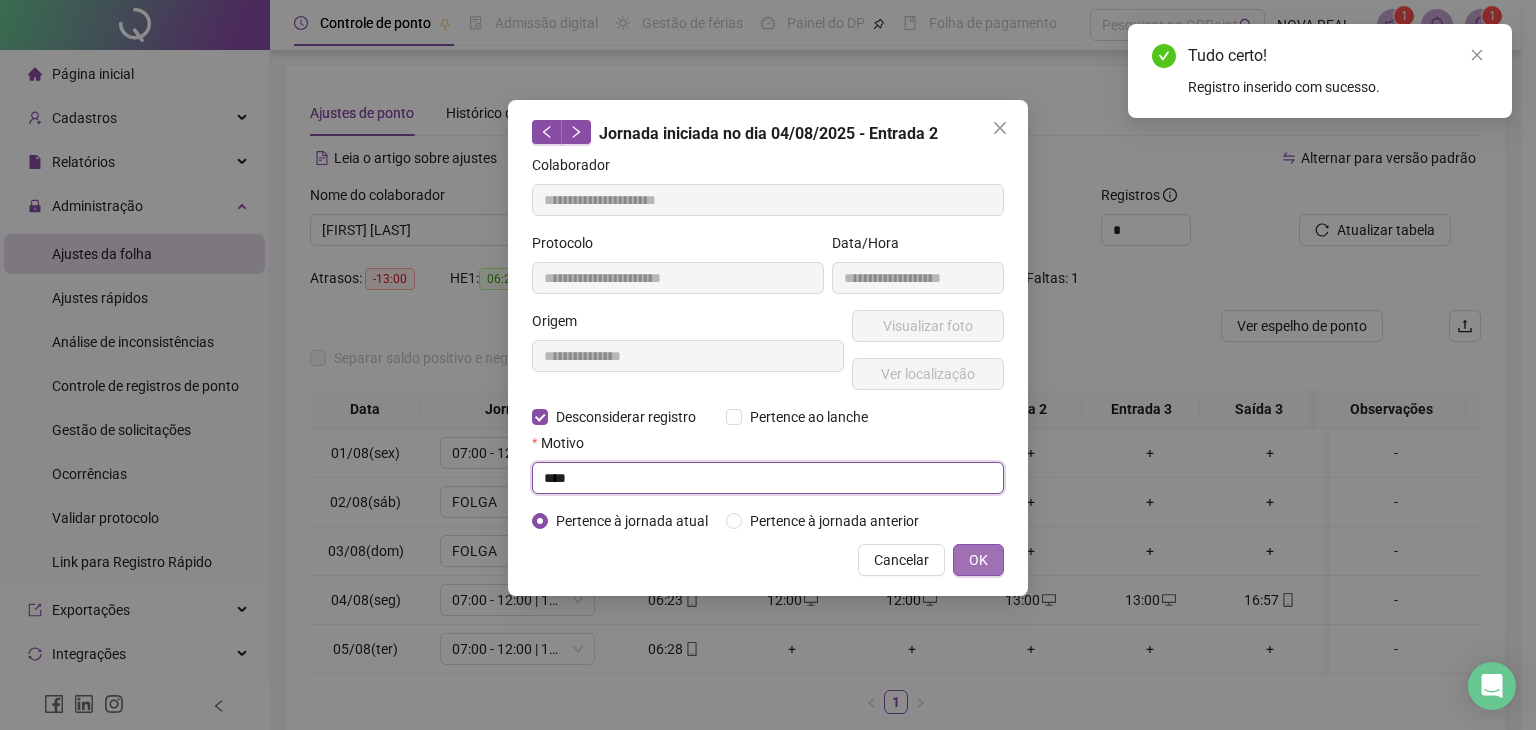 type on "****" 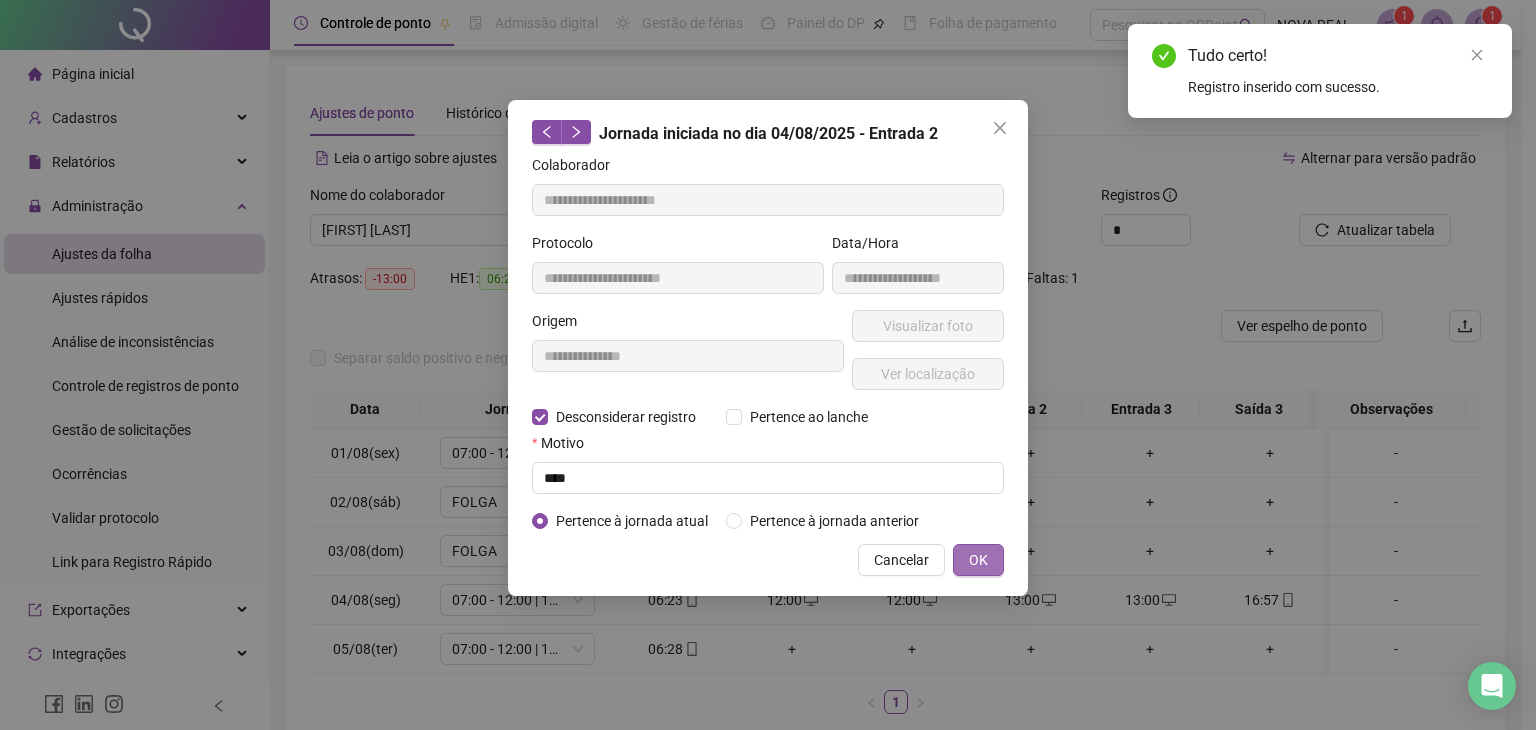 click on "OK" at bounding box center (978, 560) 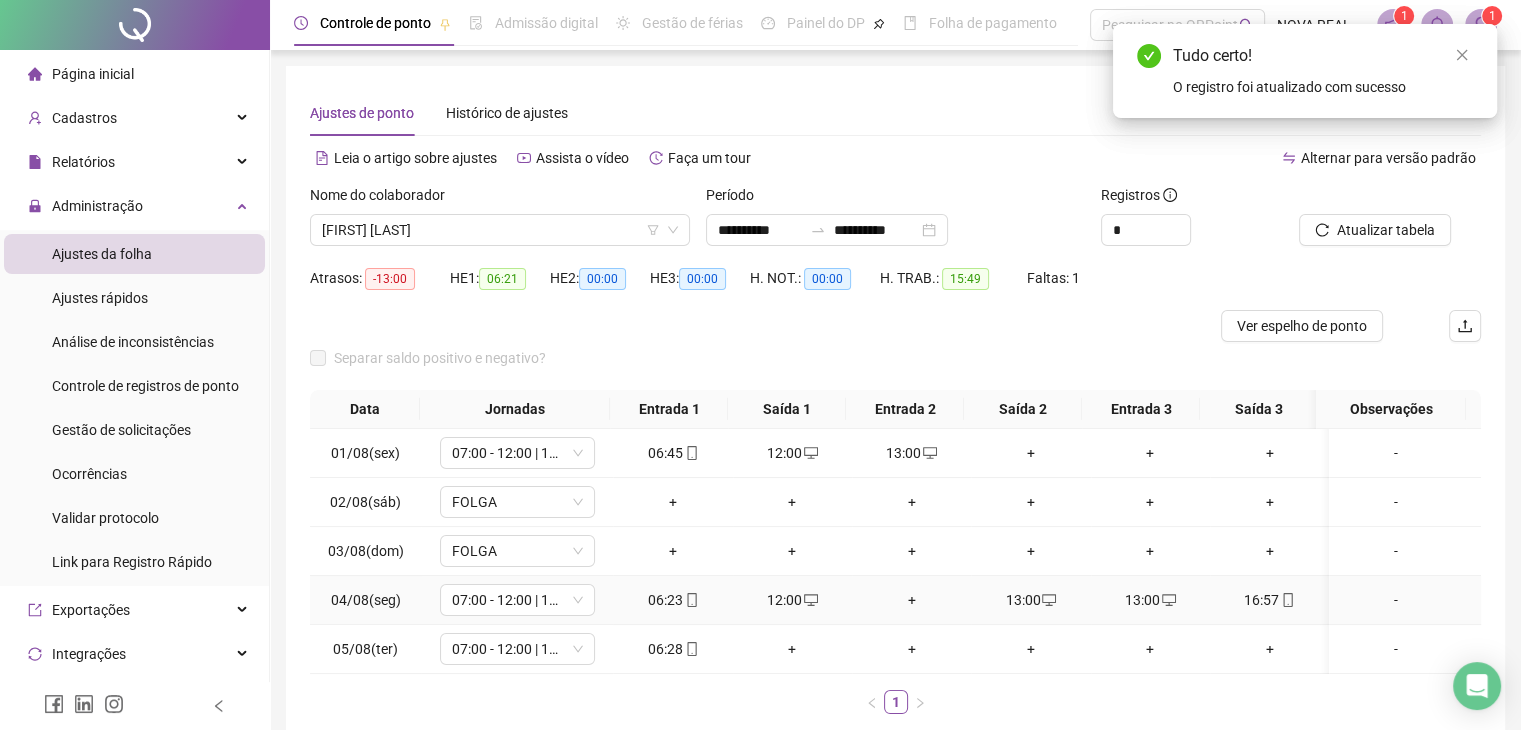 click on "13:00" at bounding box center [1150, 600] 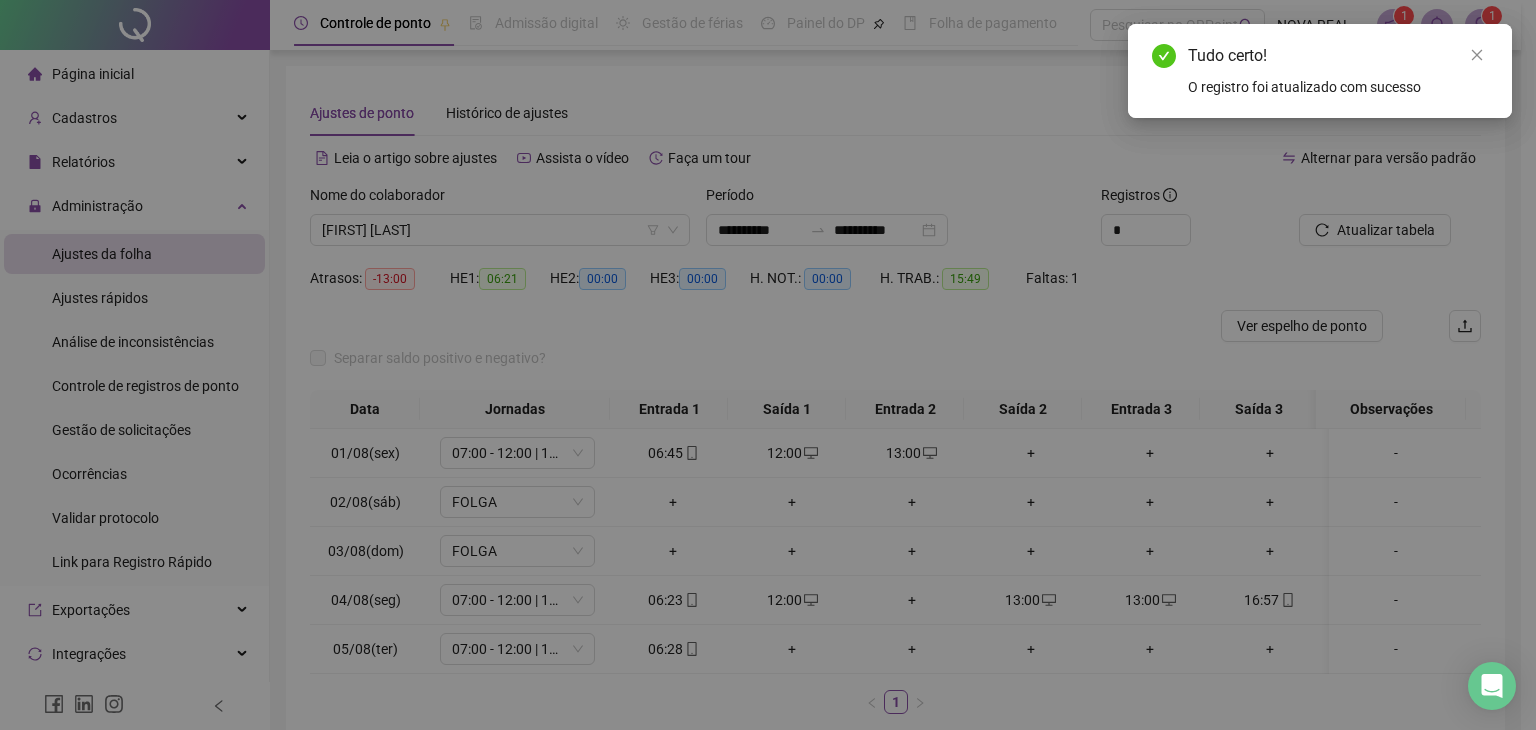 type on "**********" 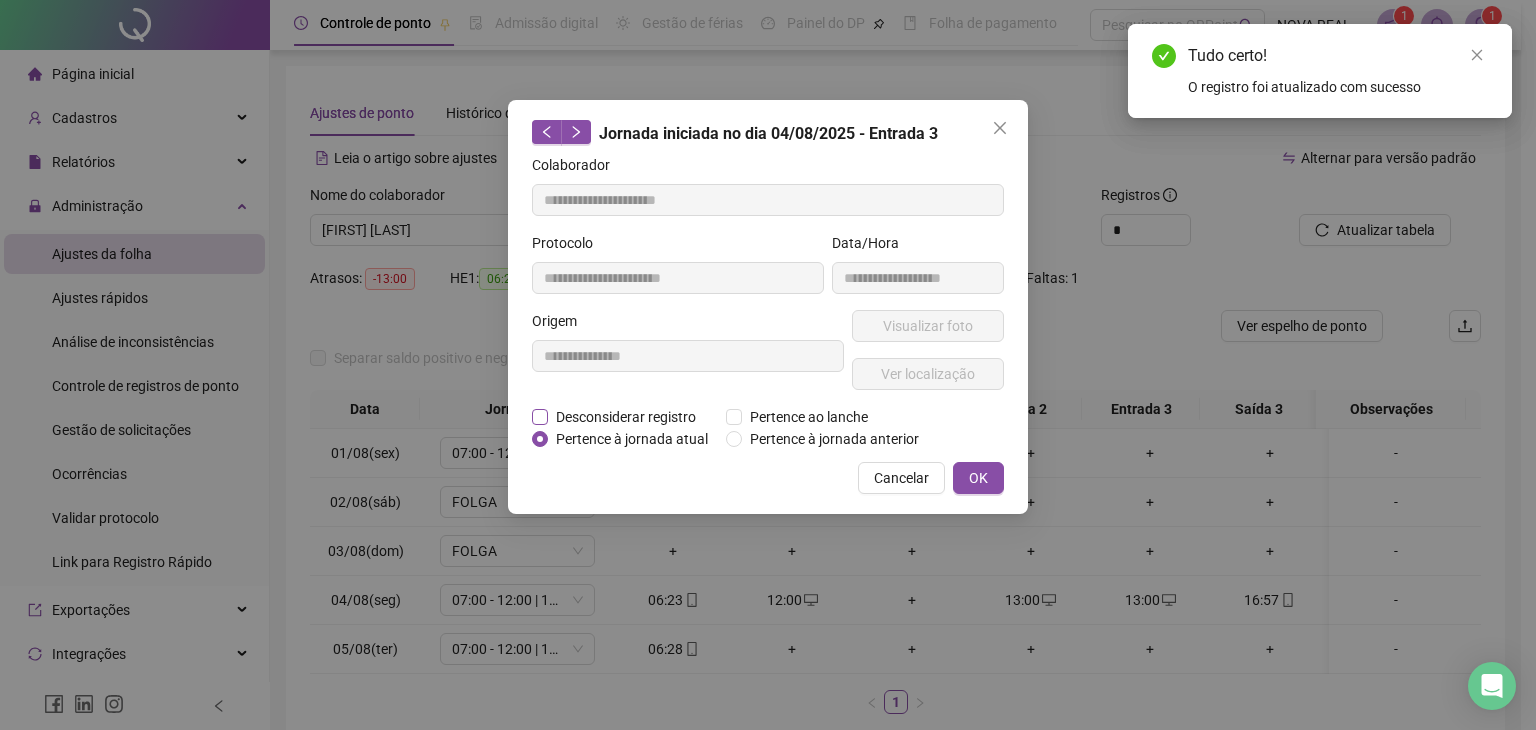 click on "Desconsiderar registro" at bounding box center [626, 417] 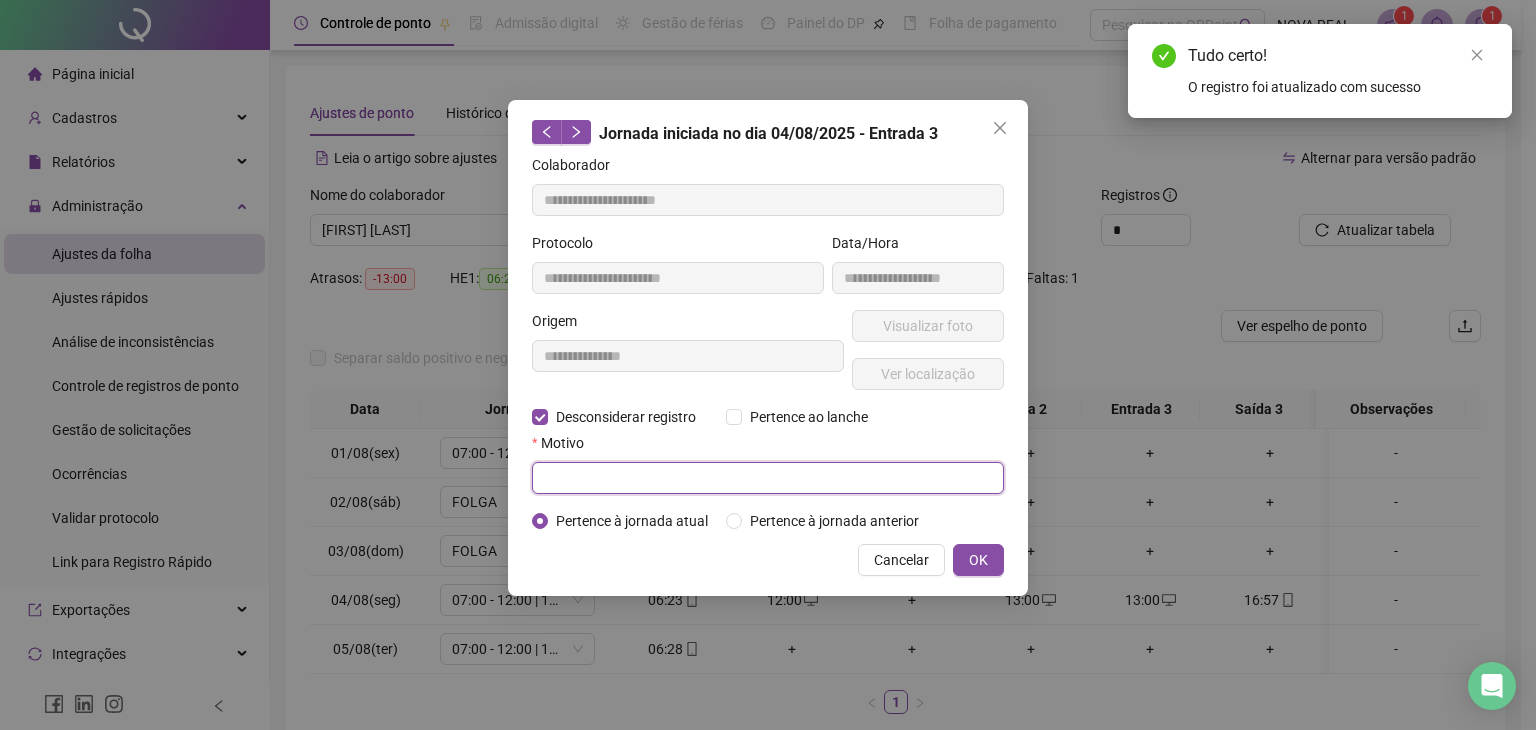 click at bounding box center (768, 478) 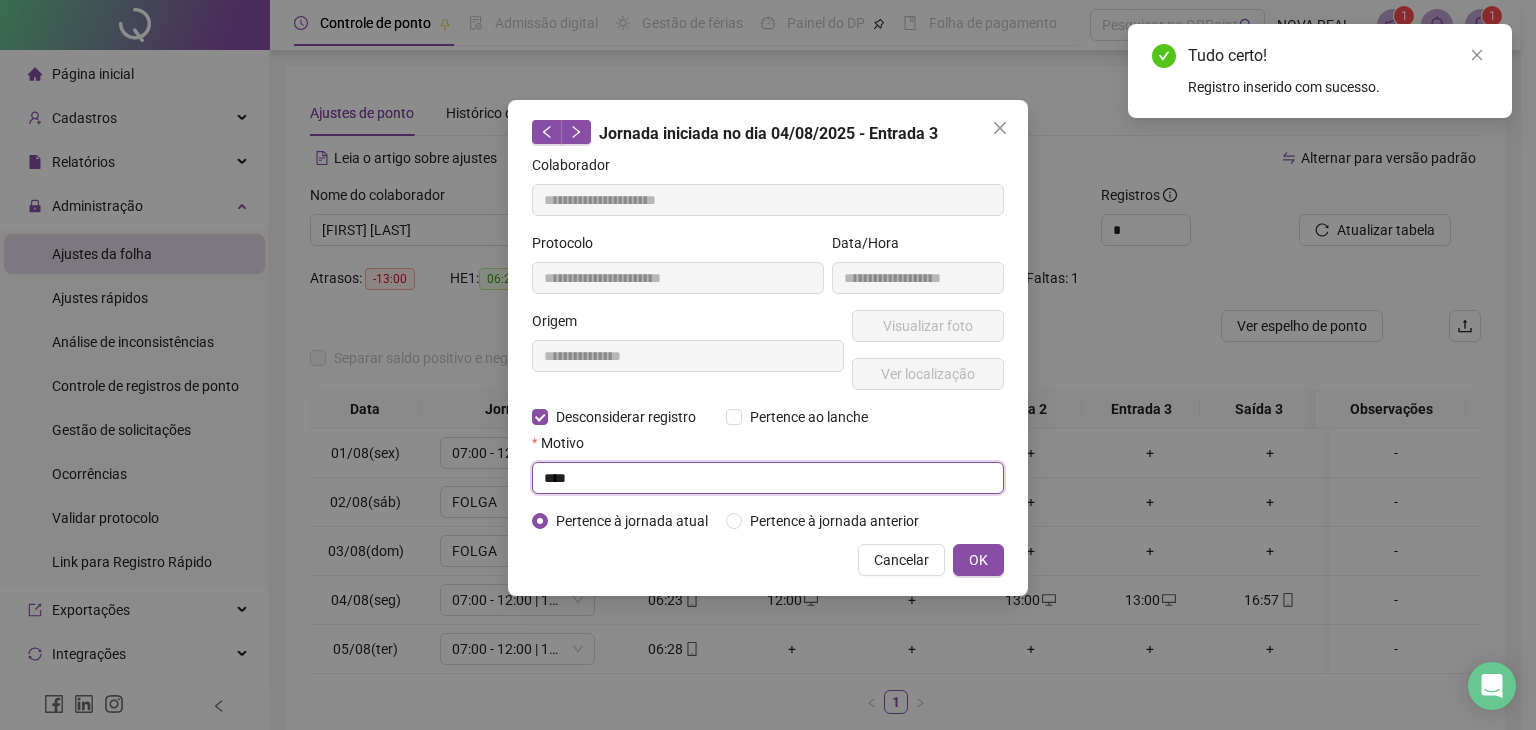 type on "****" 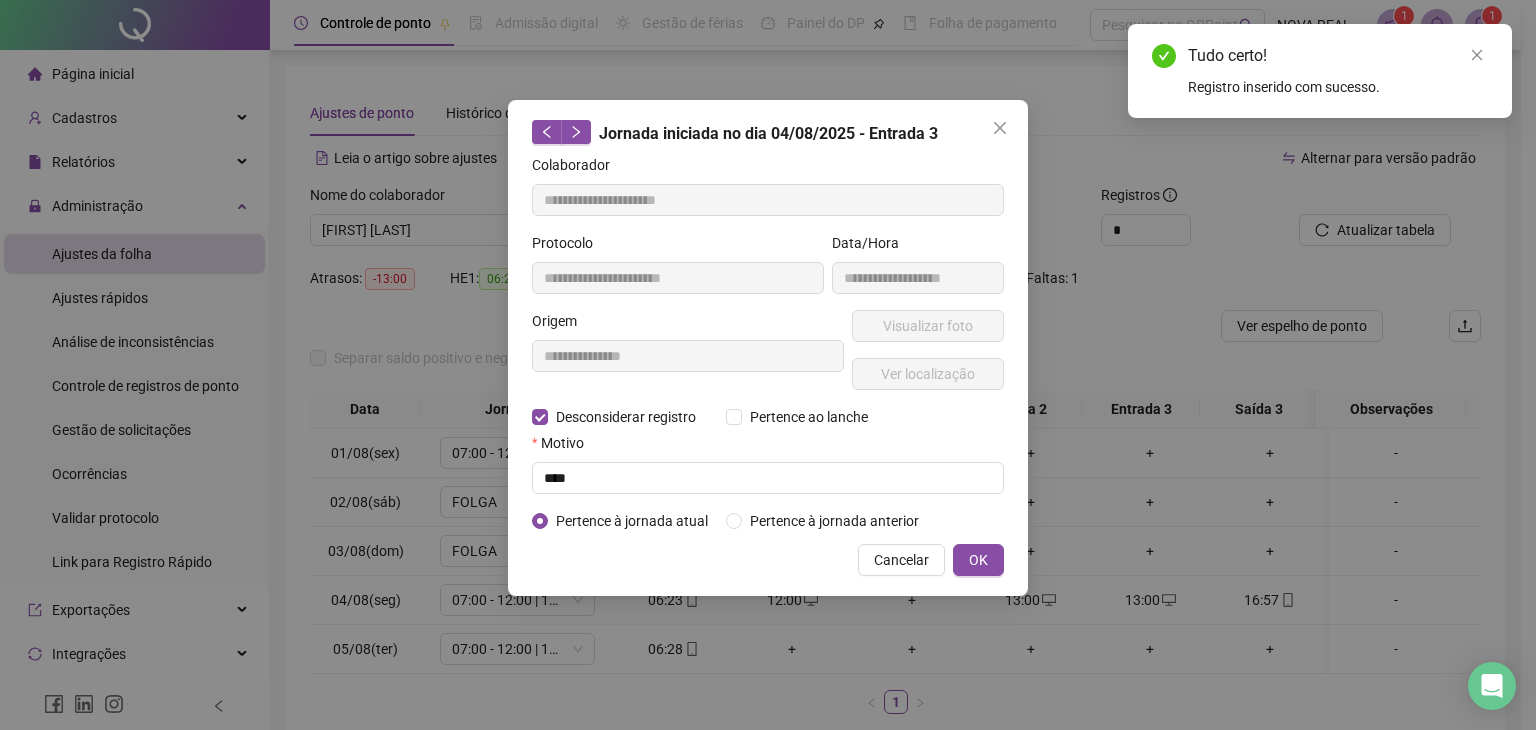 click on "**********" at bounding box center (768, 348) 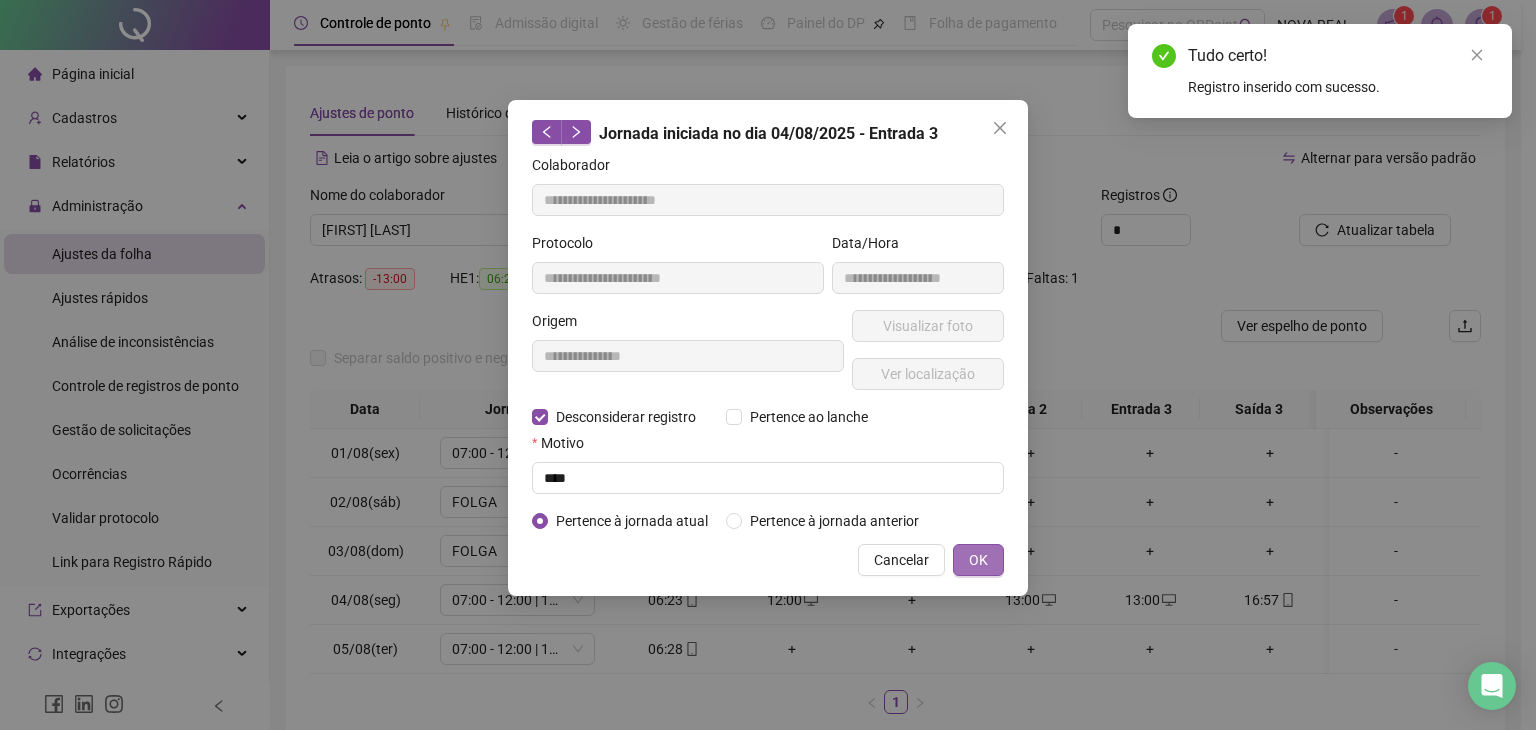 click on "OK" at bounding box center [978, 560] 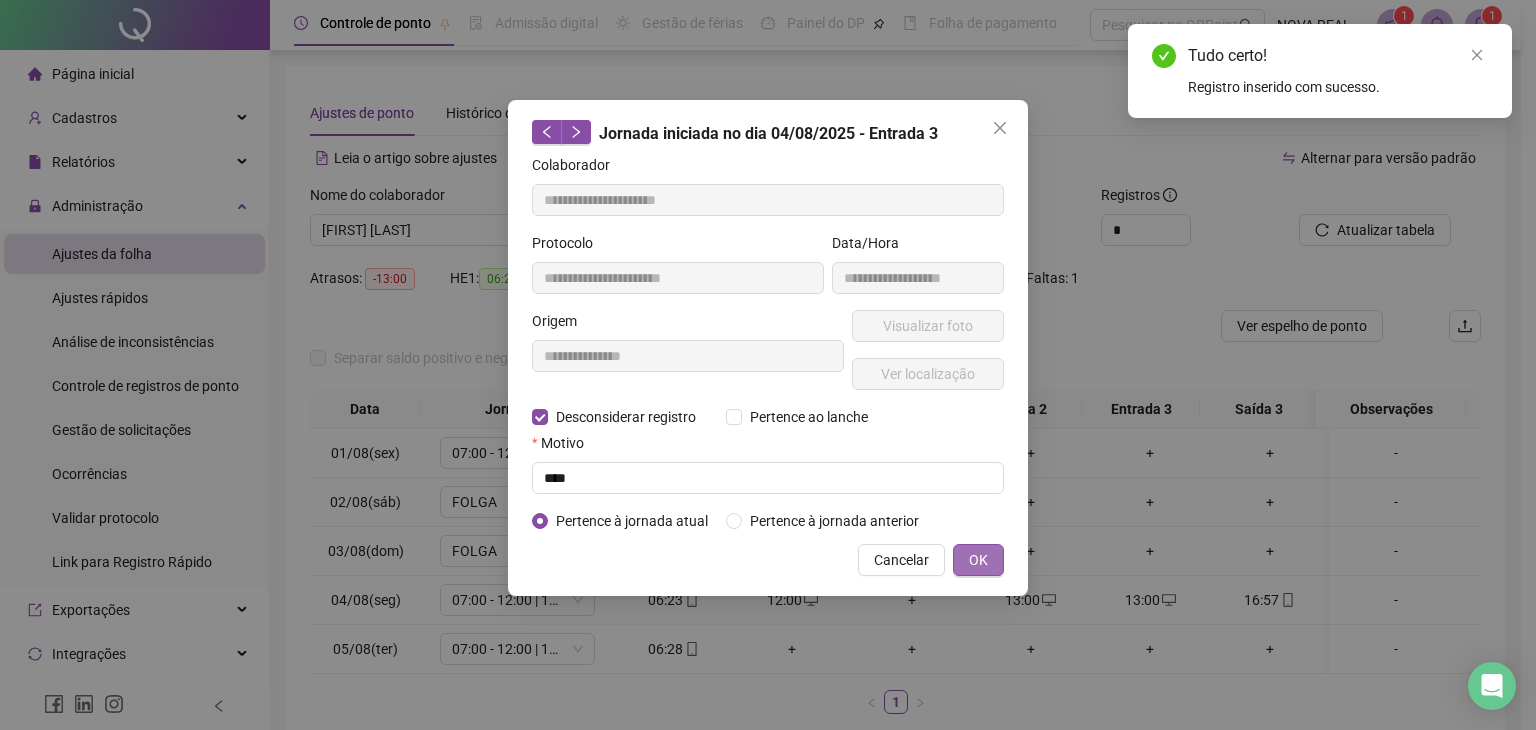 click on "OK" at bounding box center [978, 560] 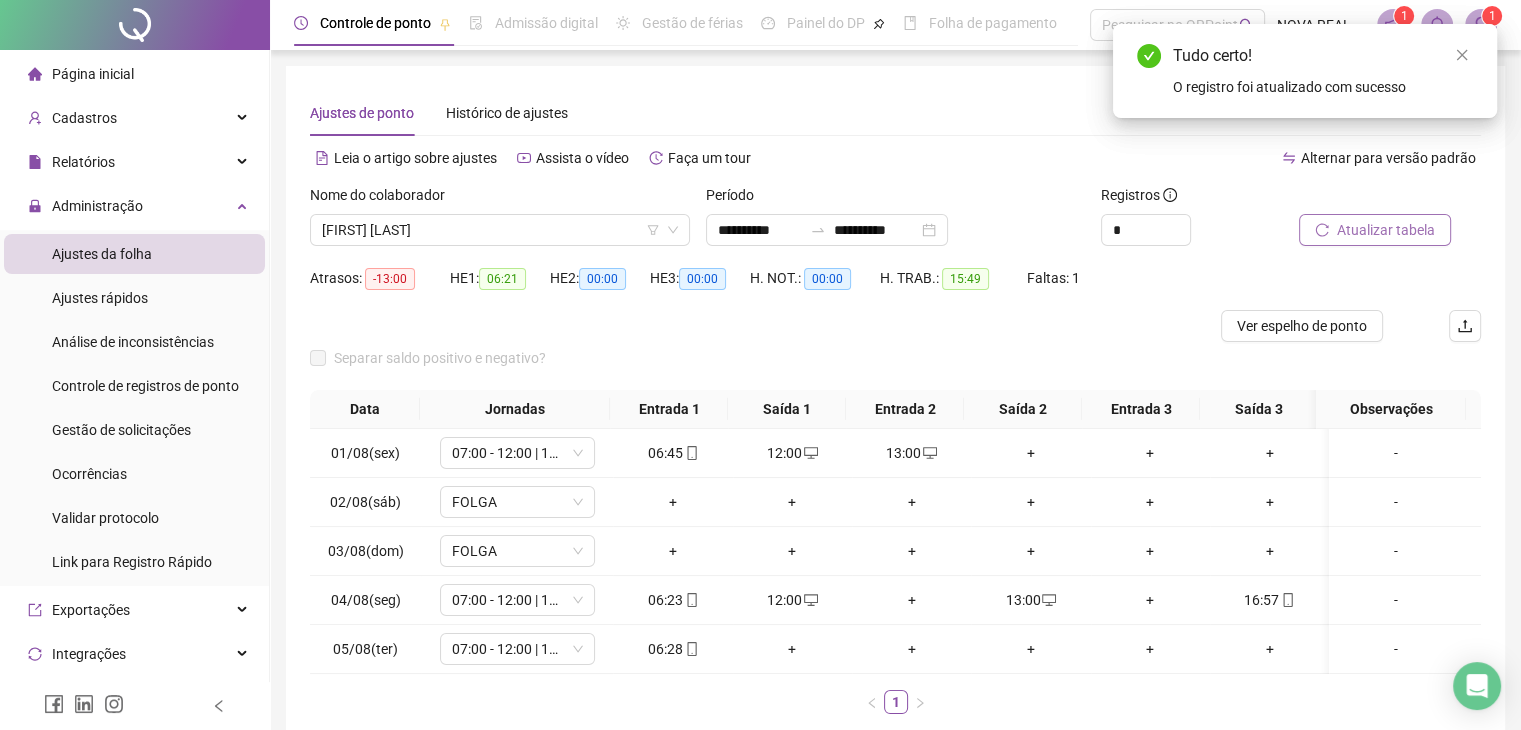 click on "Atualizar tabela" at bounding box center [1386, 230] 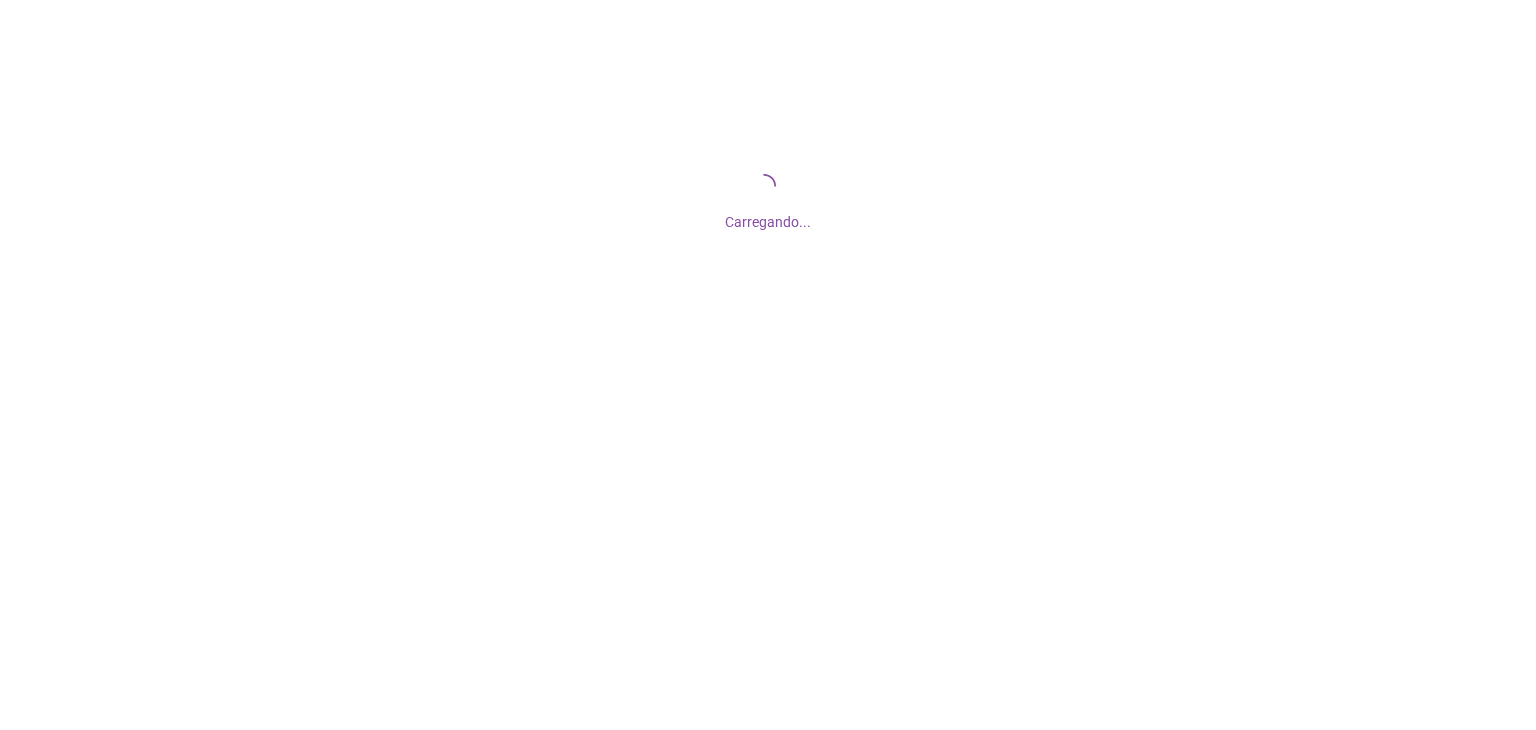 scroll, scrollTop: 0, scrollLeft: 0, axis: both 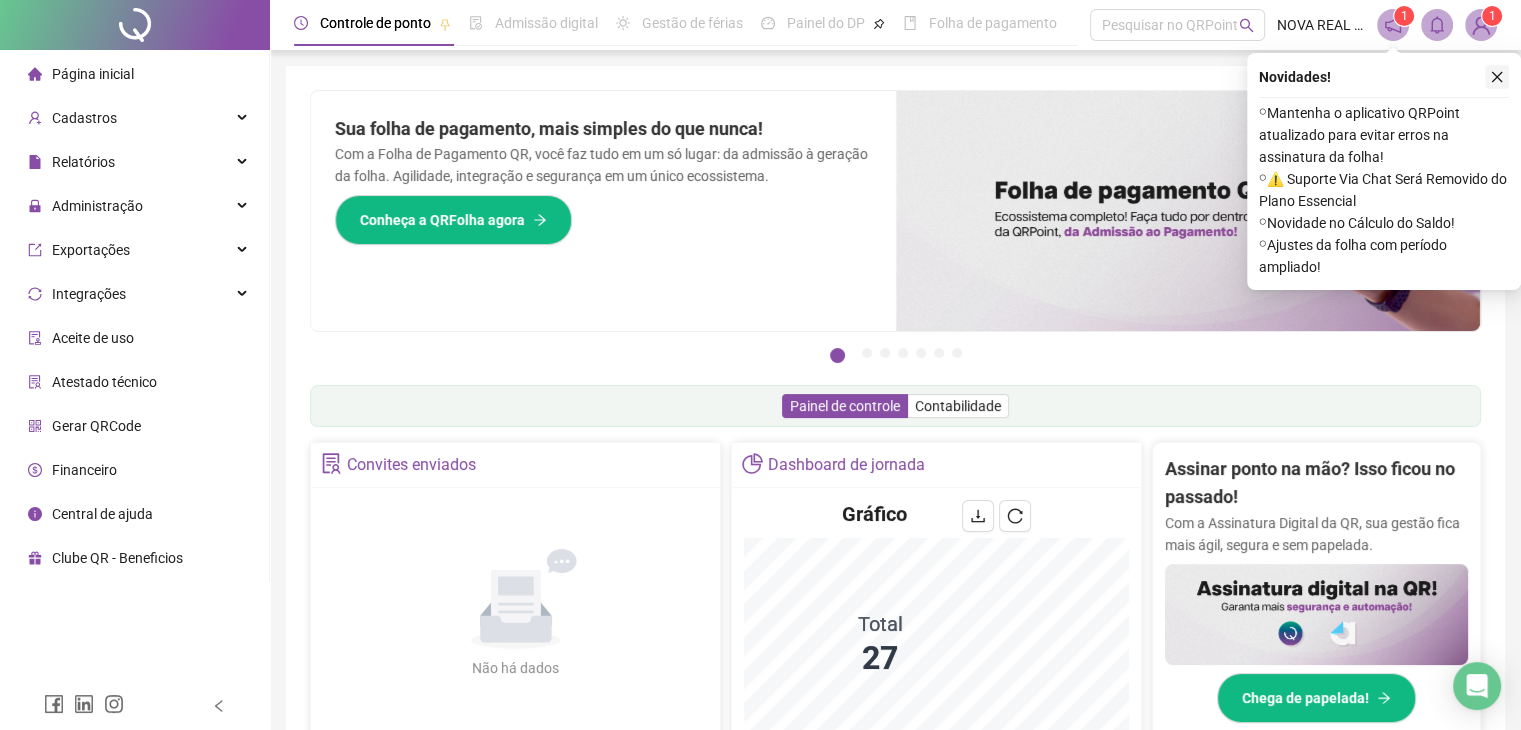 click 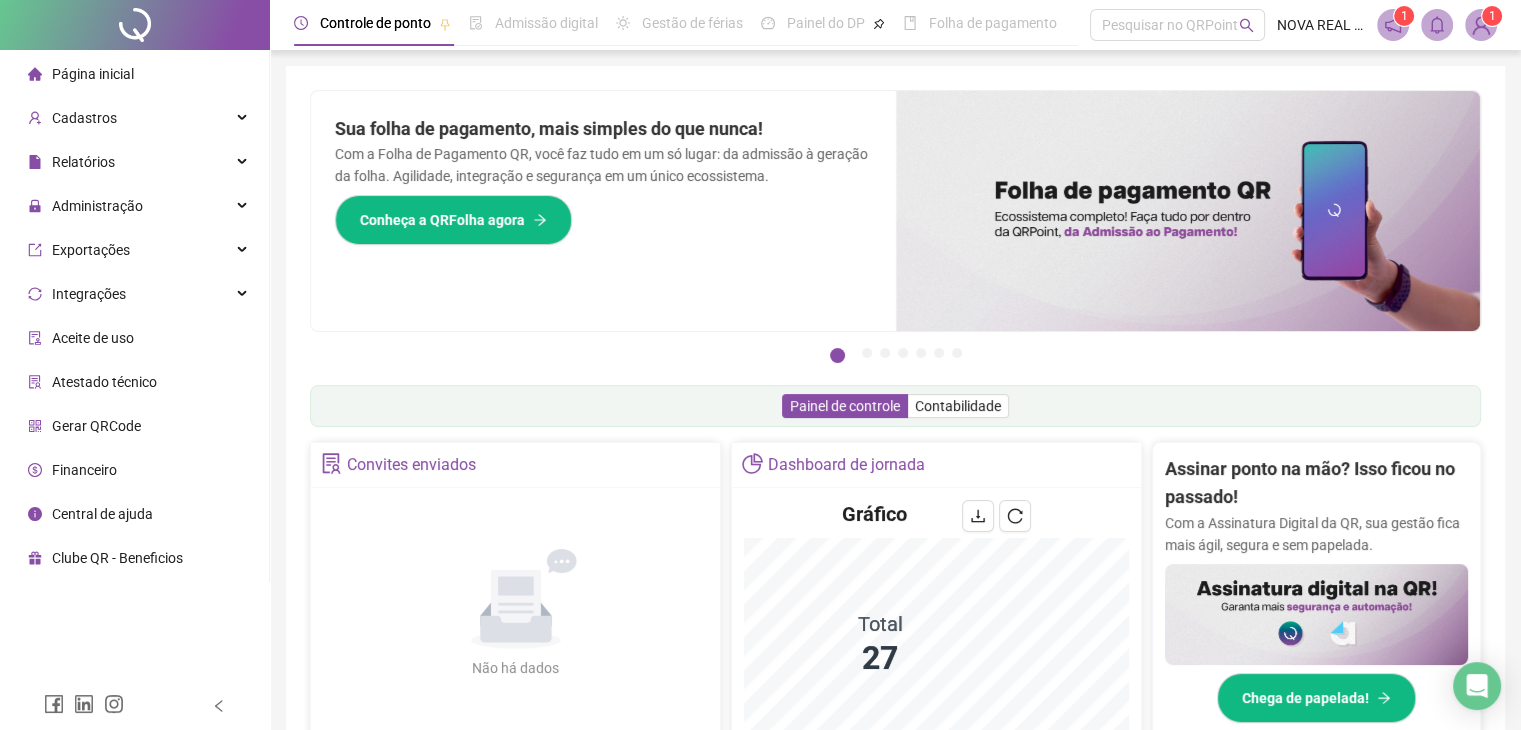 click on "Controle de ponto Admissão digital Gestão de férias Painel do DP Folha de pagamento   Pesquisar no QRPoint NOVA REAL STATE 1 1" at bounding box center [895, 25] 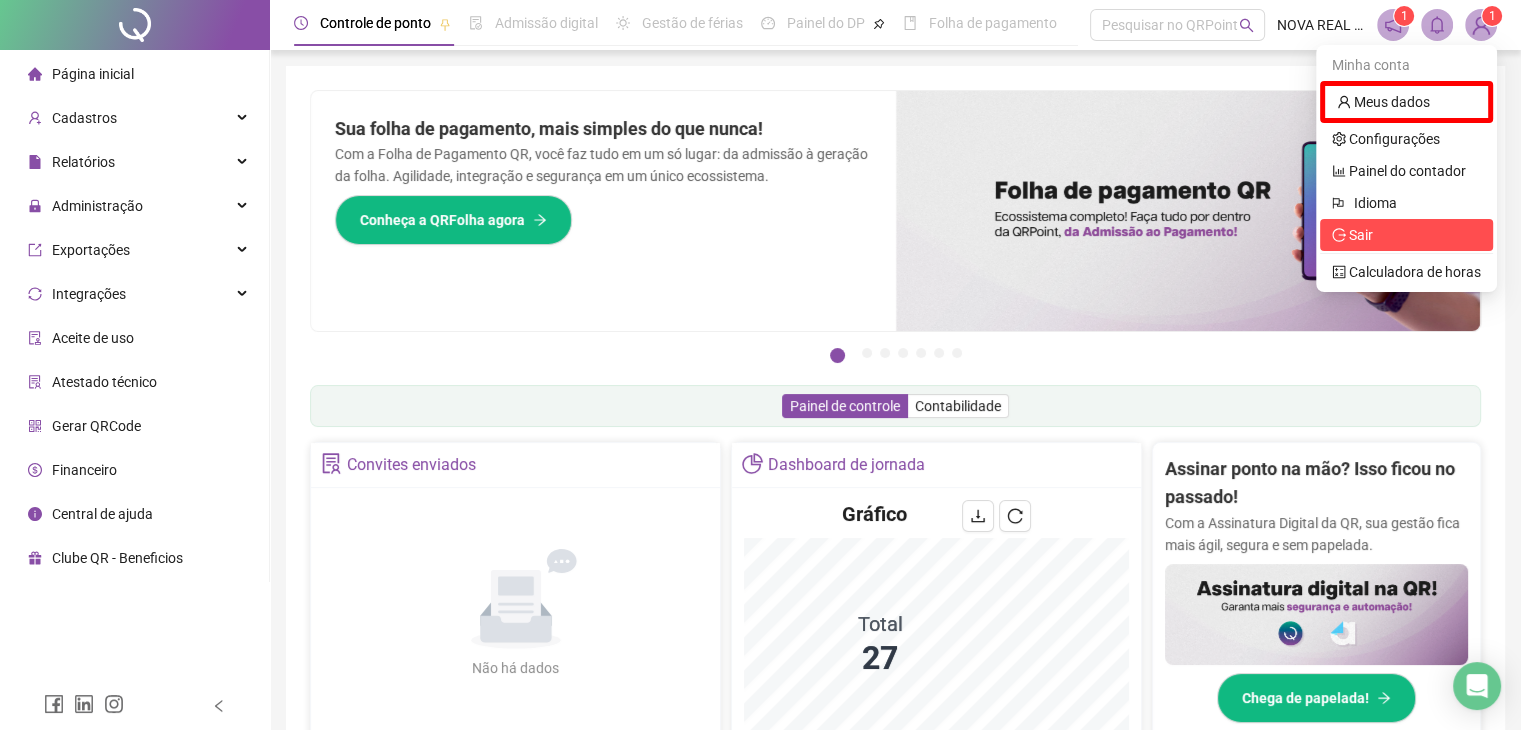 click on "Sair" at bounding box center (1361, 235) 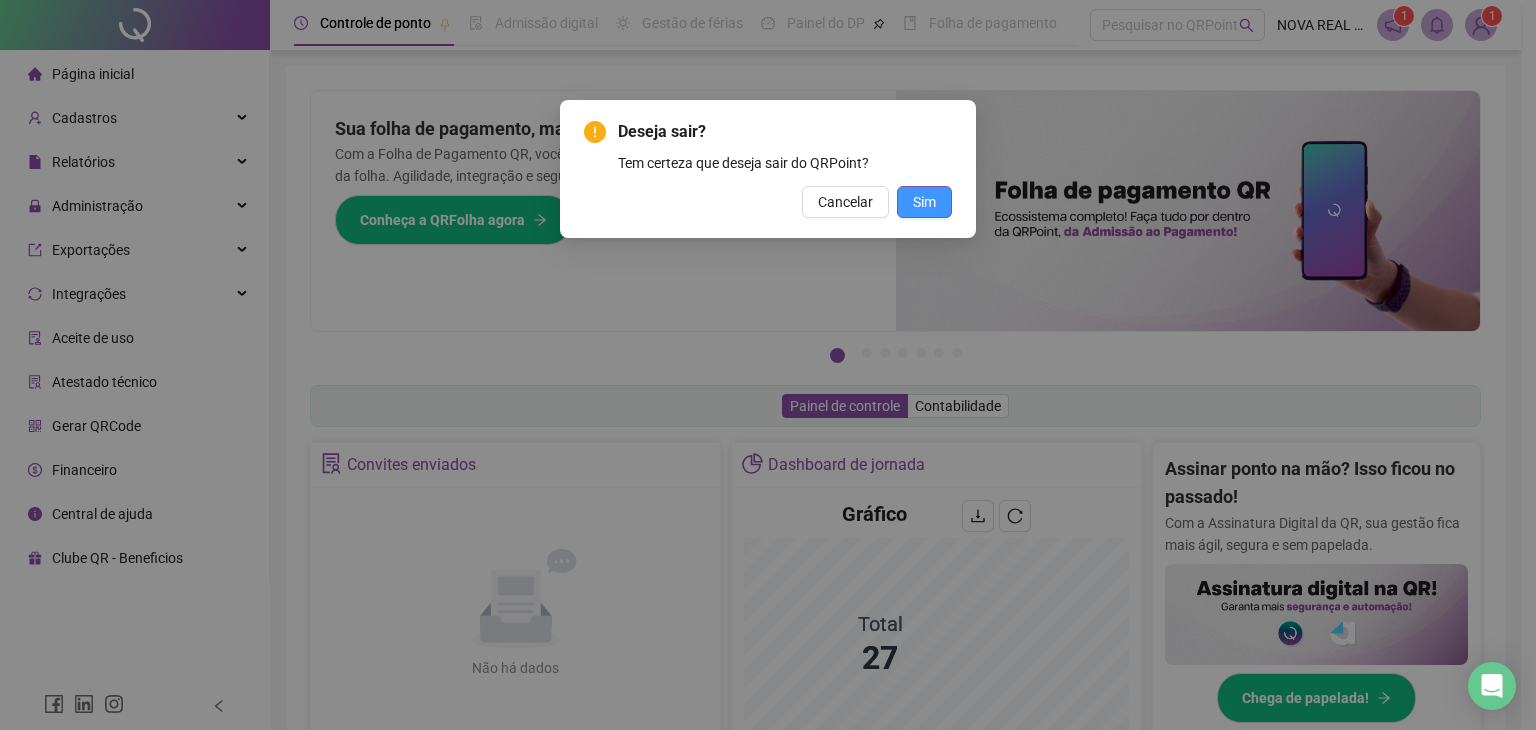 click on "Sim" at bounding box center (924, 202) 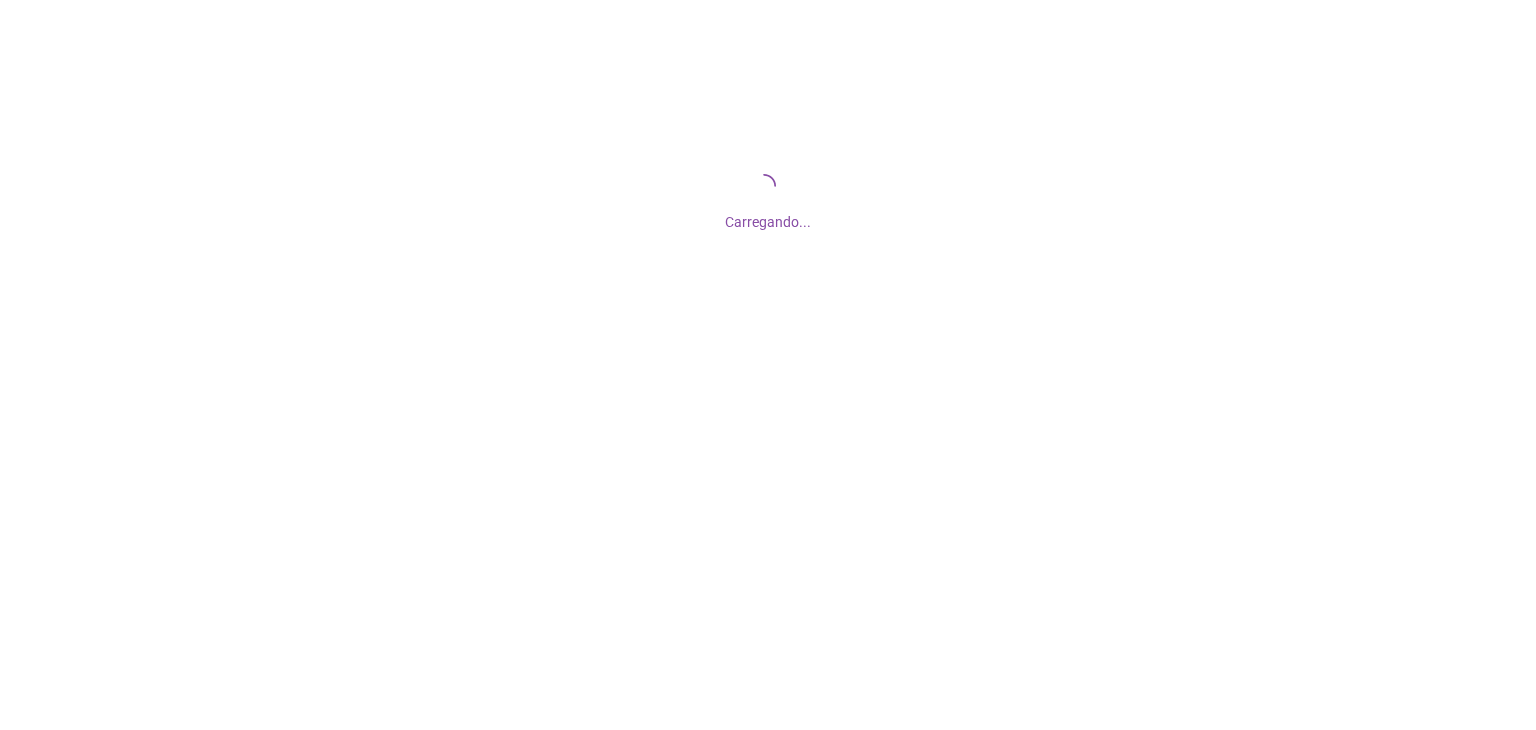 scroll, scrollTop: 0, scrollLeft: 0, axis: both 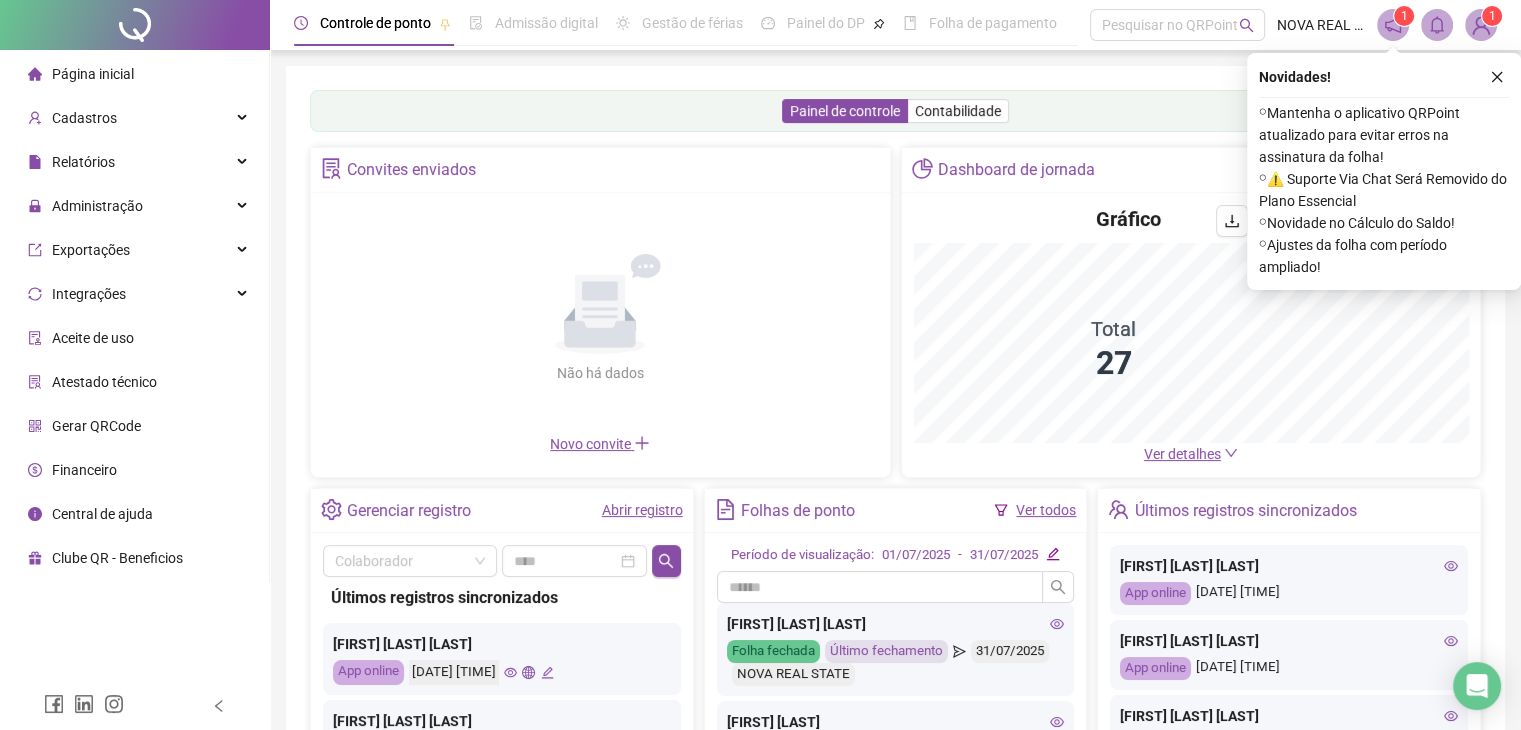 click at bounding box center (1497, 77) 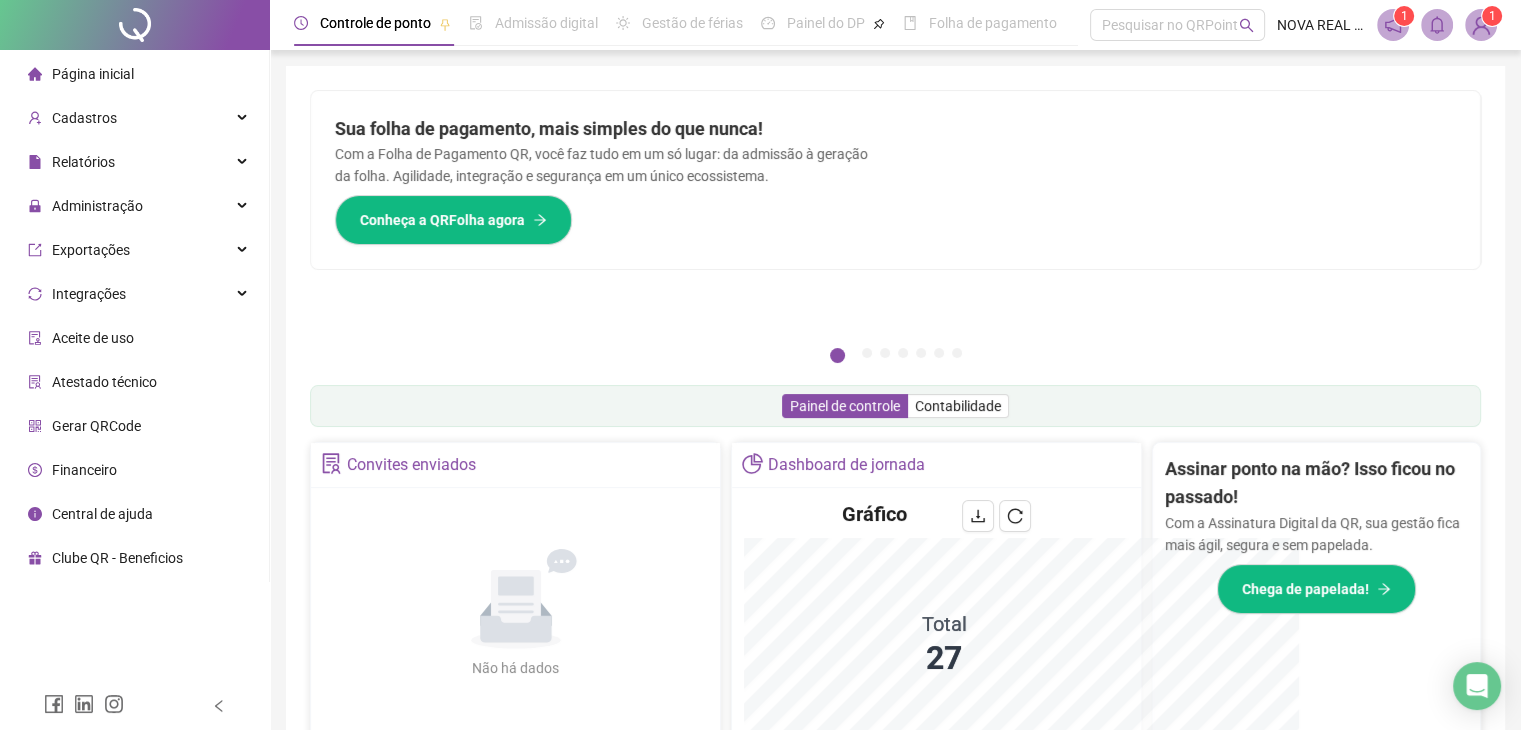 click on "Pague o QRPoint com Cartão de Crédito Sua assinatura: mais segurança, prática e sem preocupações com boletos! Saiba mais Sua folha de pagamento, mais simples do que nunca! Com a Folha de Pagamento QR, você faz tudo em um só lugar: da admissão à geração da folha. Agilidade, integração e segurança em um único ecossistema. Conheça a QRFolha agora 🔍 Precisa de Ajuda? Conte com o Suporte da QRPoint! Encontre respostas rápidas e eficientes em nosso Guia Prático de Suporte. Acesse agora e descubra todos os nossos canais de atendimento! 🚀 Saiba Mais Automatize seu DP e ganhe mais tempo! 🚀 Agende uma demonstração agora e veja como simplificamos admissão, ponto, férias e holerites em um só lugar! Agendar Demonstração Agora Apoie seus colaboradores sem custo! Dinheiro na conta sem complicação. Solicite Mais Informações Seus Colaboradores Precisam de Apoio Financeiro? Ofereça empréstimo consignado e antecipação salarial com o QRPoint Crédito. Saiba mais Saiba mais Saiba Mais 1" at bounding box center [895, 641] 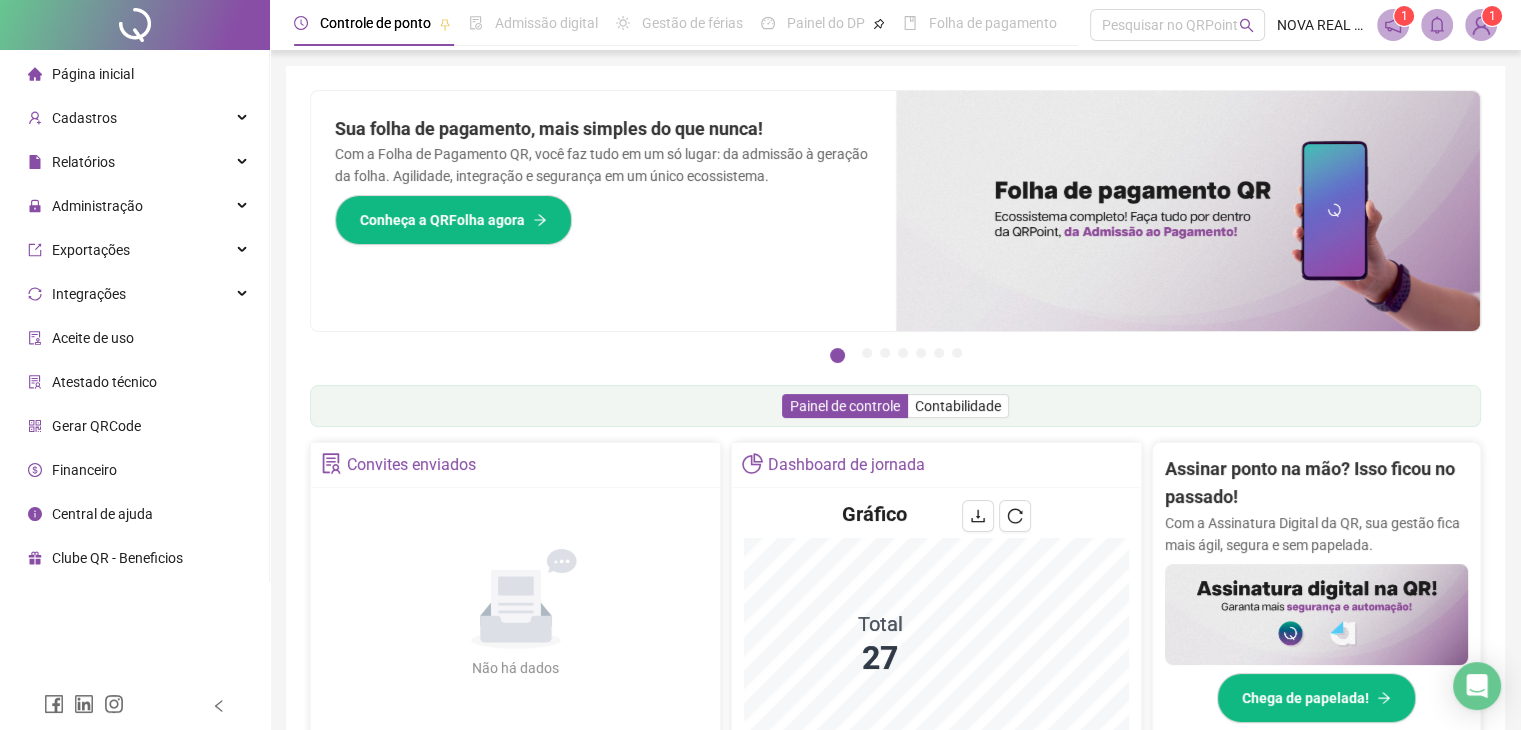click on "1" at bounding box center (1481, 25) 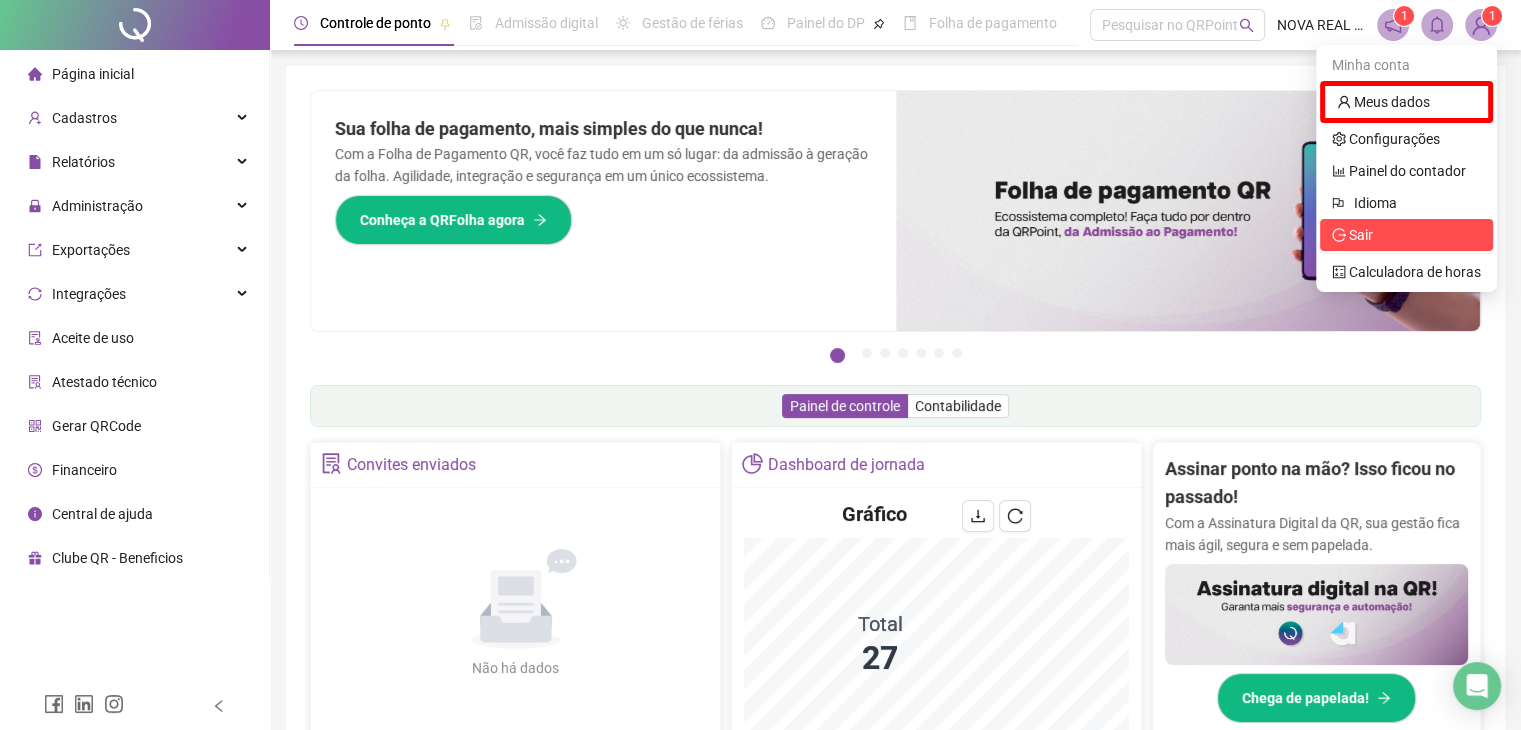 click on "Sair" at bounding box center (1361, 235) 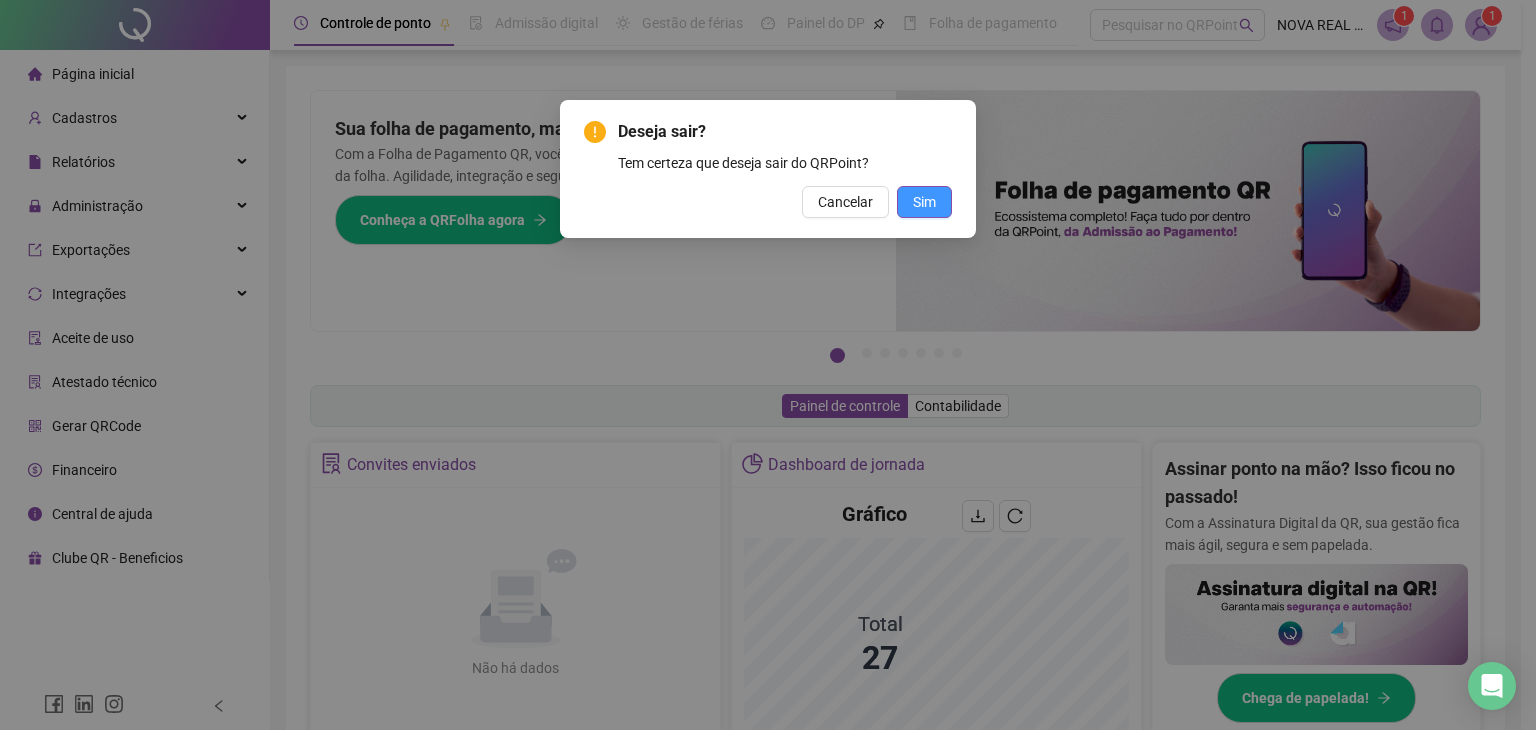 click on "Sim" at bounding box center (924, 202) 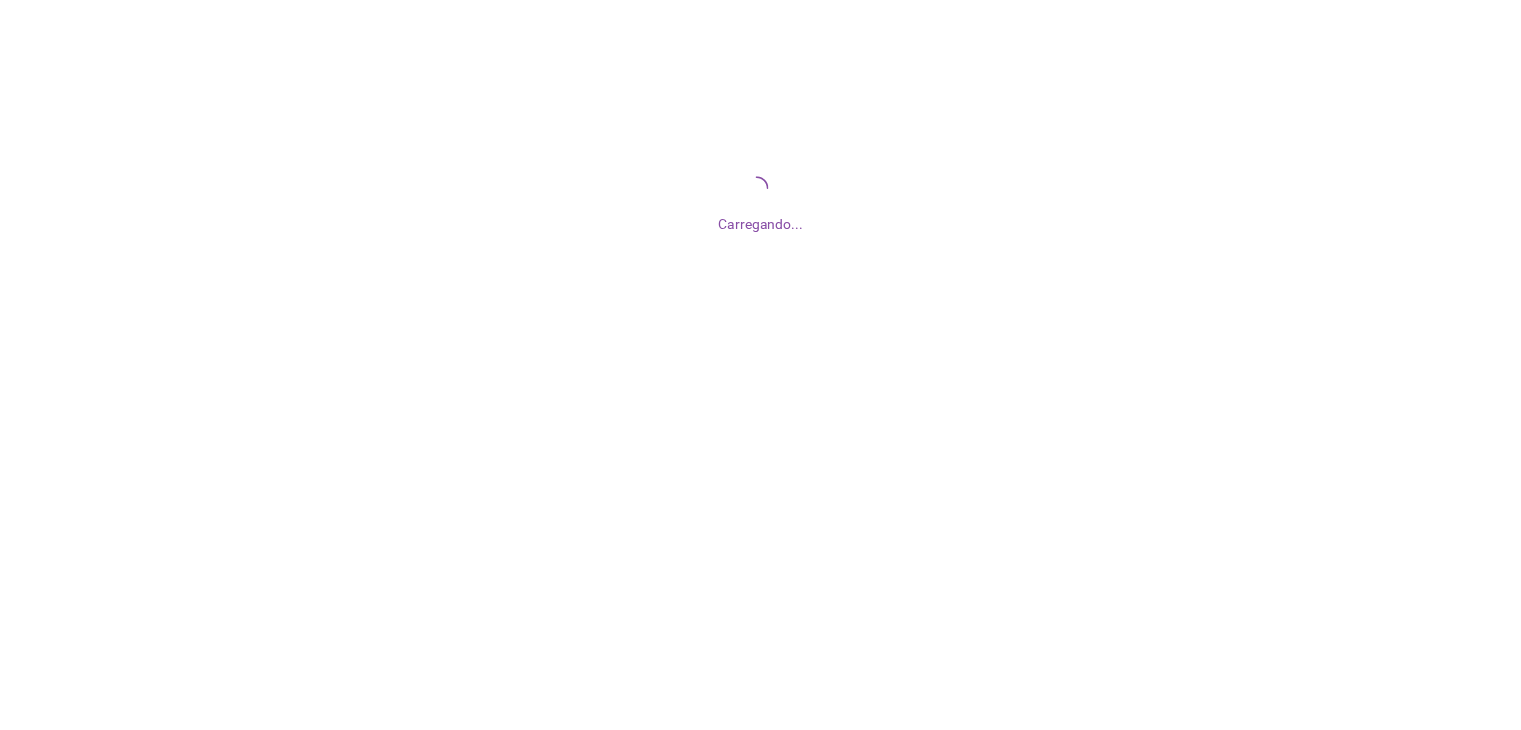 scroll, scrollTop: 0, scrollLeft: 0, axis: both 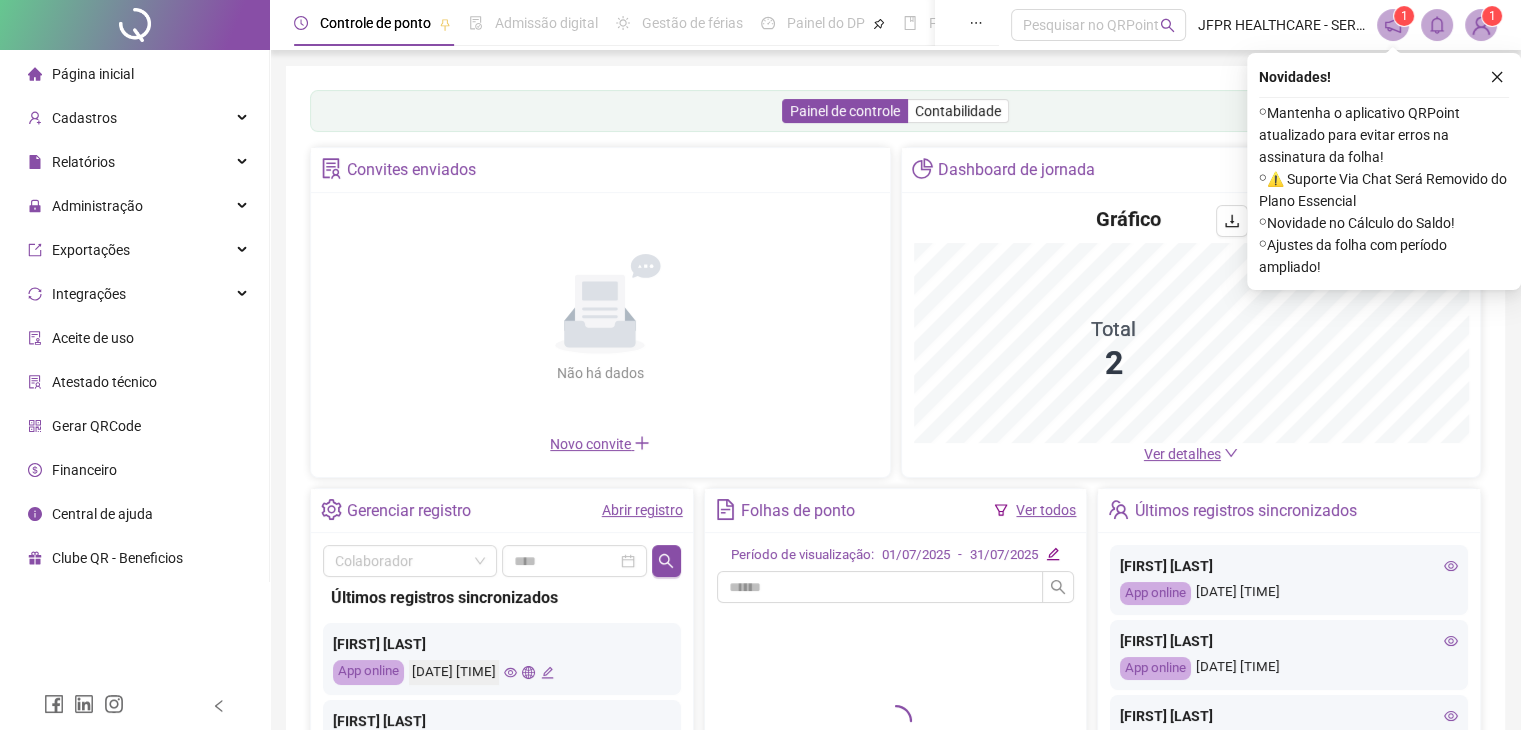 click 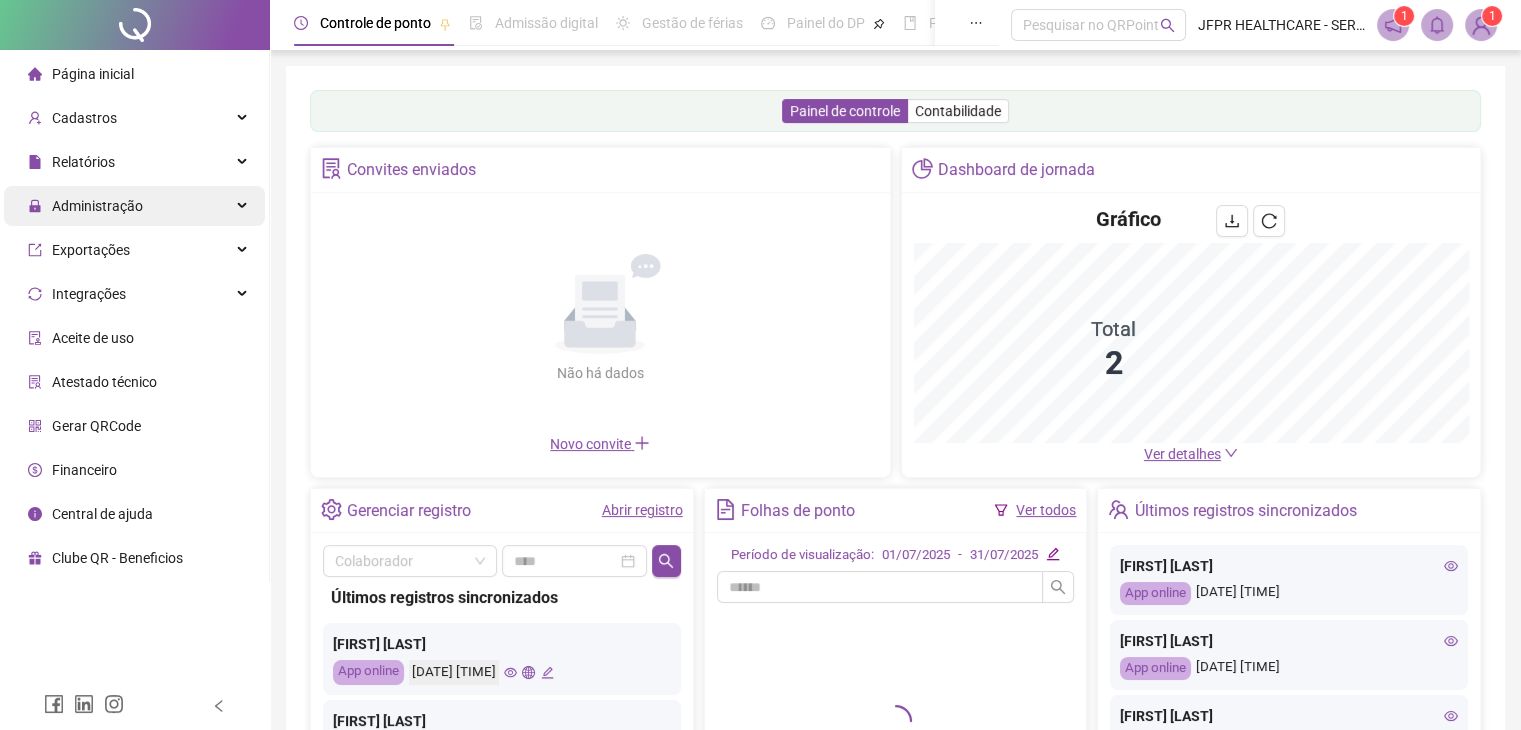 click on "Administração" at bounding box center [97, 206] 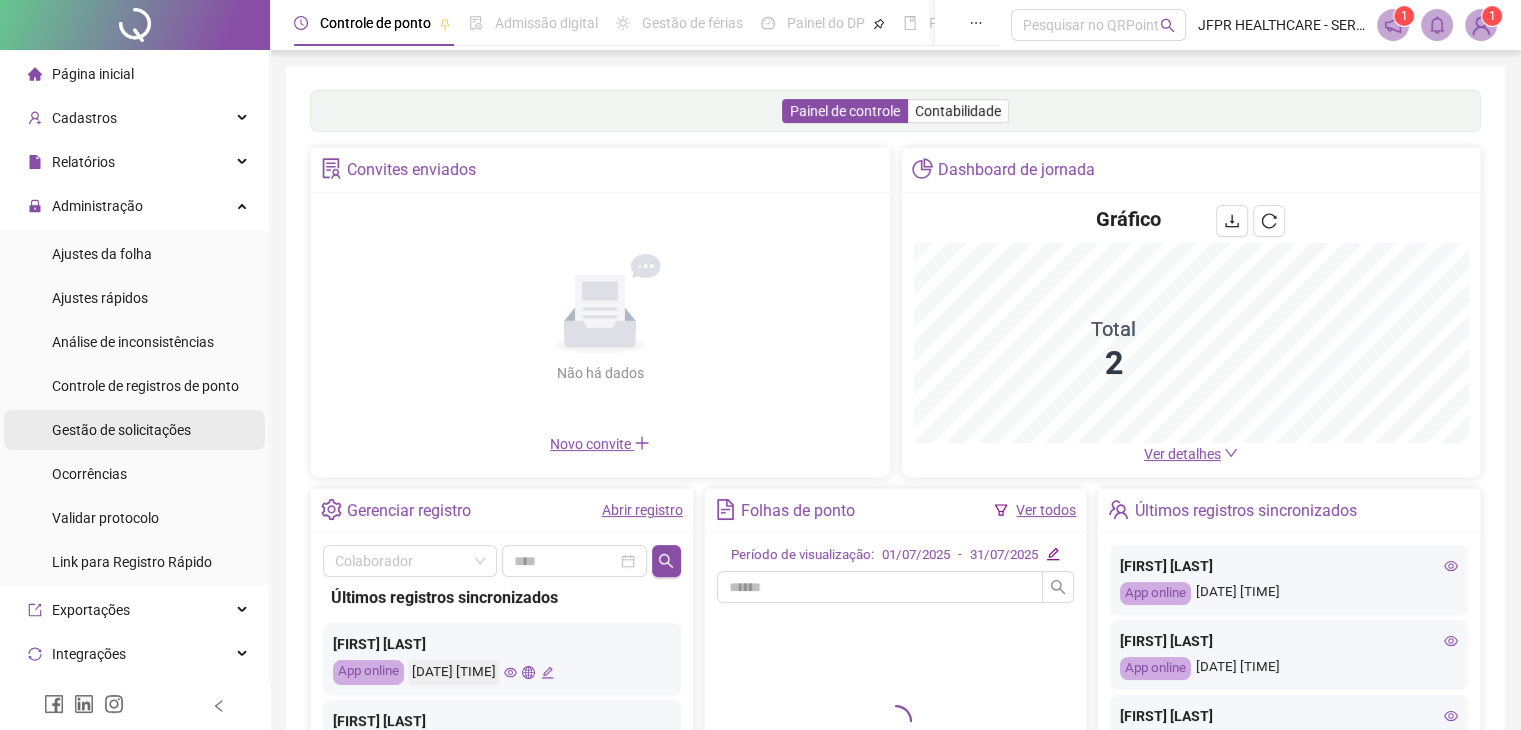 click on "Gestão de solicitações" at bounding box center (121, 430) 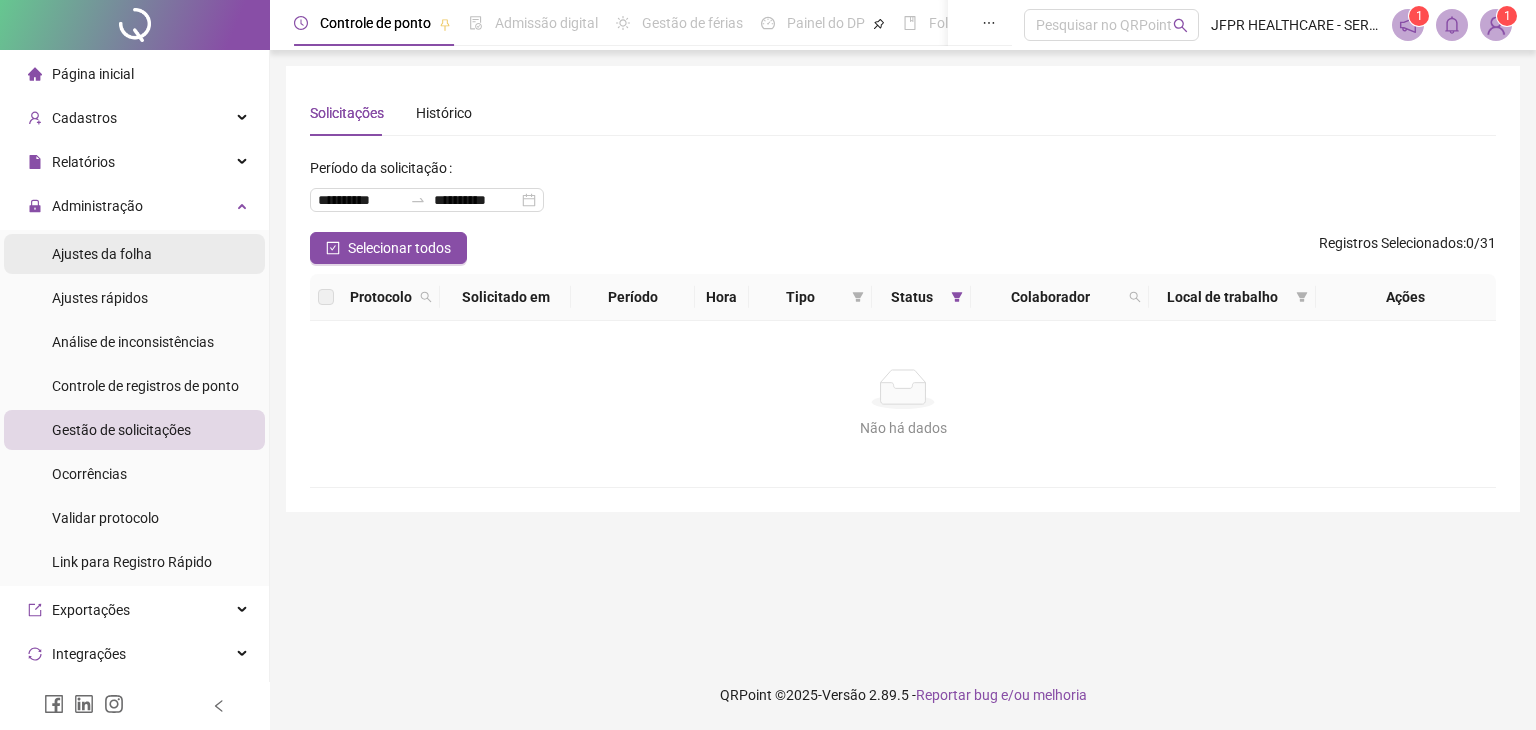 click on "Ajustes da folha" at bounding box center (102, 254) 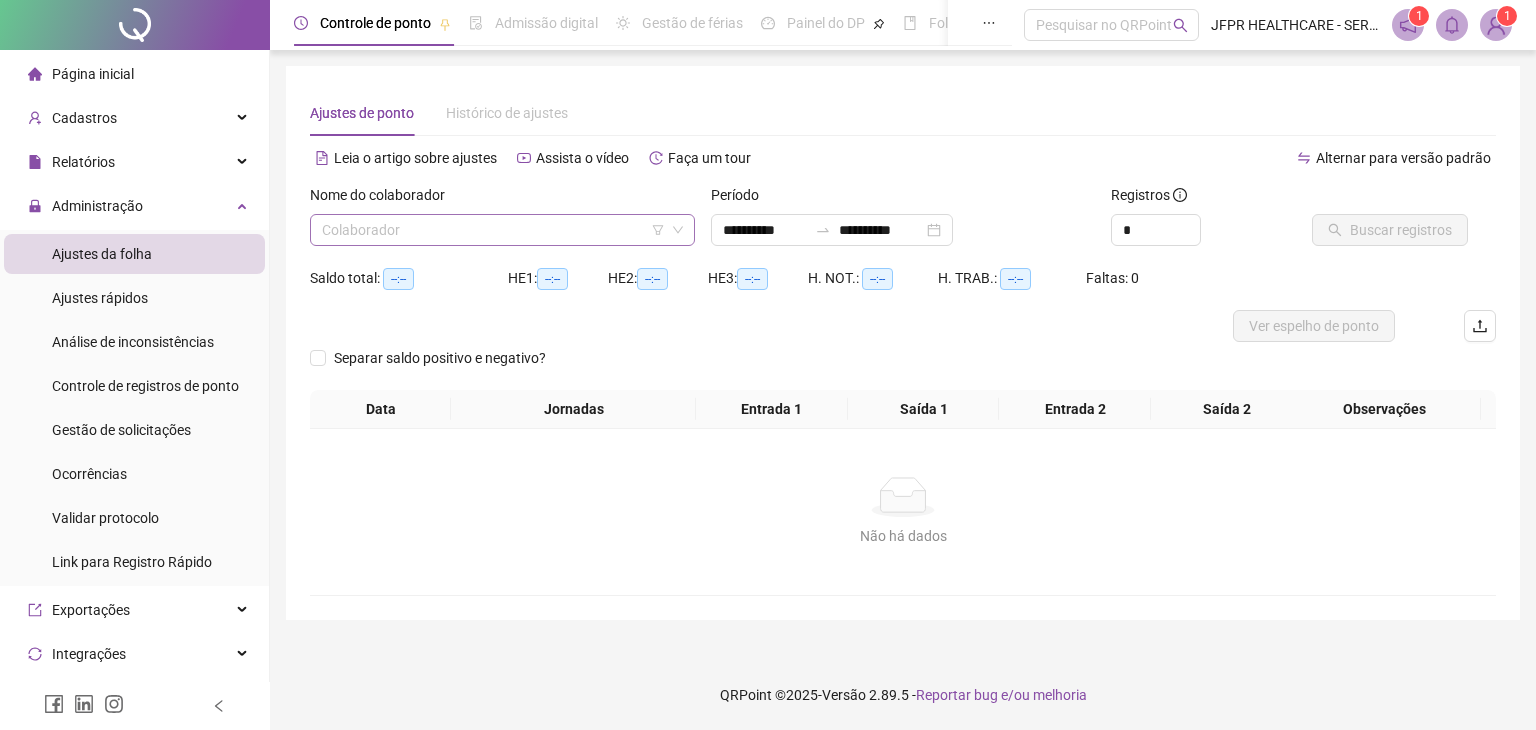 click at bounding box center [493, 230] 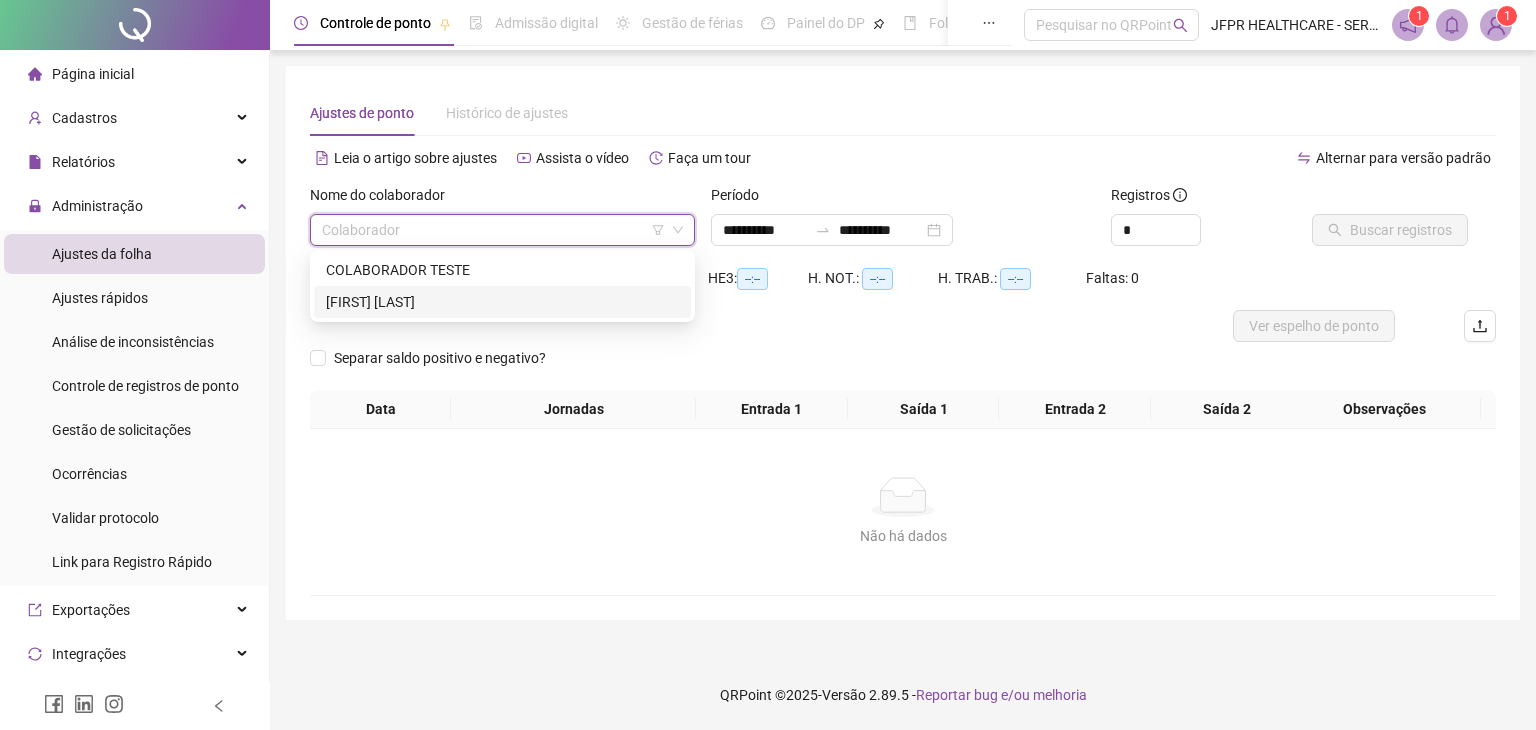 click on "ISABELA DOS SANTOS OLIVEIRA" at bounding box center [502, 302] 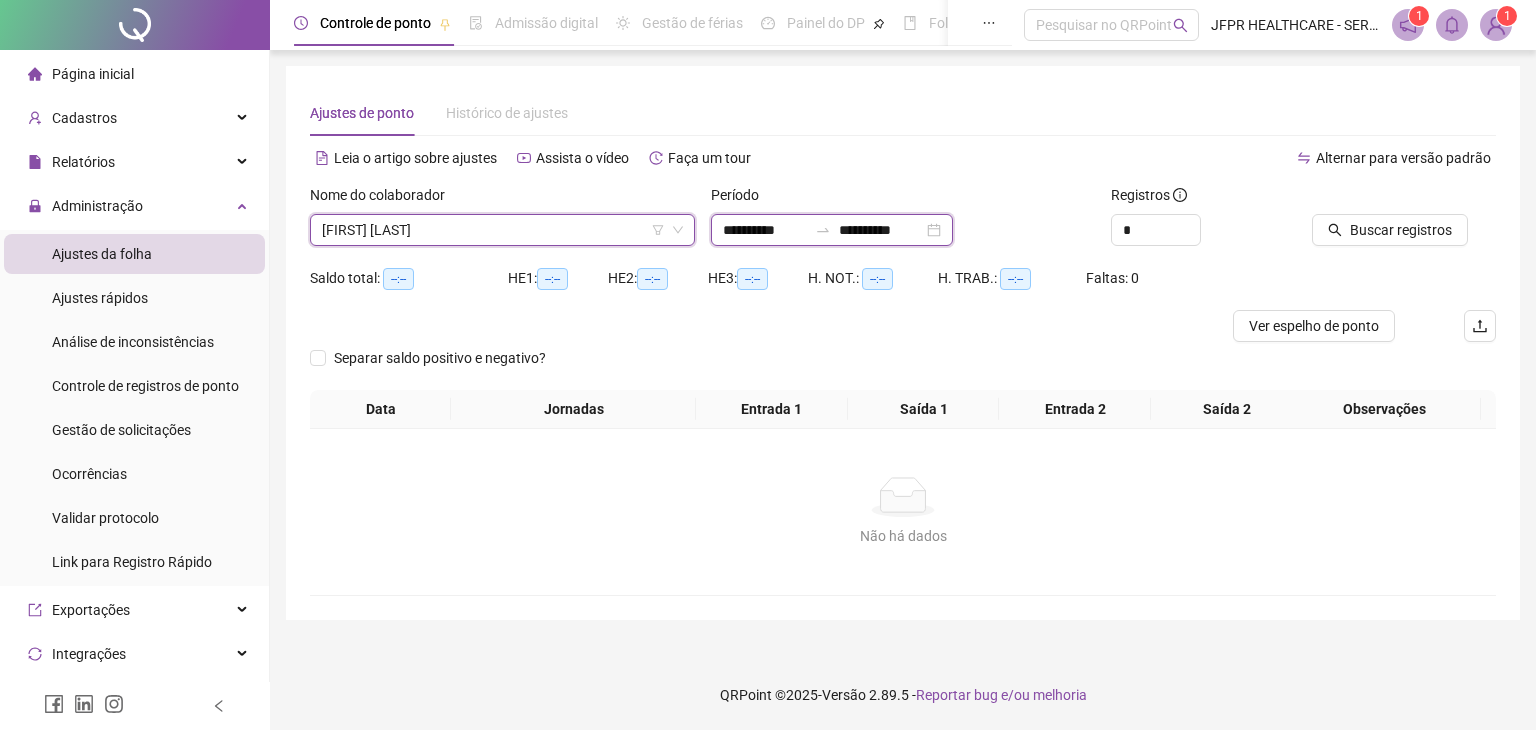 click on "**********" at bounding box center [765, 230] 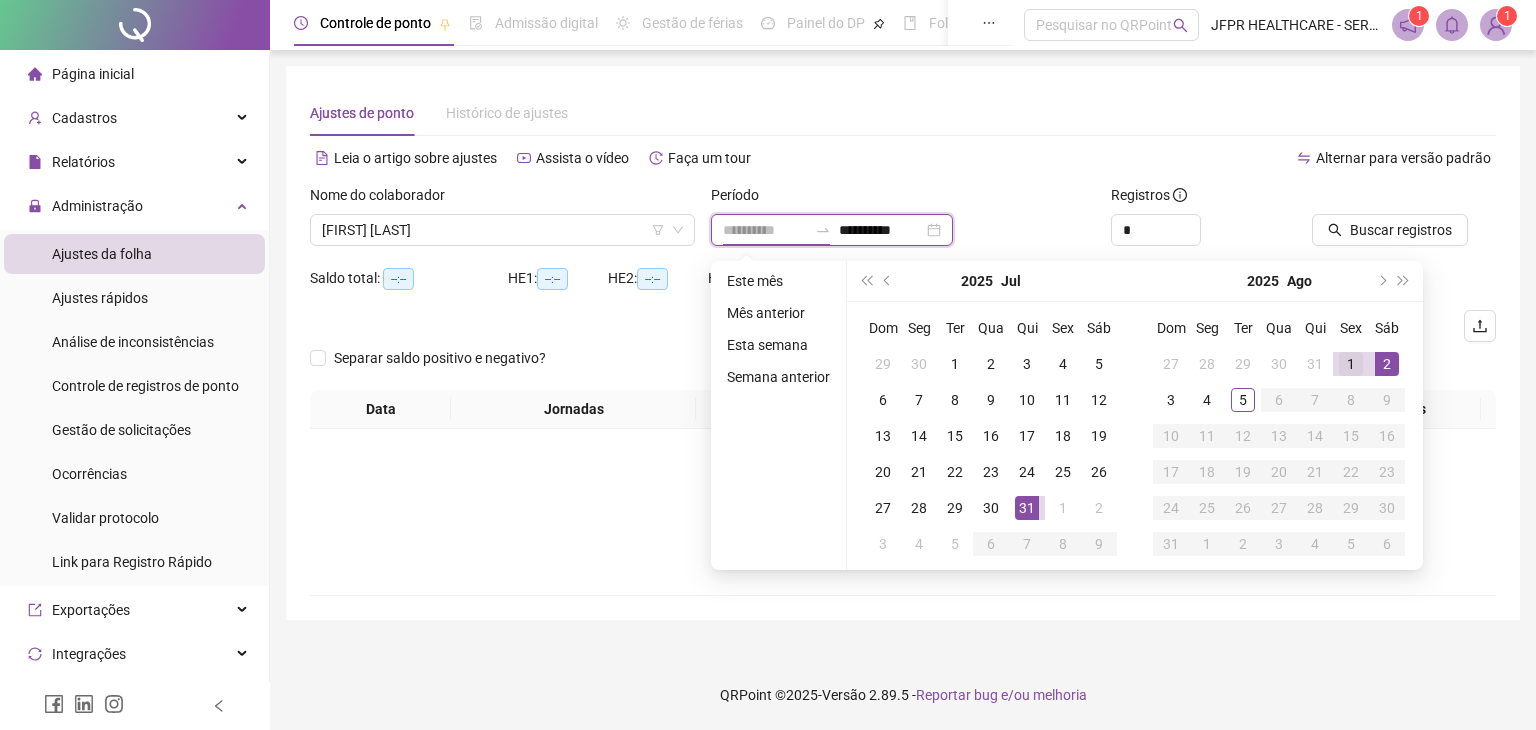 type on "**********" 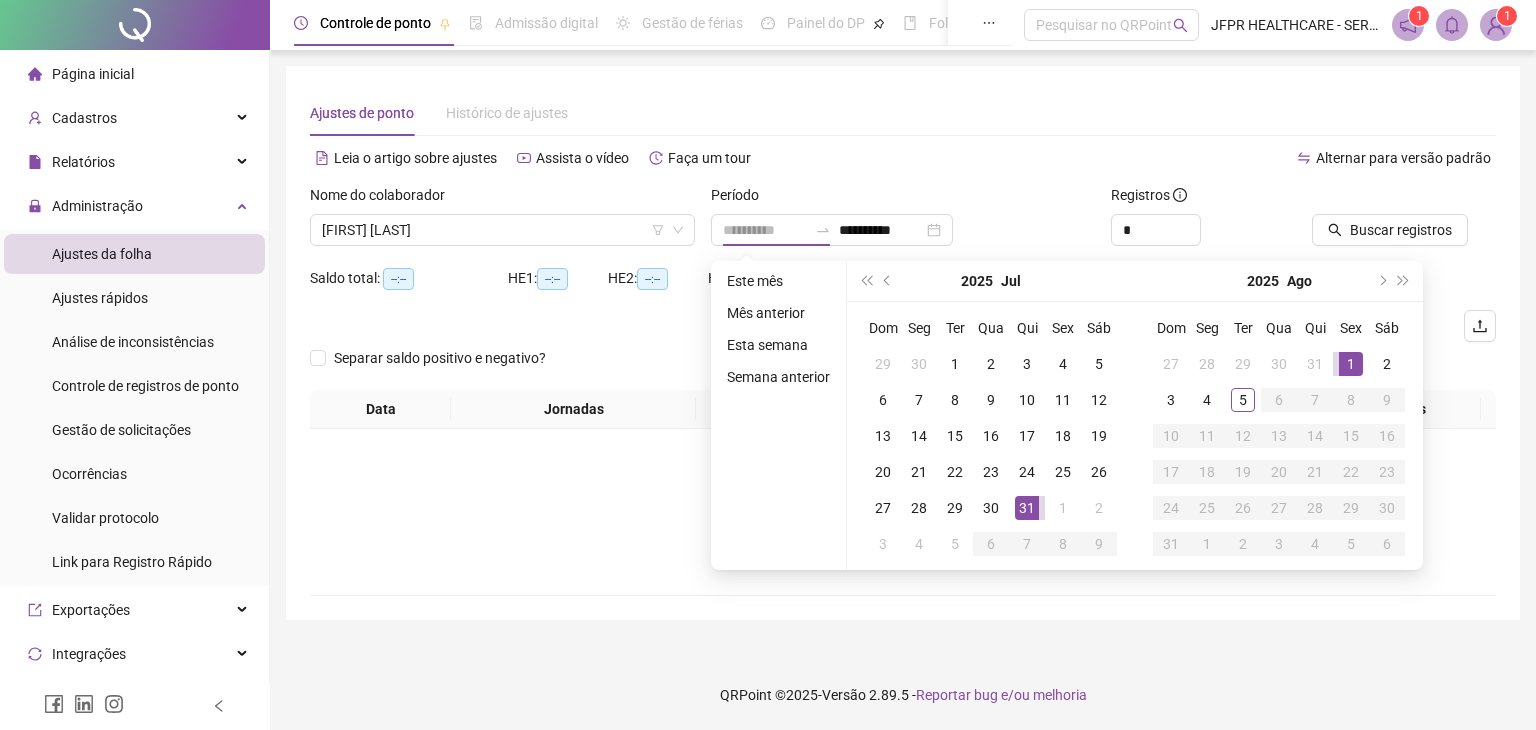 click on "1" at bounding box center [1351, 364] 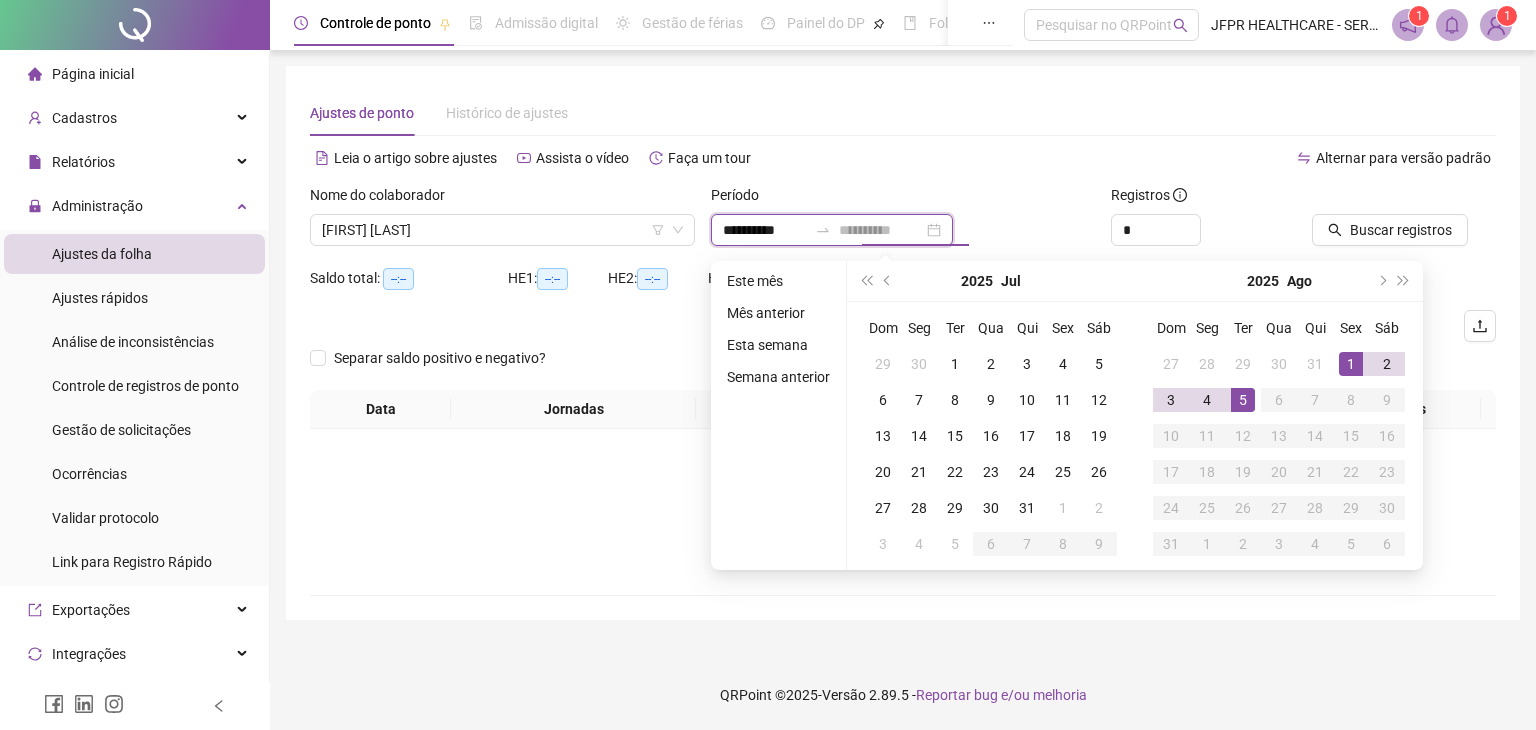 type on "**********" 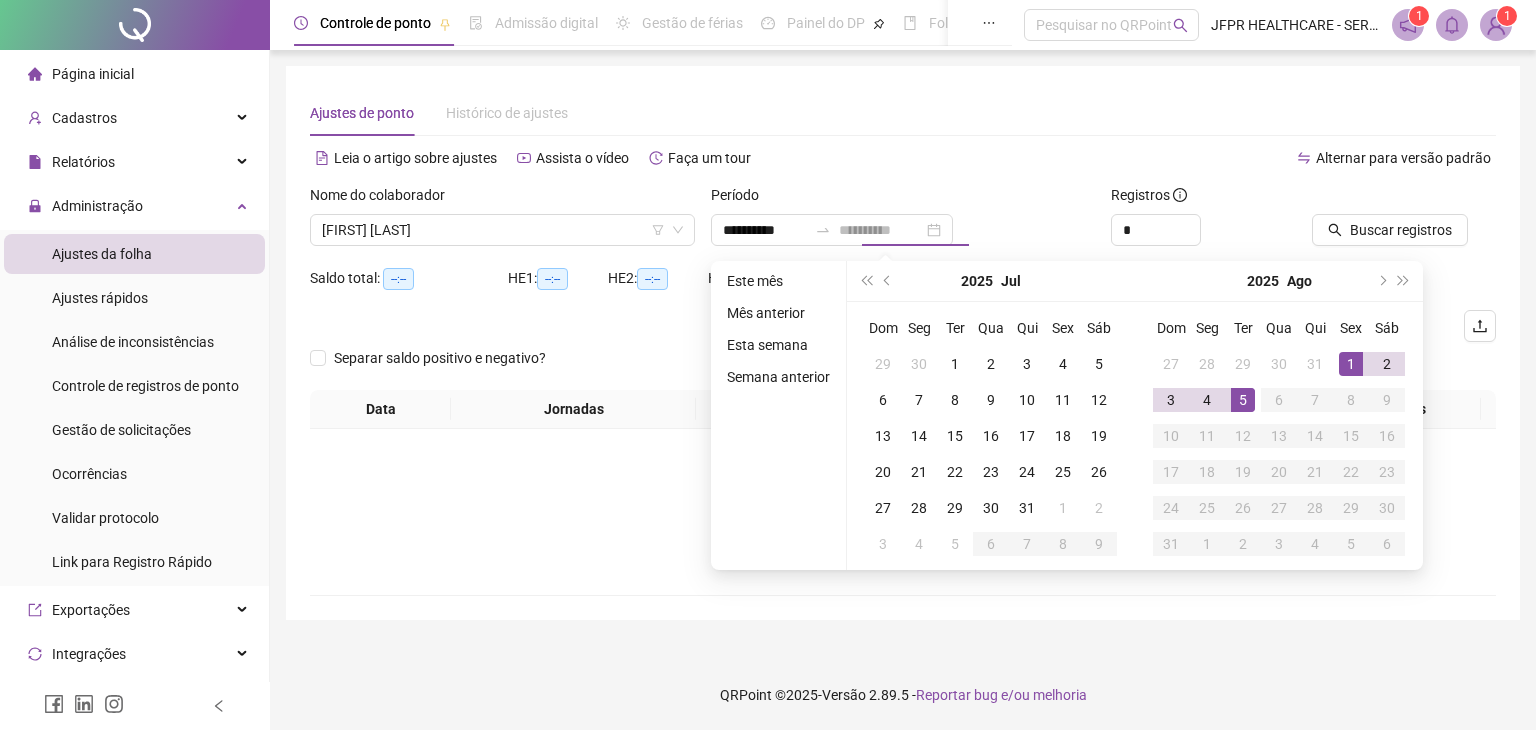 click on "5" at bounding box center [1243, 400] 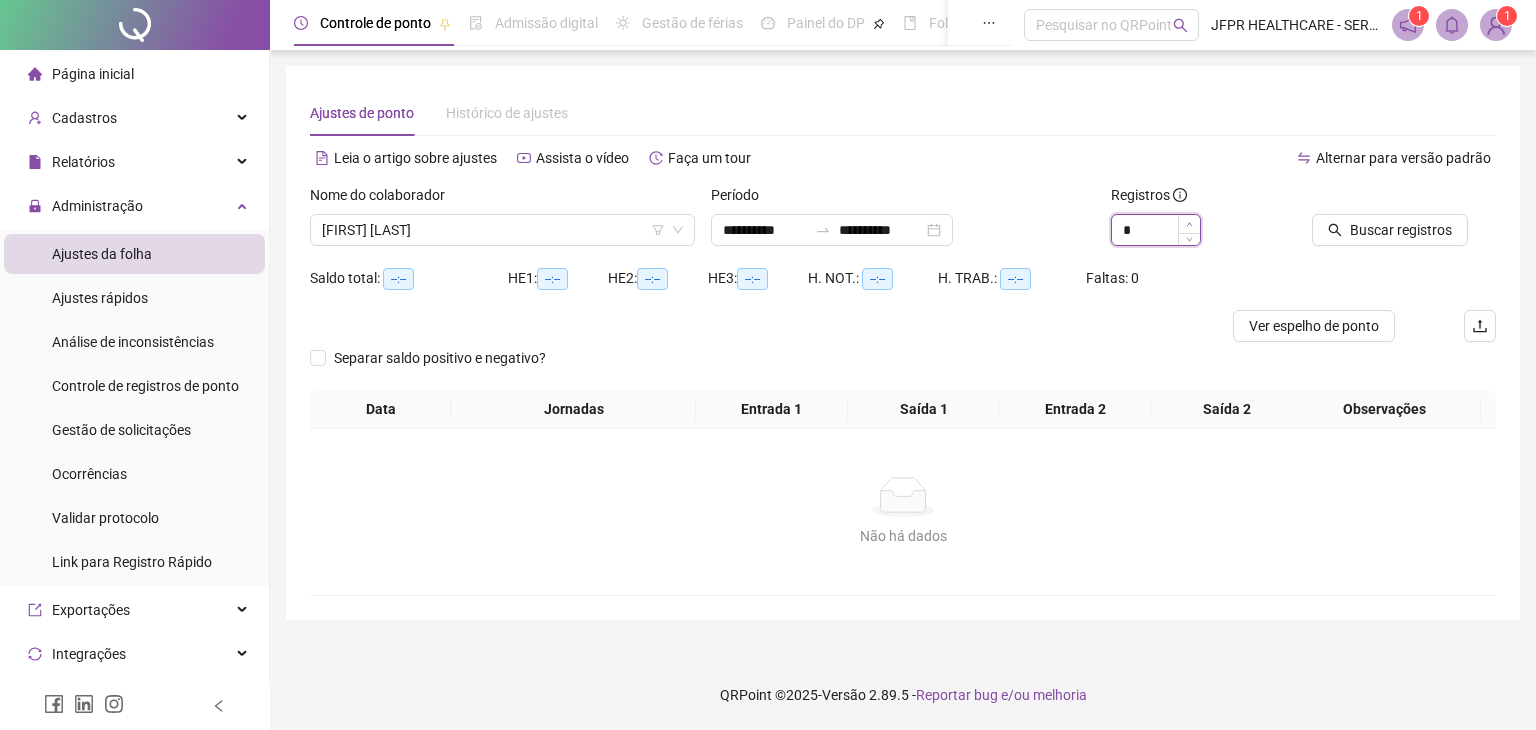 type on "*" 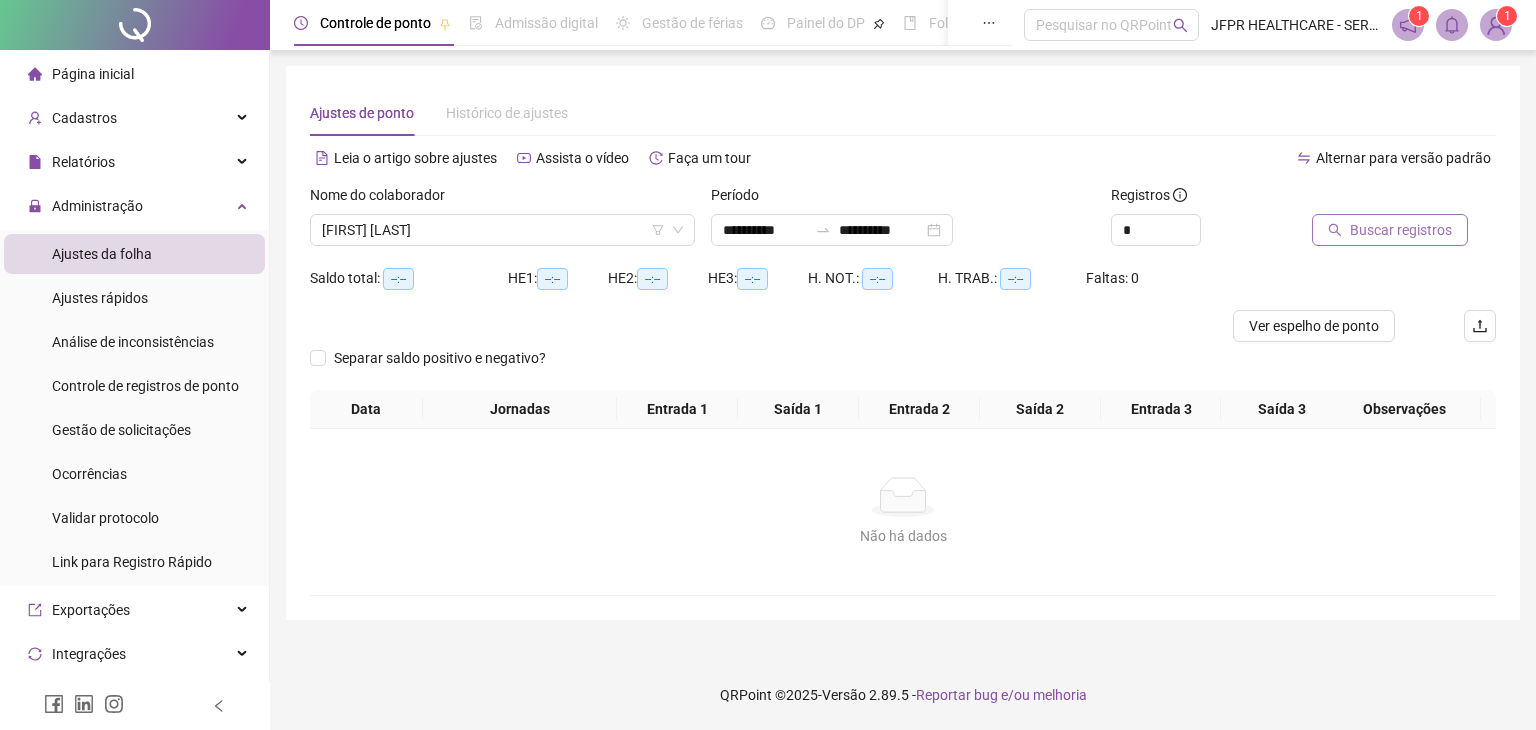 click on "Buscar registros" at bounding box center [1401, 230] 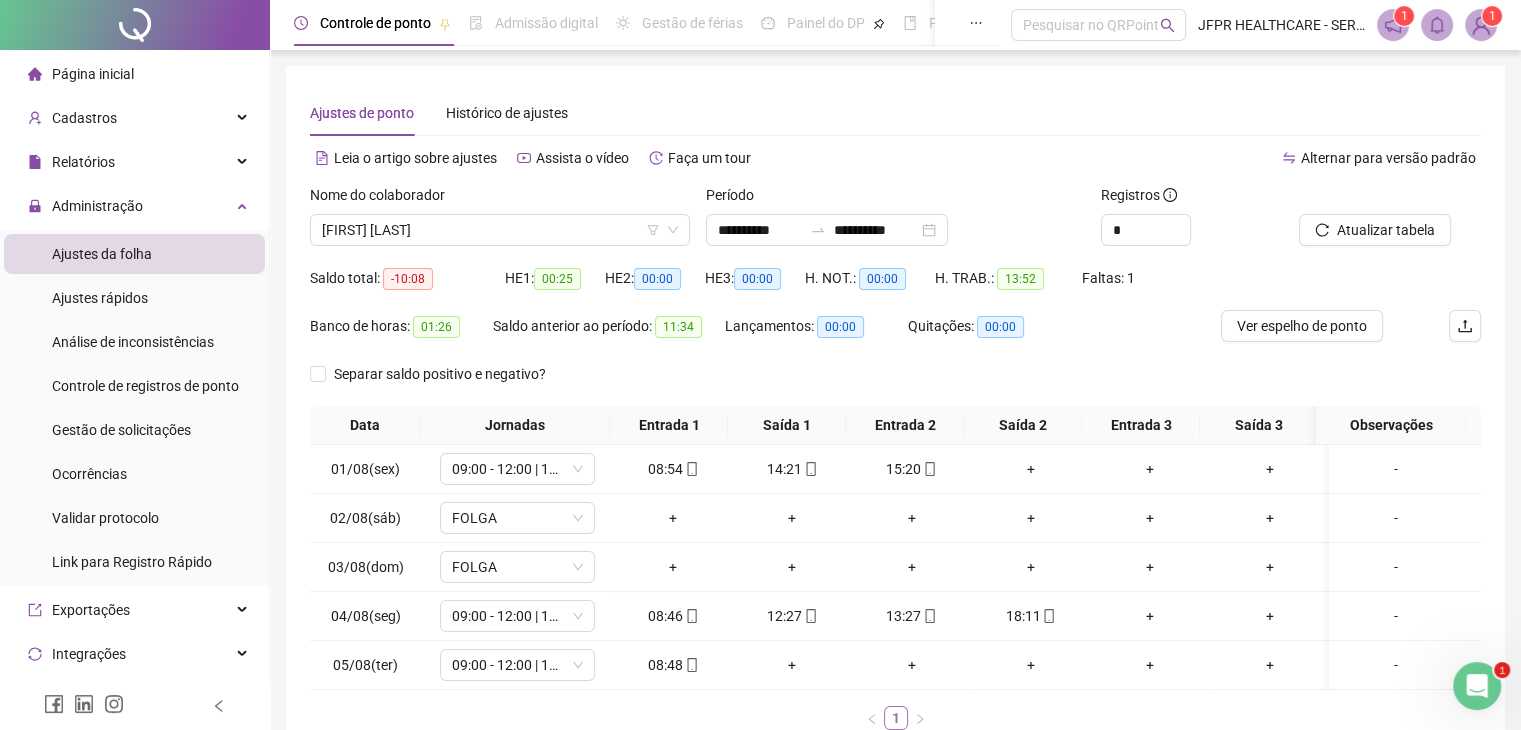 scroll, scrollTop: 0, scrollLeft: 0, axis: both 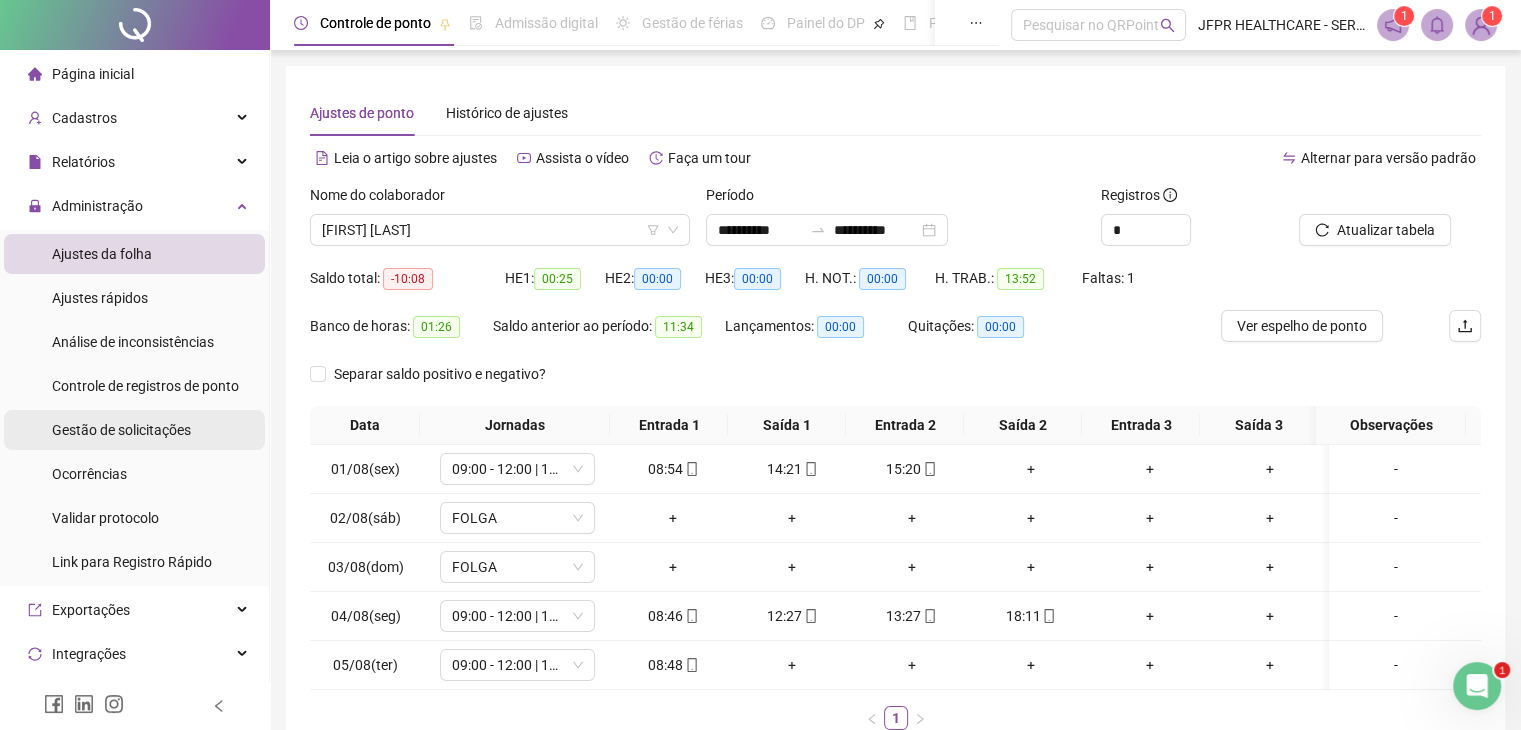 click on "Gestão de solicitações" at bounding box center (121, 430) 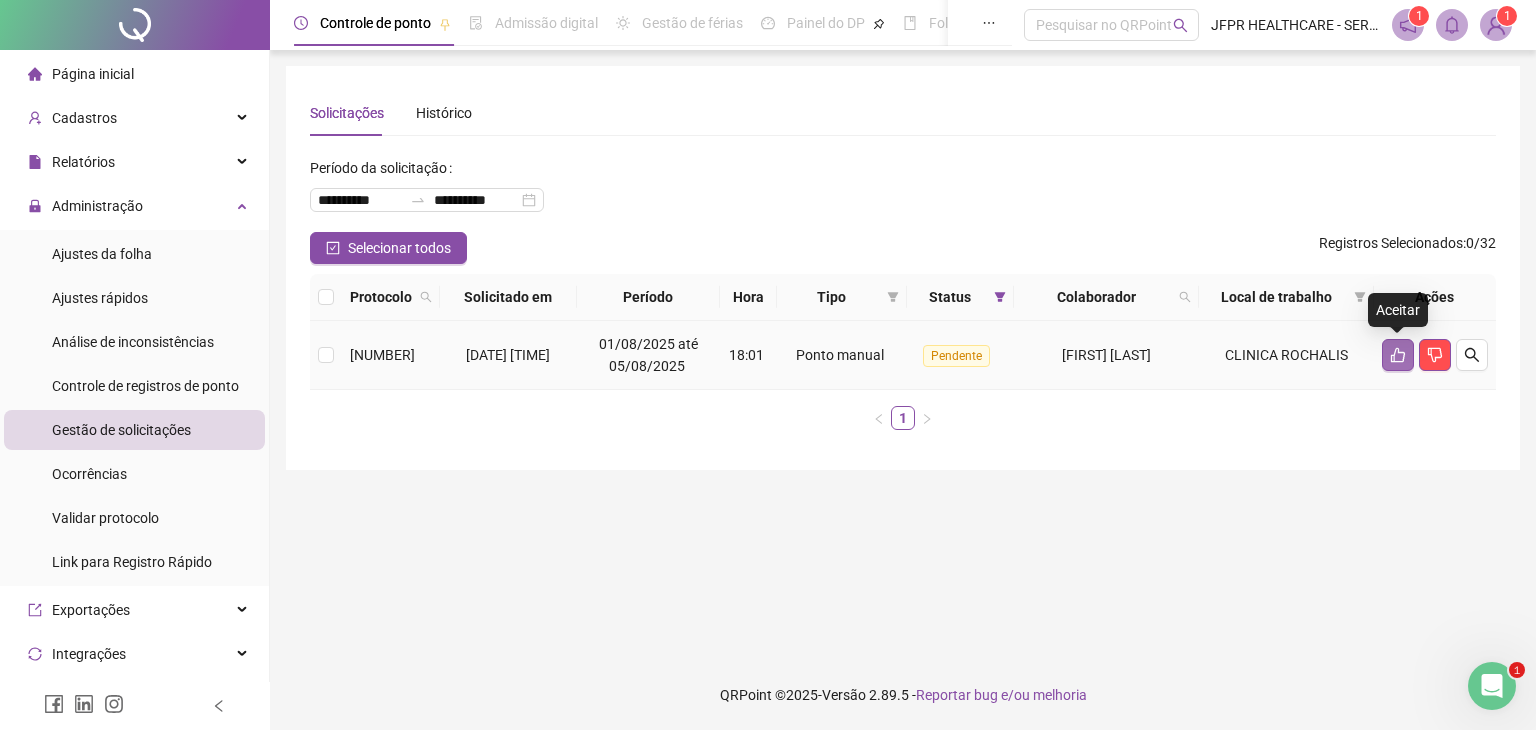 click at bounding box center (1398, 355) 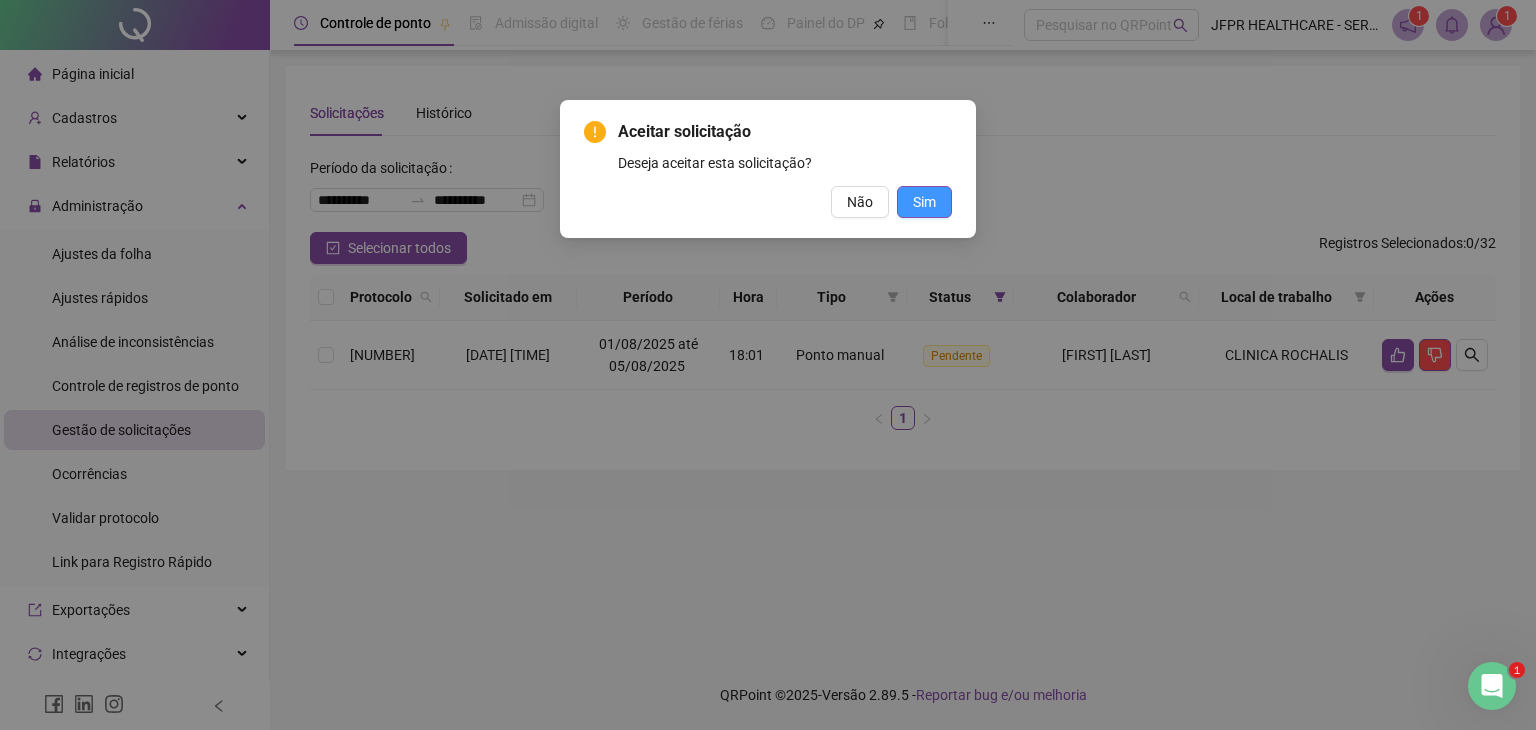 click on "Sim" at bounding box center [924, 202] 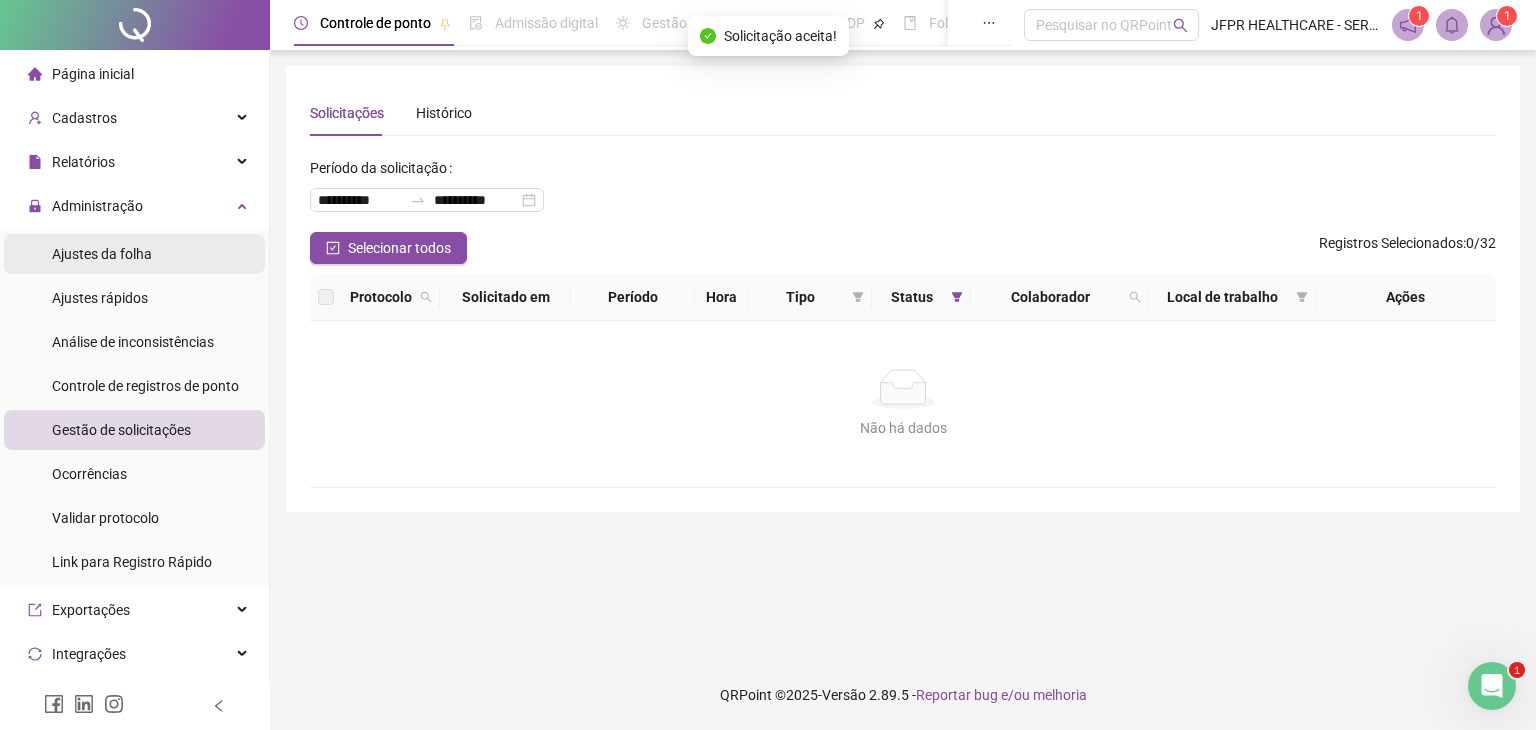 click on "Ajustes da folha" at bounding box center (134, 254) 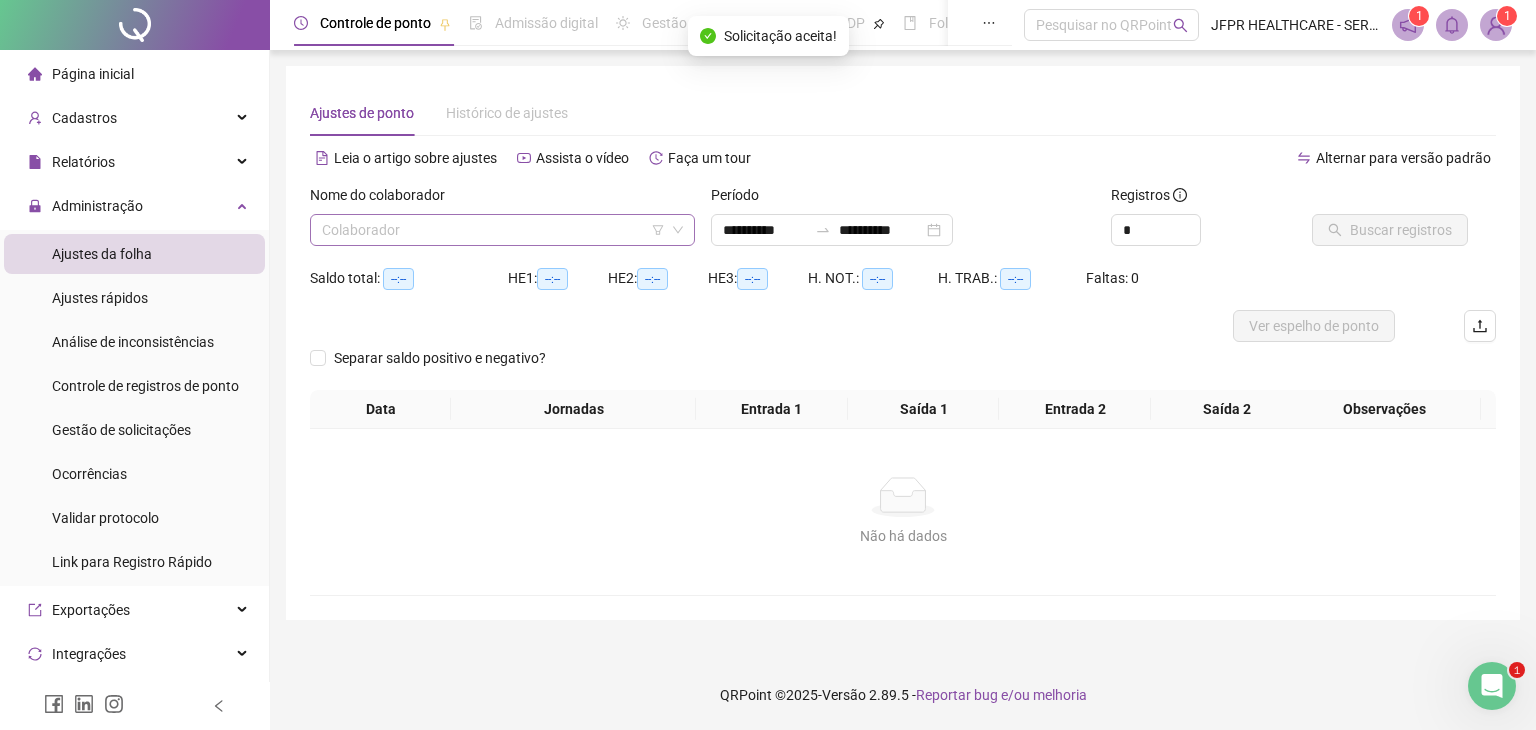 click at bounding box center [493, 230] 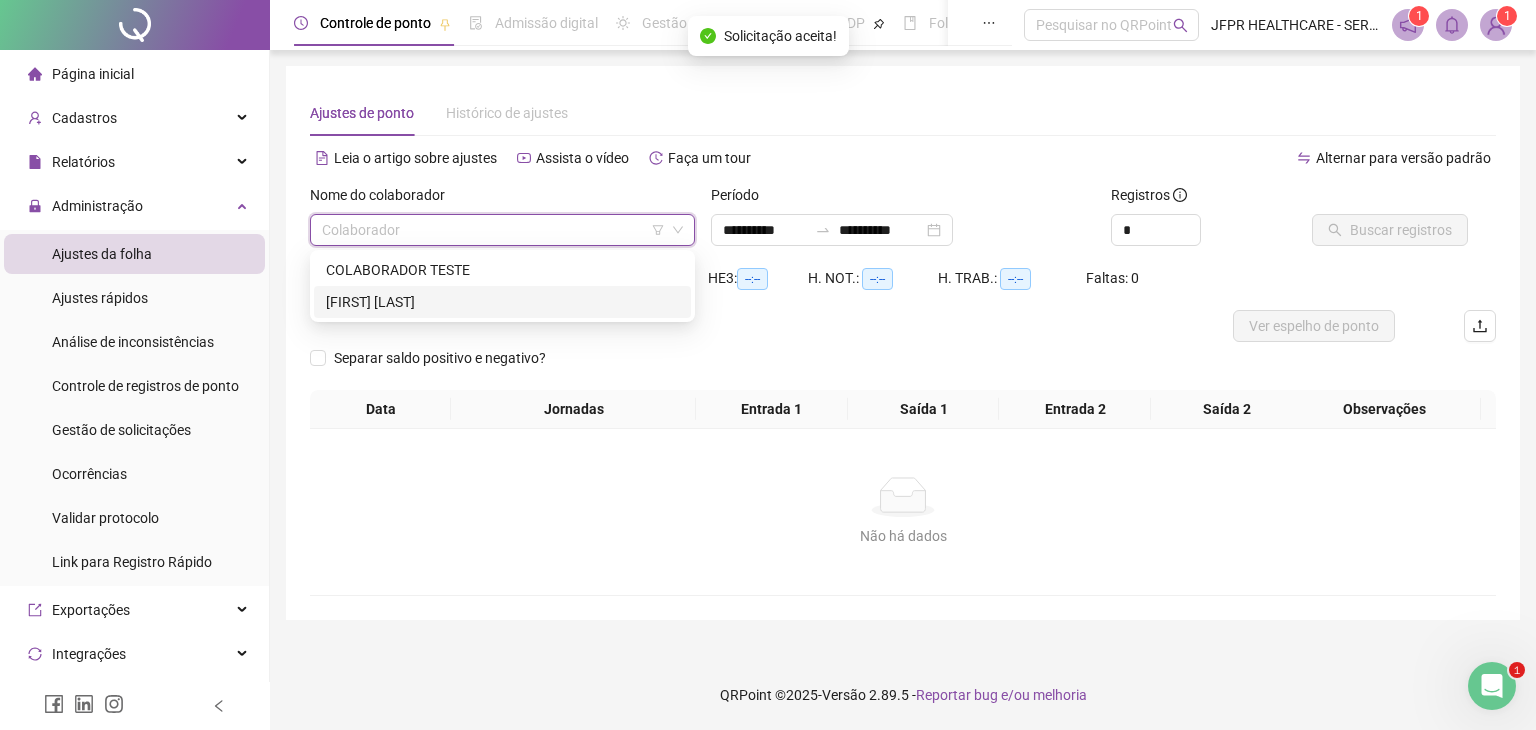 drag, startPoint x: 528, startPoint y: 299, endPoint x: 600, endPoint y: 277, distance: 75.28612 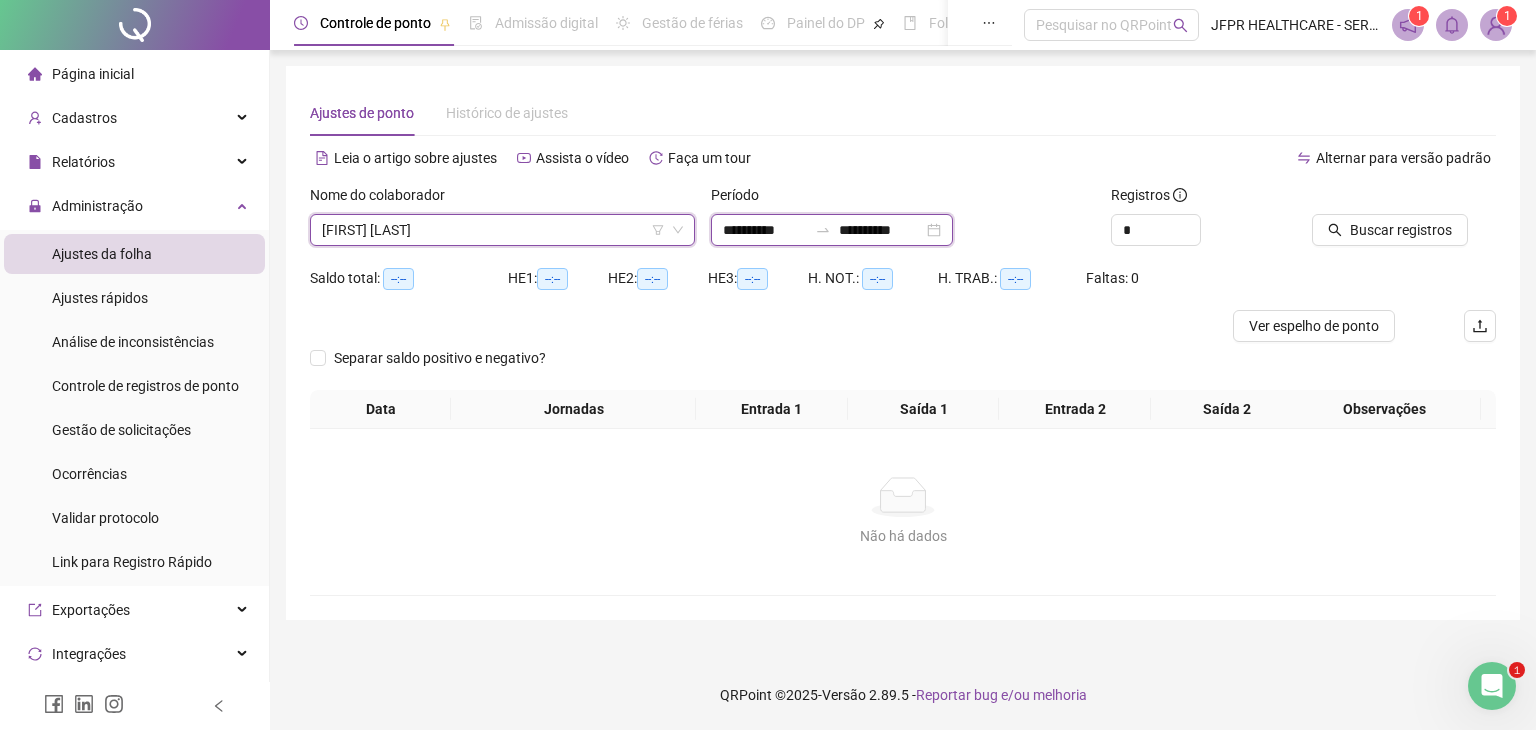 click on "**********" at bounding box center (765, 230) 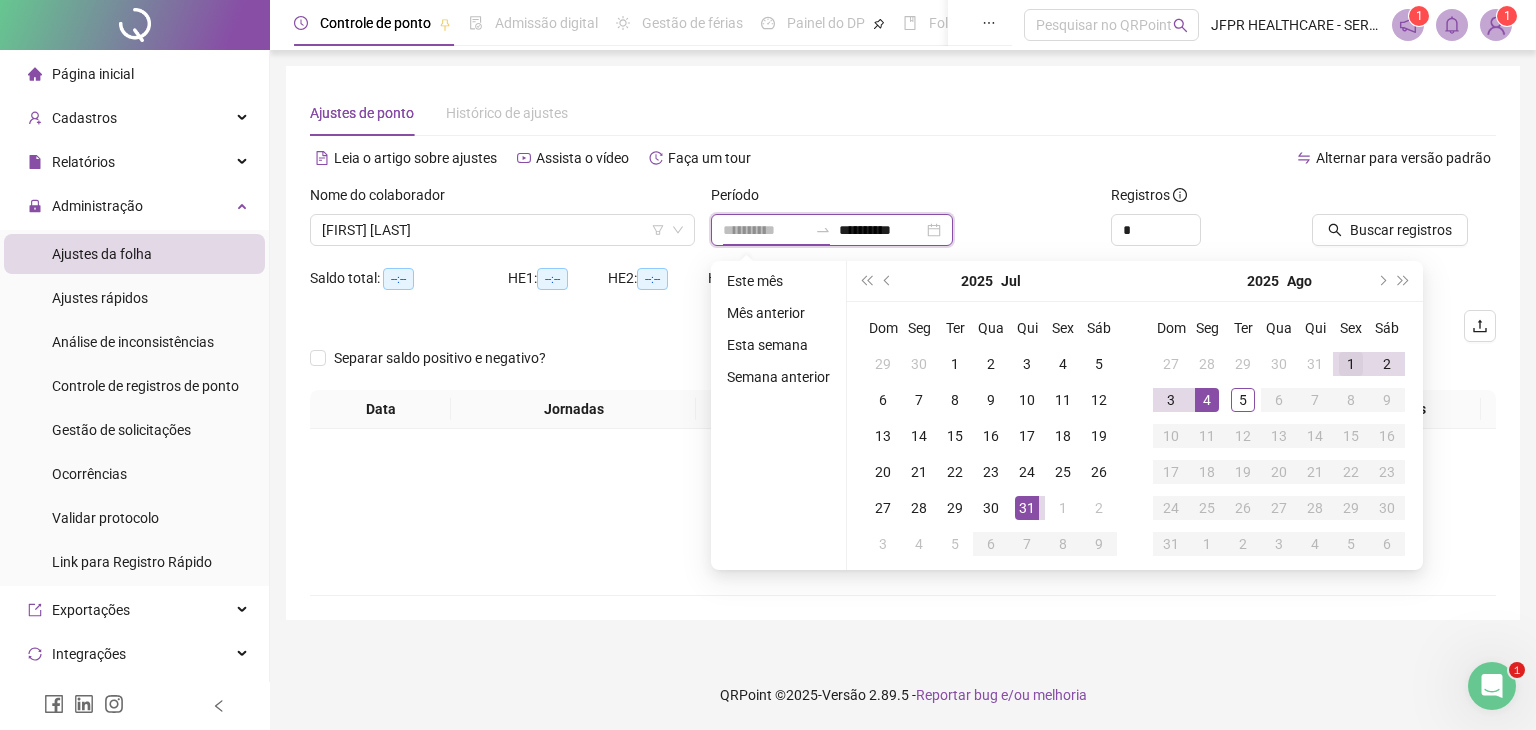 type on "**********" 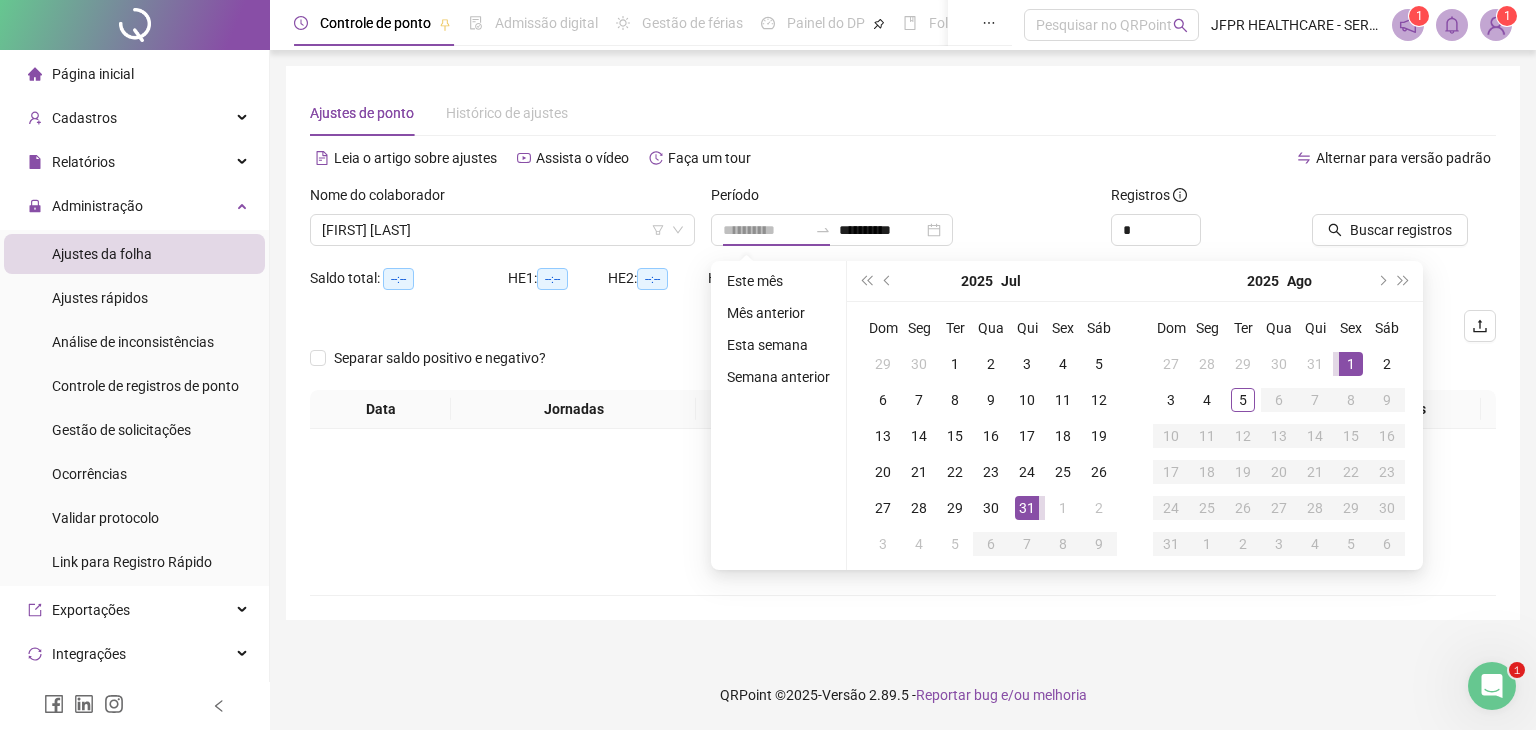 click on "1" at bounding box center [1351, 364] 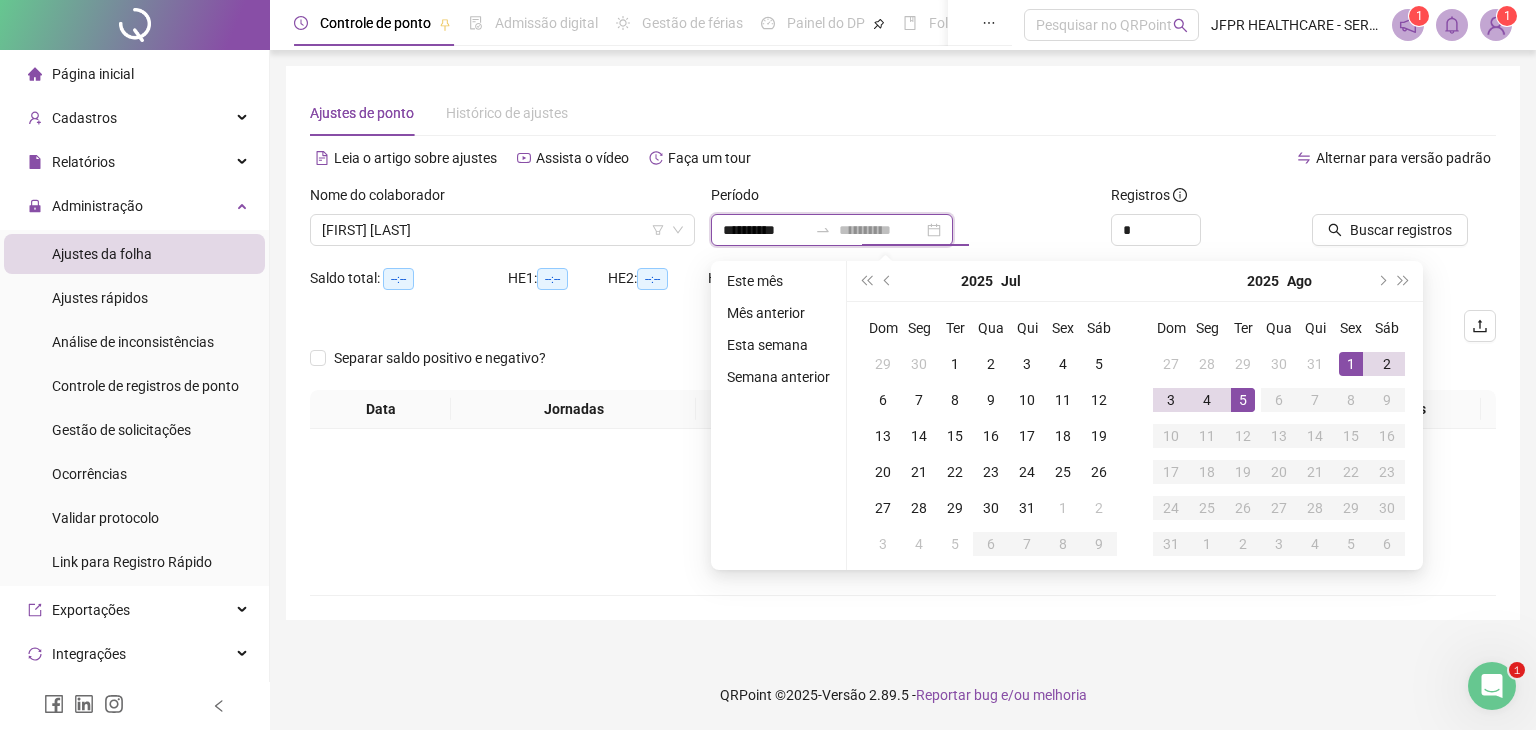 type on "**********" 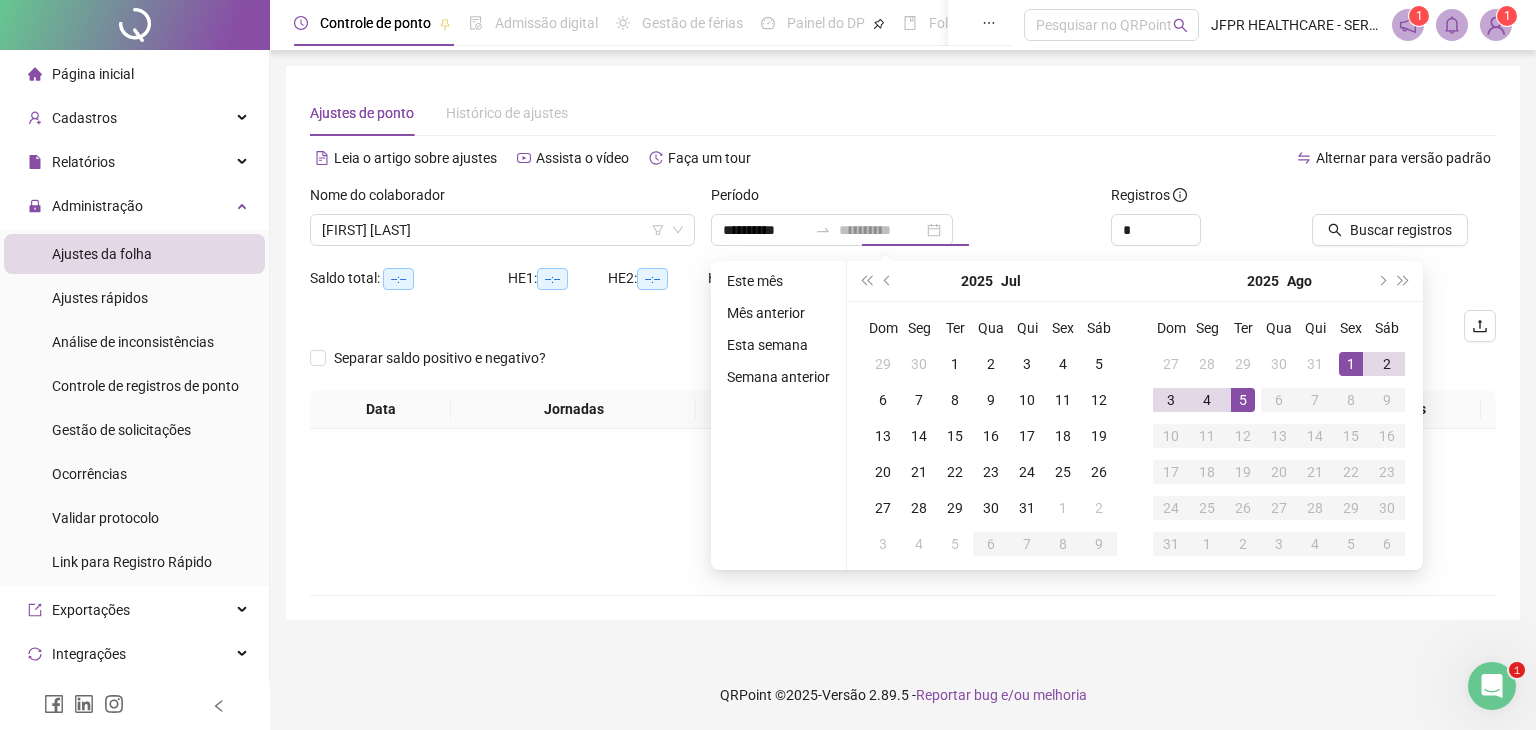 click on "5" at bounding box center [1243, 400] 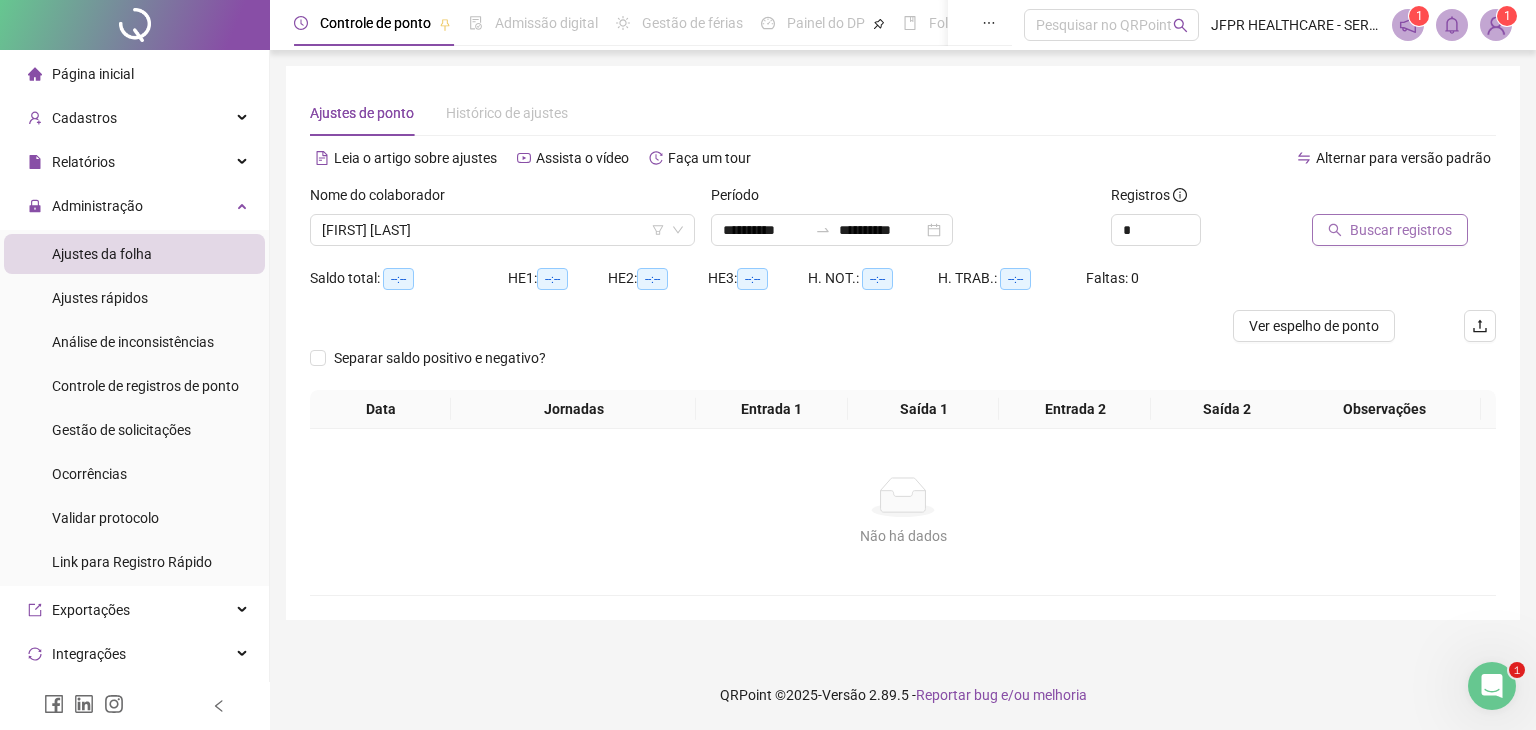 click on "Buscar registros" at bounding box center (1401, 230) 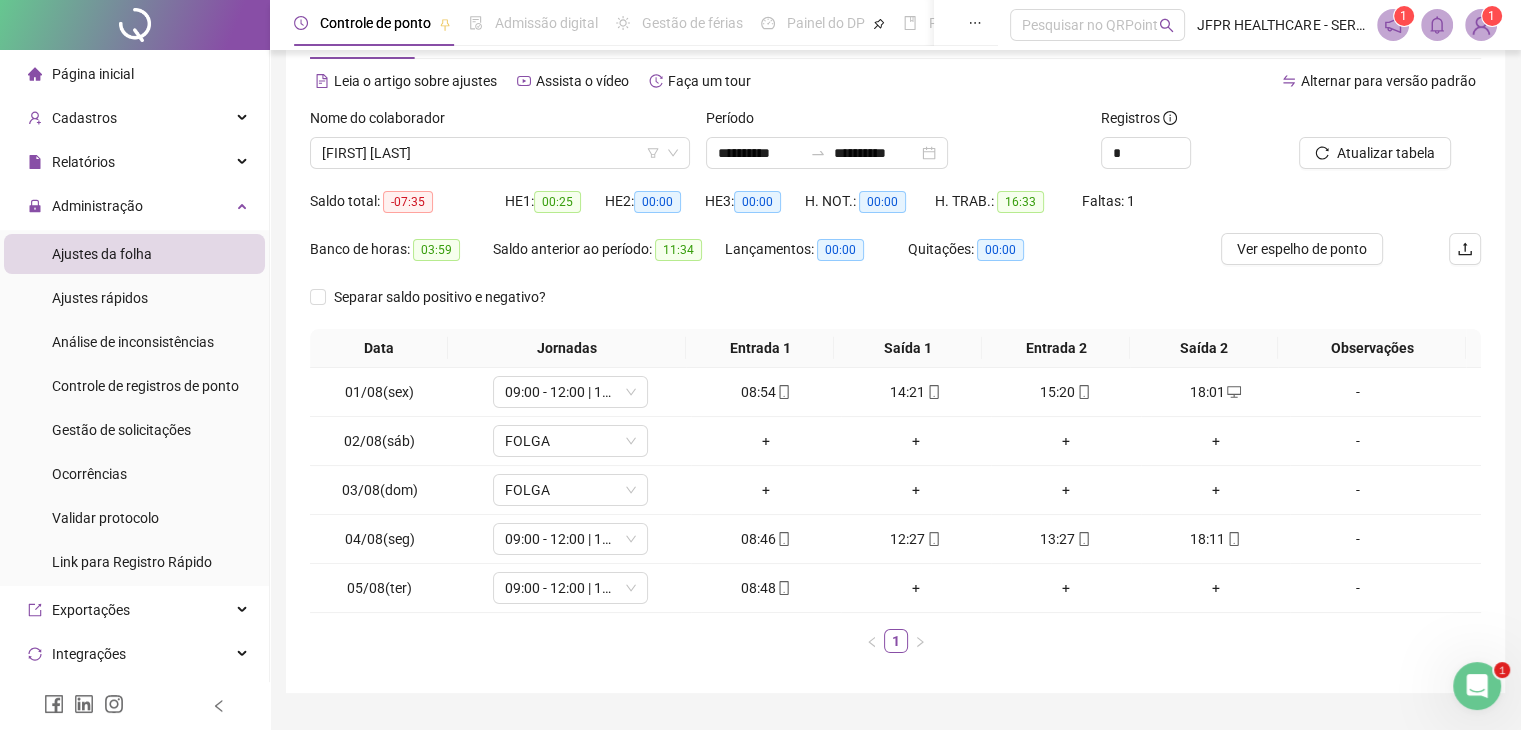 scroll, scrollTop: 100, scrollLeft: 0, axis: vertical 